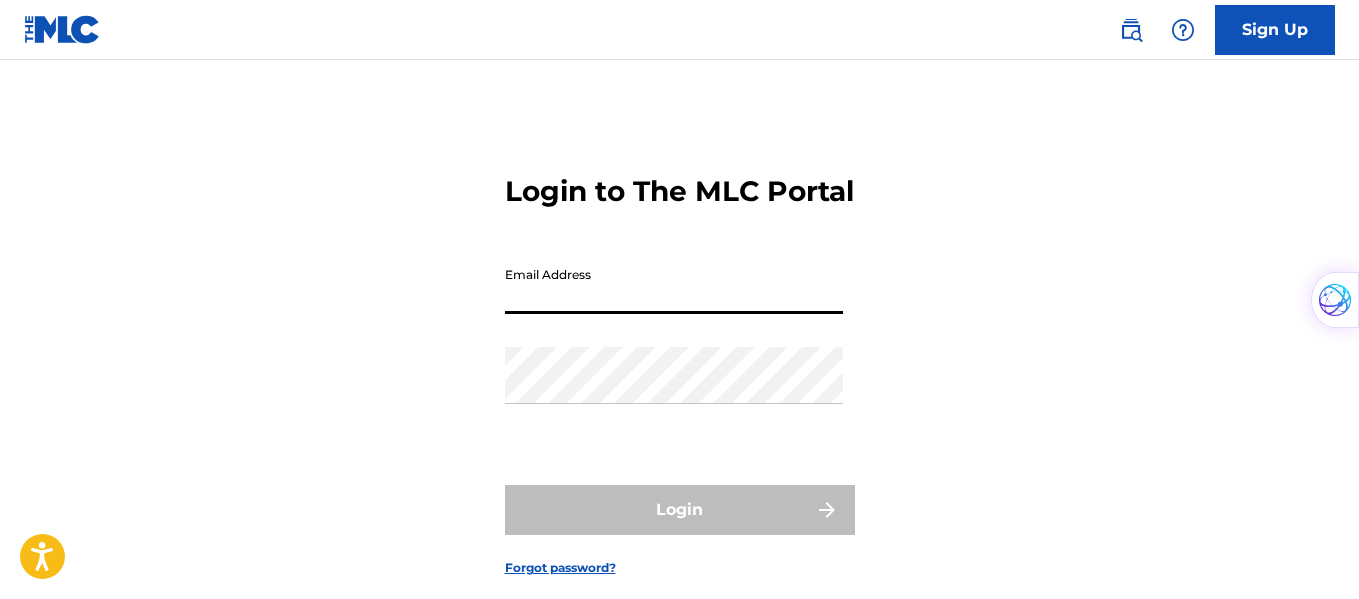 scroll, scrollTop: 0, scrollLeft: 0, axis: both 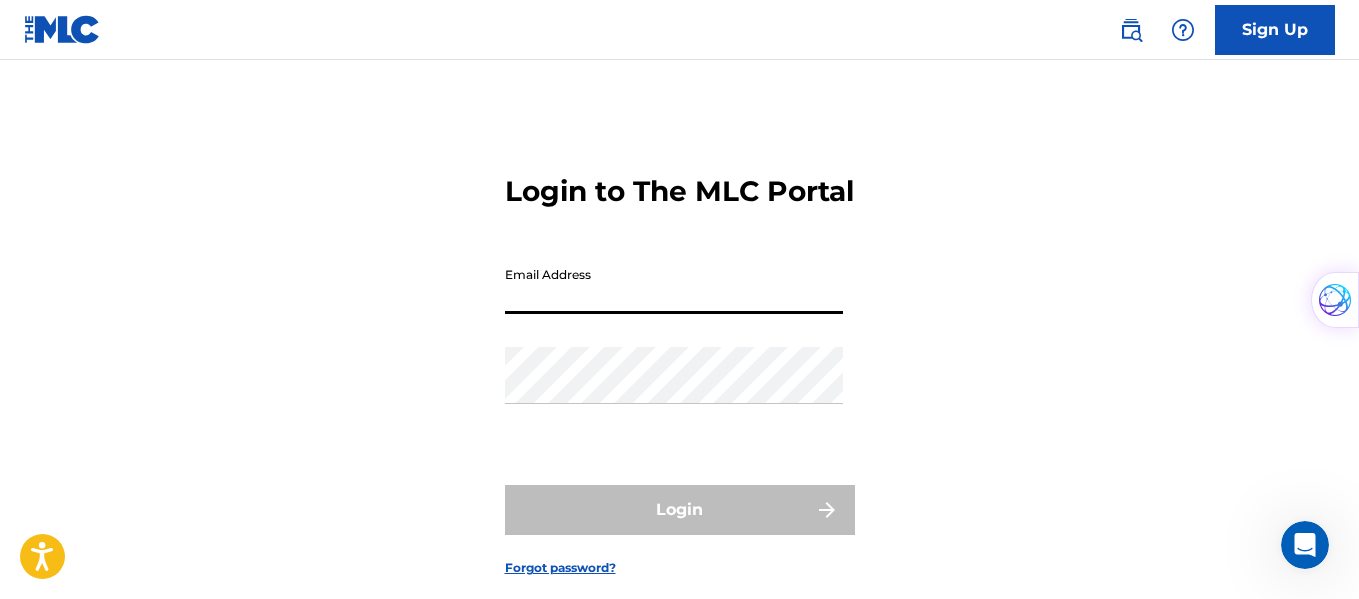 click on "Email Address" at bounding box center [674, 285] 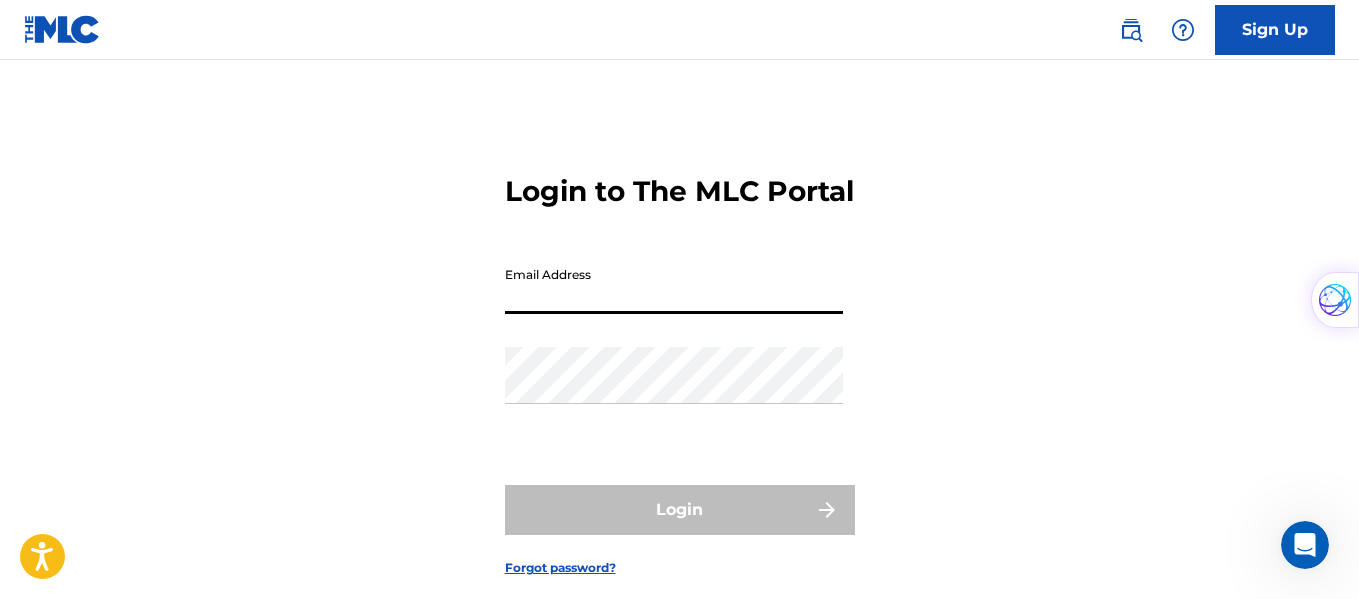 type on "[EMAIL_ADDRESS][DOMAIN_NAME]" 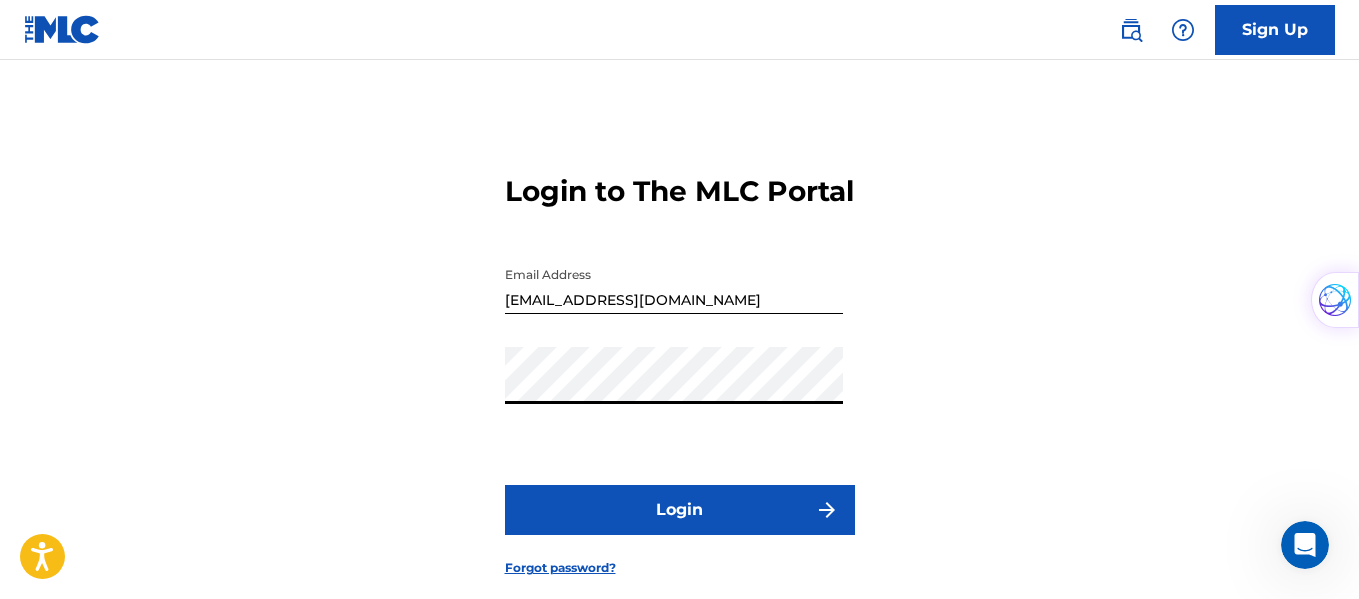 click on "Login" at bounding box center [680, 510] 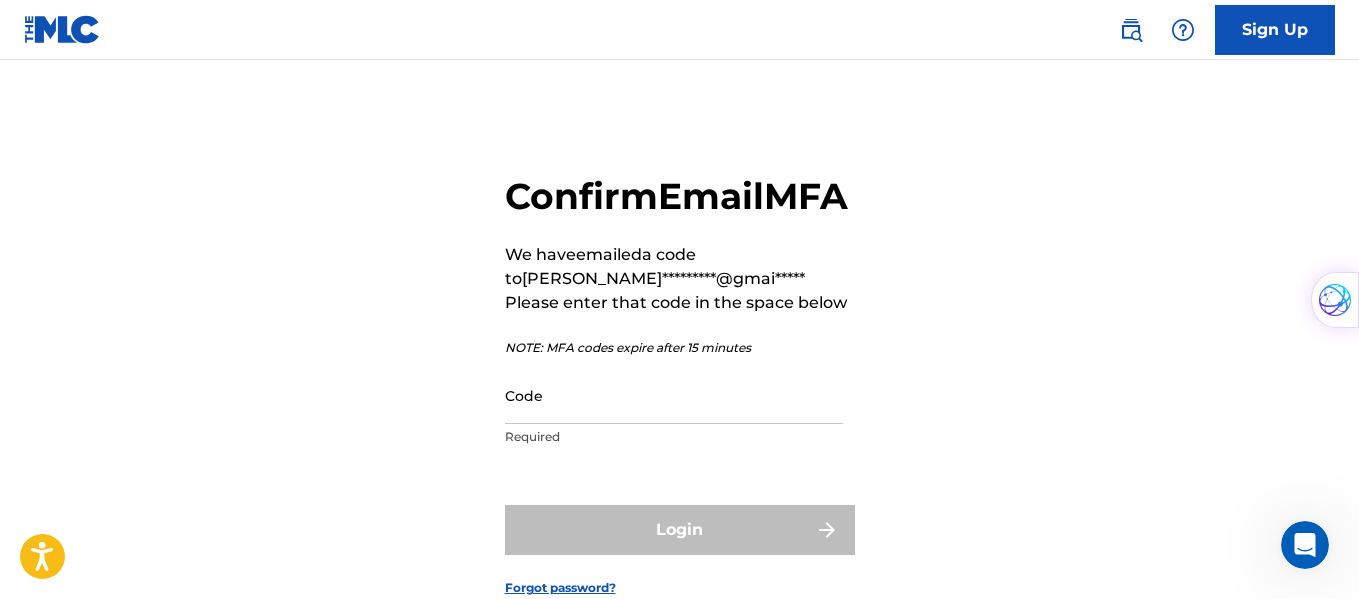 click on "Code" at bounding box center (674, 395) 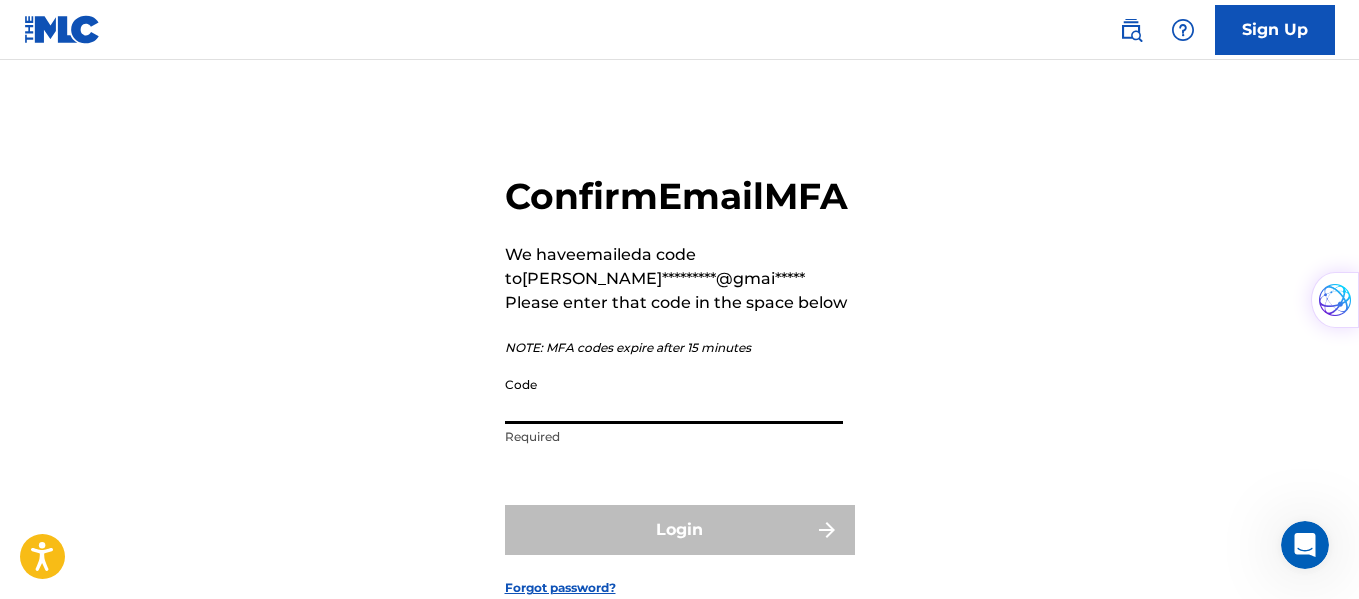 click on "Code" at bounding box center [674, 395] 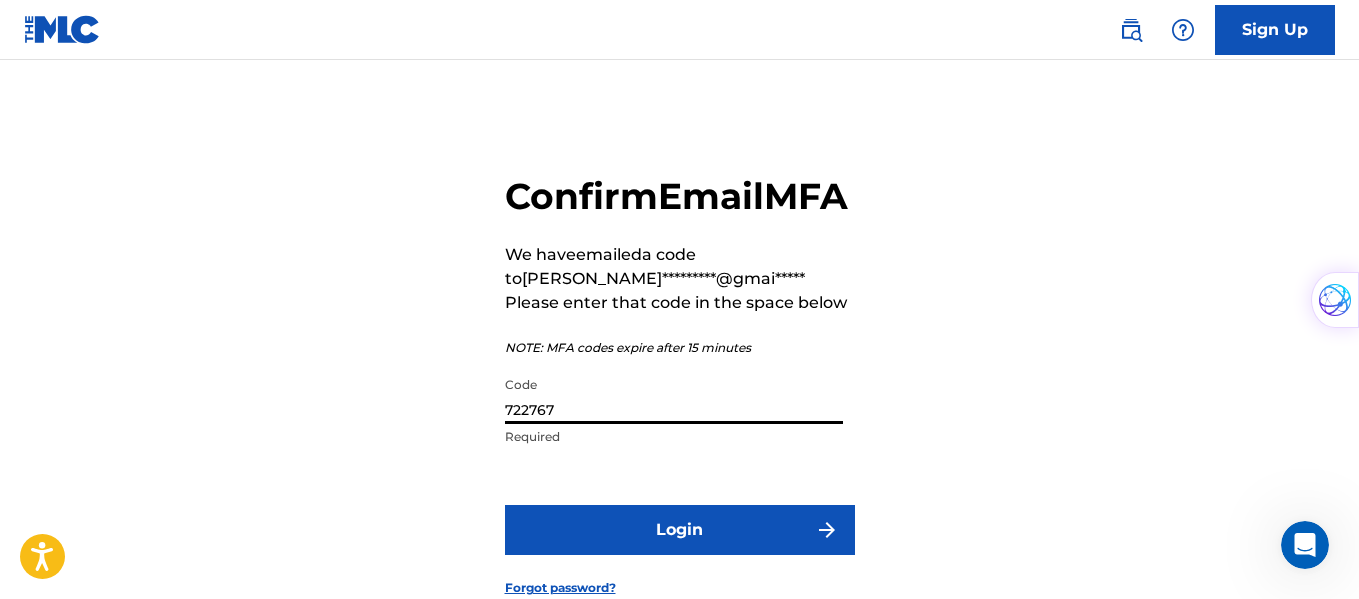 type on "722767" 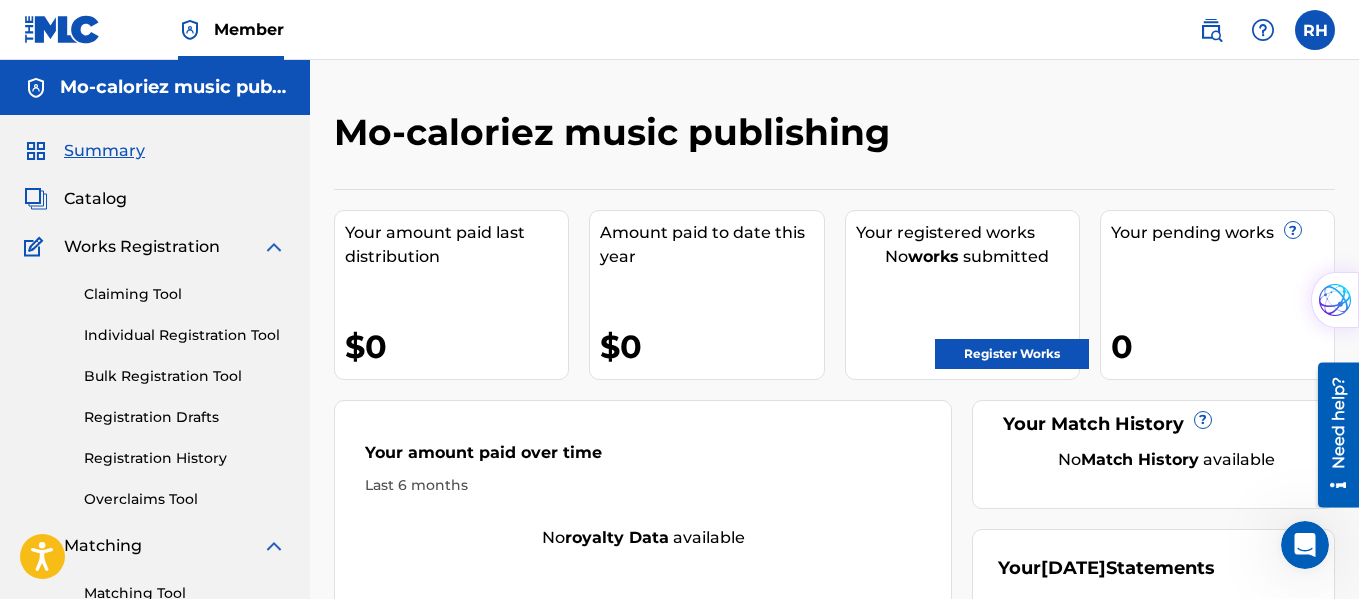 scroll, scrollTop: 0, scrollLeft: 0, axis: both 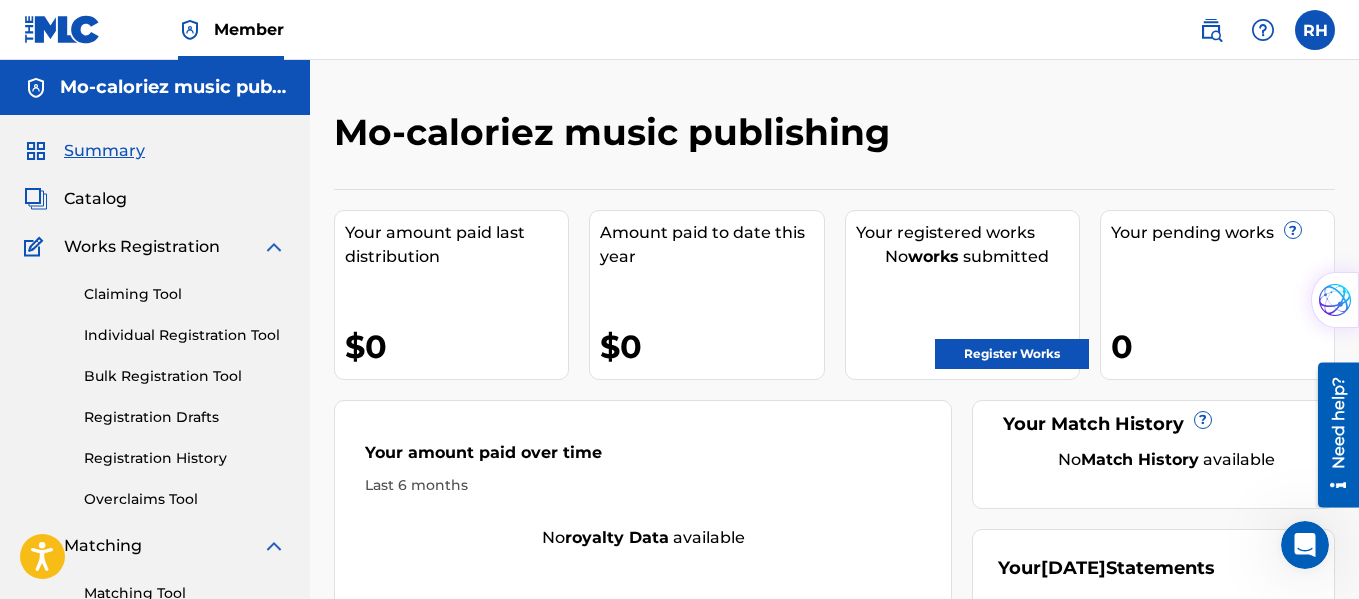 click on "Register Works" at bounding box center (1012, 354) 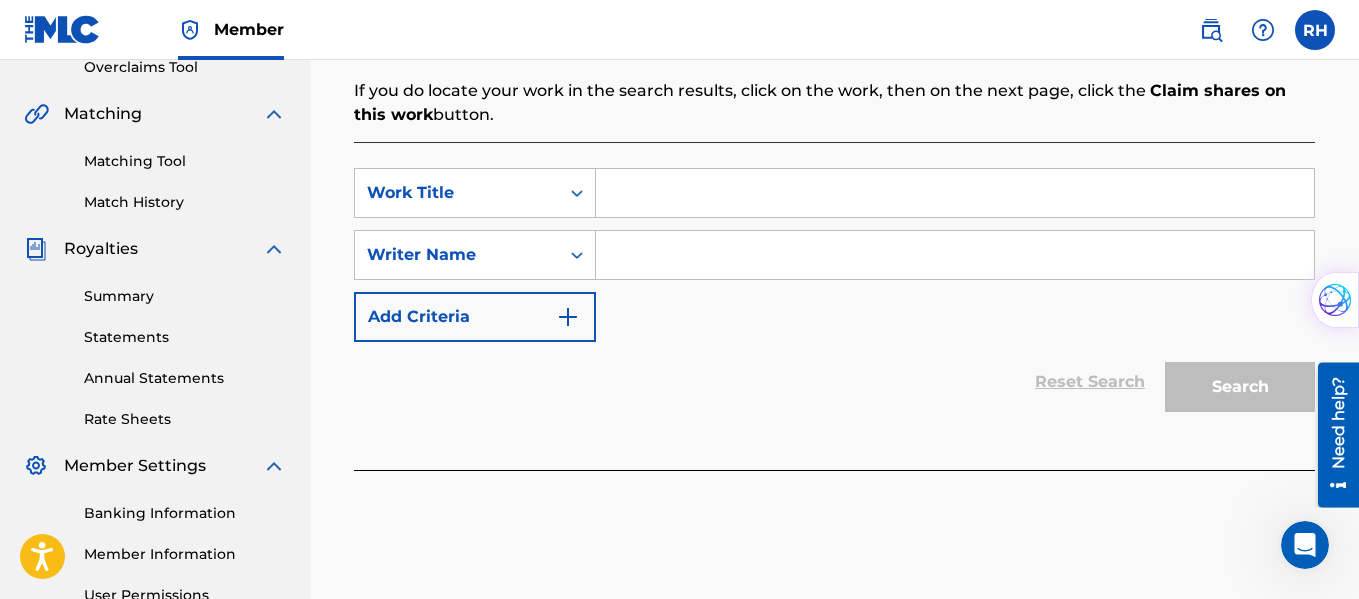 scroll, scrollTop: 348, scrollLeft: 0, axis: vertical 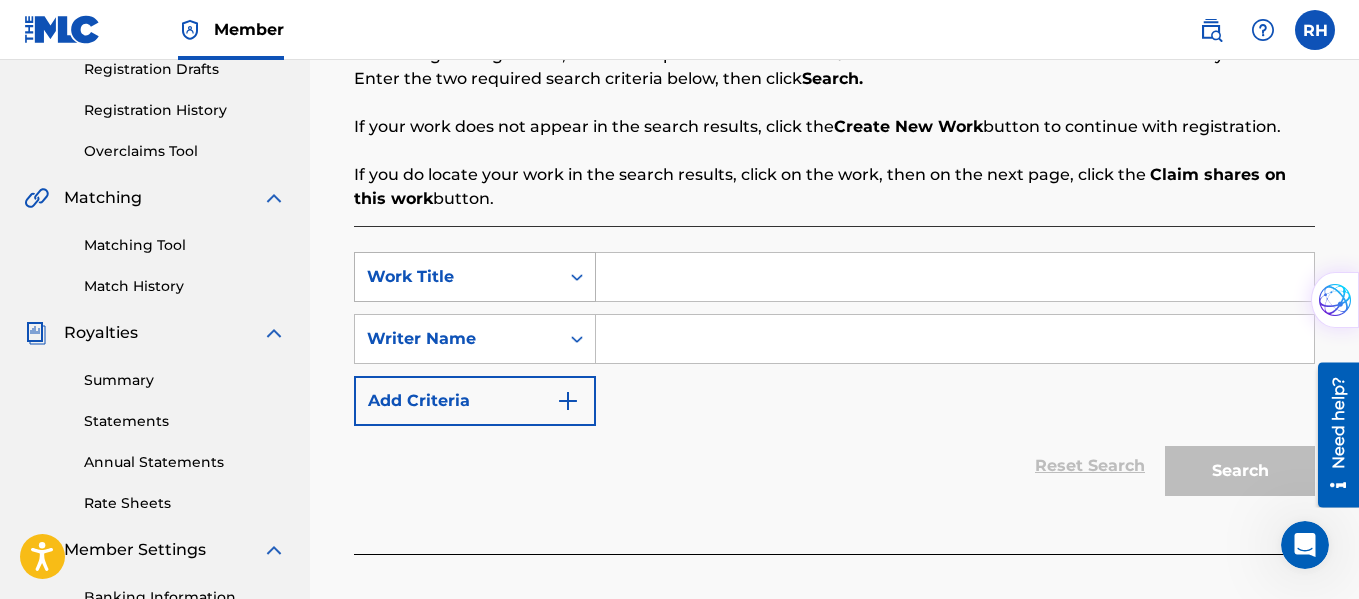 click on "Work Title" at bounding box center [457, 277] 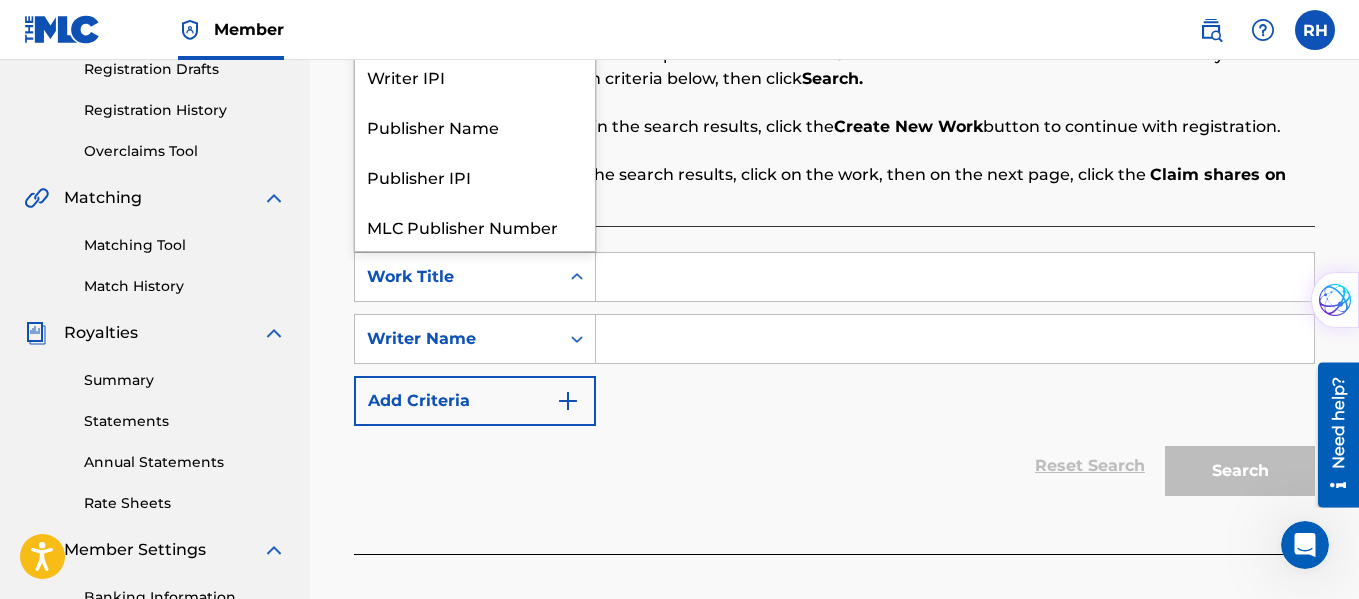 scroll, scrollTop: 50, scrollLeft: 0, axis: vertical 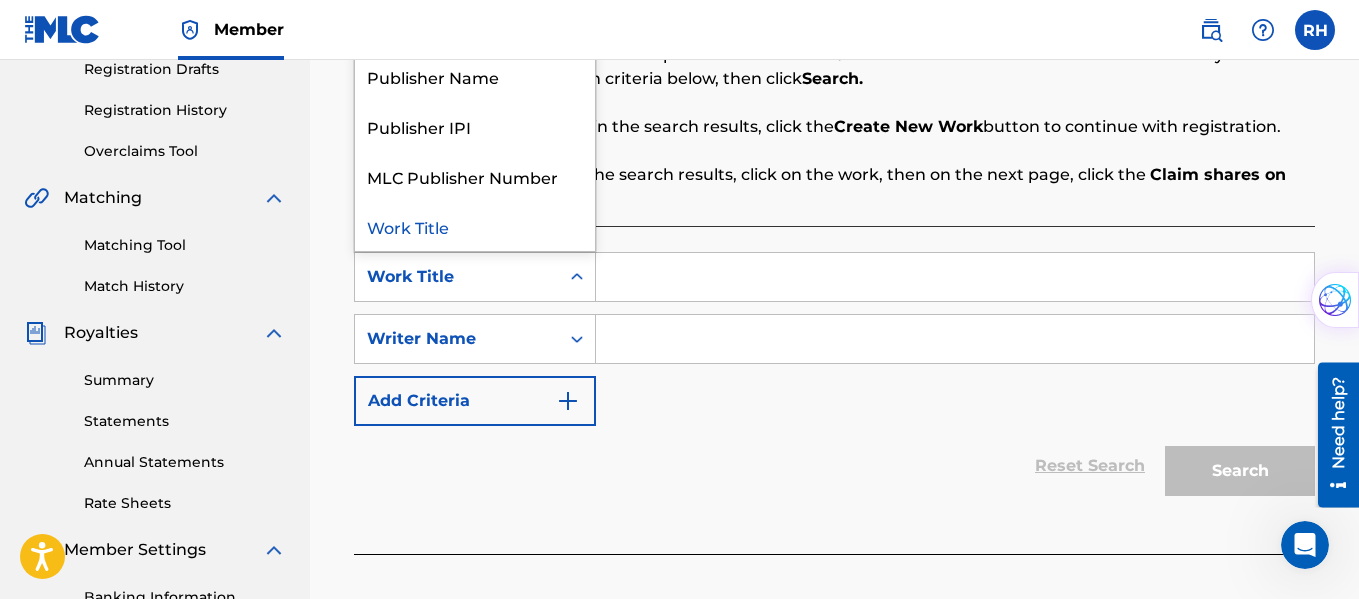 click at bounding box center [955, 277] 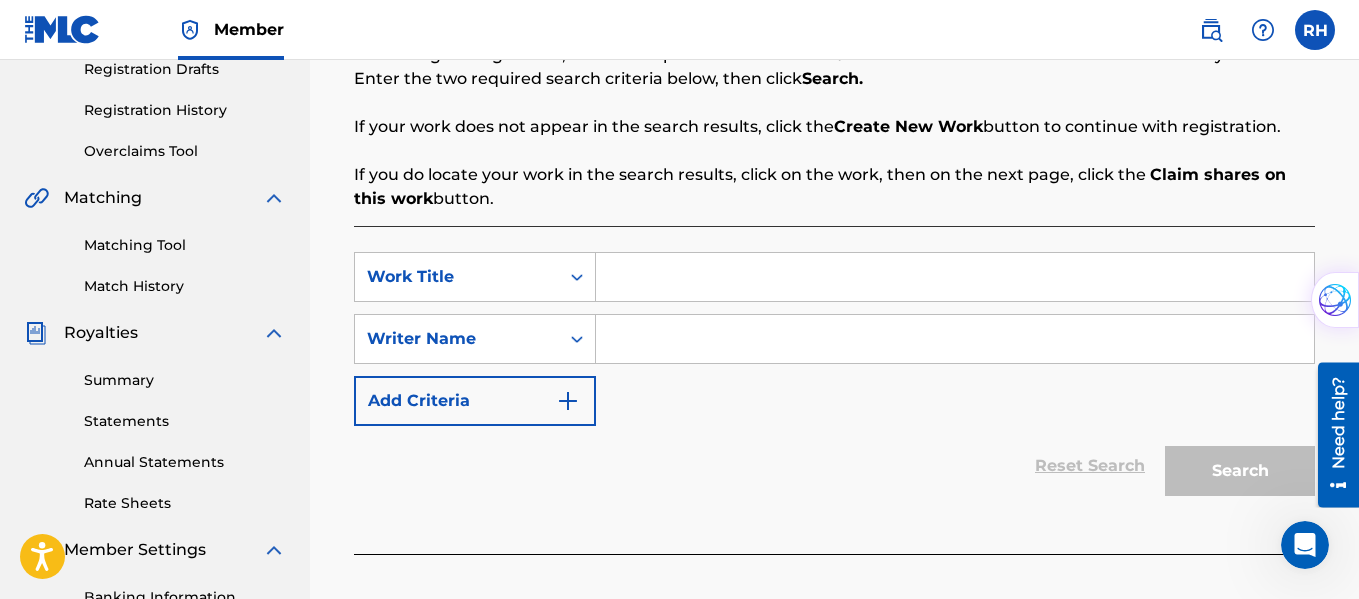 scroll, scrollTop: 448, scrollLeft: 0, axis: vertical 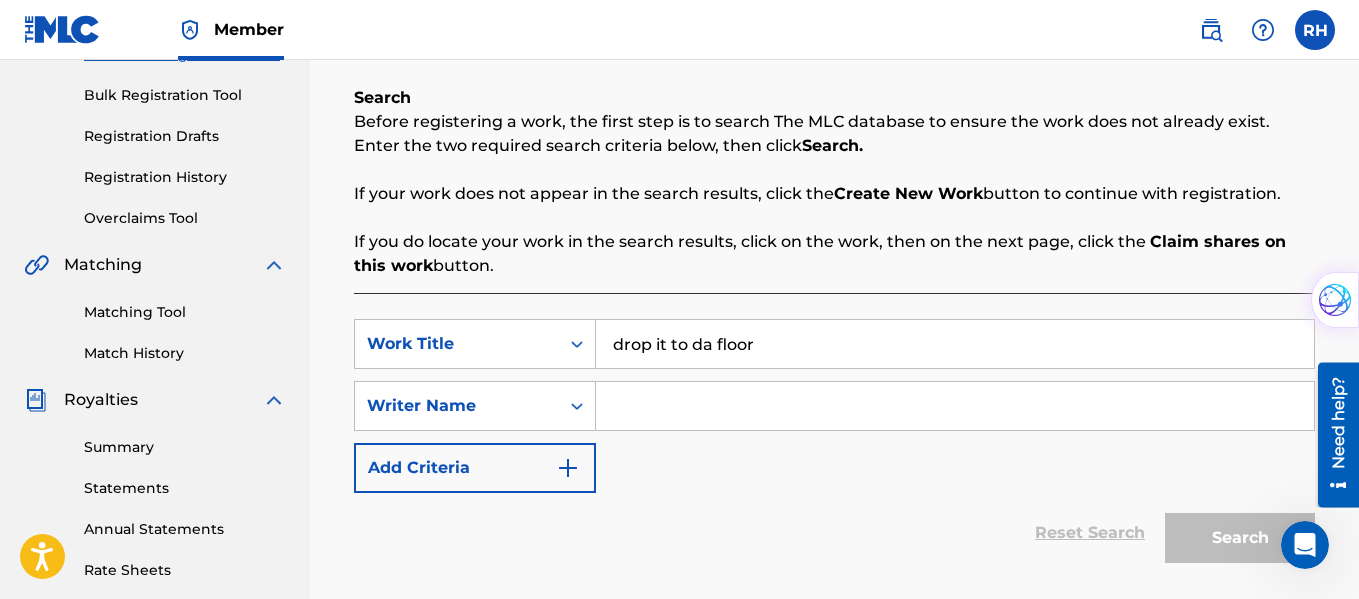 type on "drop it to da floor" 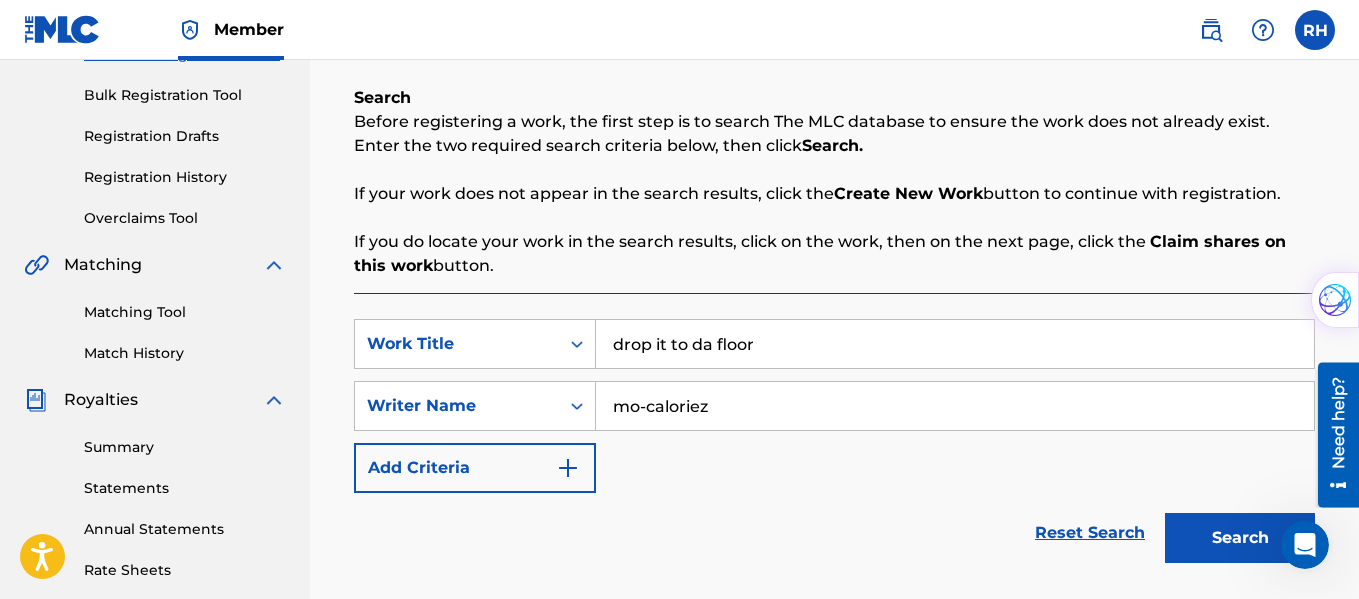 type on "mo-caloriez" 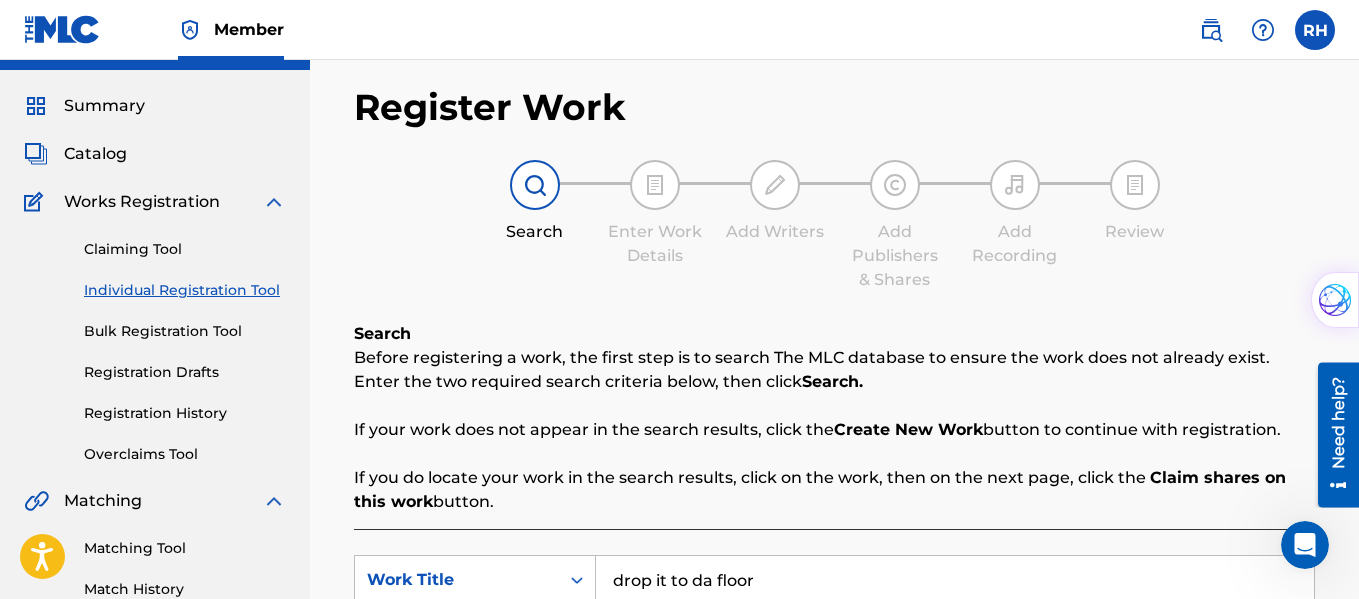 scroll, scrollTop: 28, scrollLeft: 0, axis: vertical 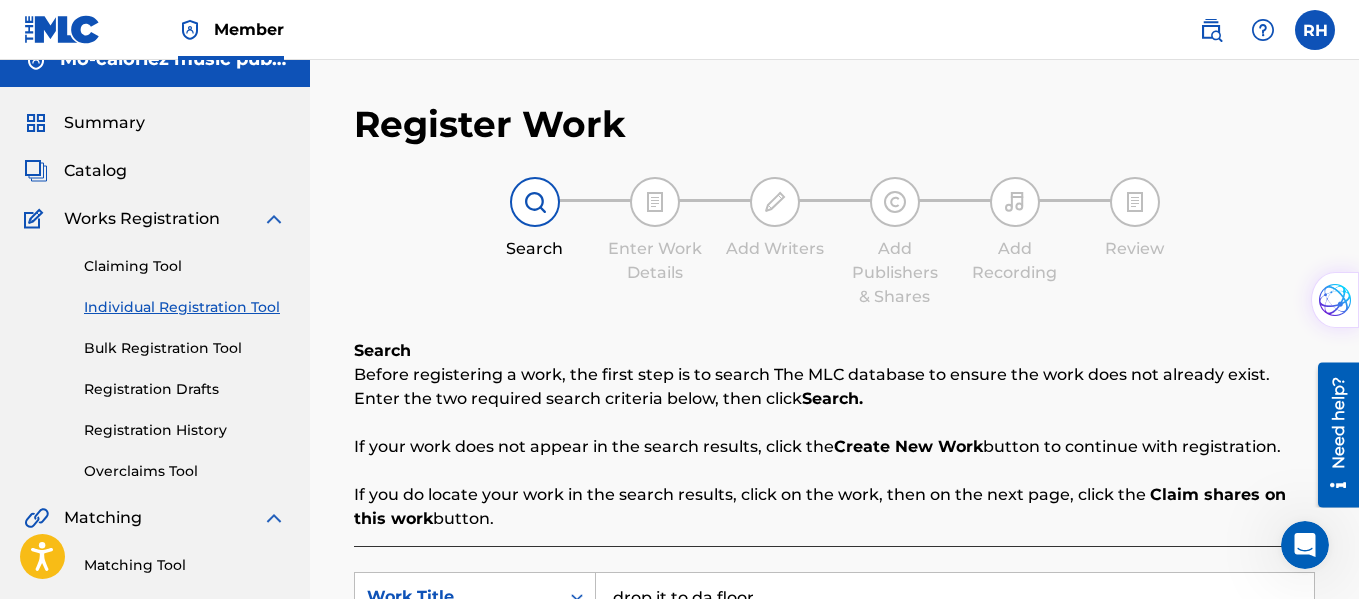 click on "Individual Registration Tool" at bounding box center (185, 307) 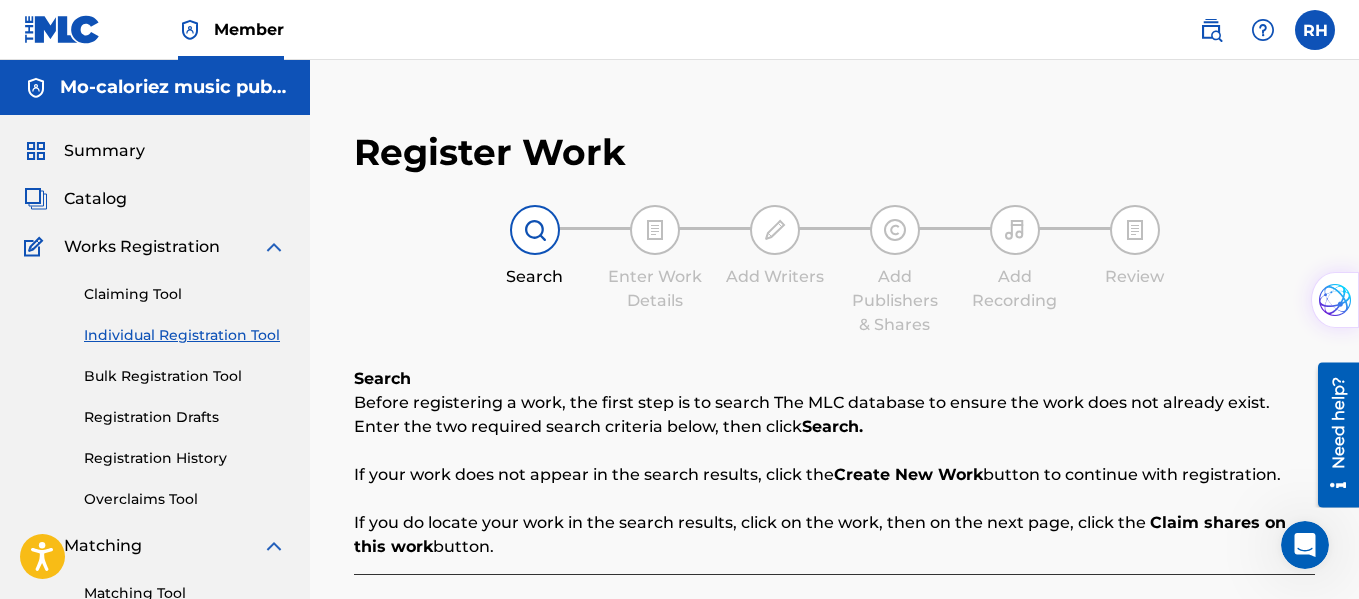 click on "Individual Registration Tool" at bounding box center [185, 335] 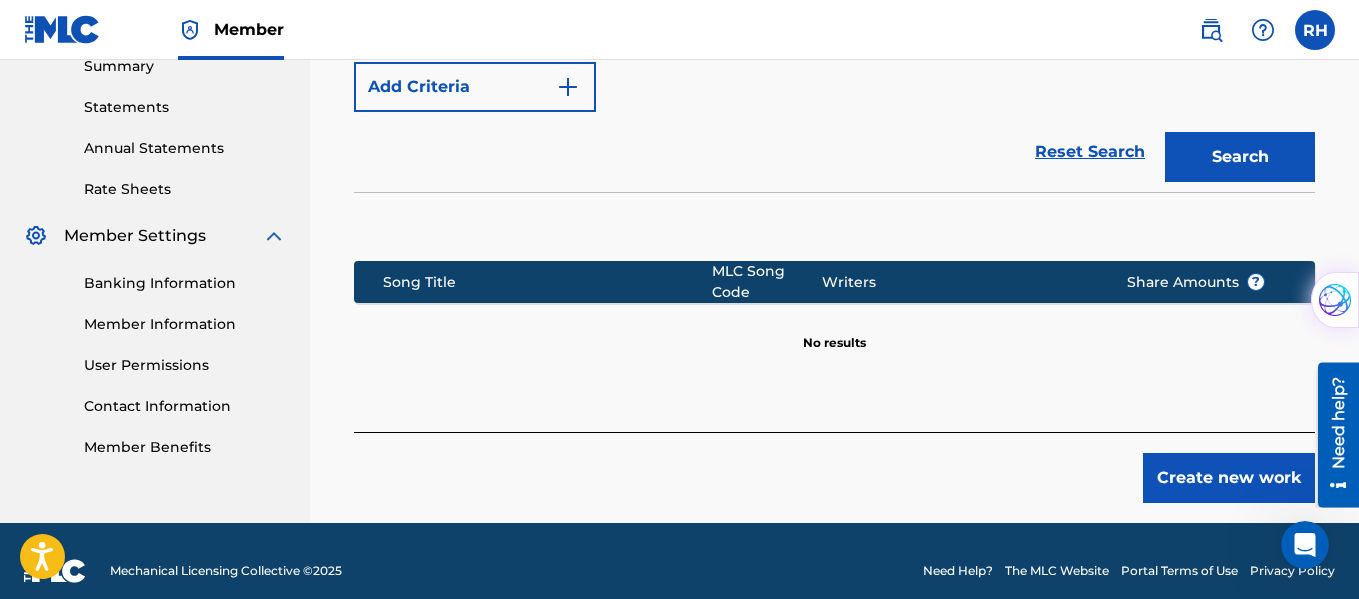 scroll, scrollTop: 682, scrollLeft: 0, axis: vertical 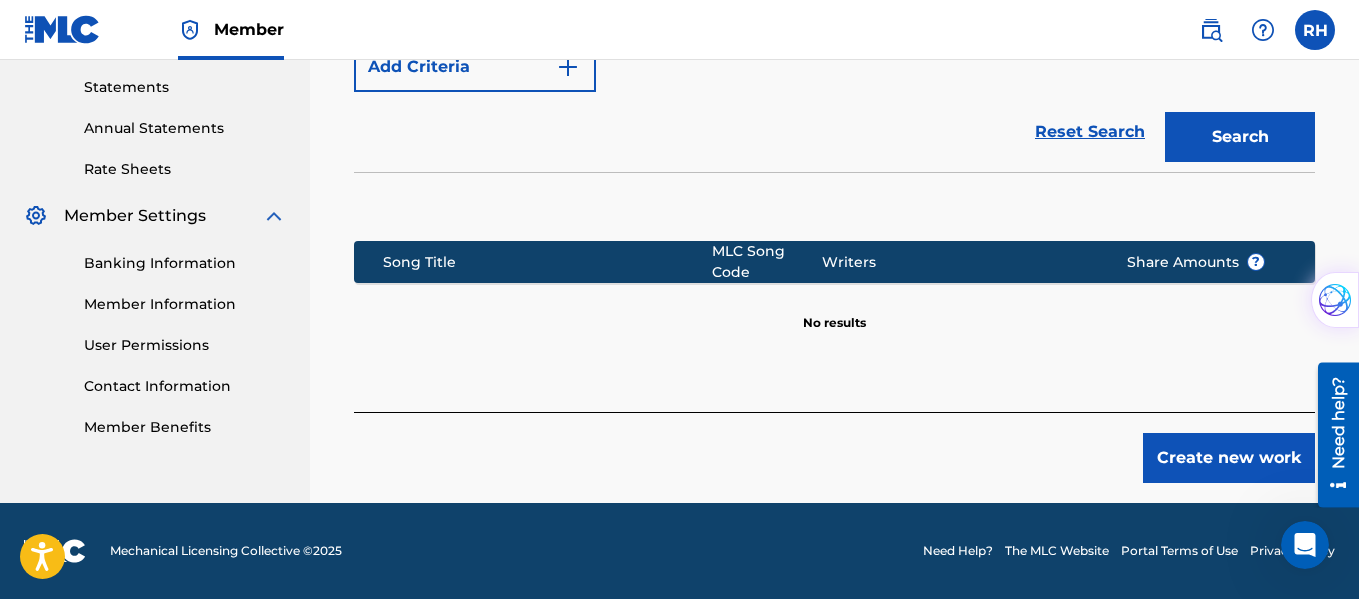 click on "Create new work" at bounding box center [1229, 458] 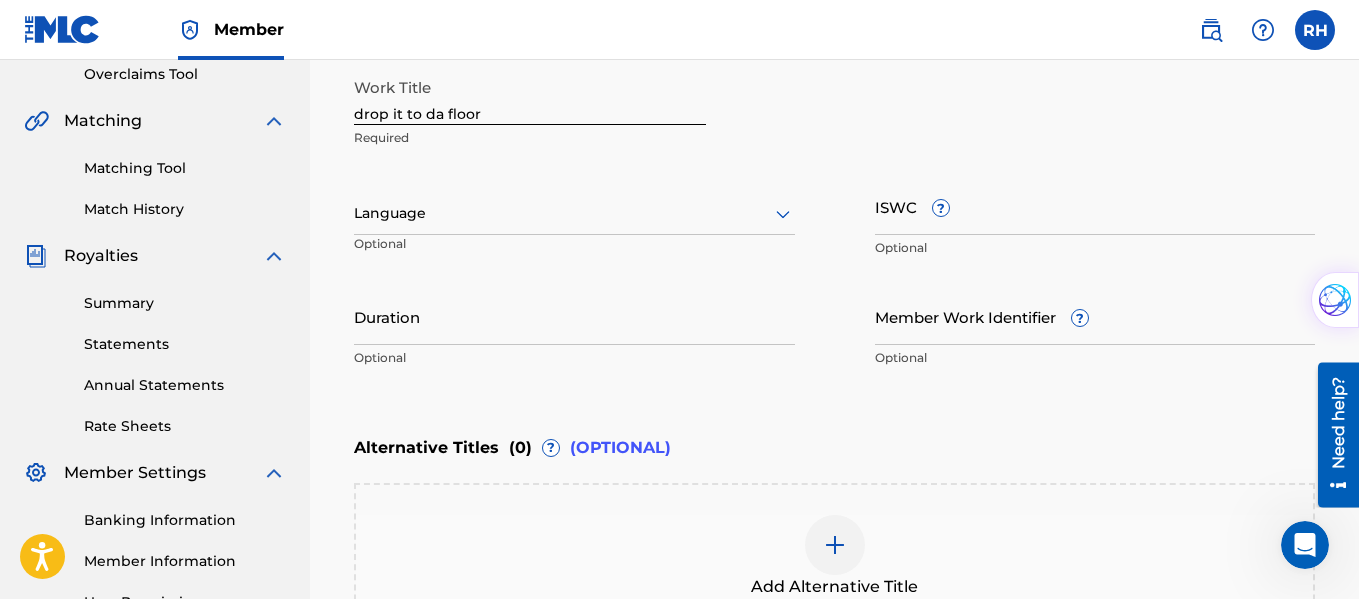scroll, scrollTop: 427, scrollLeft: 0, axis: vertical 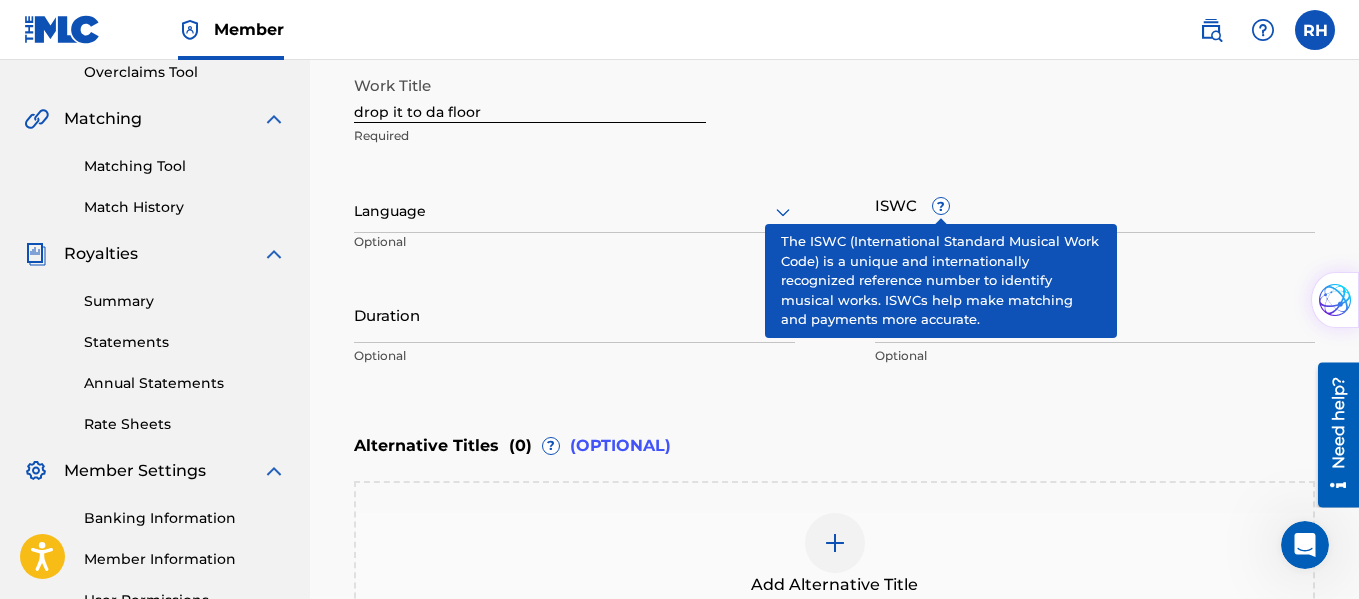 click on "?" at bounding box center [941, 206] 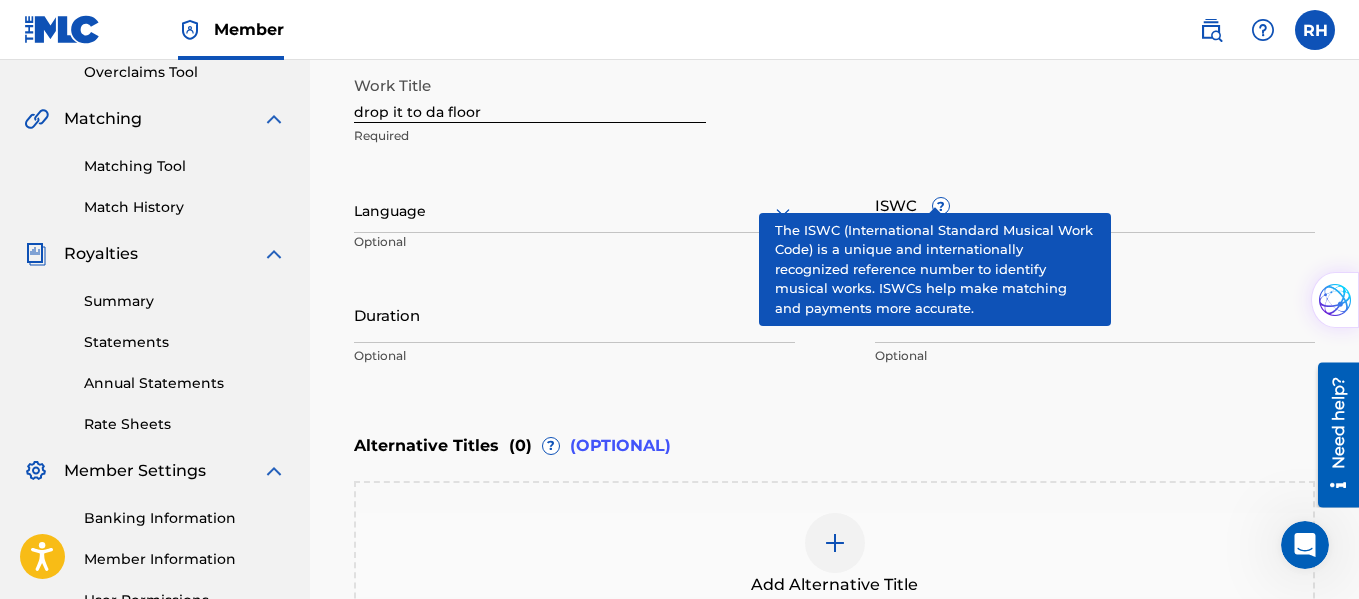 click on "ISWC   ? Optional" at bounding box center (1095, 221) 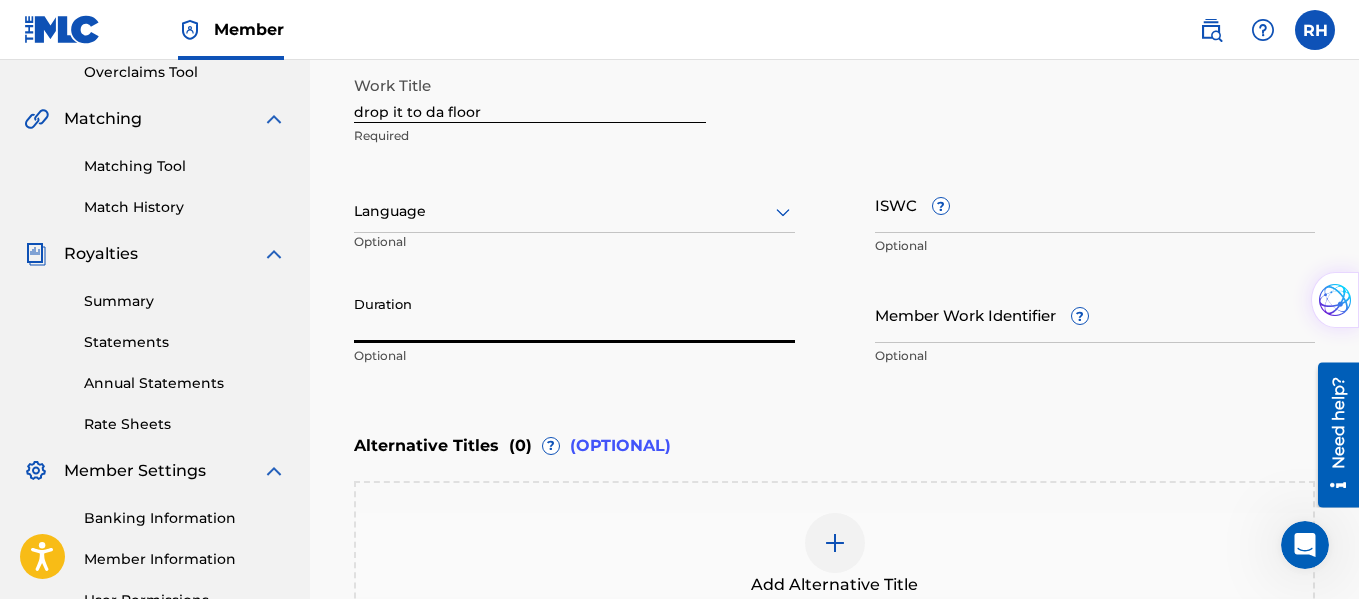 click on "Duration" at bounding box center (574, 314) 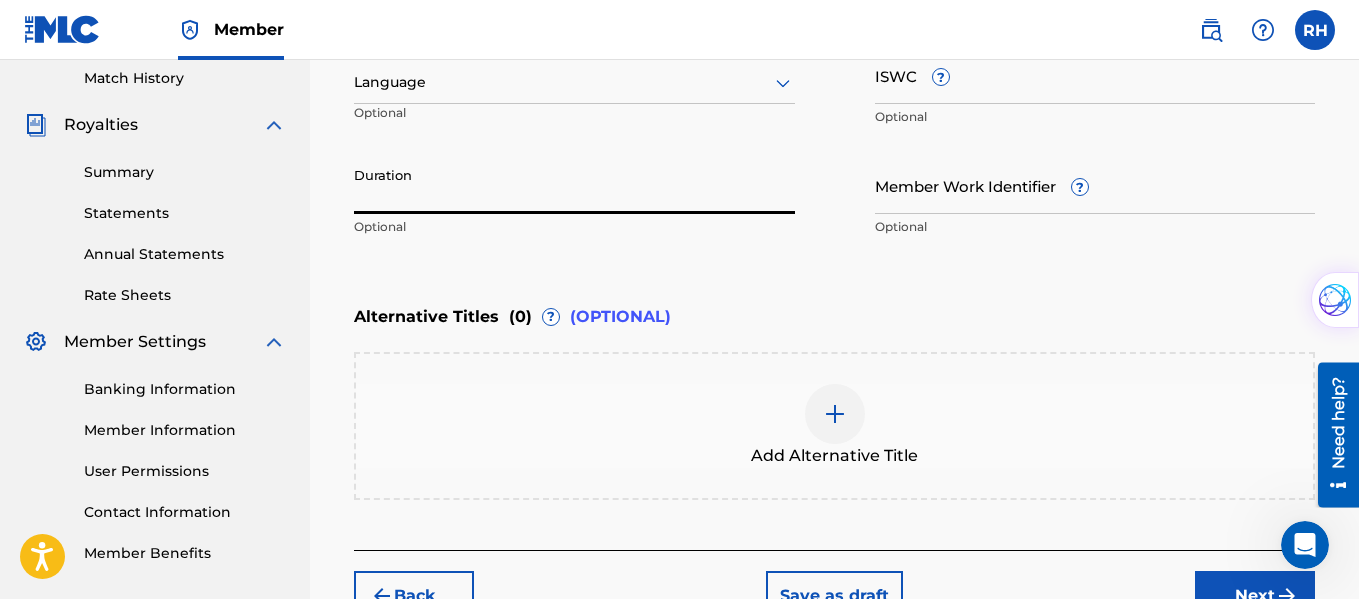 scroll, scrollTop: 534, scrollLeft: 0, axis: vertical 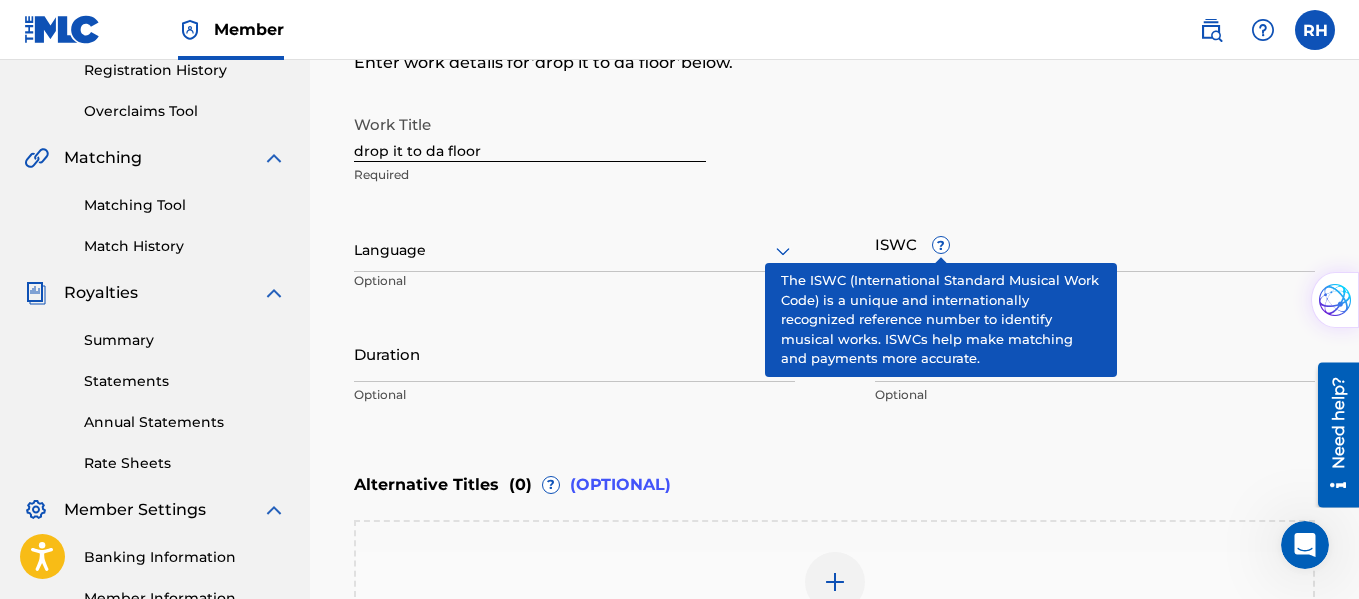 click on "?" at bounding box center (941, 245) 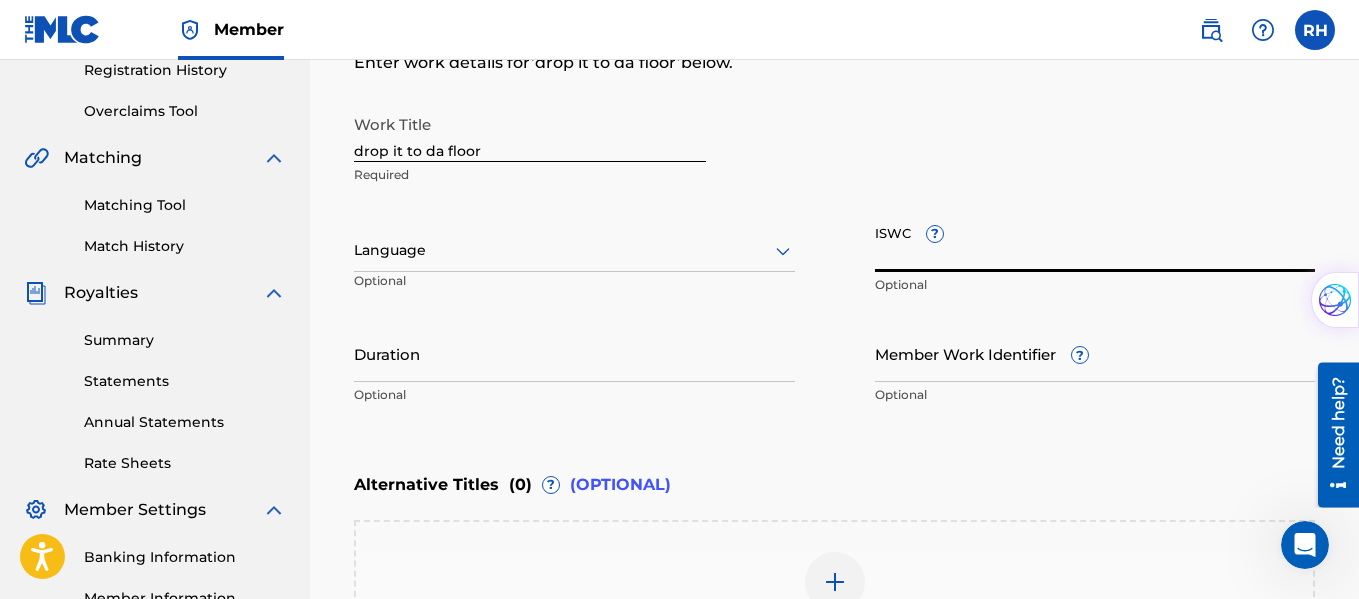 click on "Matching Tool" at bounding box center [185, 205] 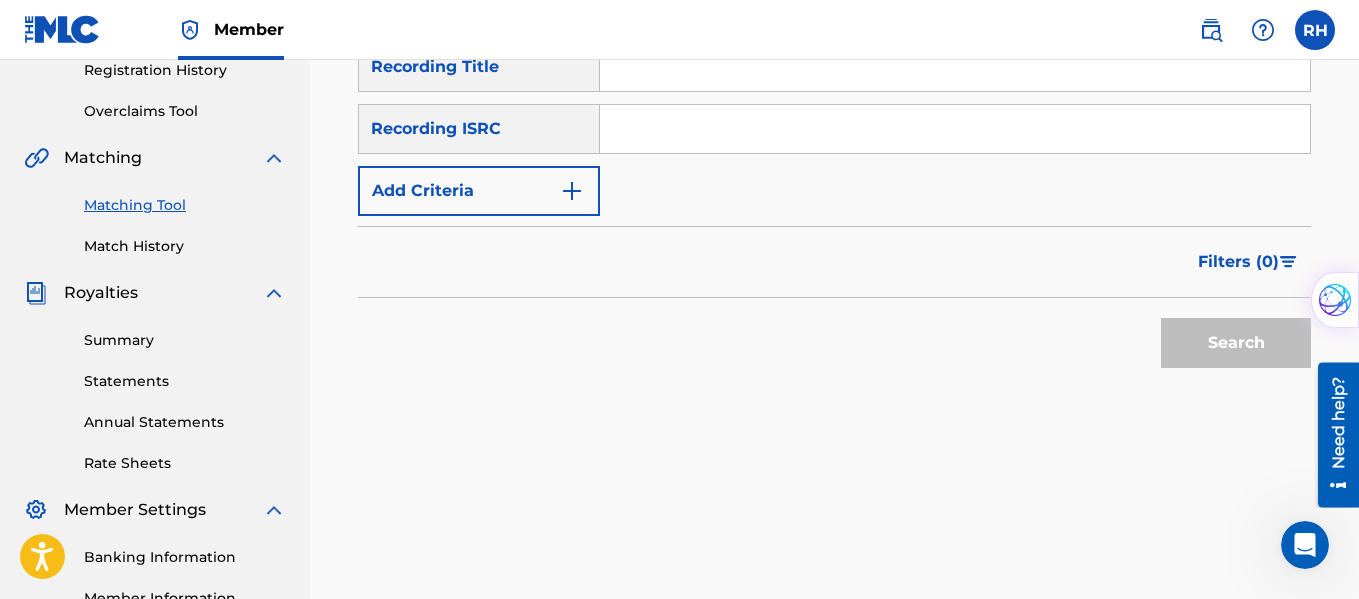 scroll, scrollTop: 0, scrollLeft: 0, axis: both 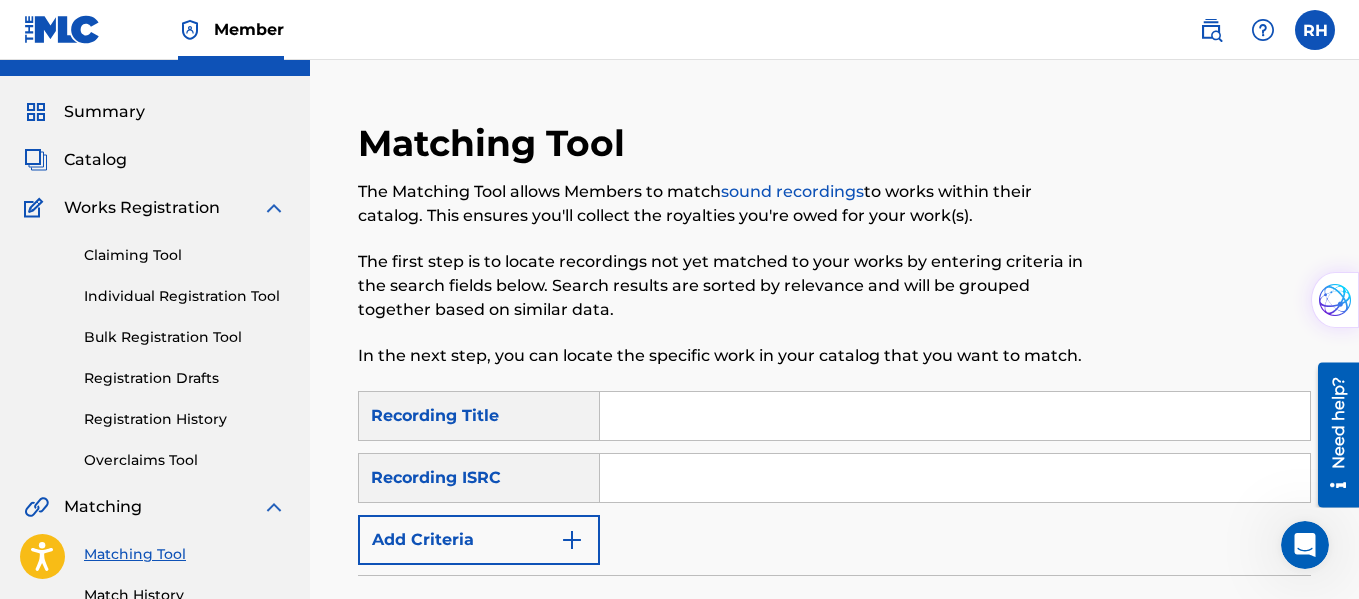 click at bounding box center [955, 416] 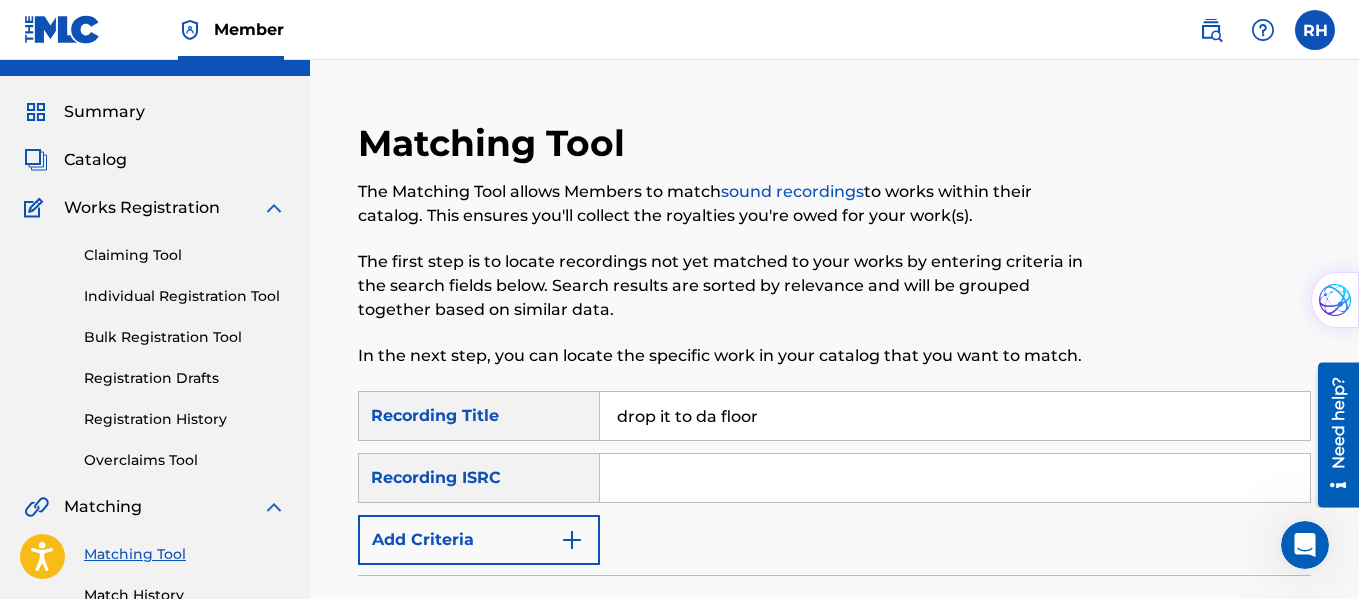 type on "drop it to da floor" 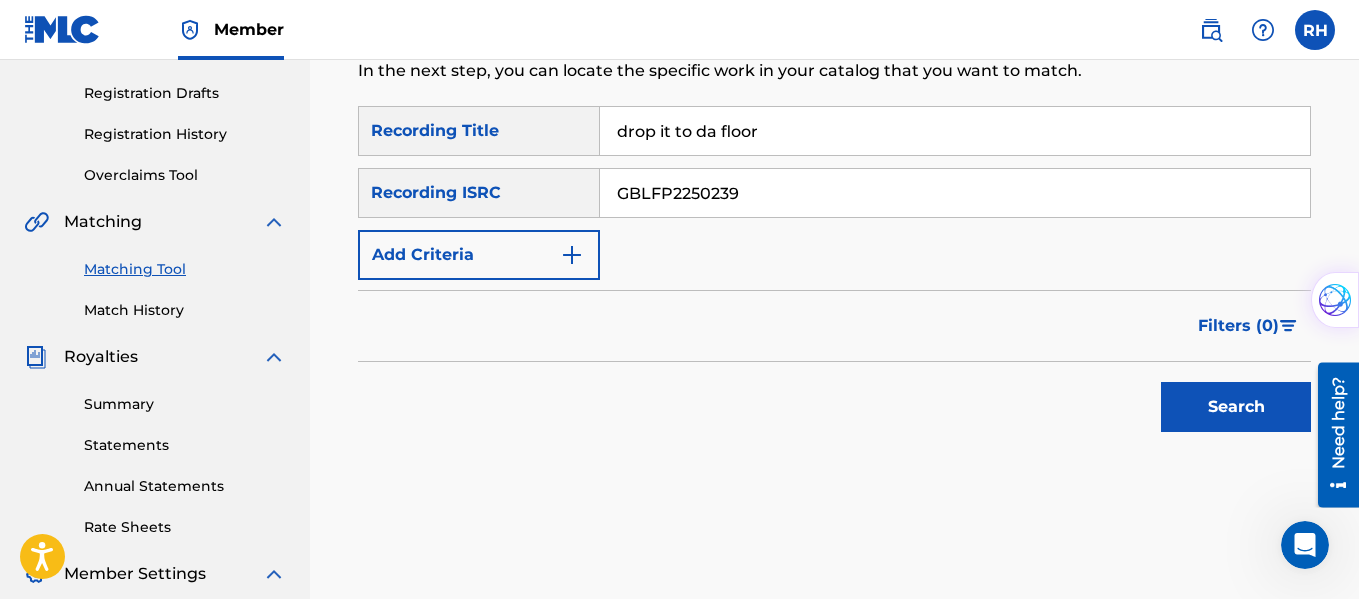 scroll, scrollTop: 327, scrollLeft: 0, axis: vertical 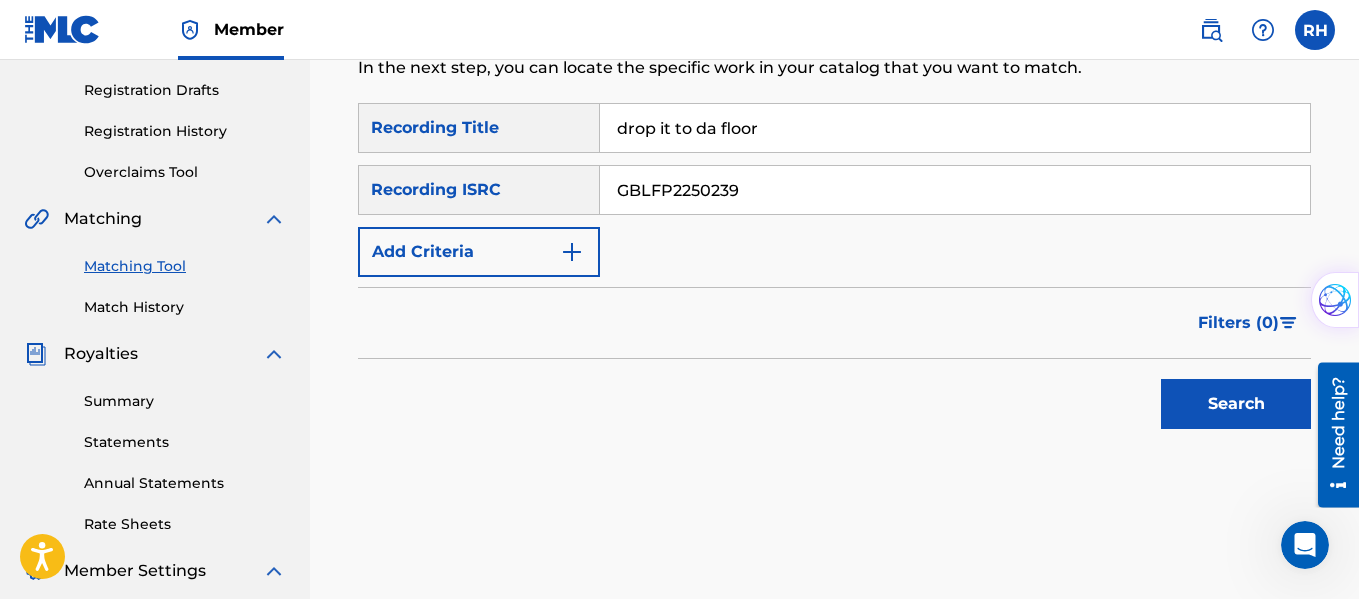 type on "GBLFP2250239" 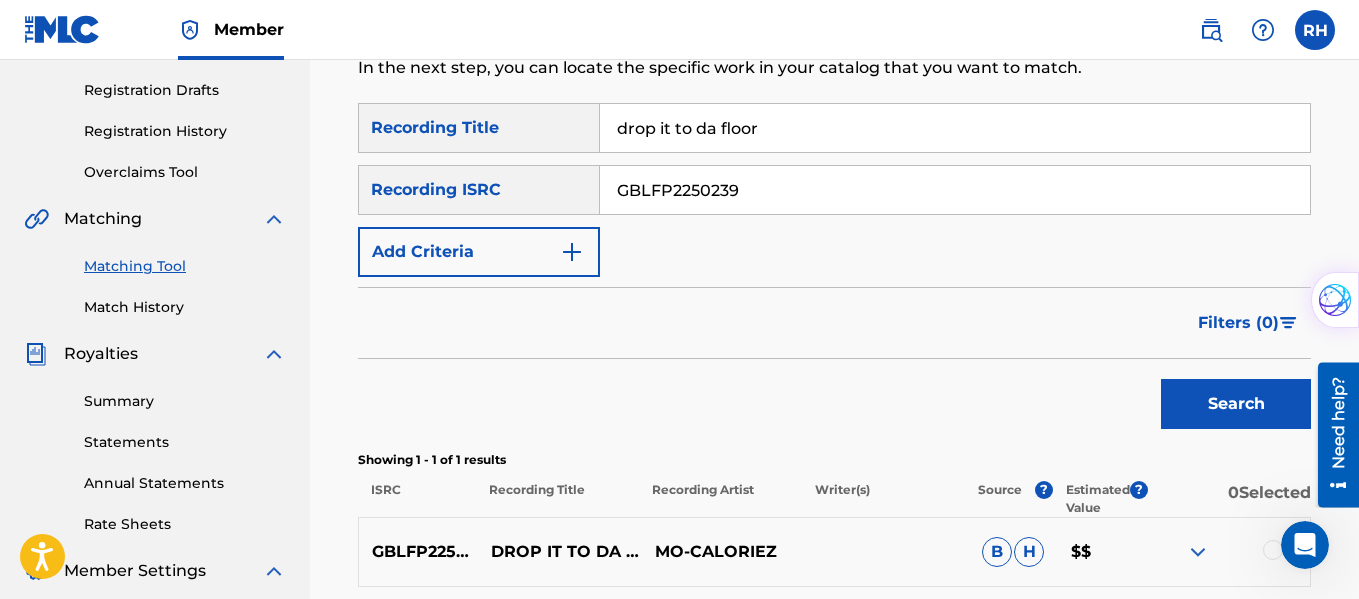 scroll, scrollTop: 0, scrollLeft: 0, axis: both 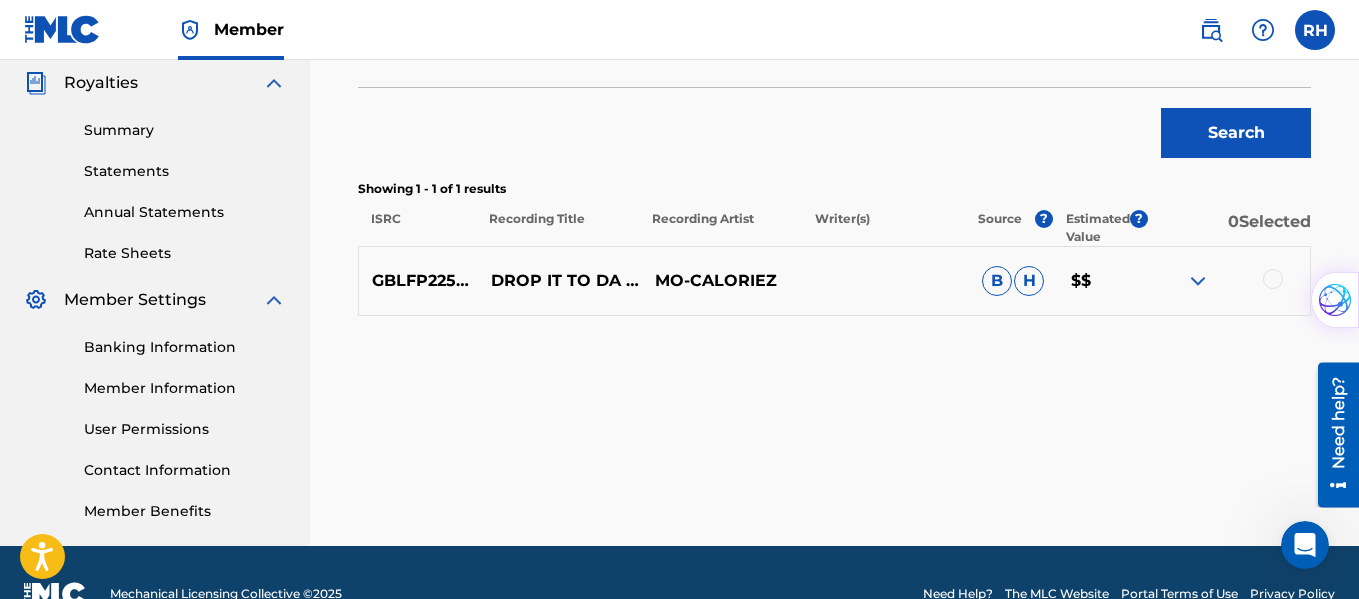 click at bounding box center [1273, 279] 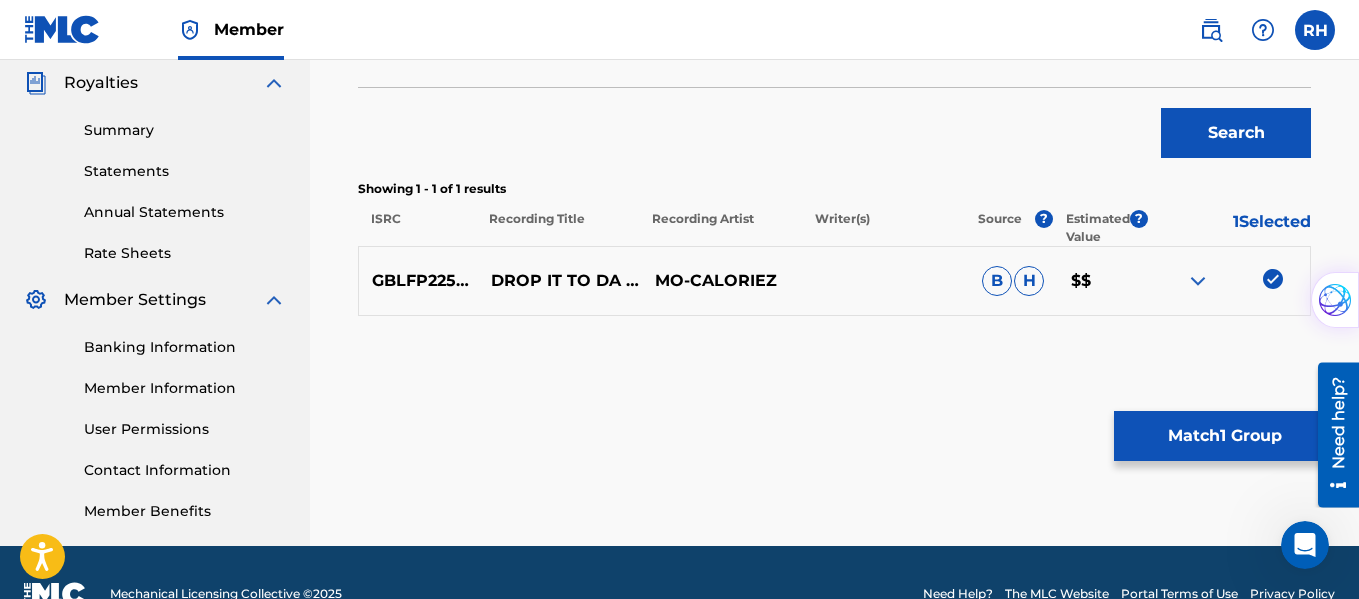 click on "Match  1 Group" at bounding box center (1224, 436) 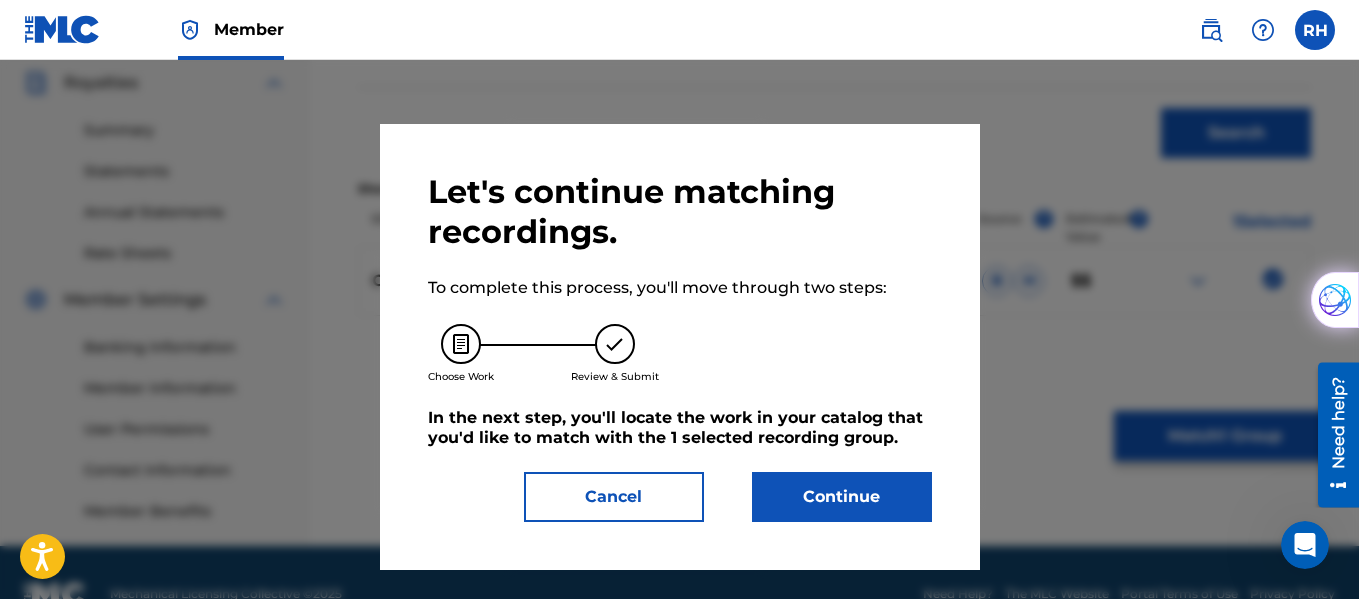 click on "Continue" at bounding box center (842, 497) 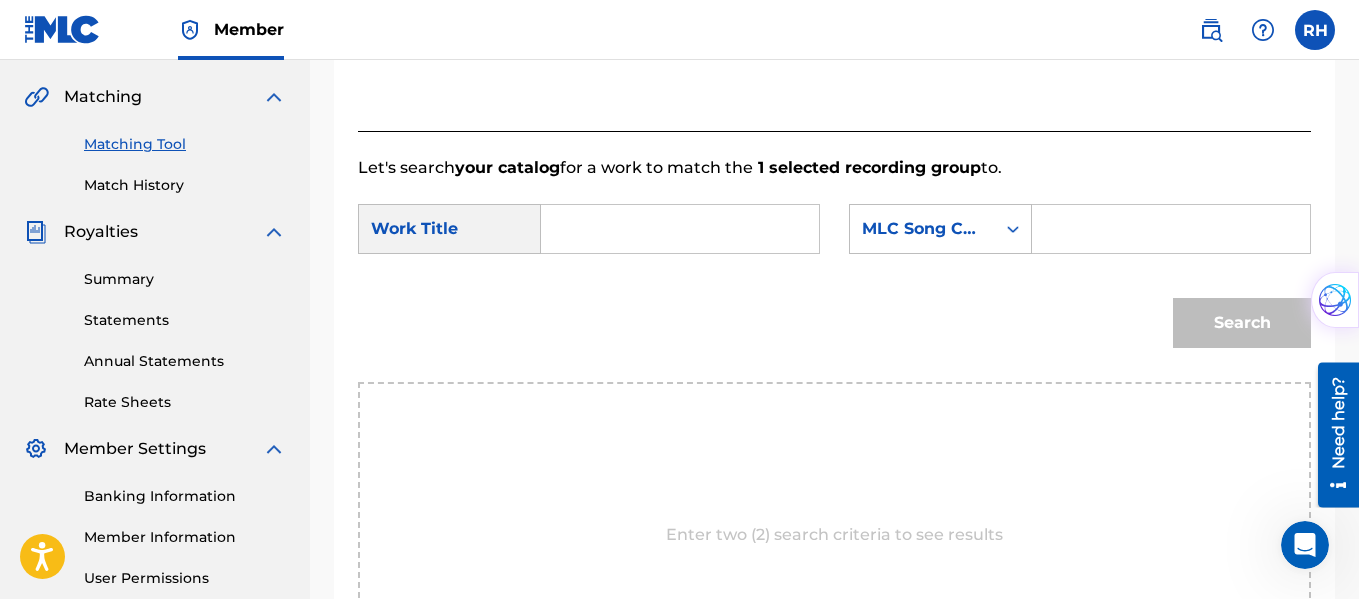 scroll, scrollTop: 451, scrollLeft: 0, axis: vertical 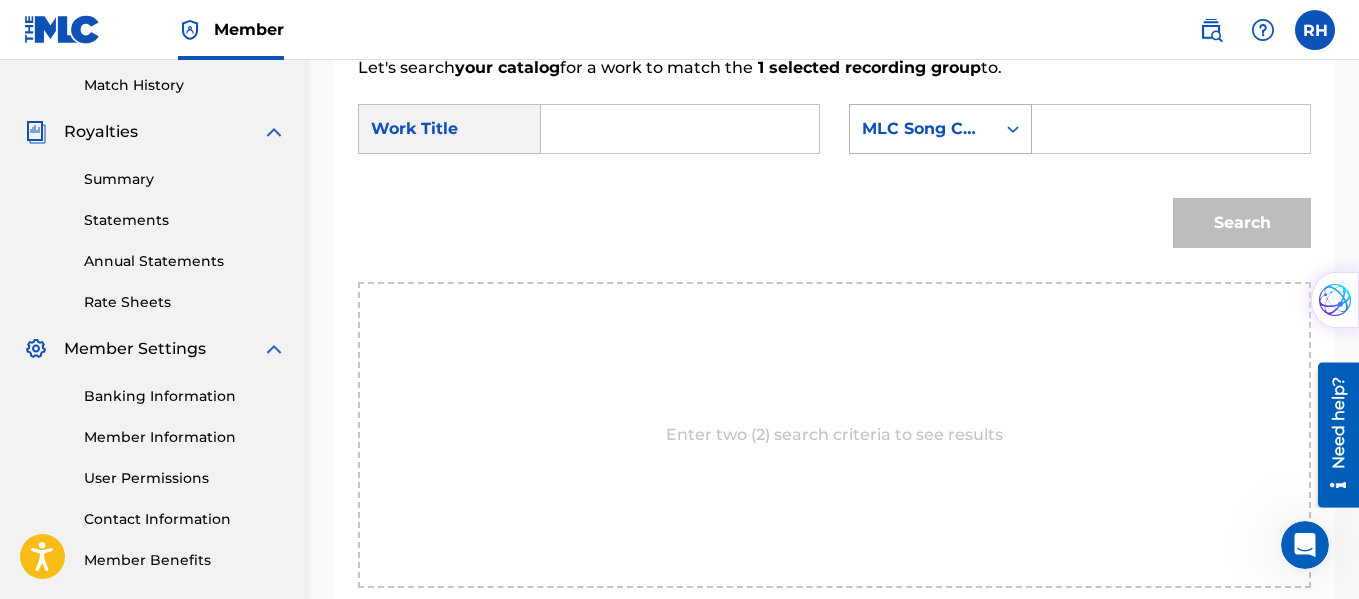 click on "MLC Song Code" at bounding box center (922, 129) 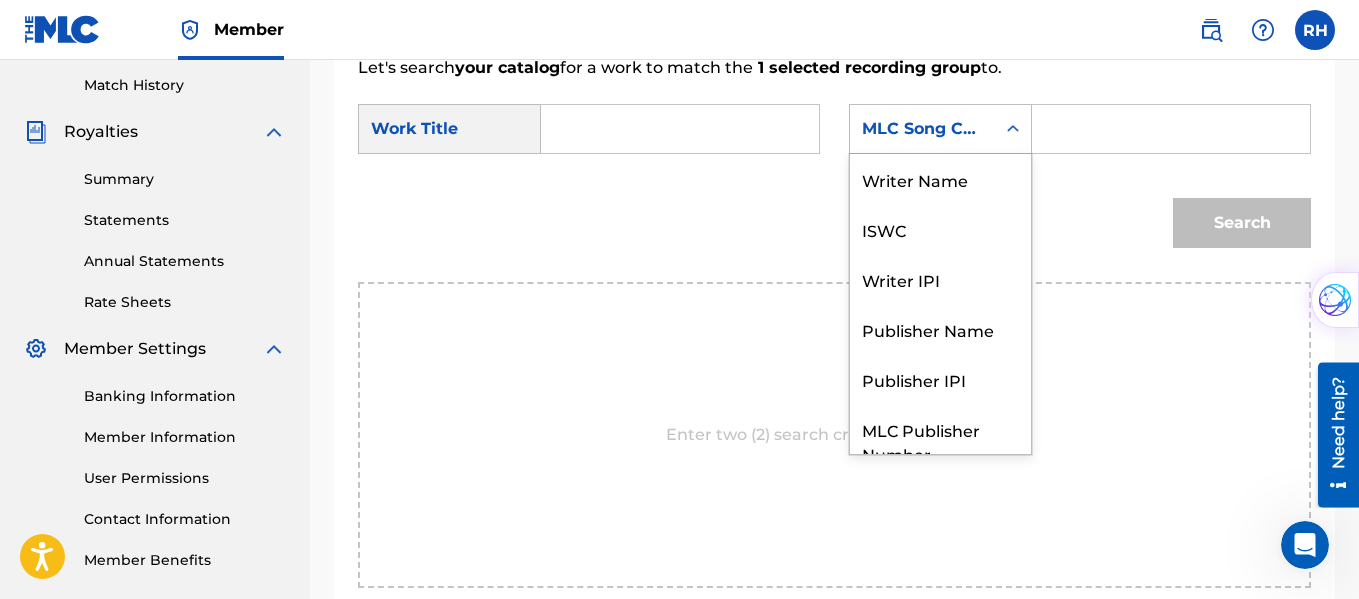 scroll, scrollTop: 74, scrollLeft: 0, axis: vertical 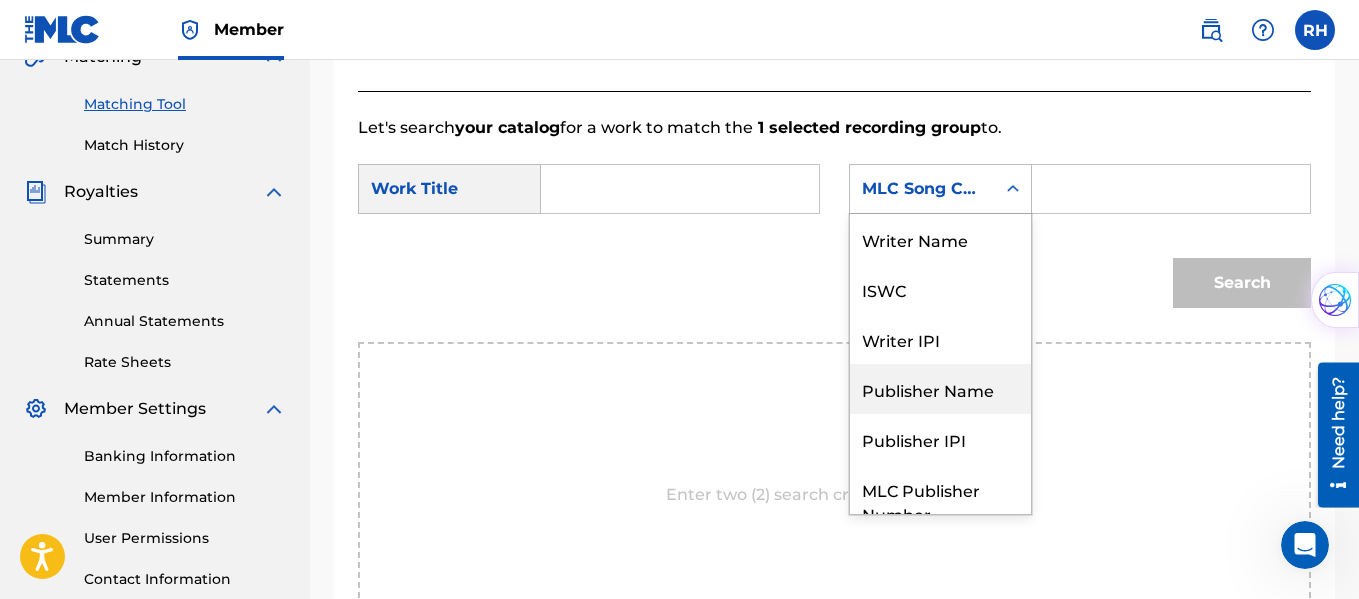 click on "Publisher Name" at bounding box center [940, 389] 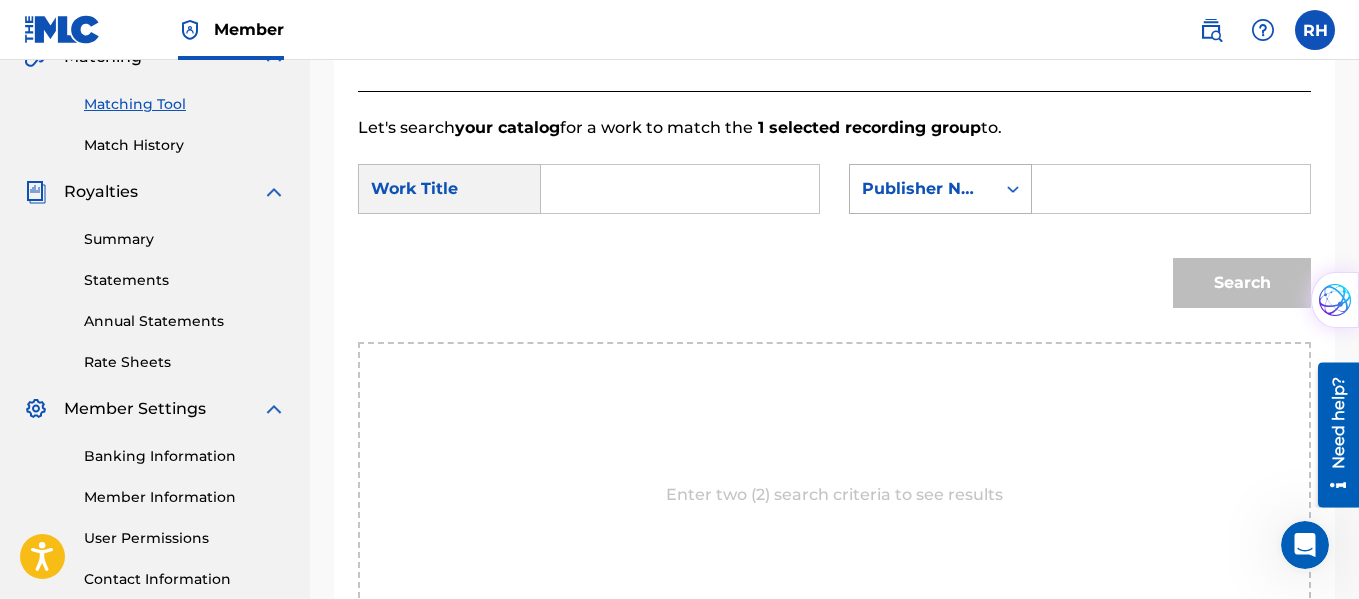 click on "Publisher Name" at bounding box center (922, 189) 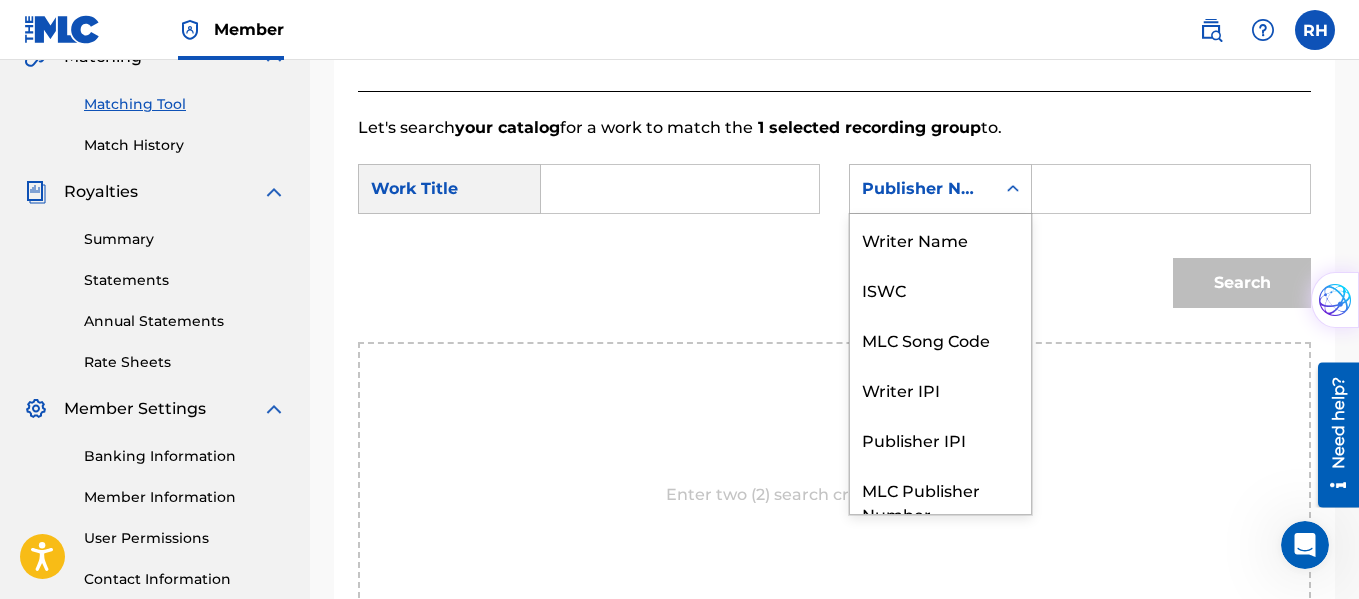 scroll, scrollTop: 74, scrollLeft: 0, axis: vertical 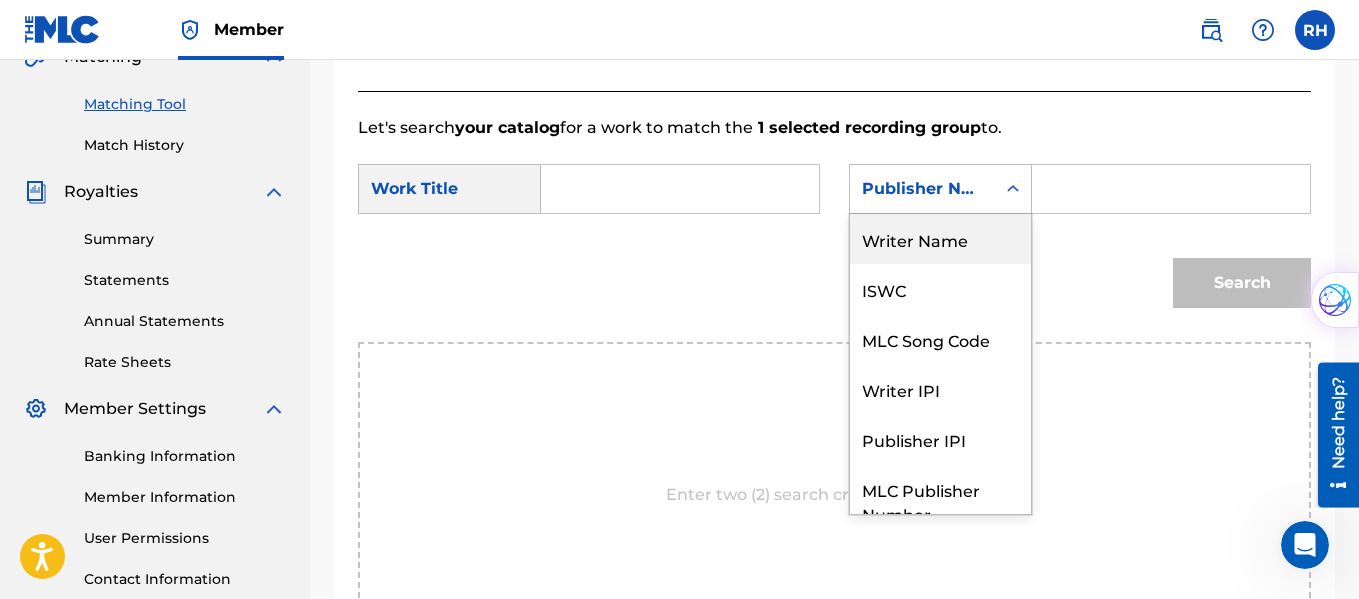 click on "Writer Name" at bounding box center (940, 239) 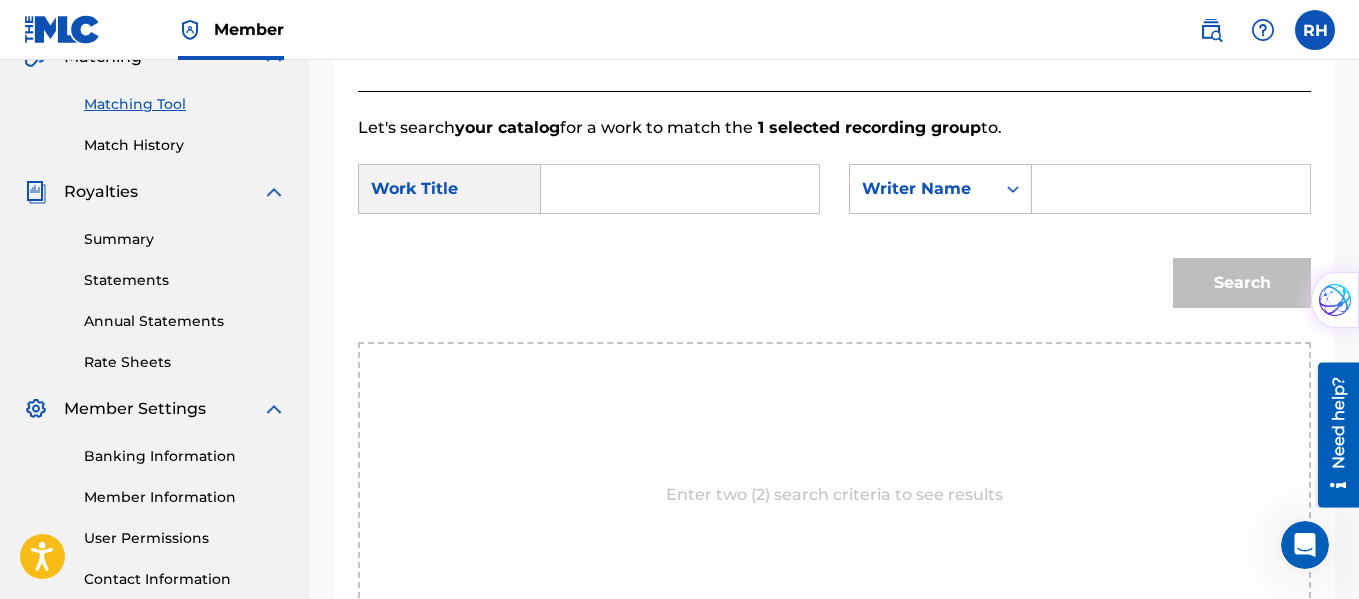 click at bounding box center (680, 189) 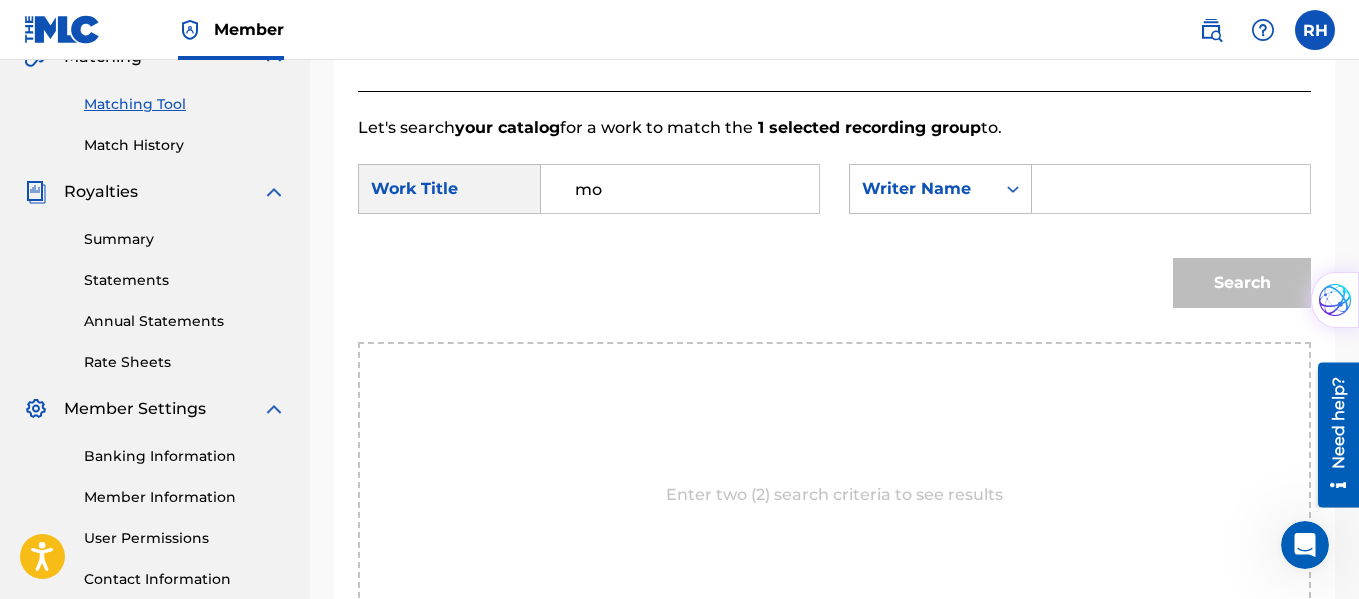 type on "m" 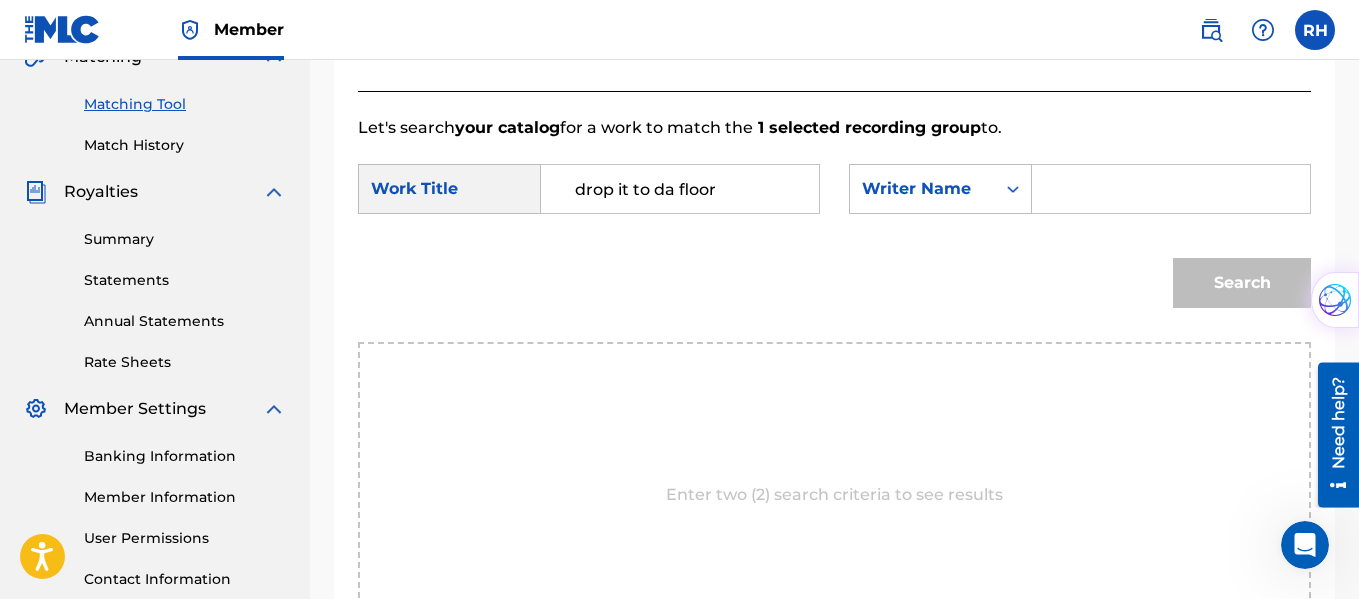 type on "drop it to da floor" 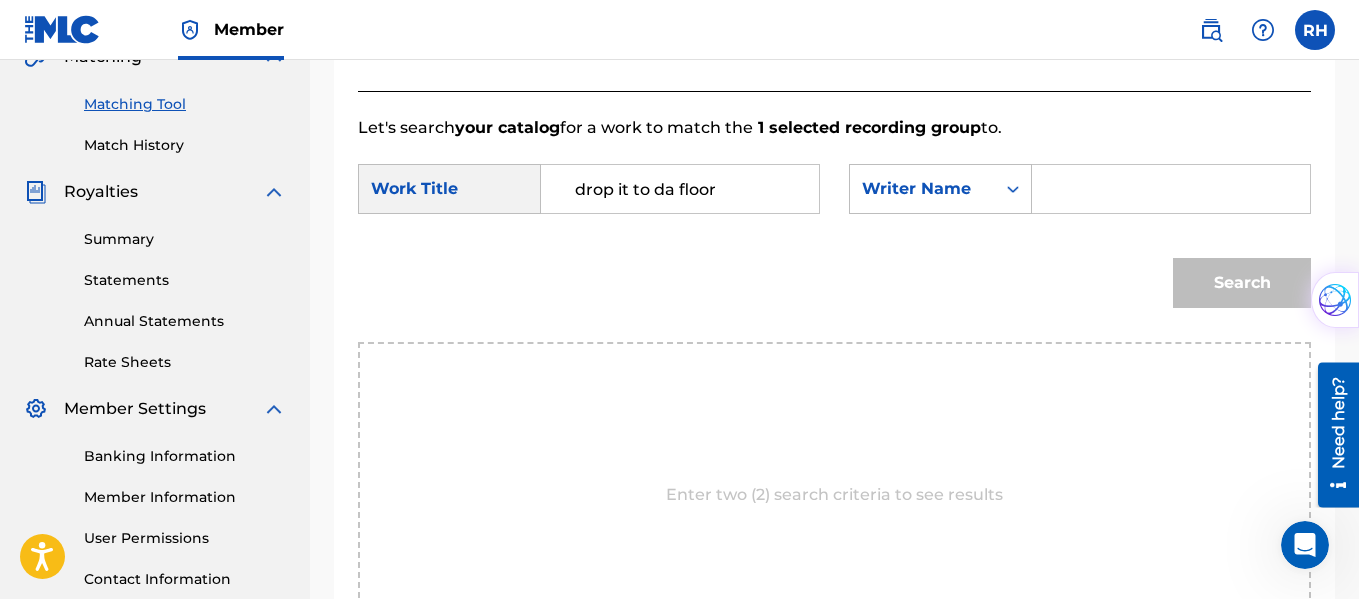 type on "mo-caloriez" 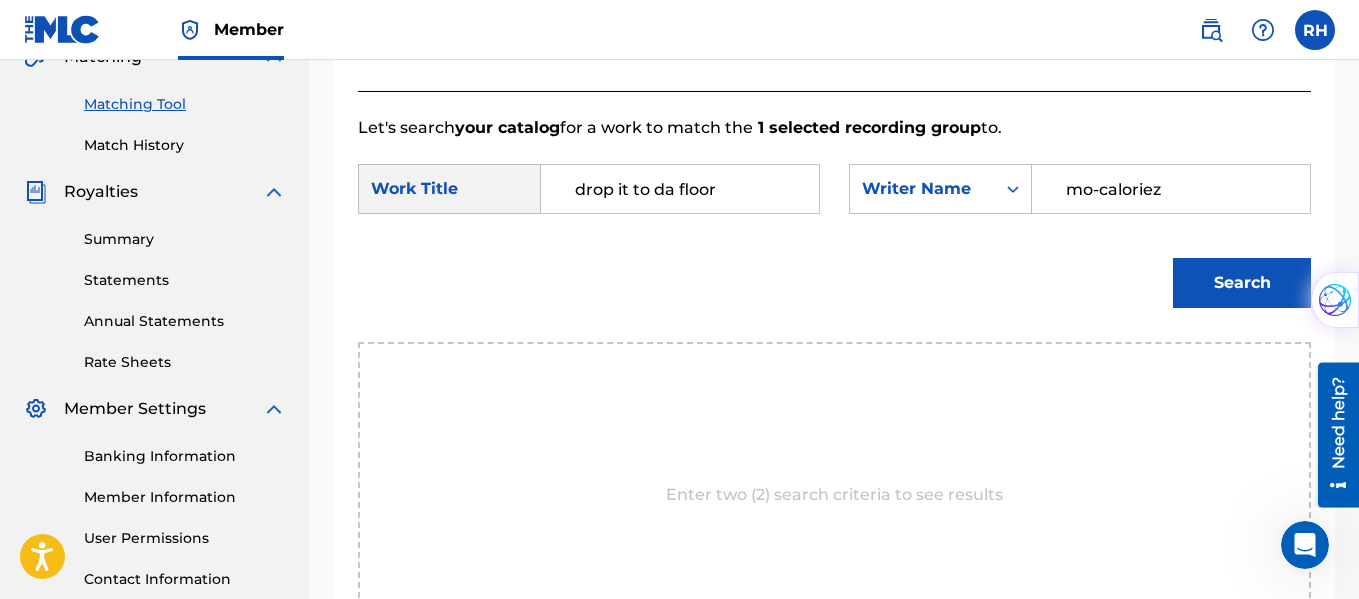 click on "Search" at bounding box center (1242, 283) 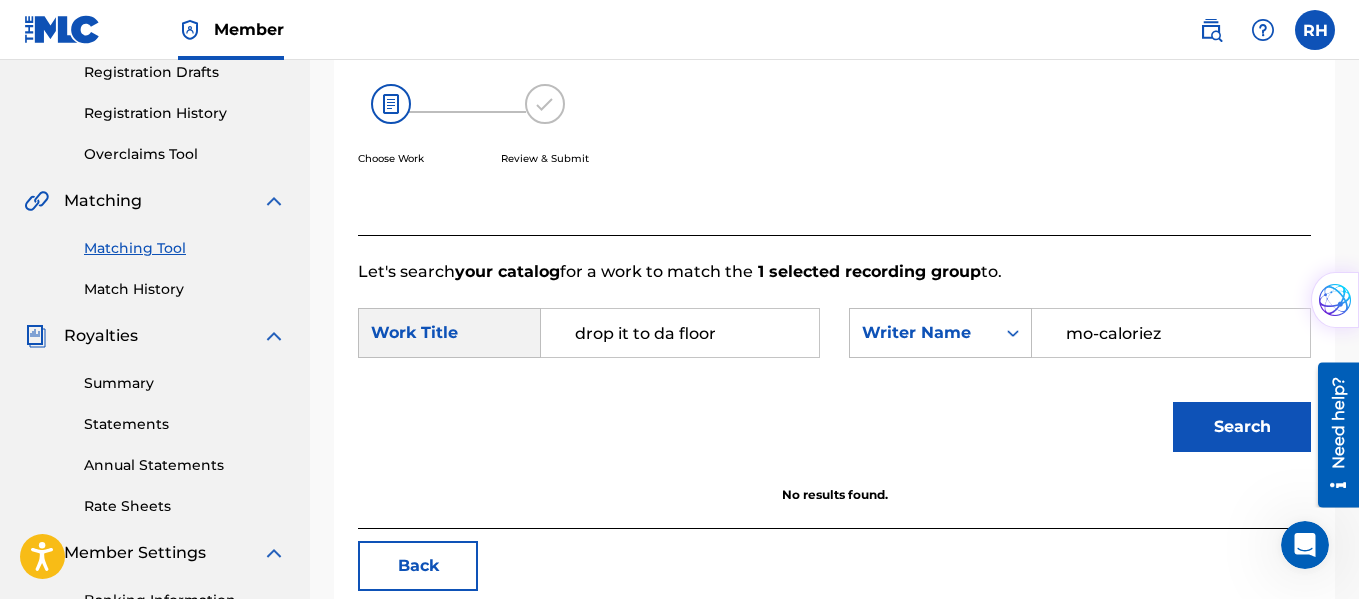 scroll, scrollTop: 339, scrollLeft: 0, axis: vertical 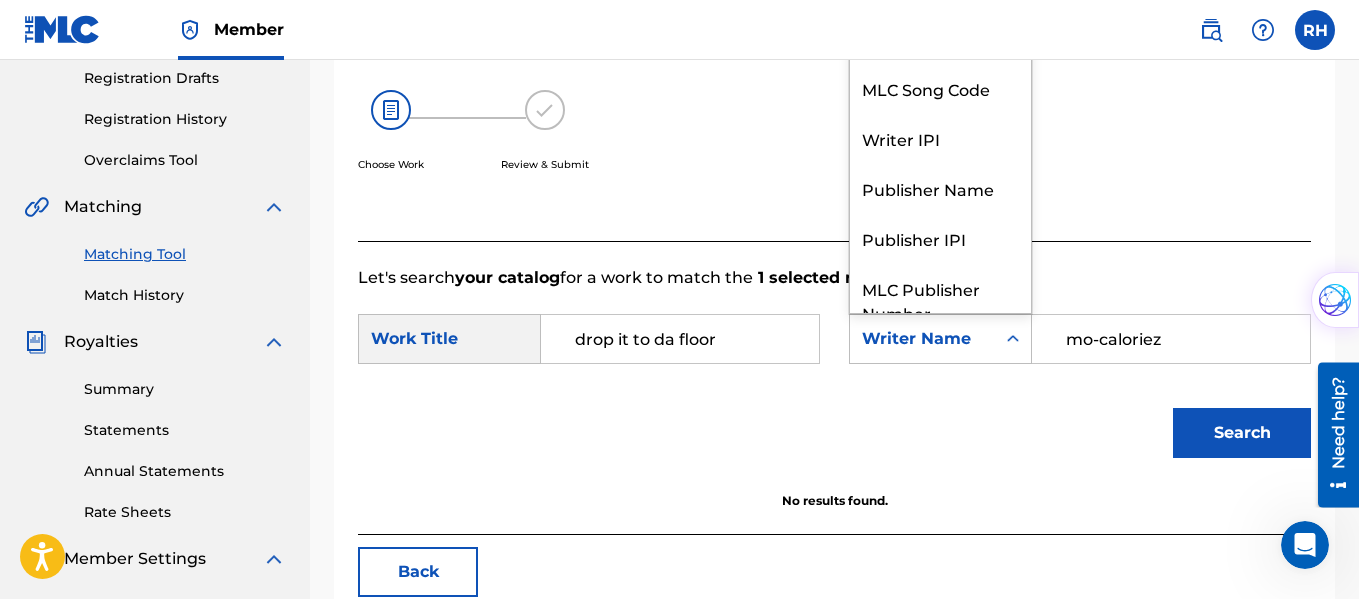 click on "Writer Name" at bounding box center (922, 339) 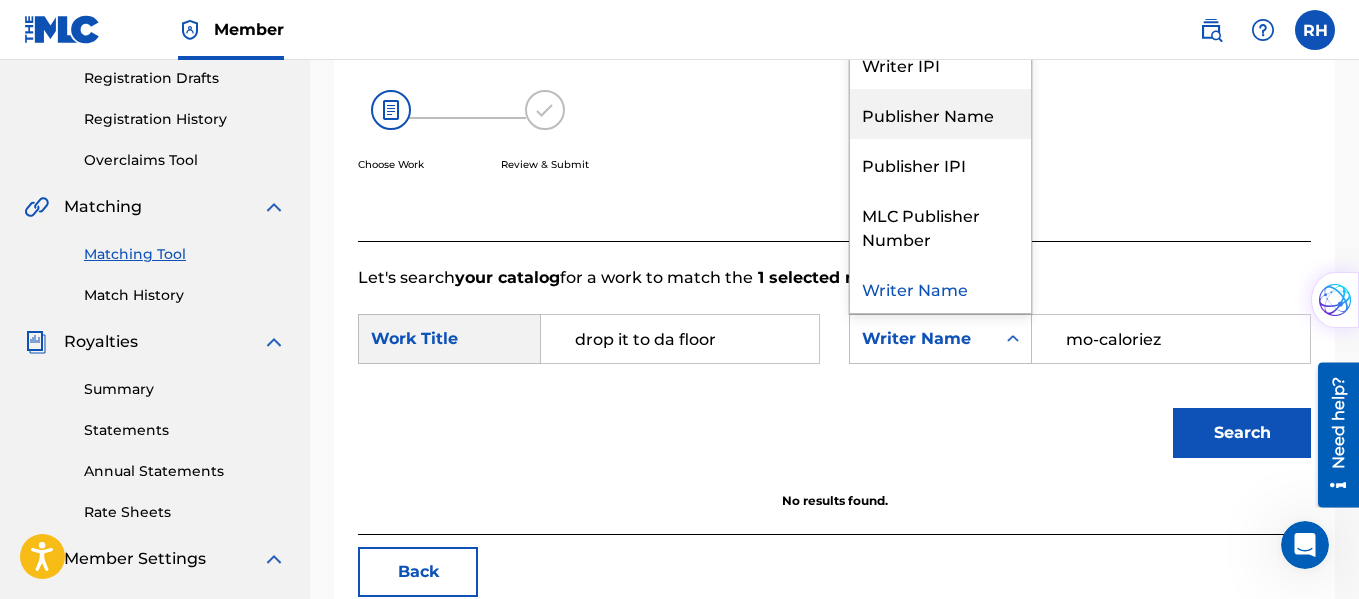 click on "Publisher Name" at bounding box center (940, 114) 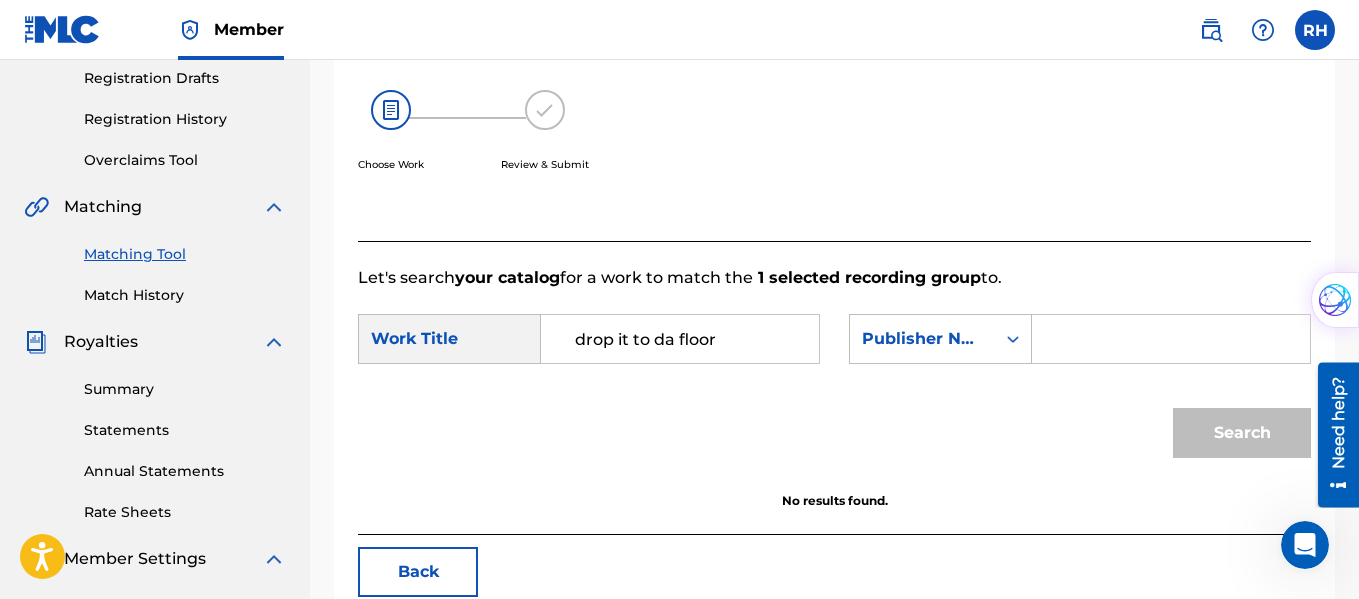 click at bounding box center [1171, 339] 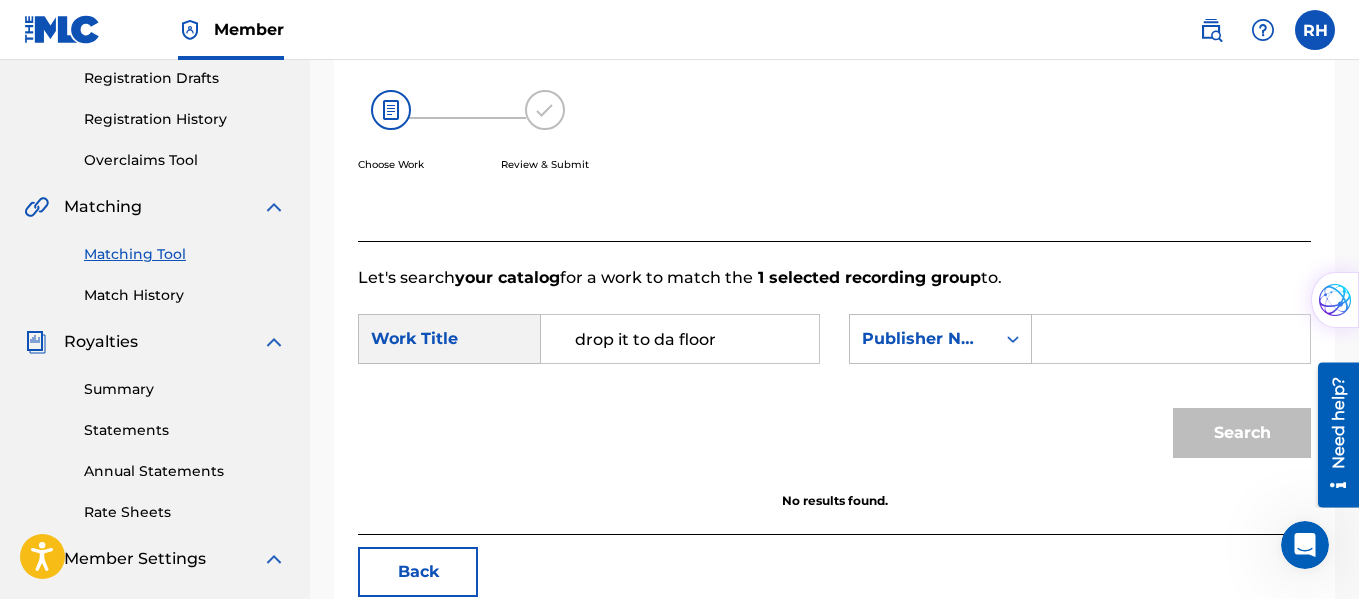 type on "mo-caloriez" 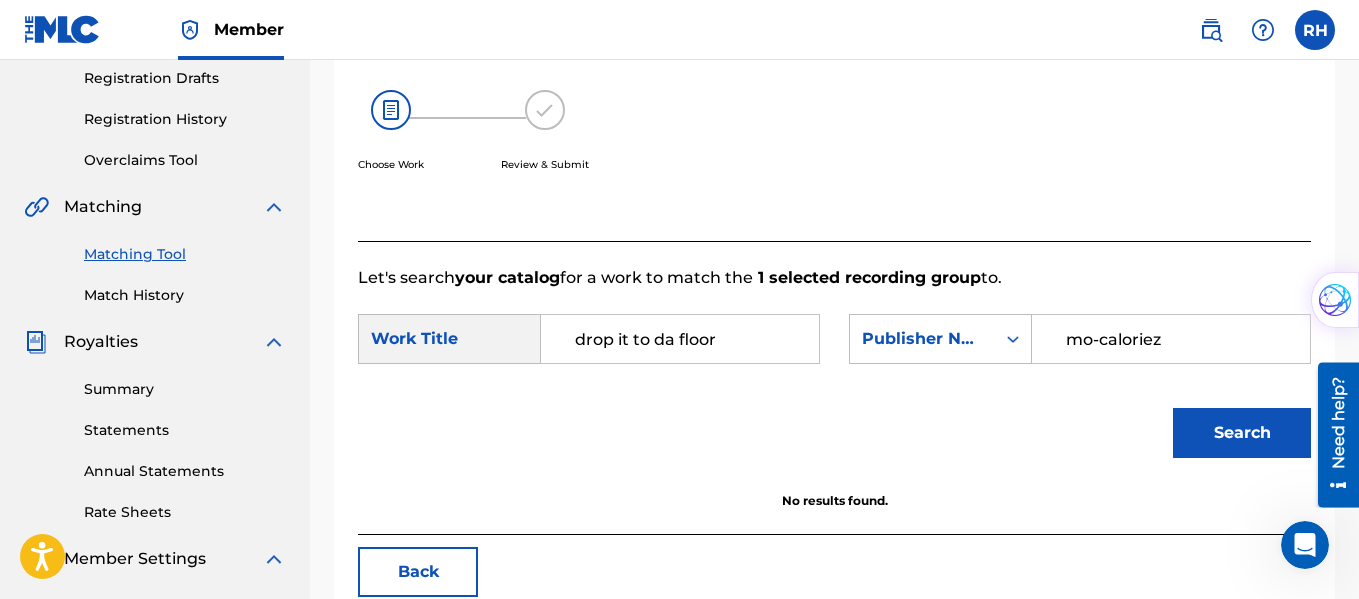 click on "Search" at bounding box center (1242, 433) 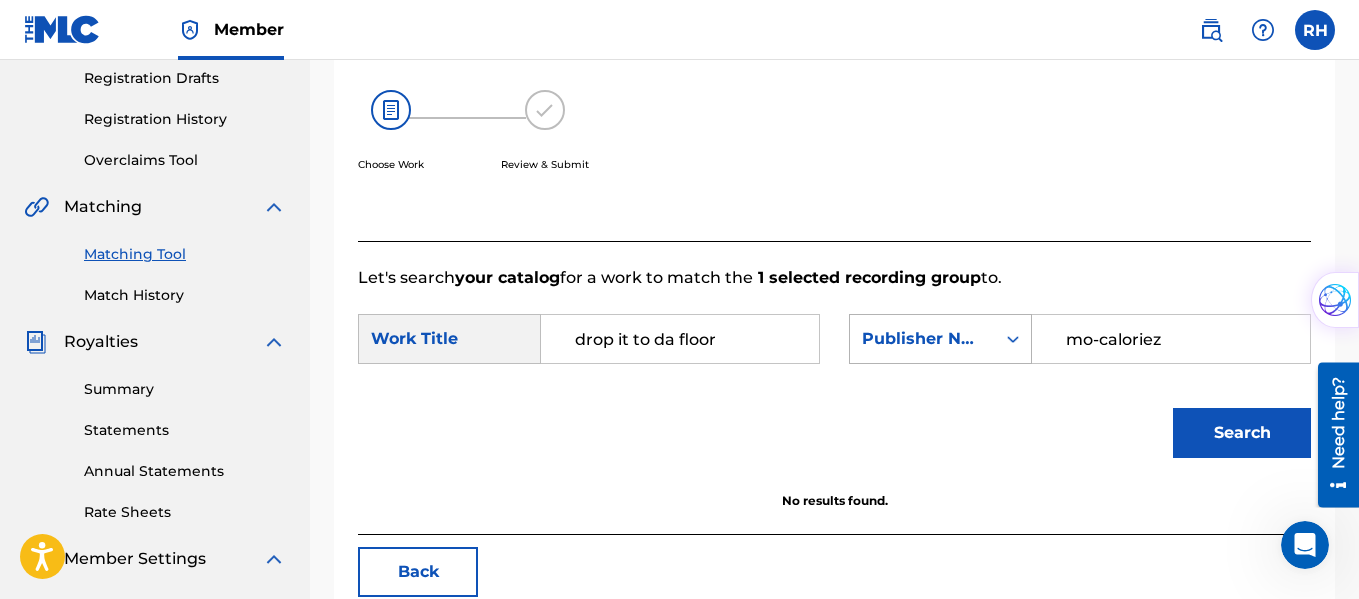 click at bounding box center (1013, 339) 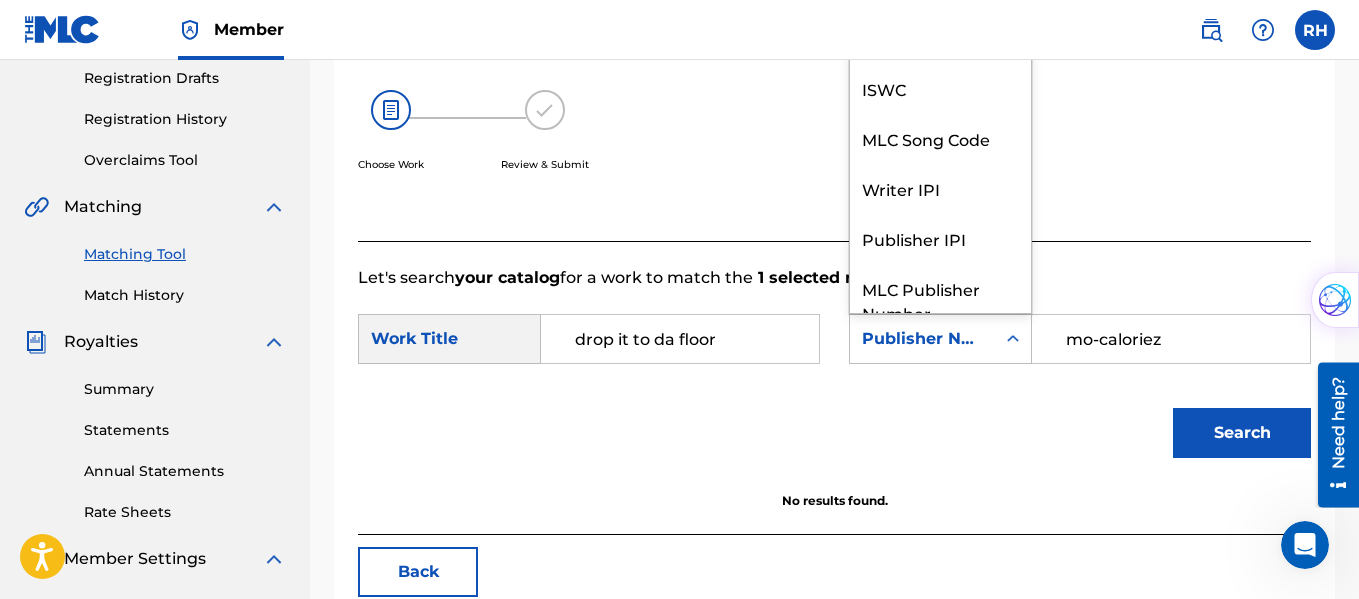 scroll, scrollTop: 74, scrollLeft: 0, axis: vertical 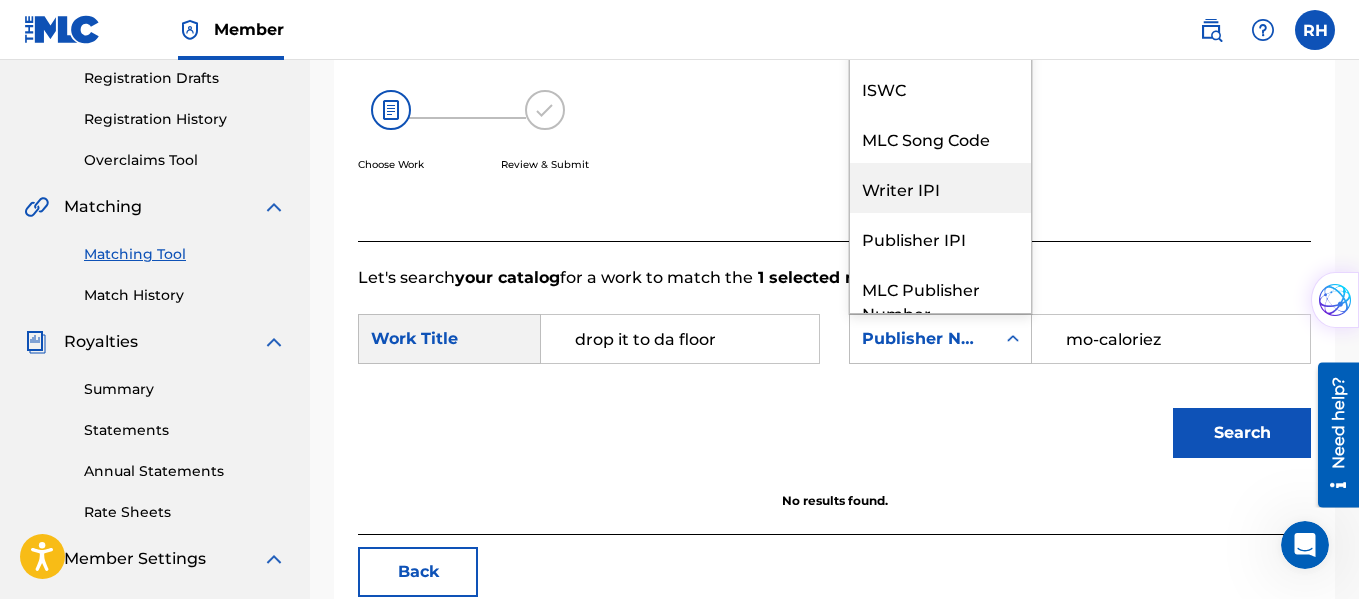 click on "Writer IPI" at bounding box center [940, 188] 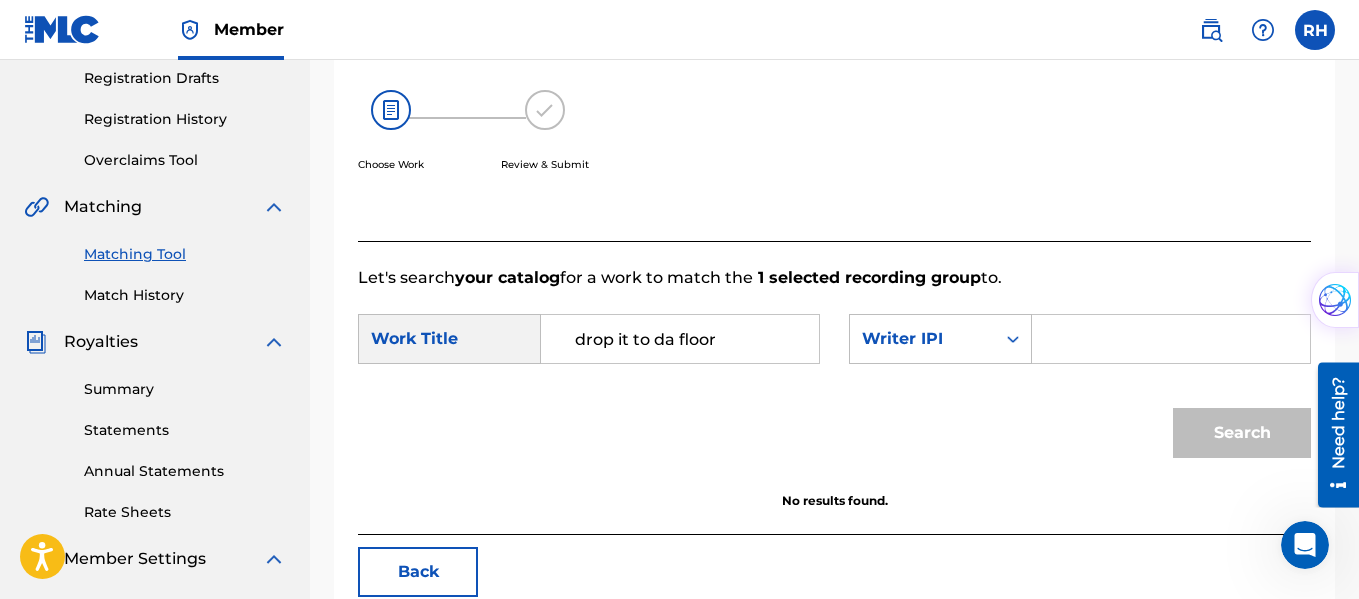 click at bounding box center [1171, 339] 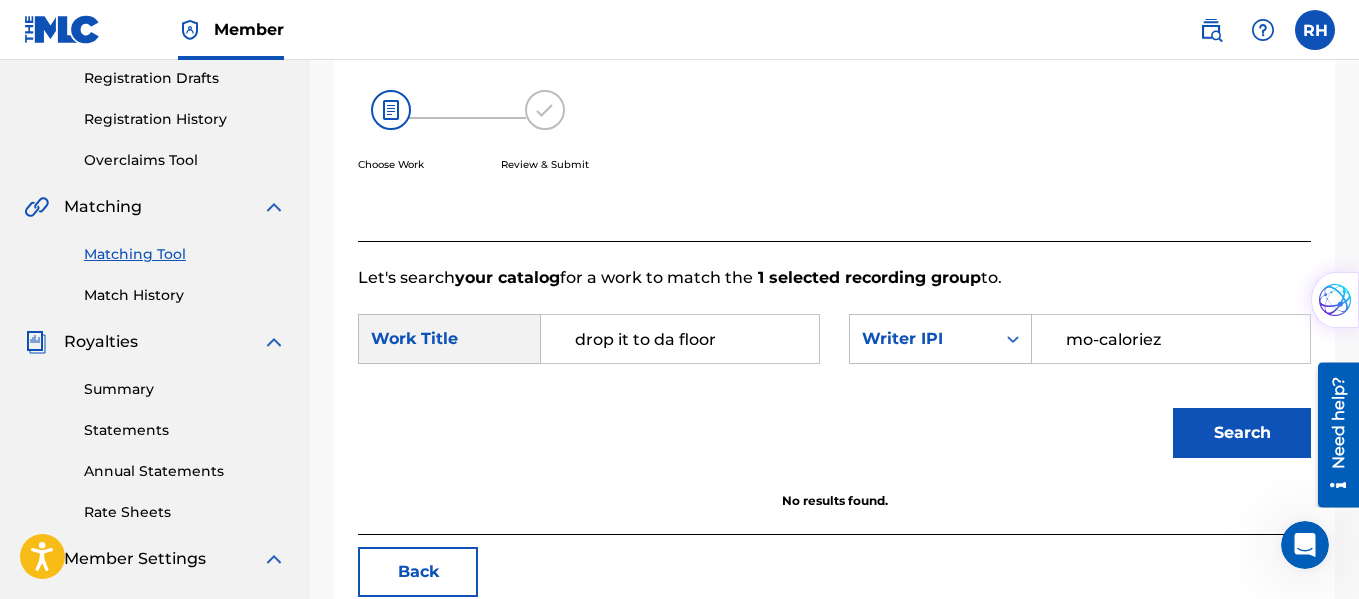click on "Search" at bounding box center [1242, 433] 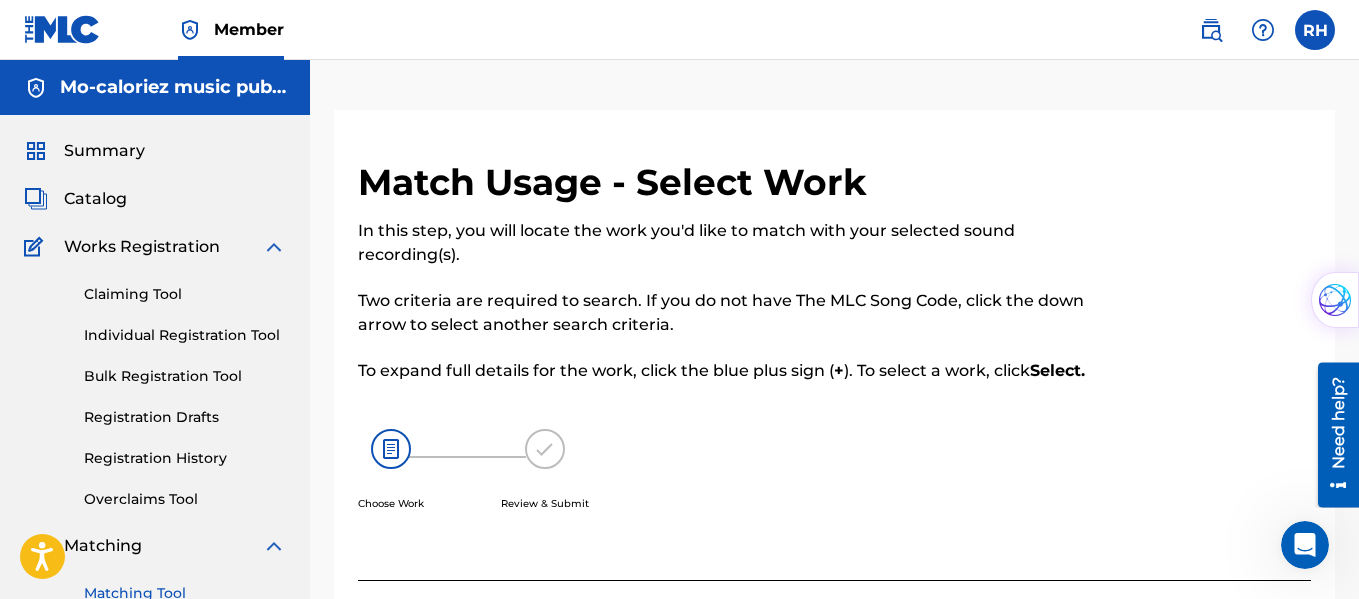 click on "Works Registration" at bounding box center [142, 247] 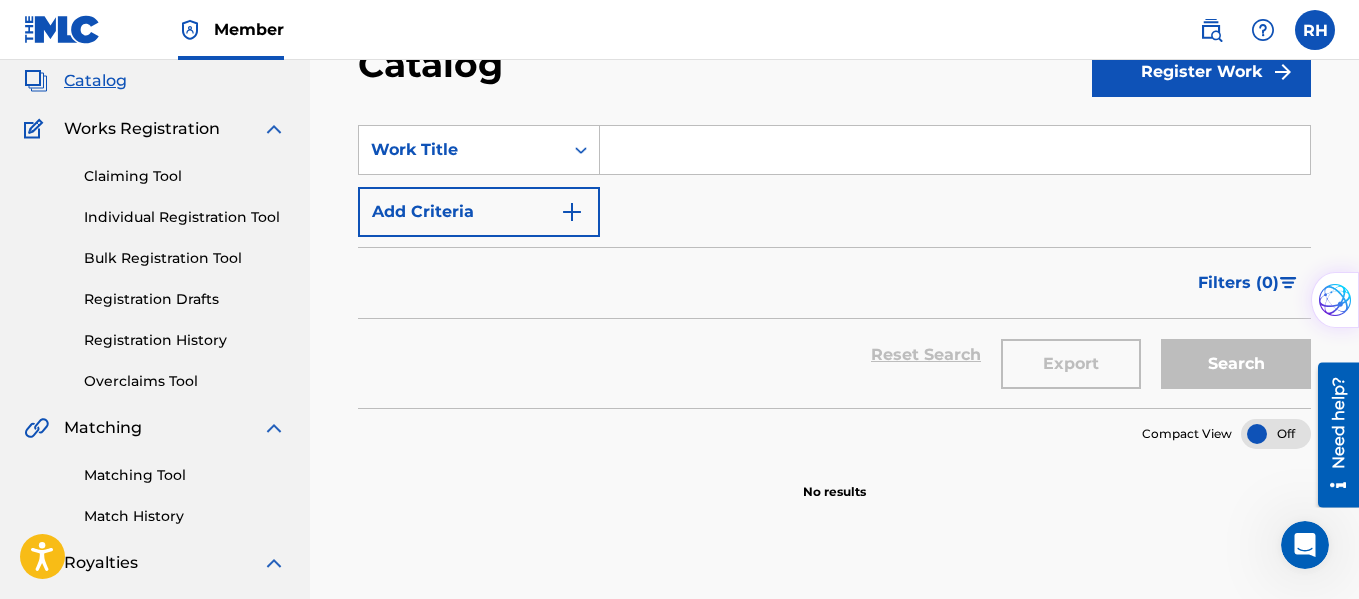 scroll, scrollTop: 10, scrollLeft: 0, axis: vertical 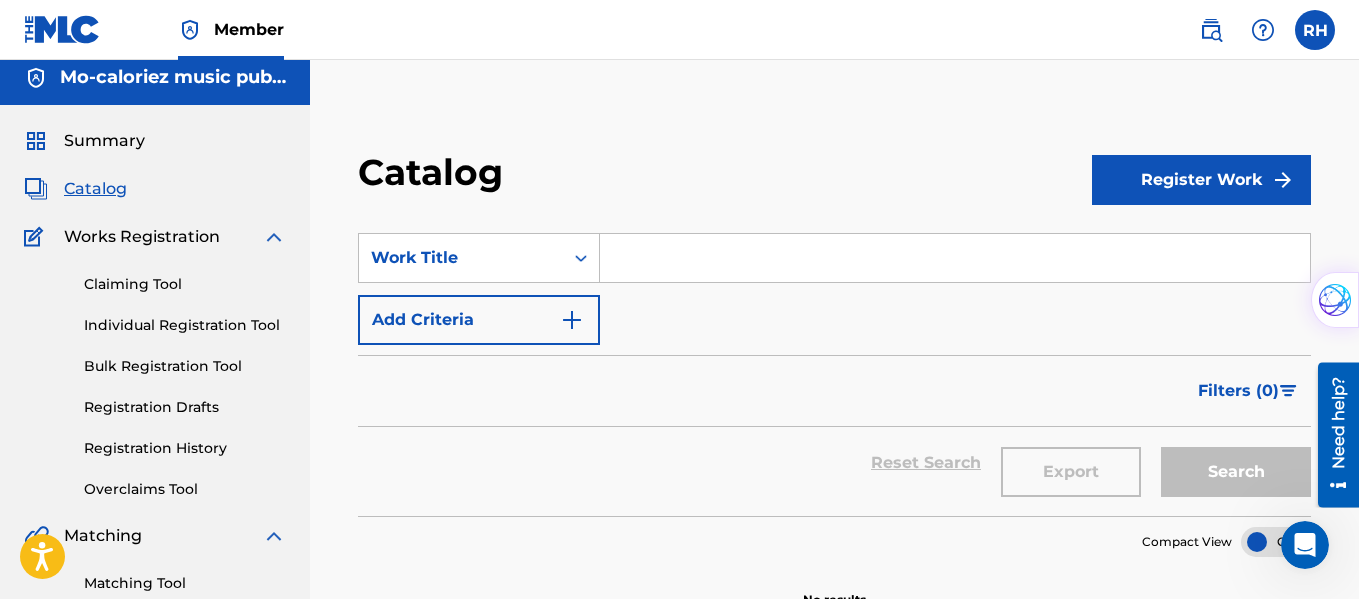 click on "Register Work" at bounding box center [1201, 180] 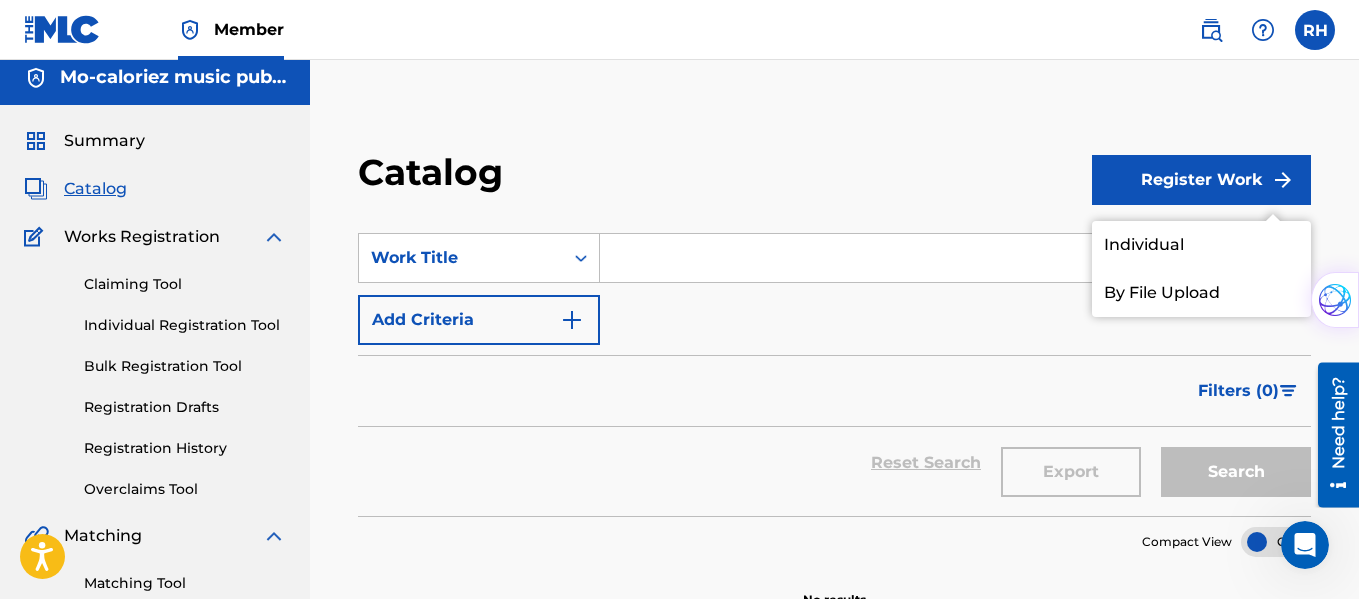 click on "Individual" at bounding box center [1201, 245] 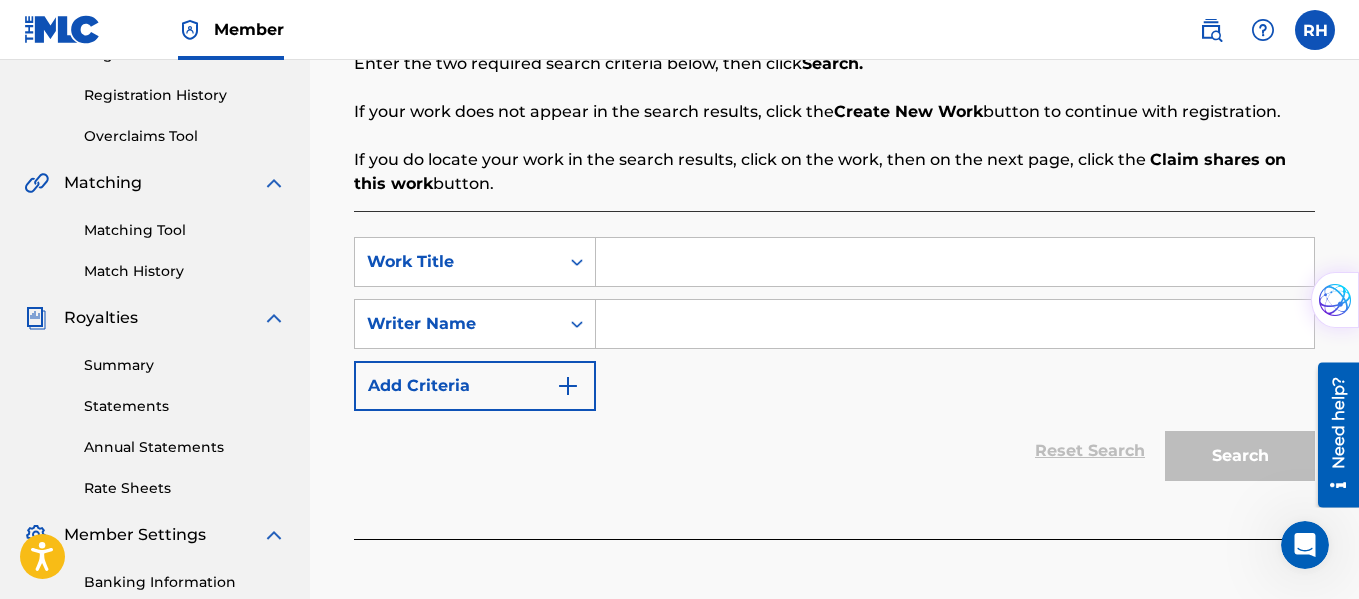 scroll, scrollTop: 329, scrollLeft: 0, axis: vertical 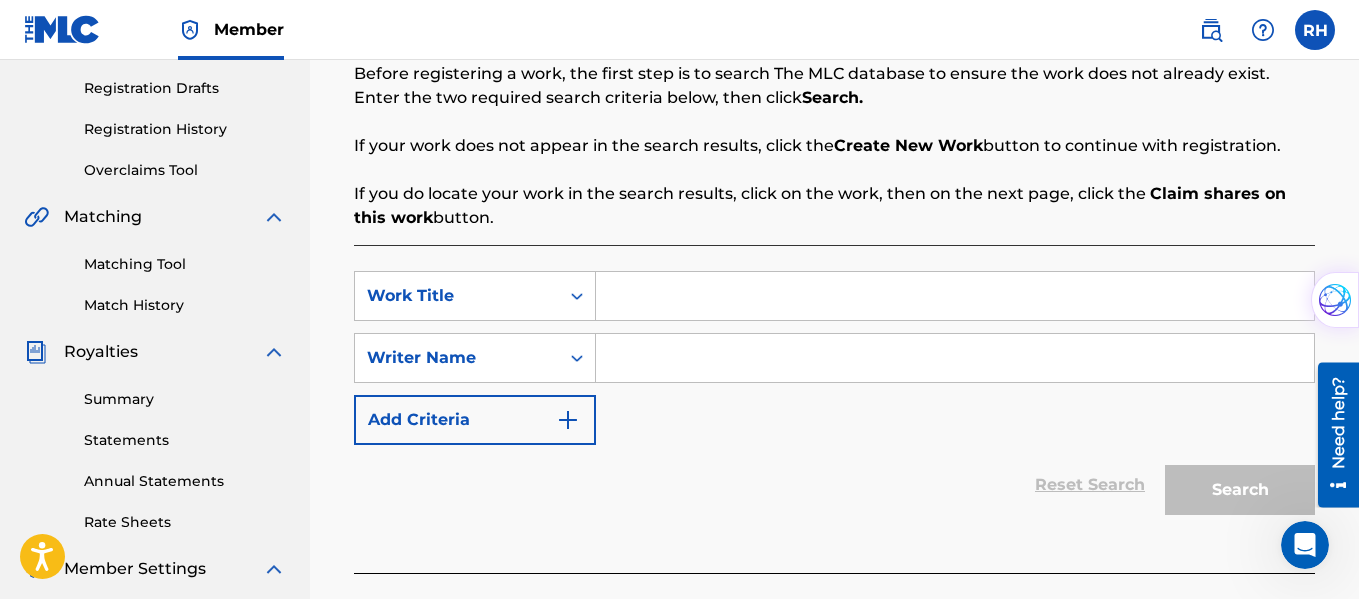 click at bounding box center [955, 296] 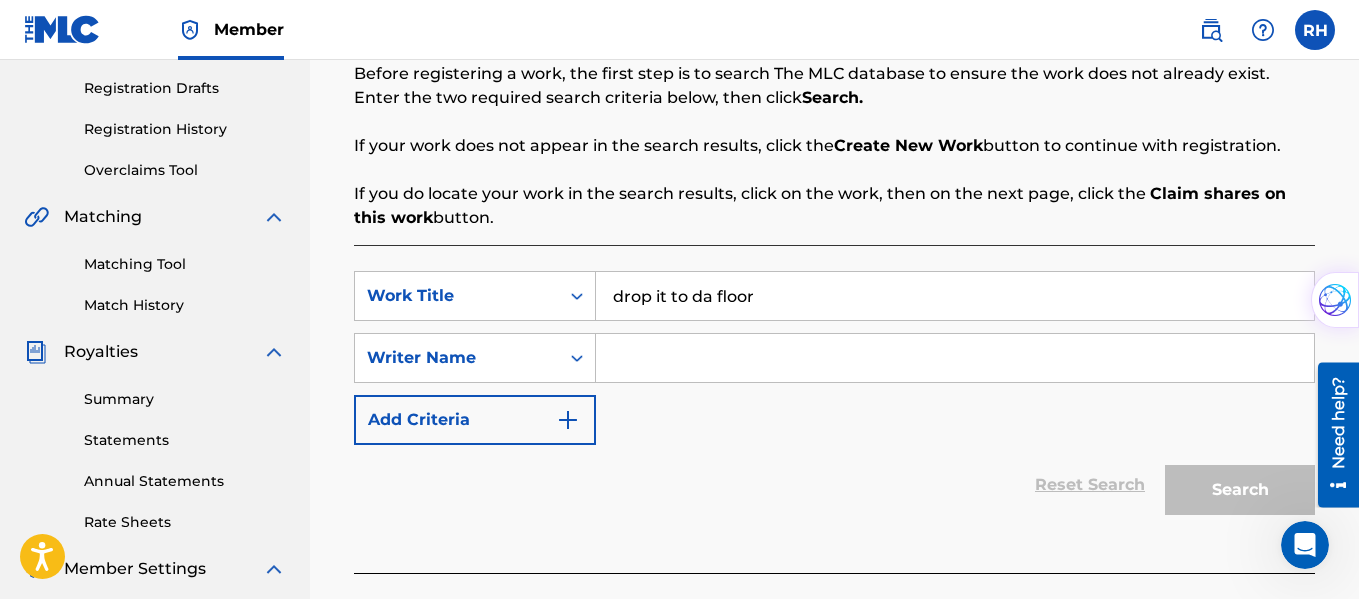 type on "drop it to da floor" 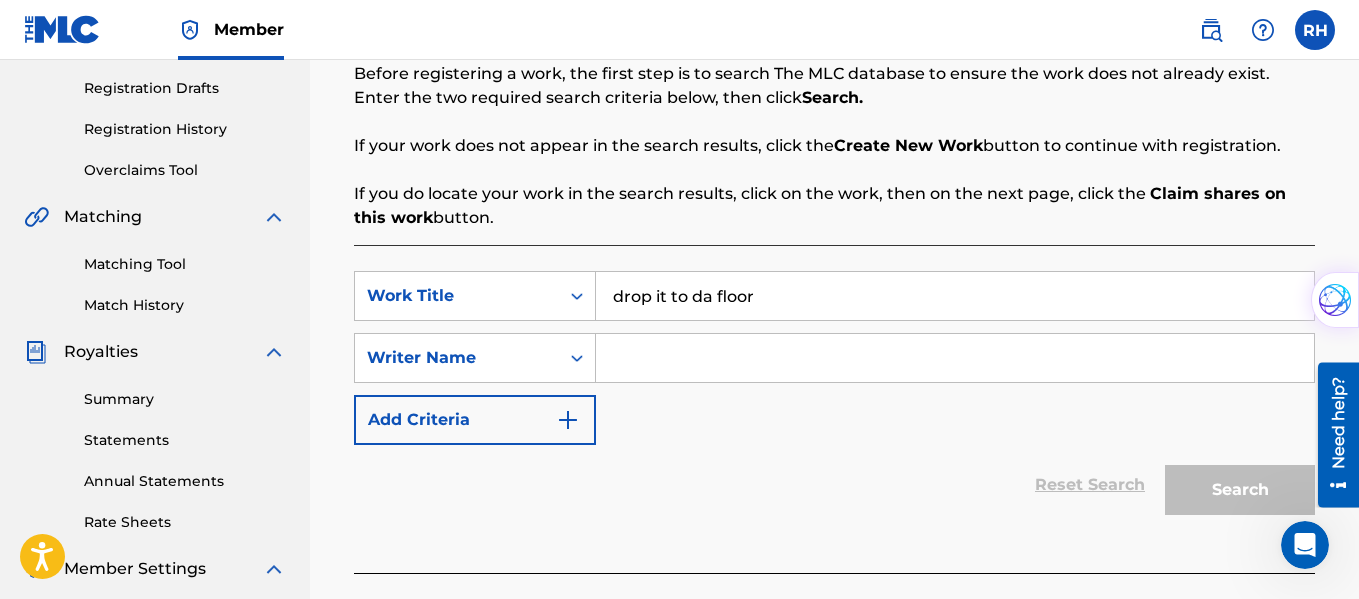 type on "mo-caloriez" 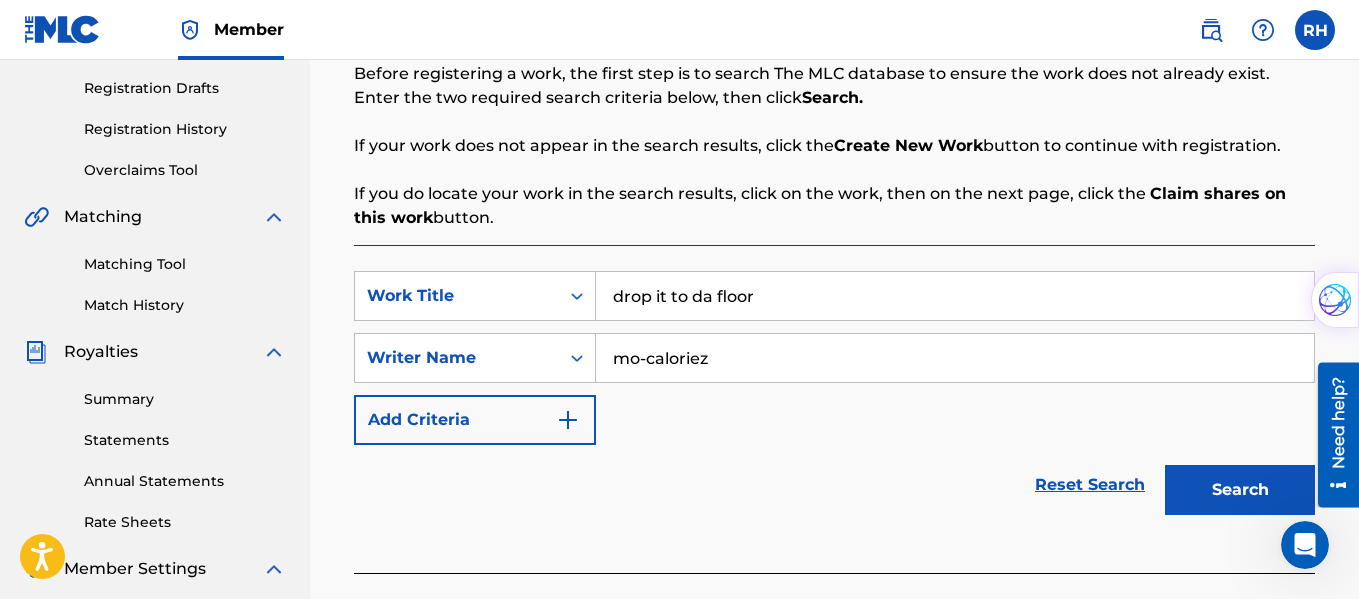 click on "Add Criteria" at bounding box center (475, 420) 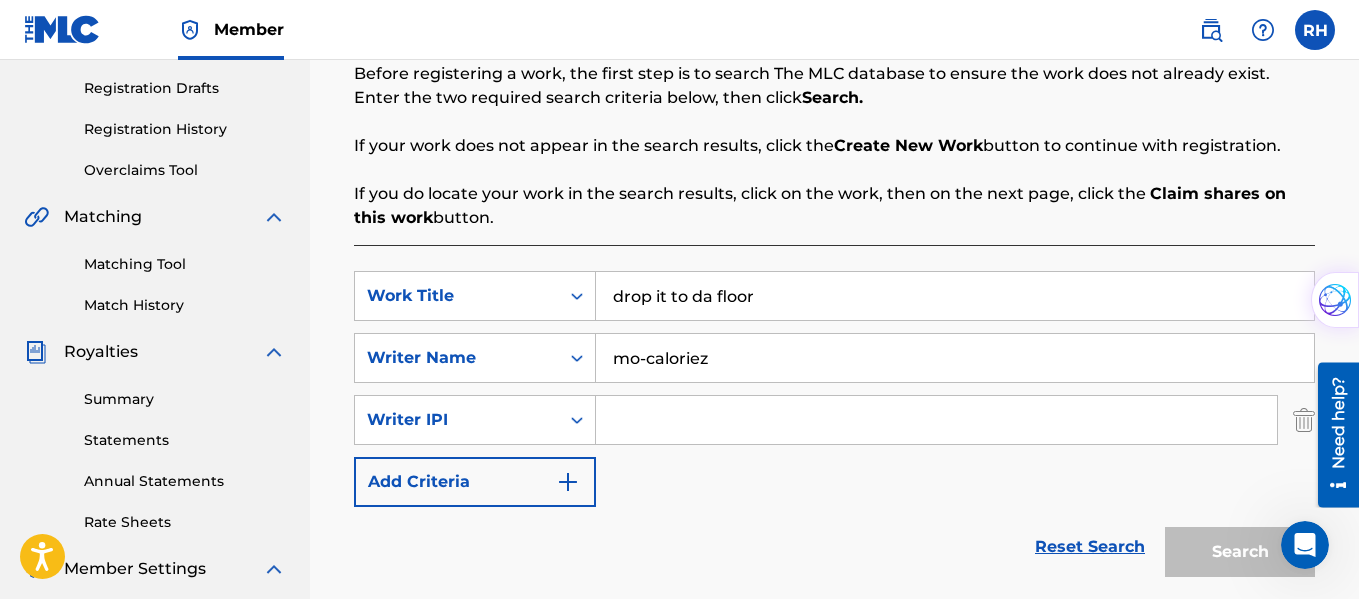 click on "Writer IPI" at bounding box center [457, 420] 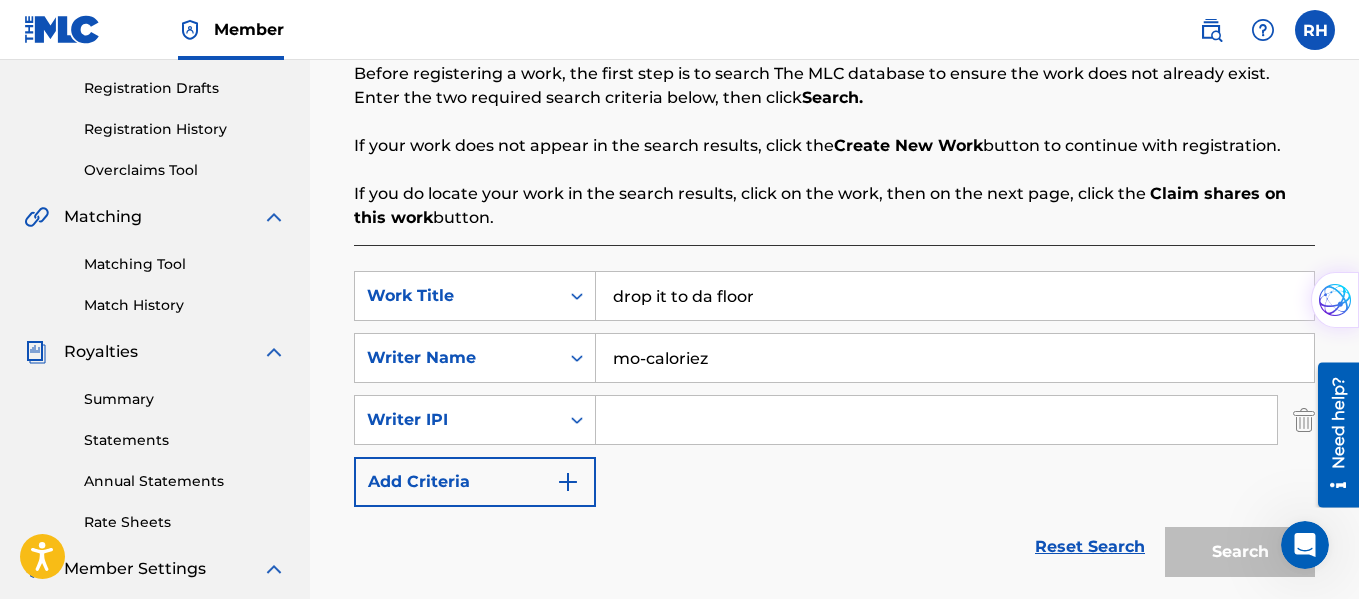 click on "SearchWithCriteriac9df2941-68b4-40e4-837d-1ae891f29919 Work Title drop it to da floor SearchWithCriteria02ae3ebc-b4ea-4b21-86fa-6bc03dc12725 Writer Name mo-caloriez SearchWithCriteria7673a269-ed20-4dd3-86e4-d28fafa10640 Writer IPI Add Criteria" at bounding box center [834, 389] 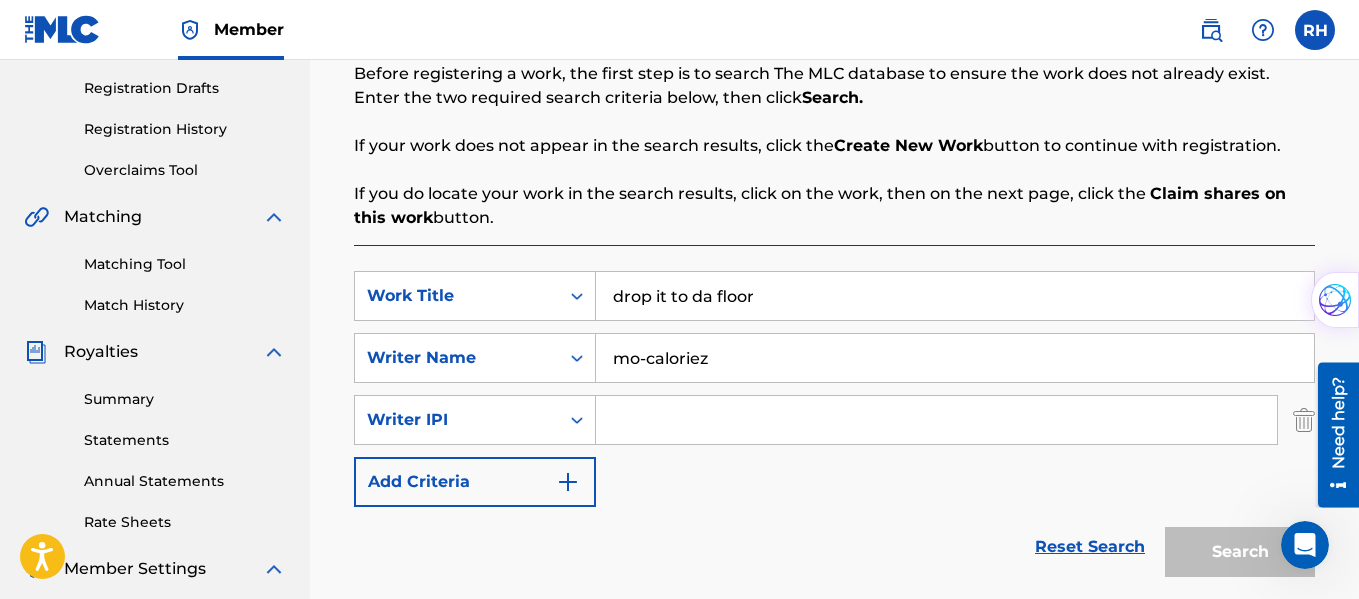 click at bounding box center [1331, 434] 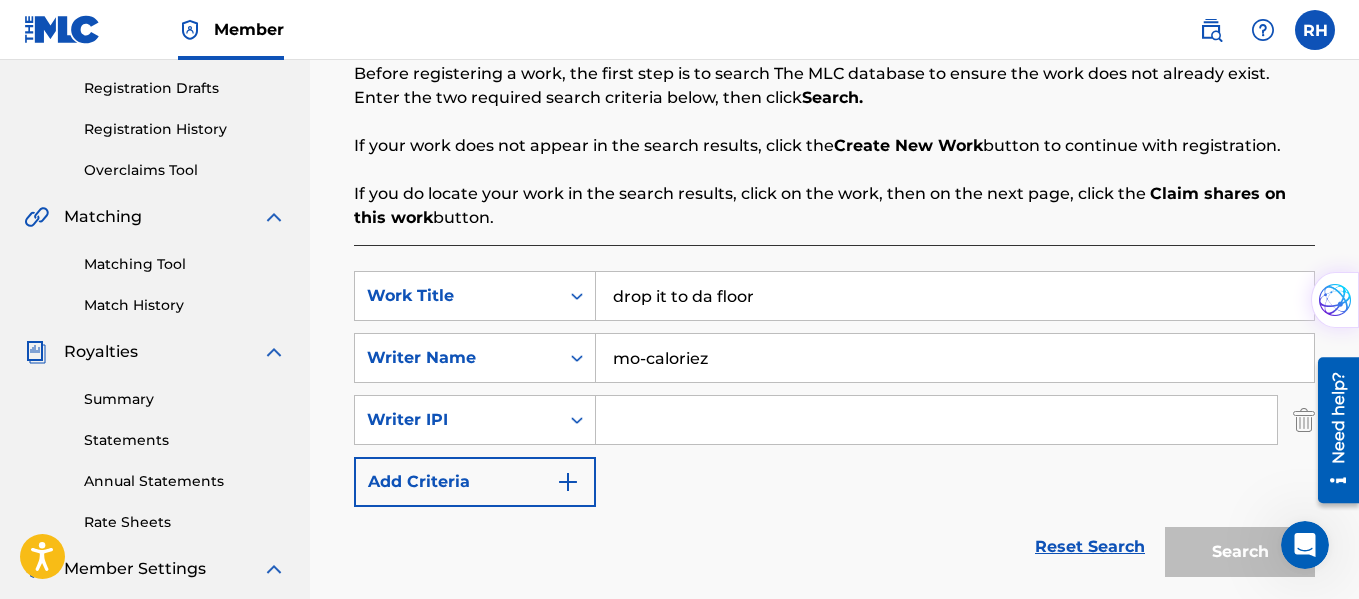 click at bounding box center (1304, 420) 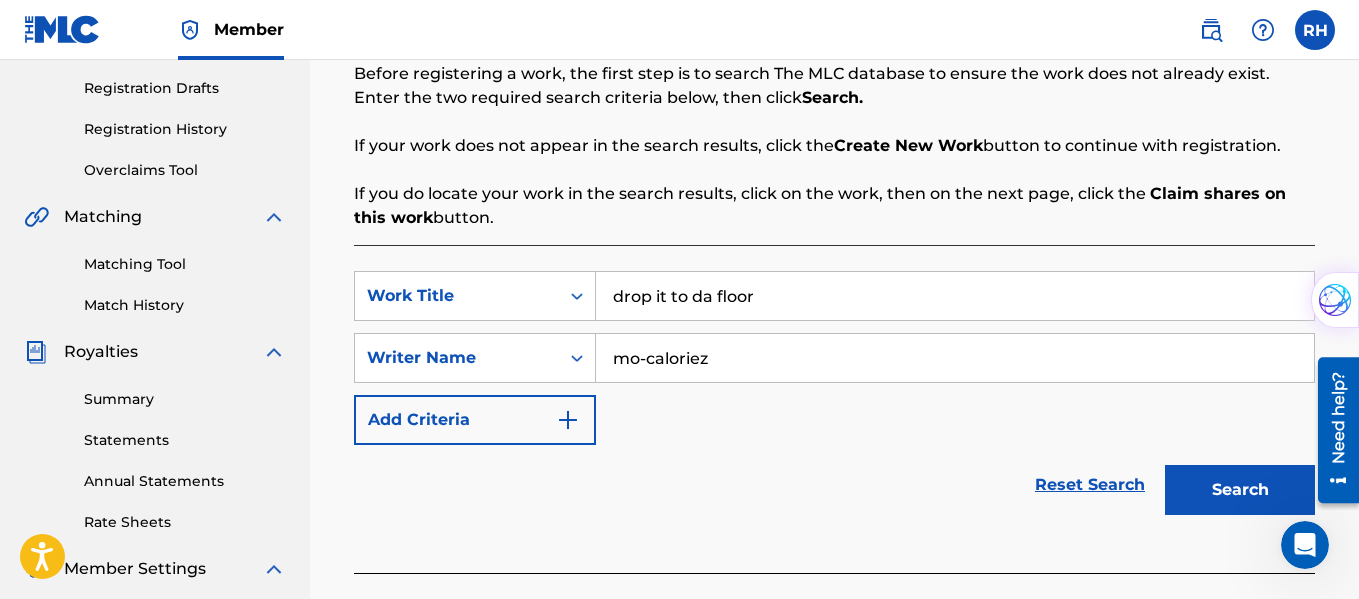 click on "Search" at bounding box center (1240, 490) 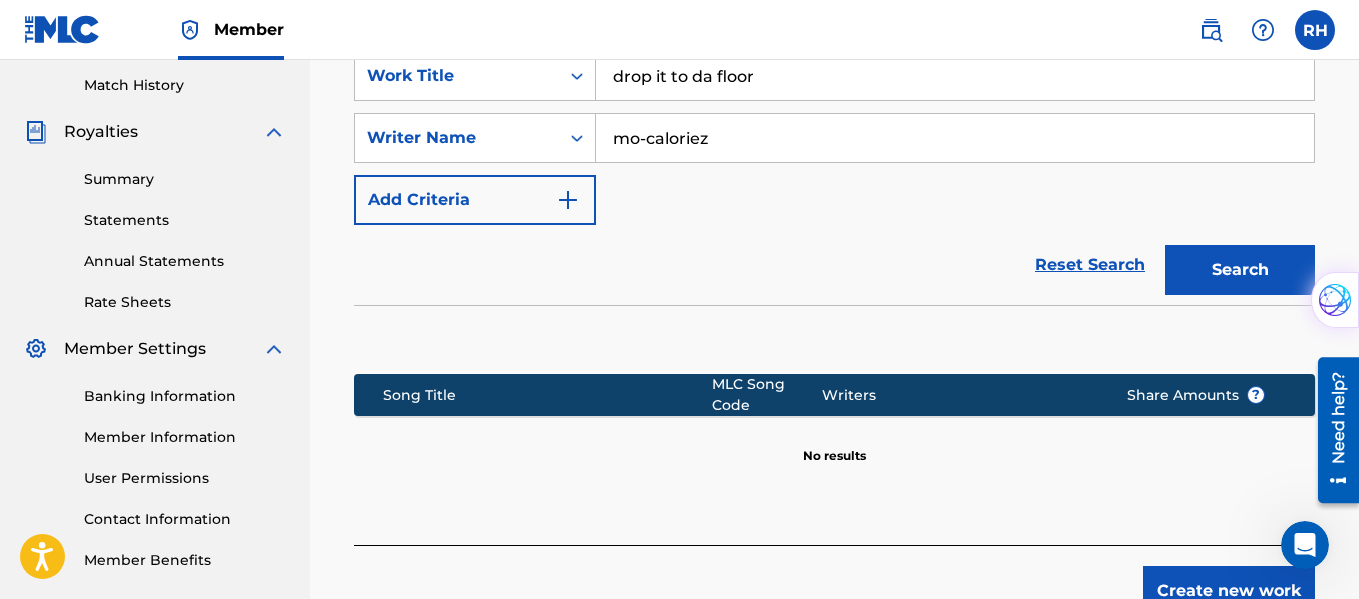 scroll, scrollTop: 682, scrollLeft: 0, axis: vertical 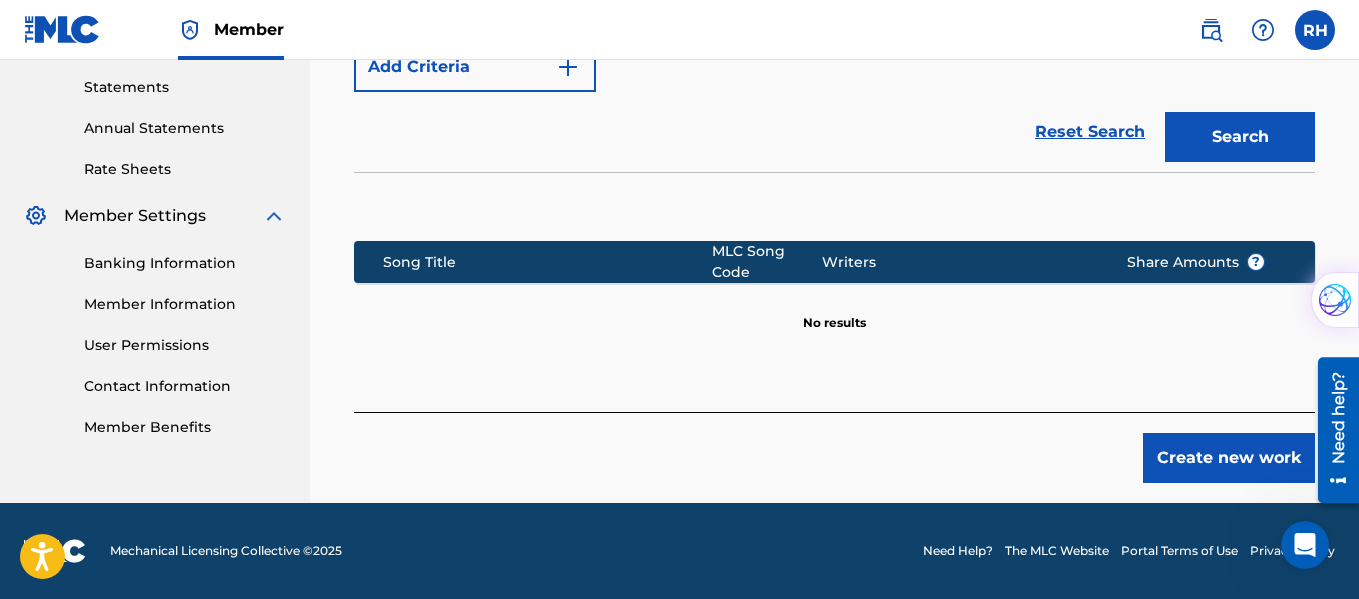 click on "Create new work" at bounding box center (1229, 458) 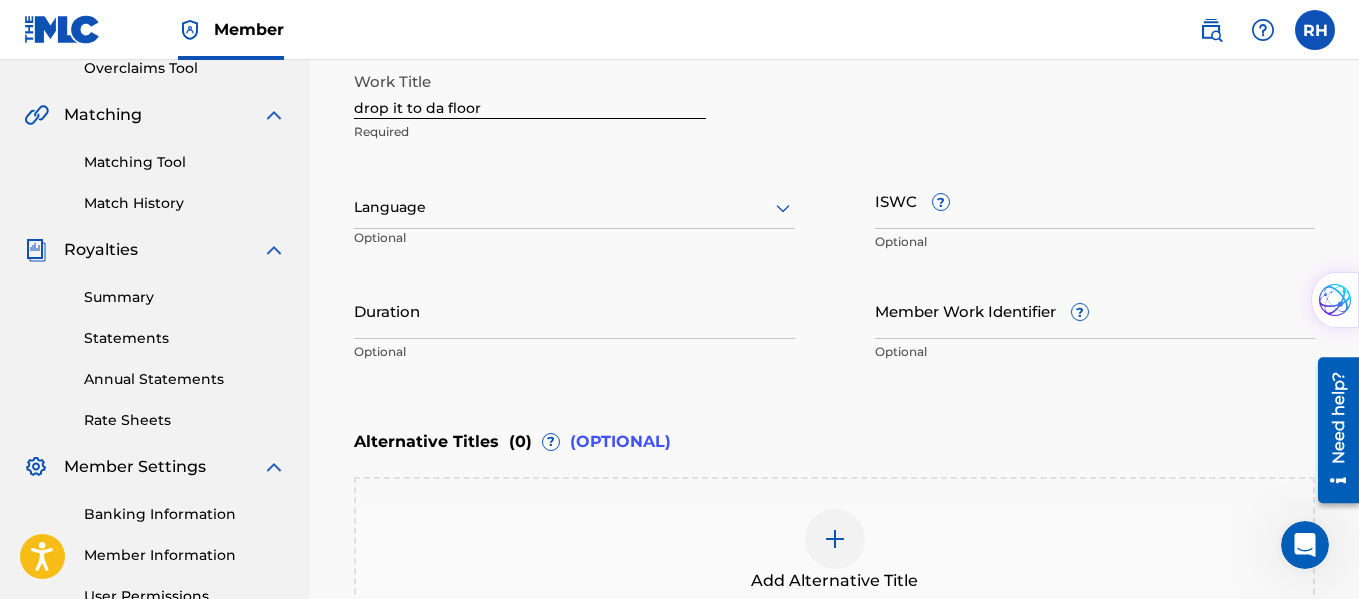 scroll, scrollTop: 433, scrollLeft: 0, axis: vertical 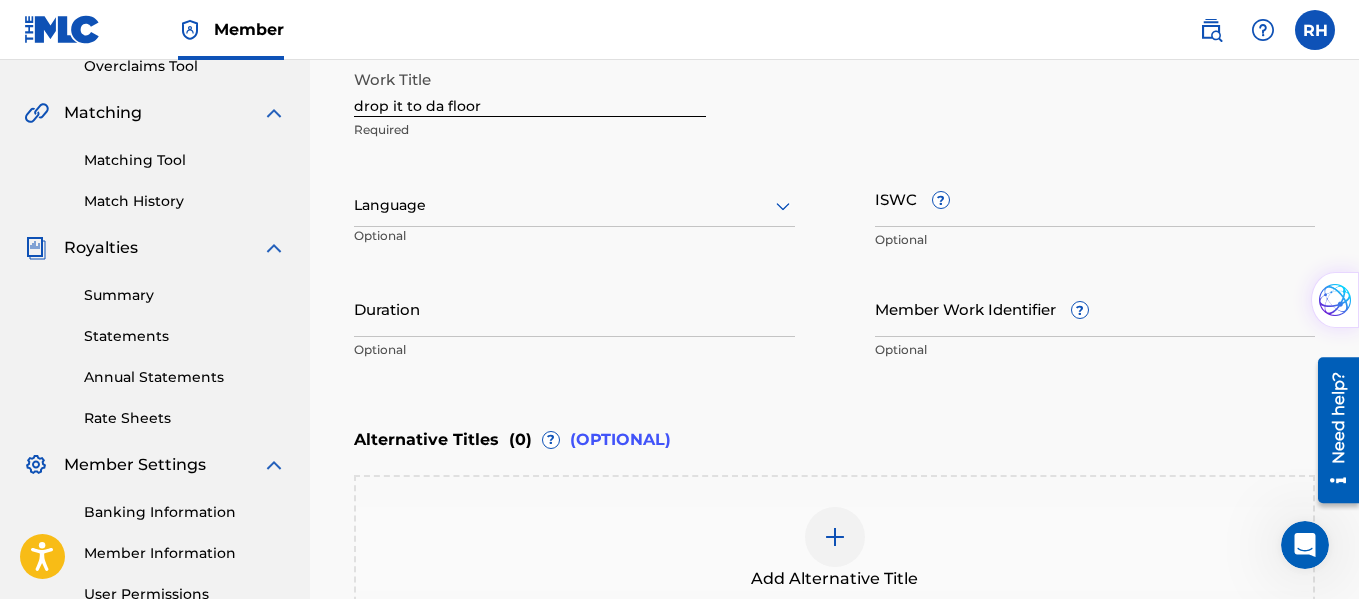 click on "ISWC   ?" at bounding box center (1095, 198) 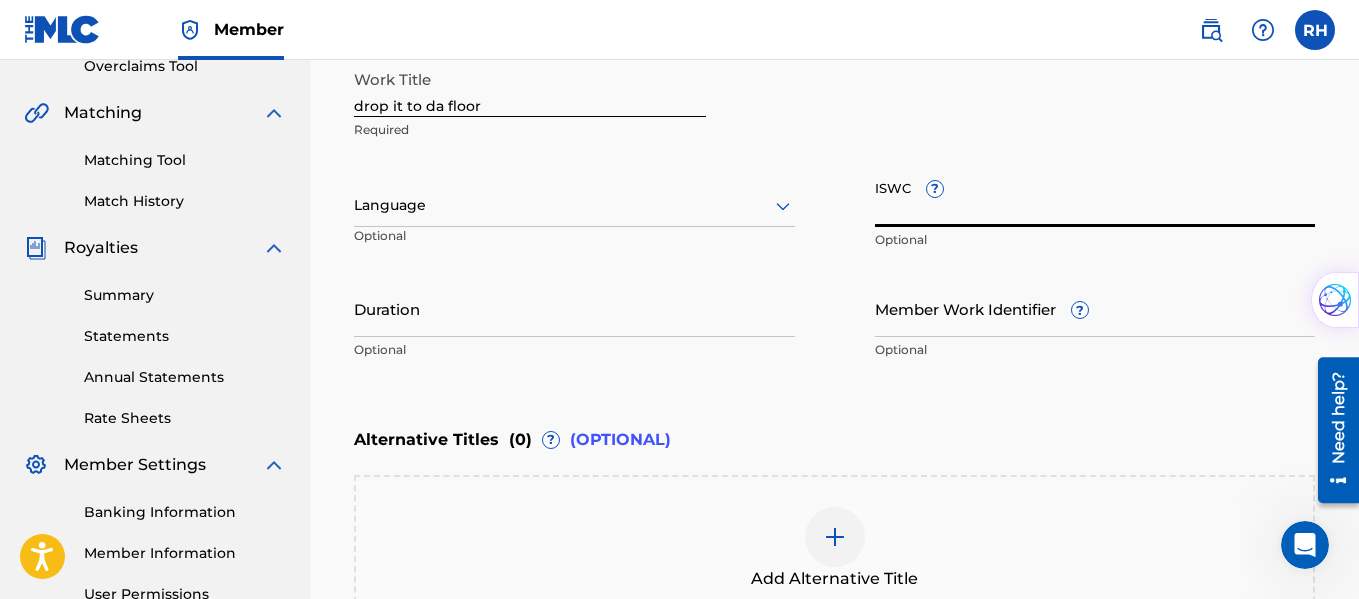 paste on "GBLFP2250239" 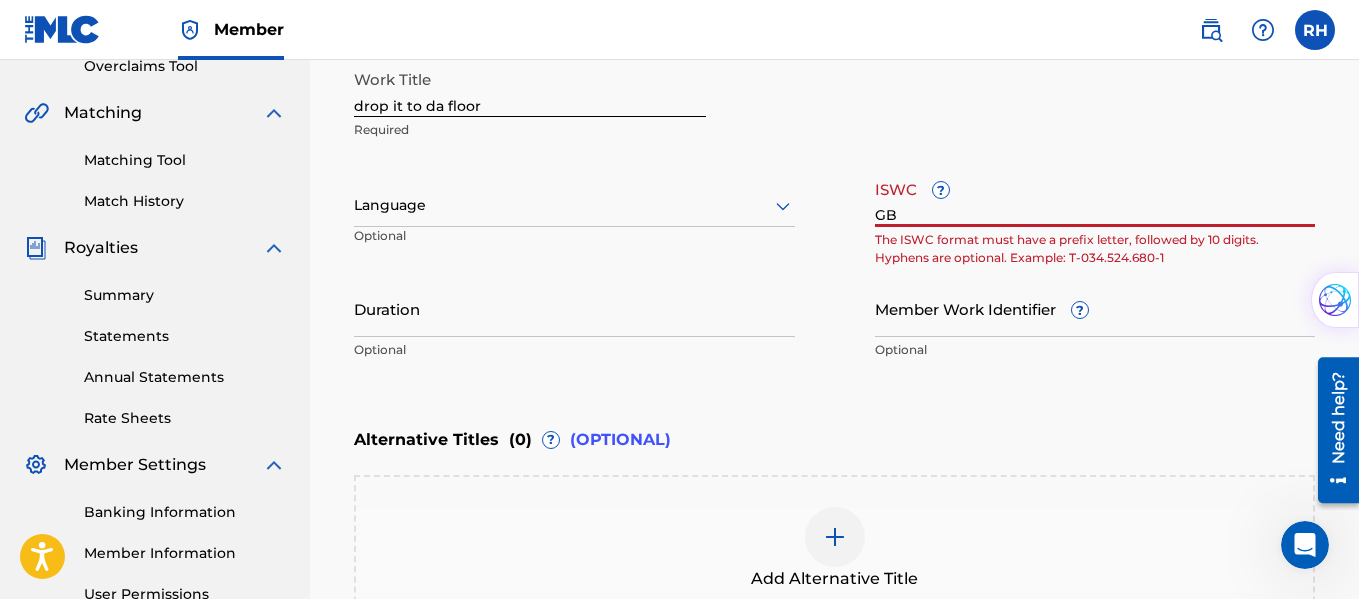 type on "G" 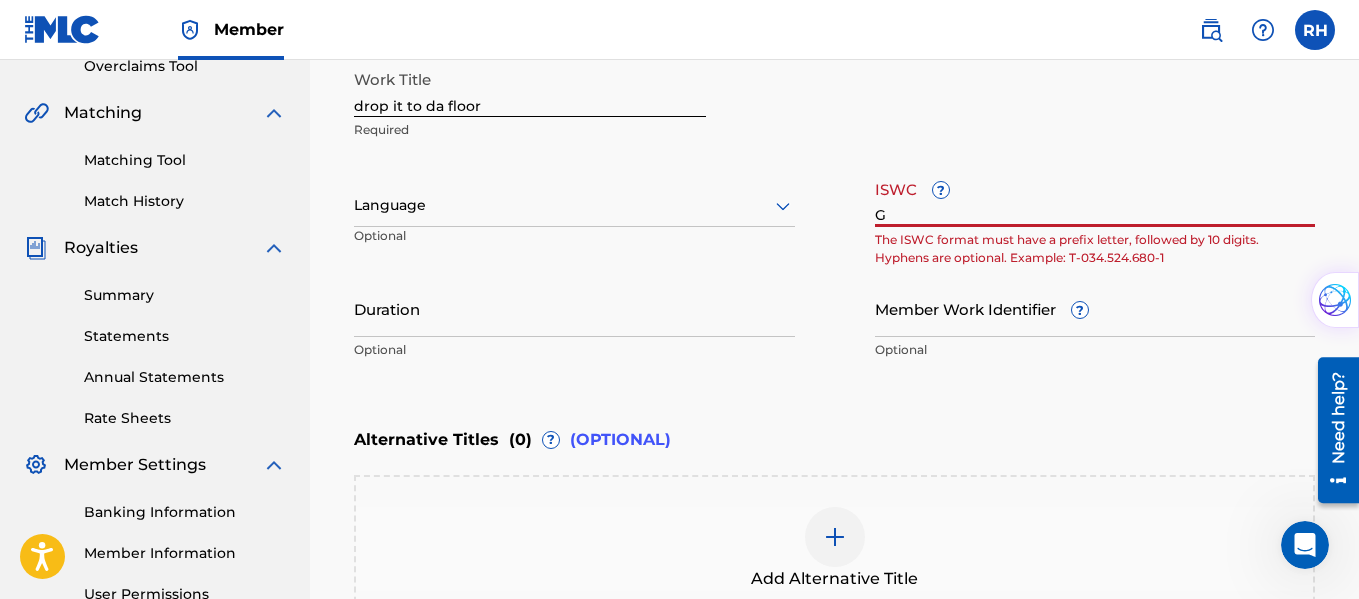 type 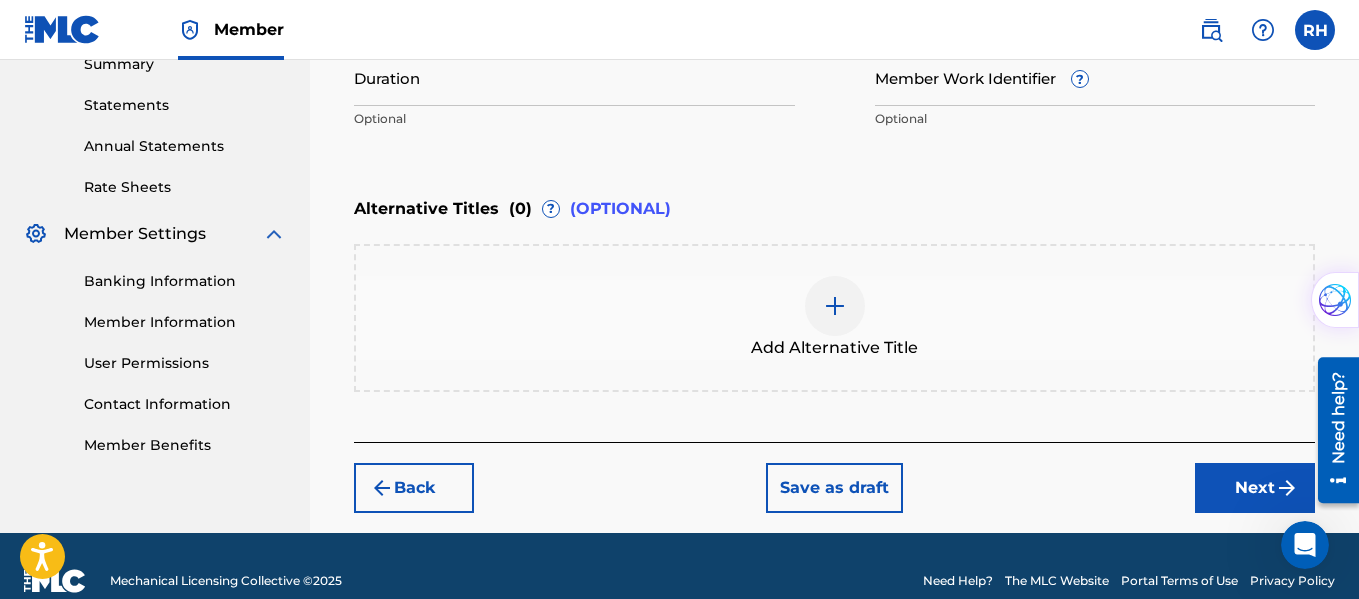 scroll, scrollTop: 694, scrollLeft: 0, axis: vertical 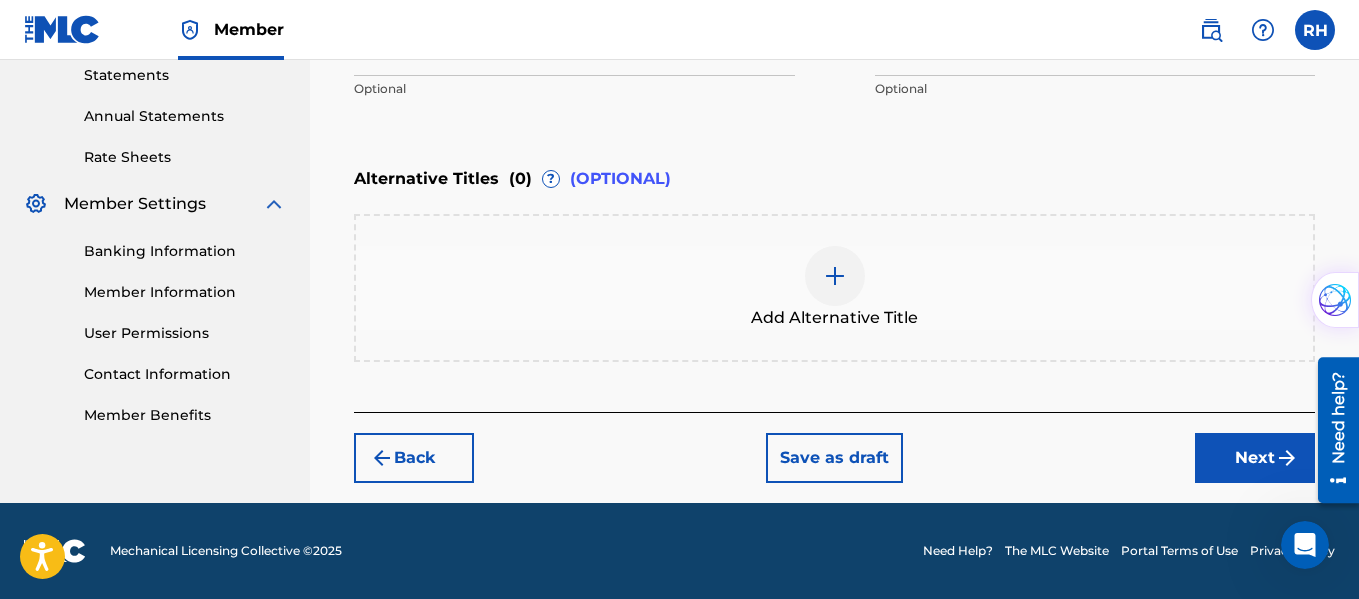 click on "Next" at bounding box center (1255, 458) 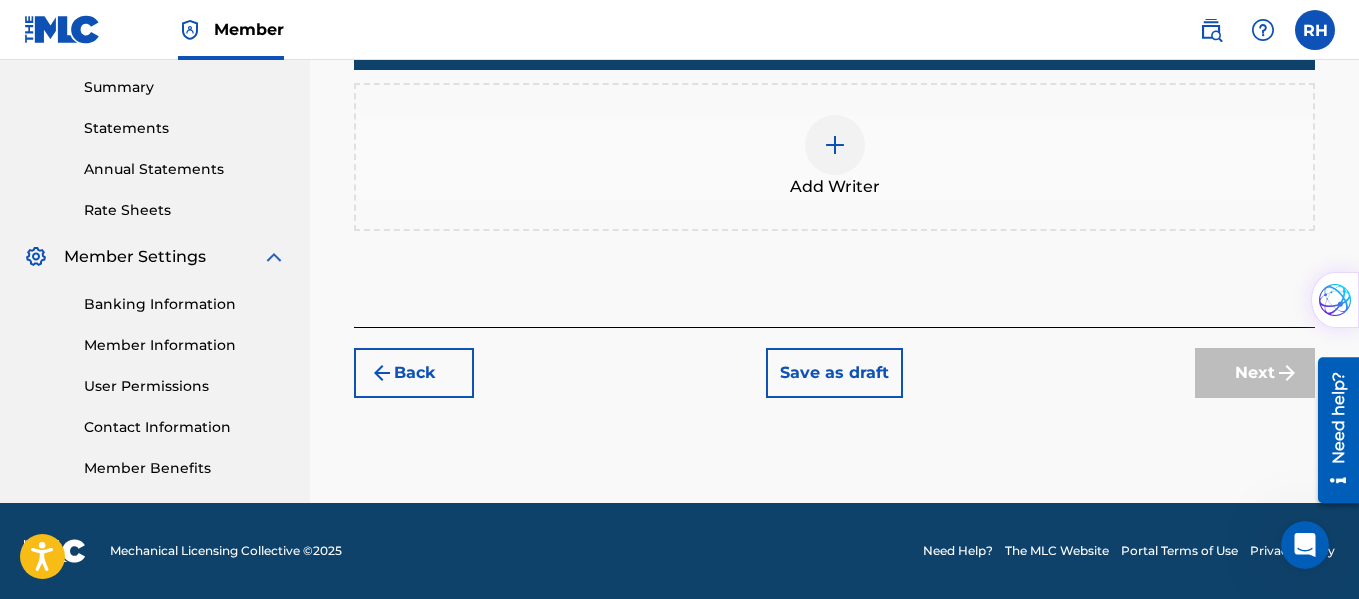 scroll, scrollTop: 90, scrollLeft: 0, axis: vertical 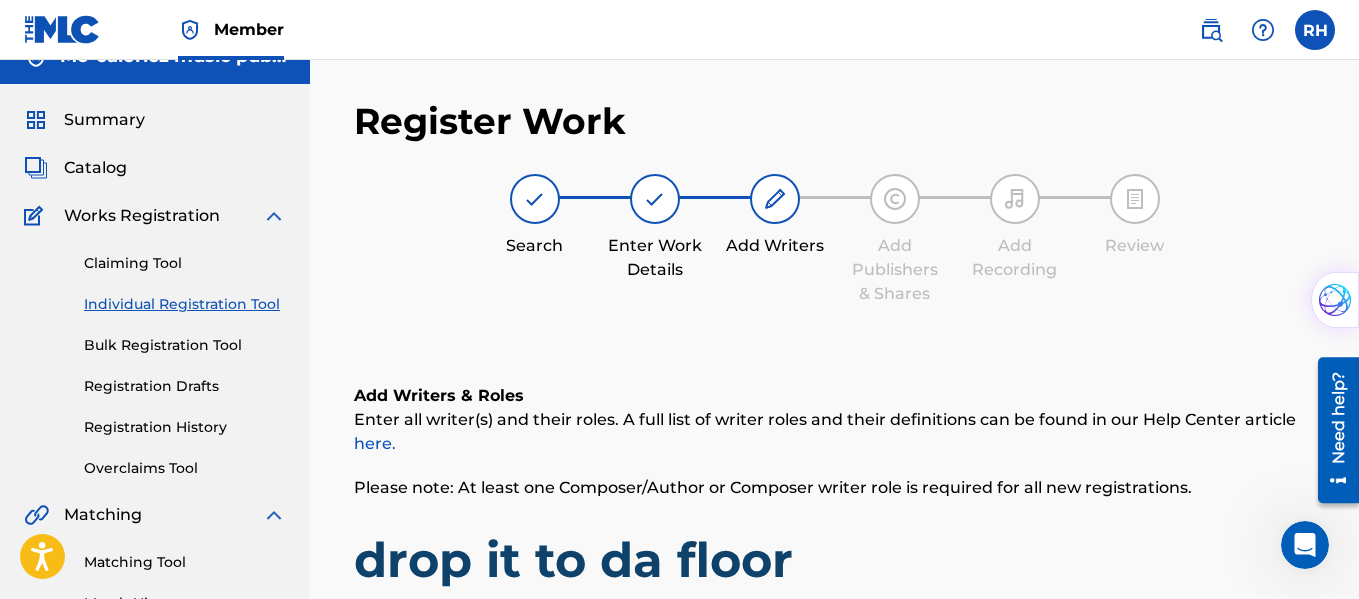 click on "Claiming Tool" at bounding box center (185, 263) 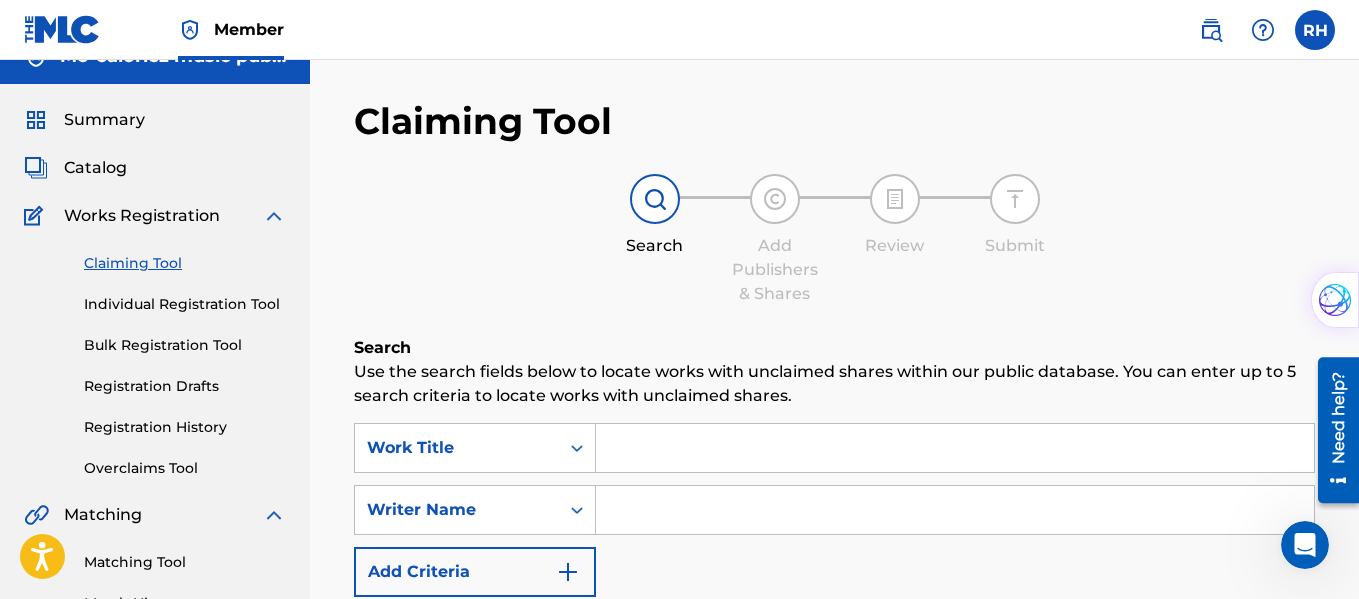 scroll, scrollTop: 0, scrollLeft: 0, axis: both 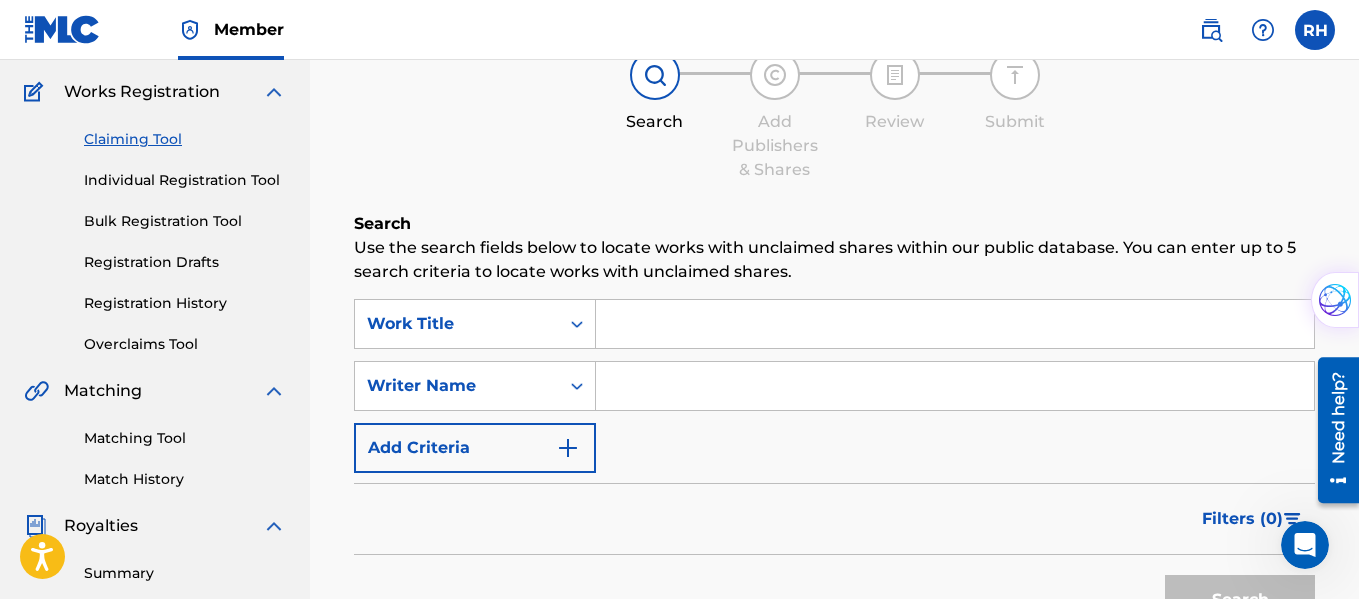 click at bounding box center [955, 324] 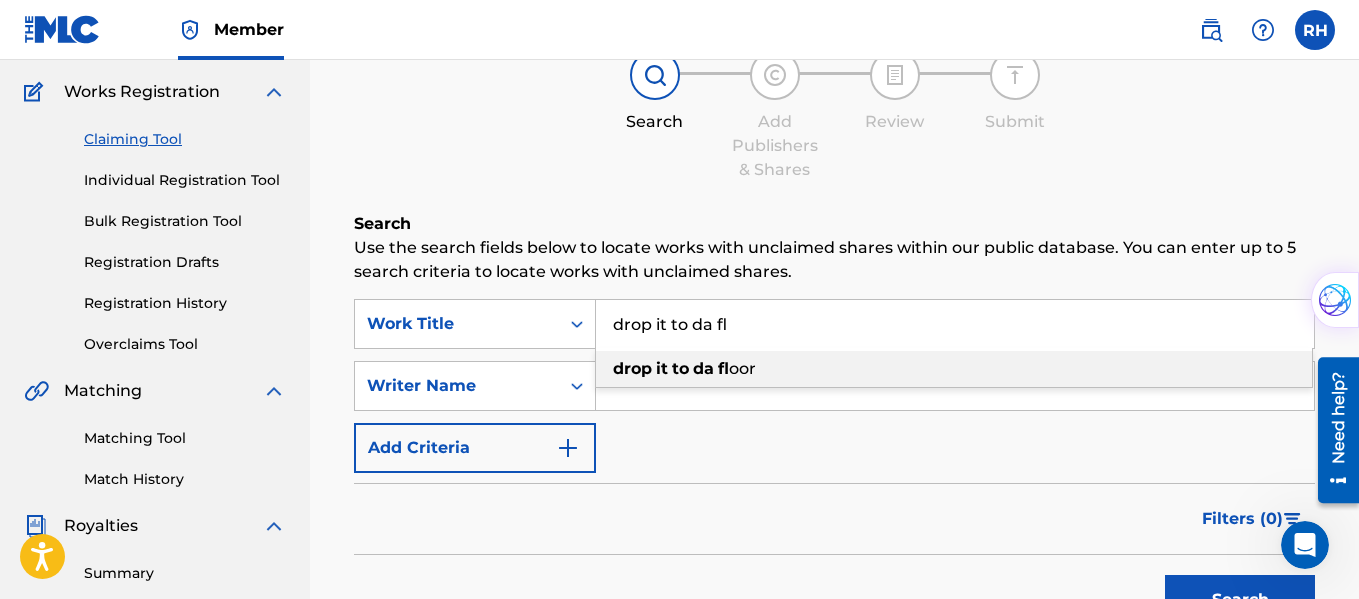 click on "drop   it   to   da   fl oor" at bounding box center (954, 369) 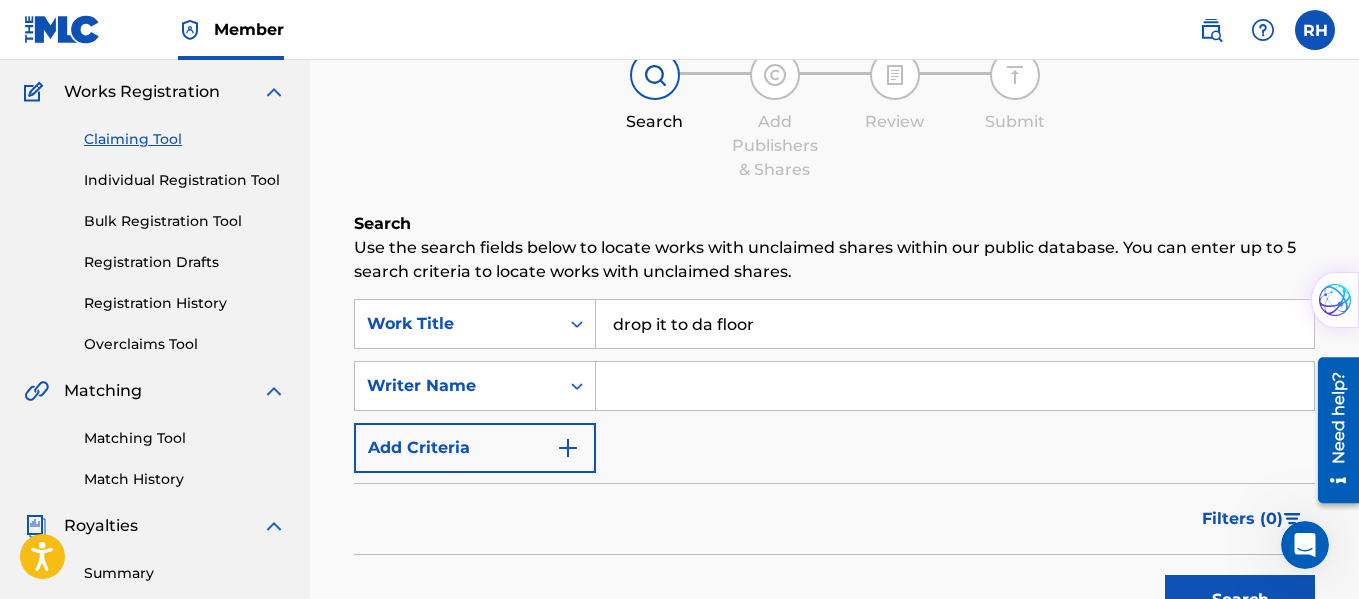 click at bounding box center [955, 386] 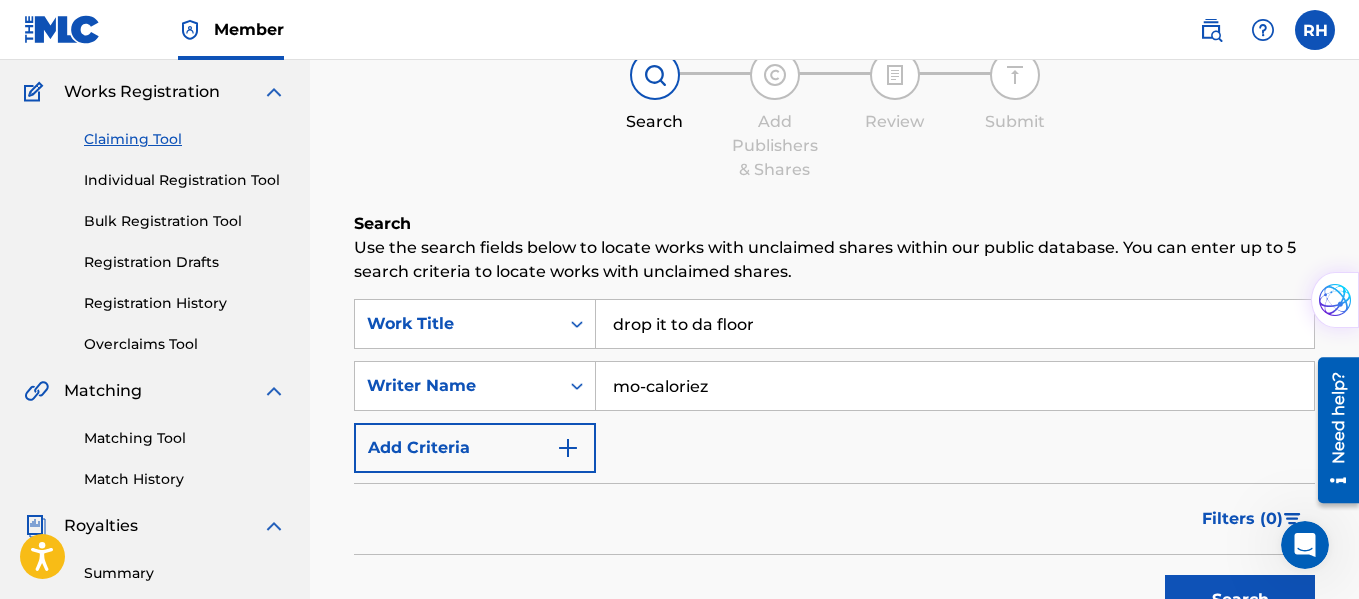 click on "mo-caloriez" at bounding box center [955, 386] 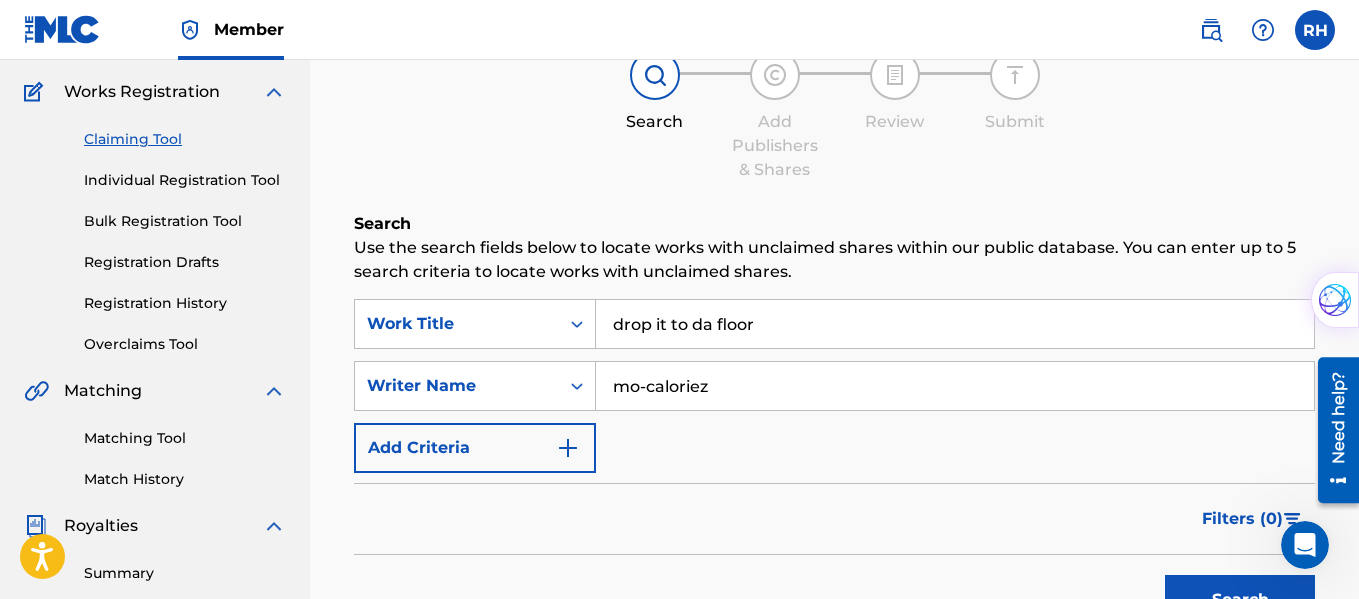 click on "Search" at bounding box center [1240, 600] 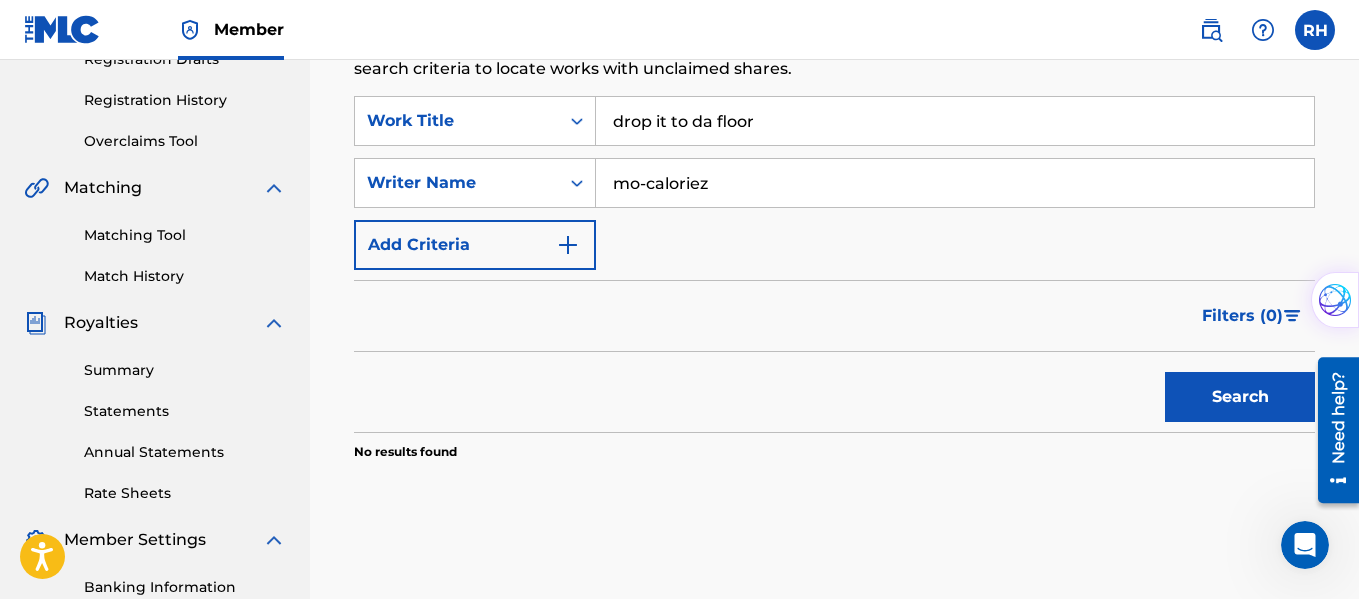 scroll, scrollTop: 360, scrollLeft: 0, axis: vertical 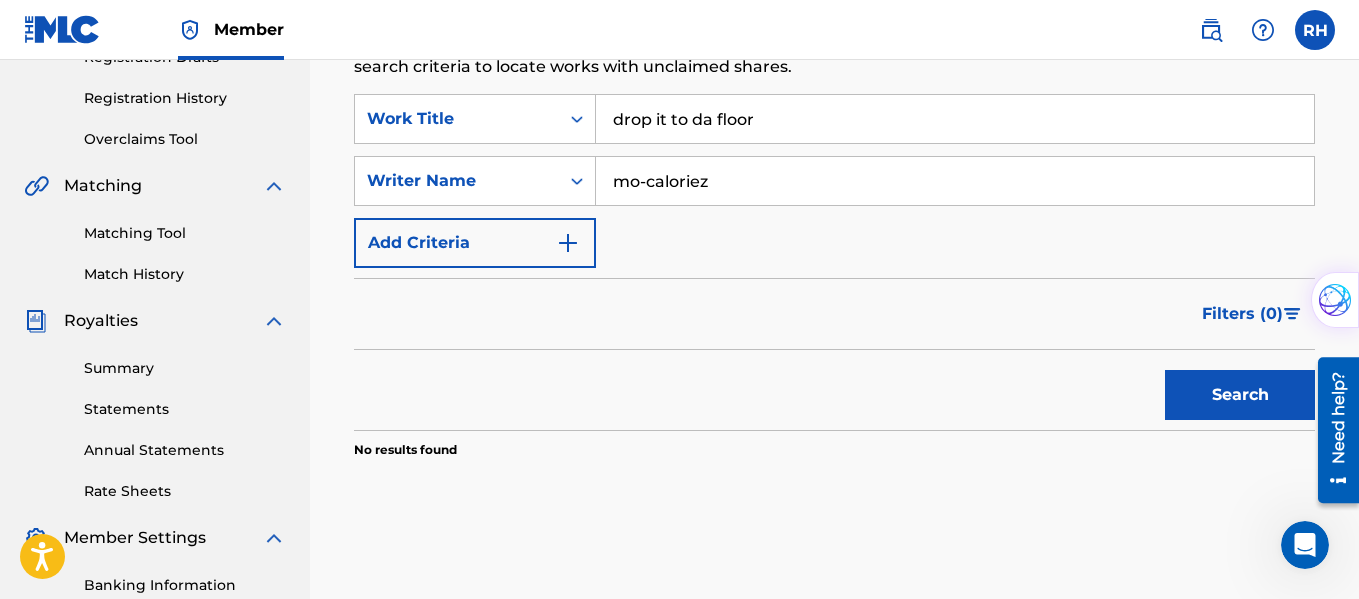 click on "Search" at bounding box center [1240, 395] 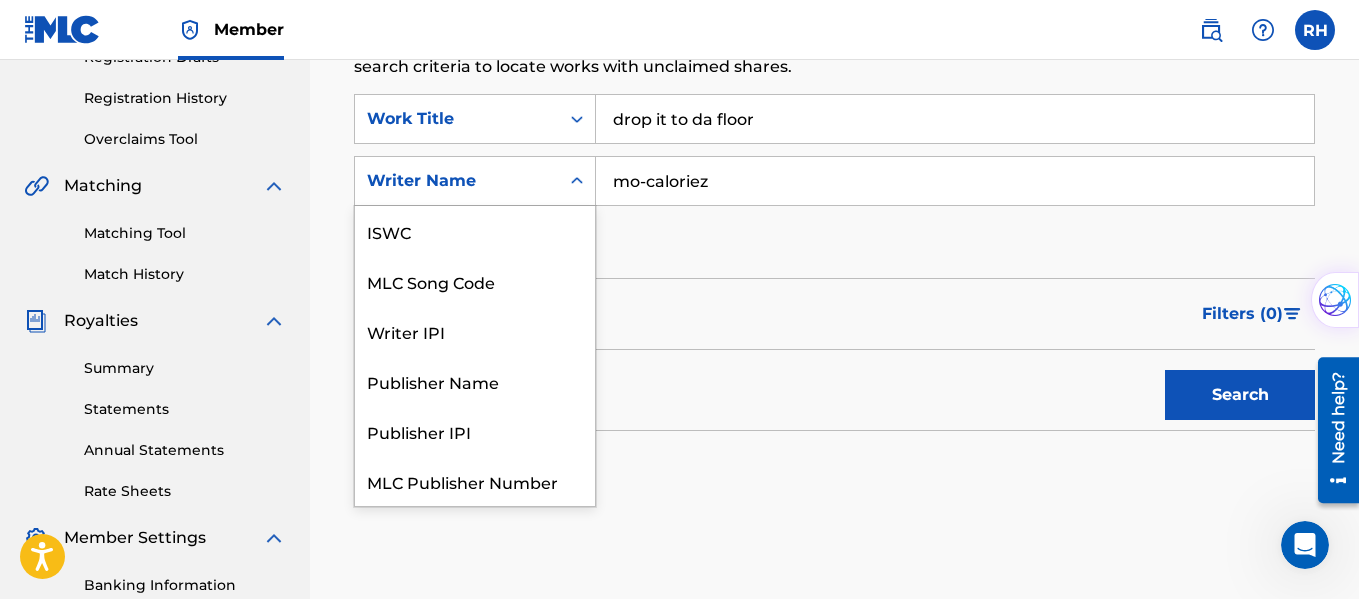 click on "Writer Name" at bounding box center [457, 181] 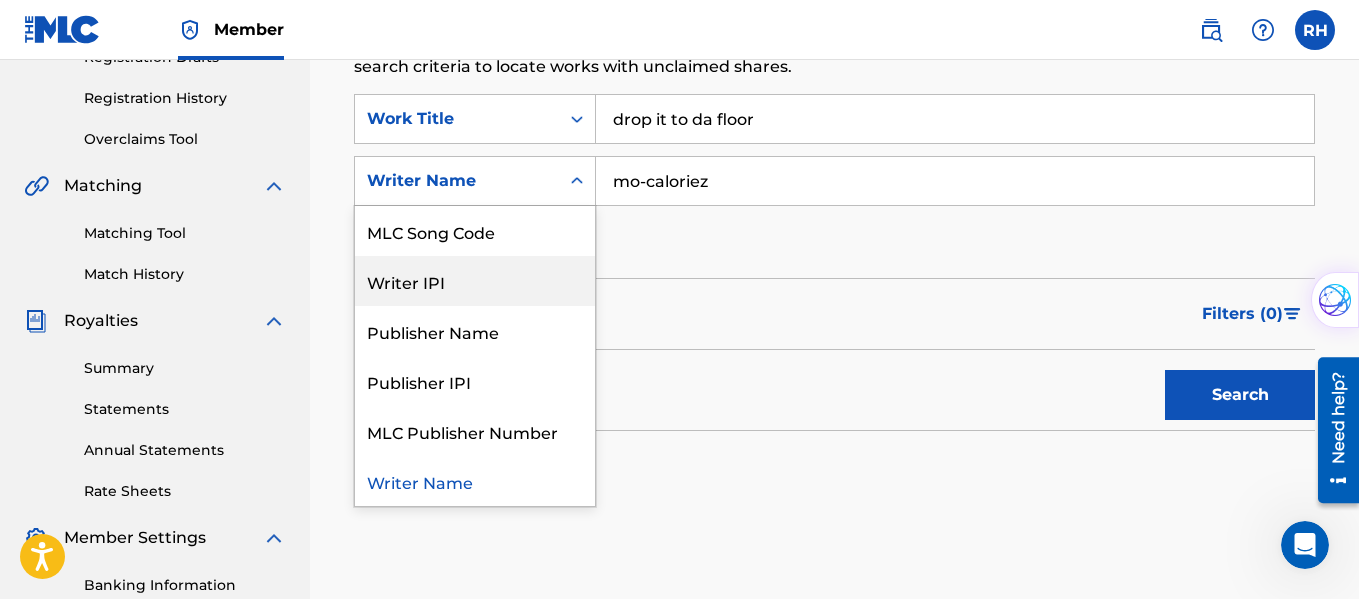 scroll, scrollTop: 0, scrollLeft: 0, axis: both 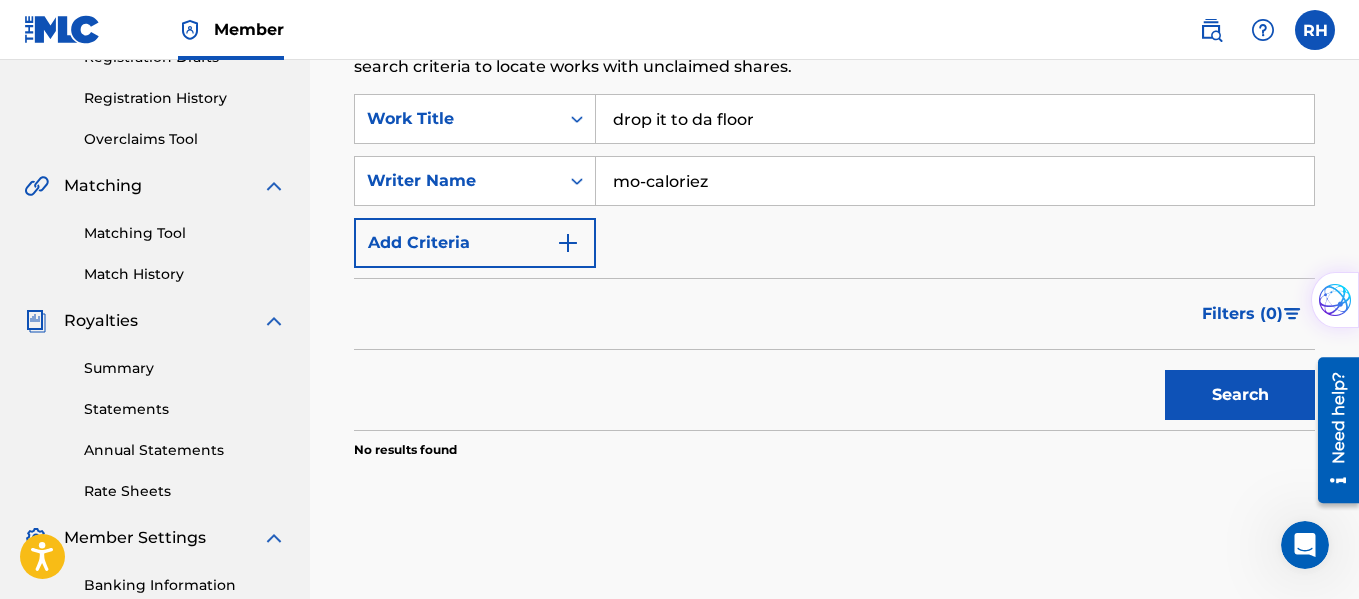click on "Summary Catalog Works Registration Claiming Tool Individual Registration Tool Bulk Registration Tool Registration Drafts Registration History Overclaims Tool Matching Matching Tool Match History Royalties Summary Statements Annual Statements Rate Sheets Member Settings Banking Information Member Information User Permissions Contact Information Member Benefits" at bounding box center (155, 269) 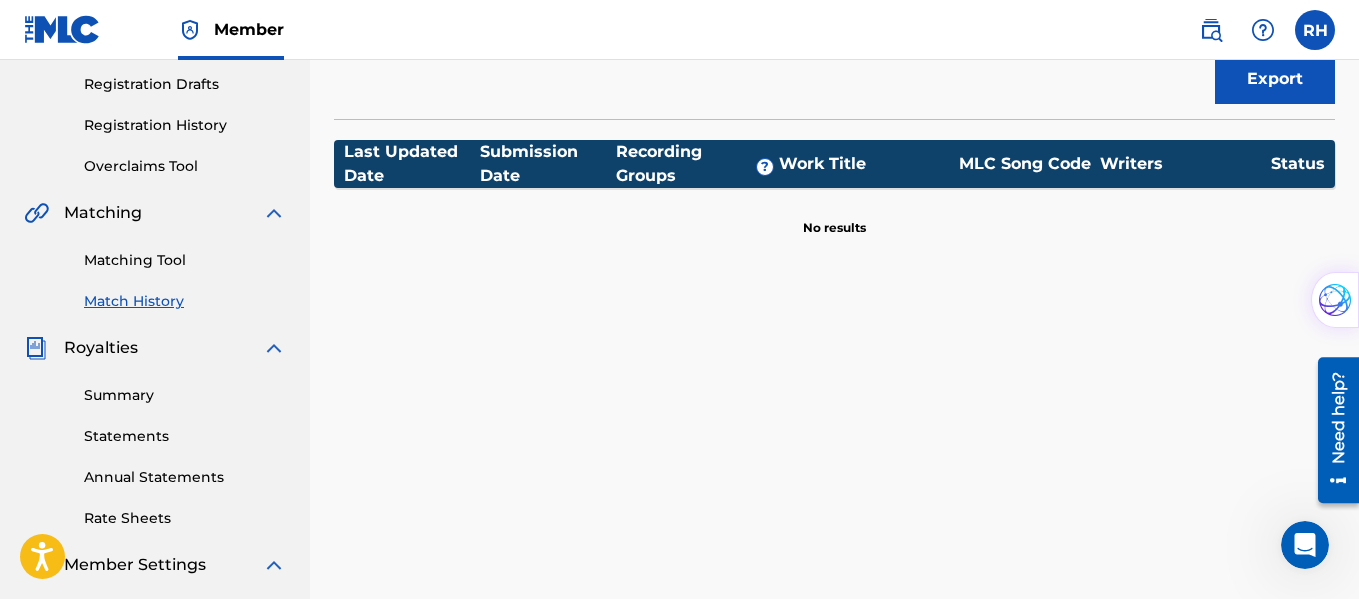 scroll, scrollTop: 344, scrollLeft: 0, axis: vertical 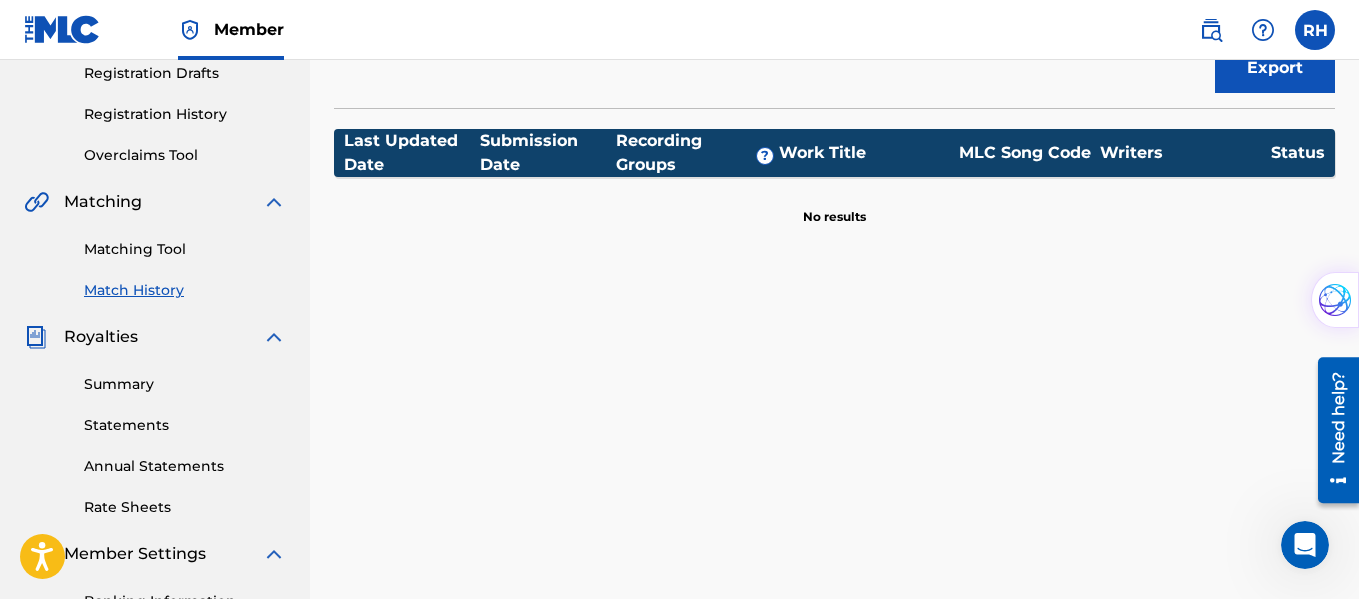 click on "Matching Tool" at bounding box center [185, 249] 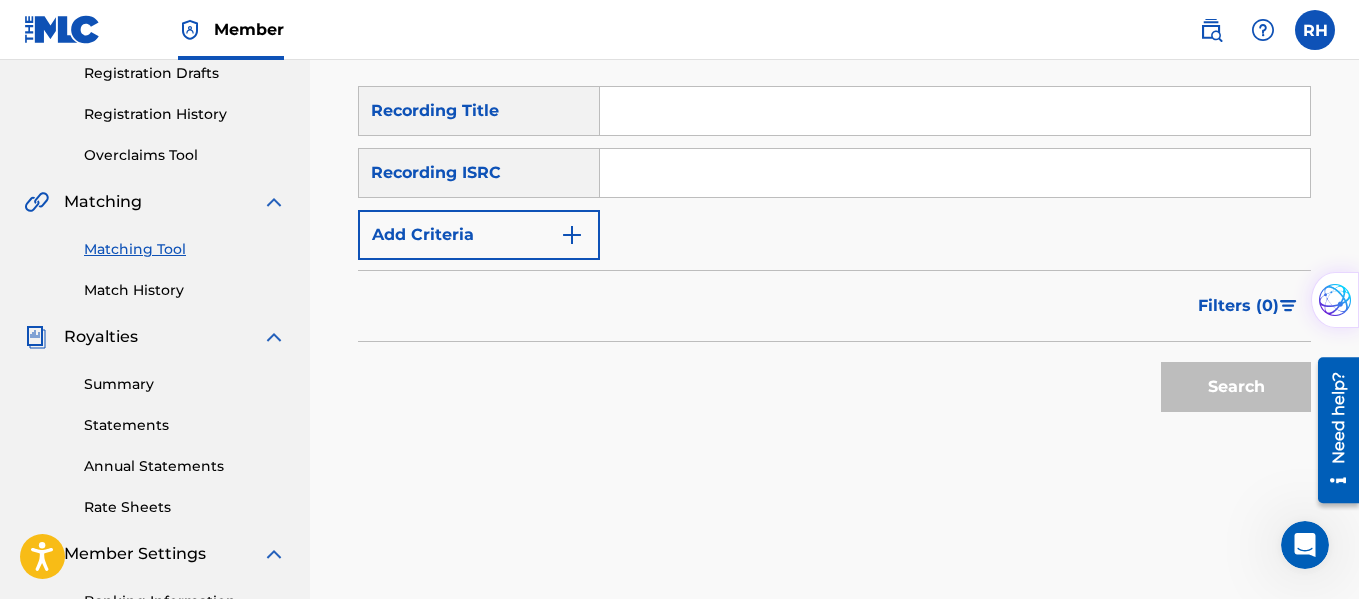 scroll, scrollTop: 0, scrollLeft: 0, axis: both 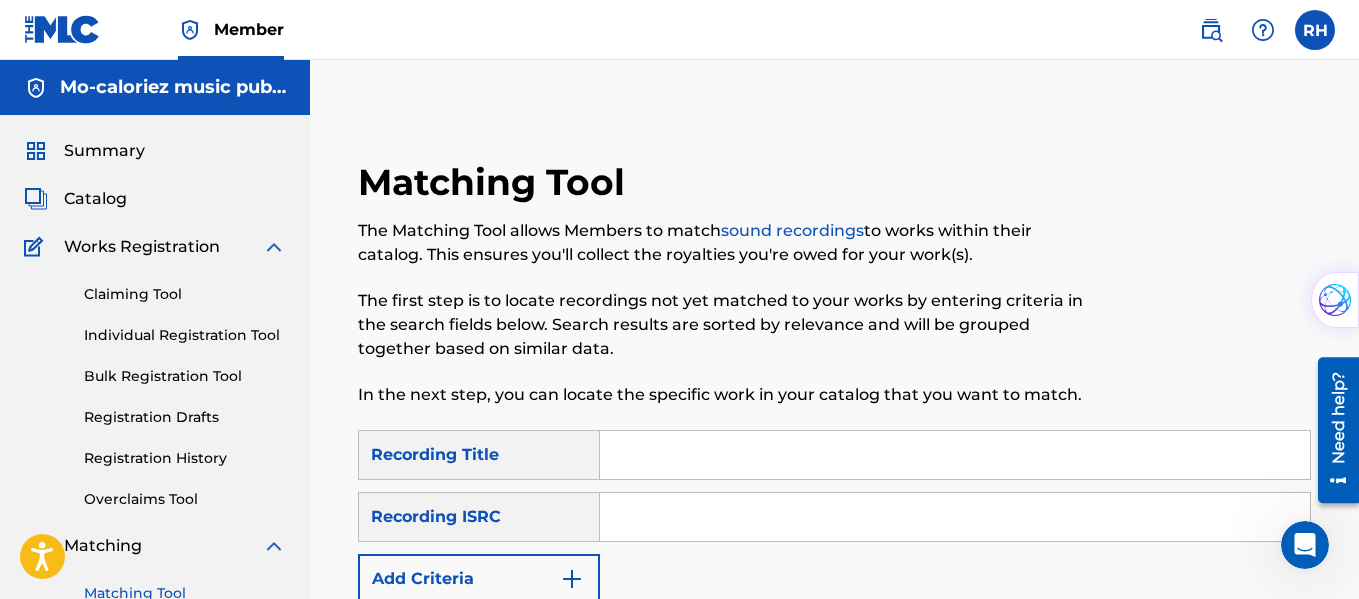click at bounding box center (955, 455) 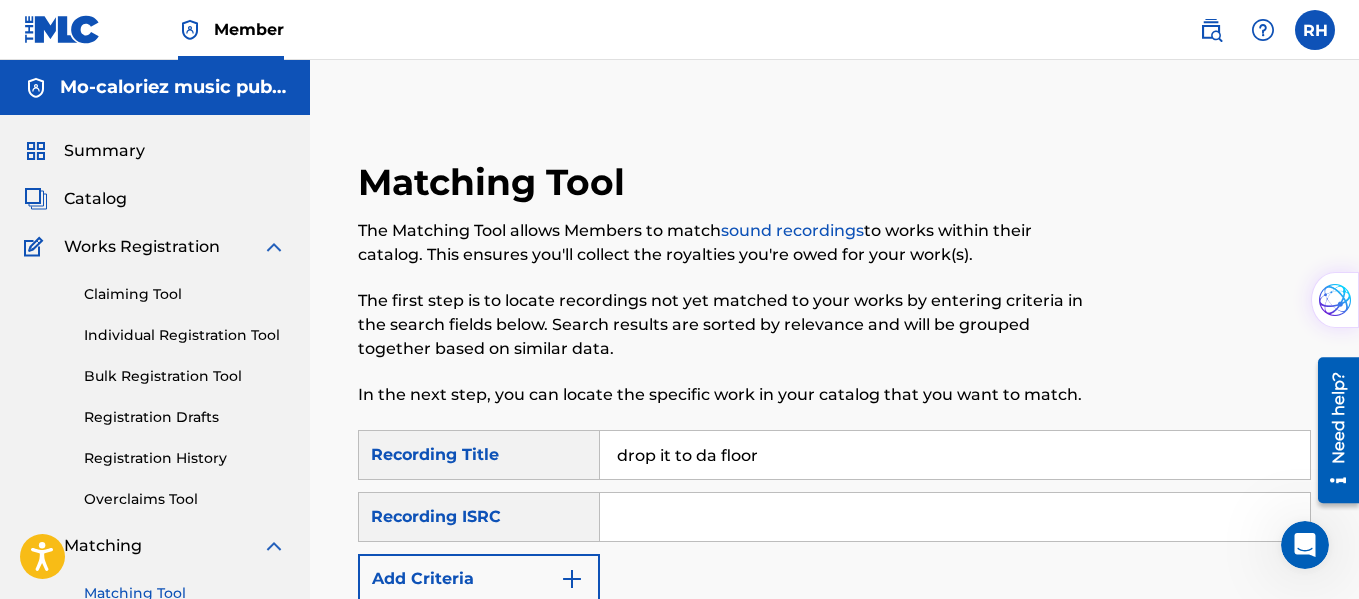 click at bounding box center [955, 517] 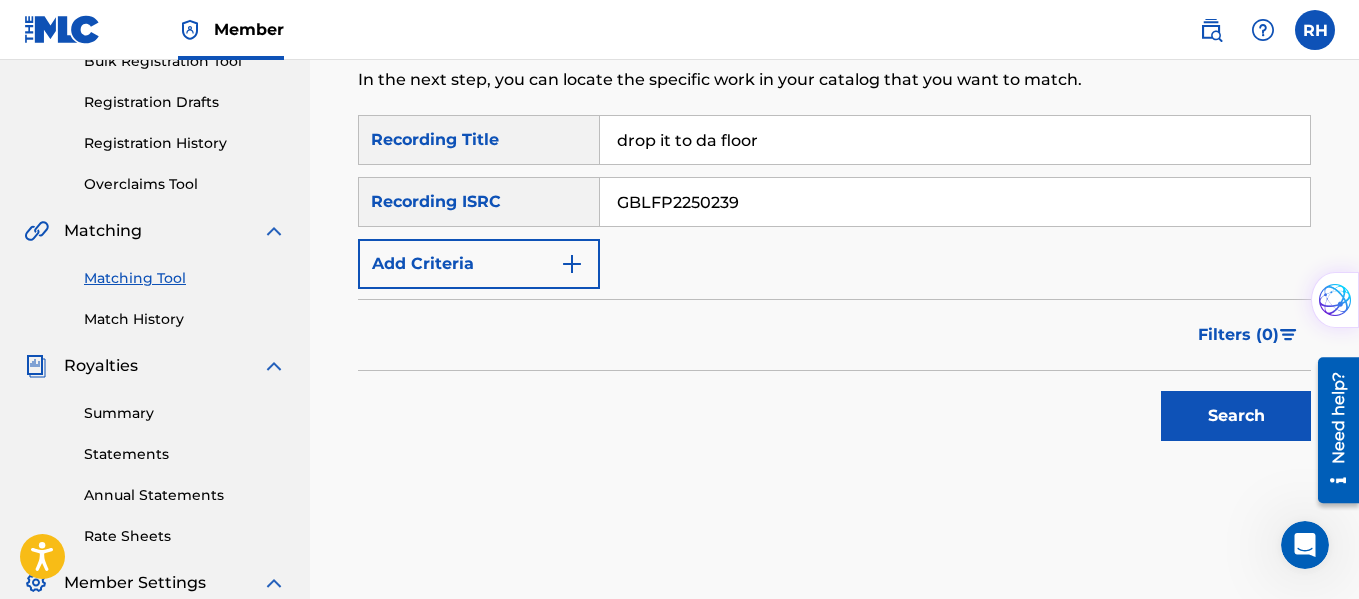 scroll, scrollTop: 362, scrollLeft: 0, axis: vertical 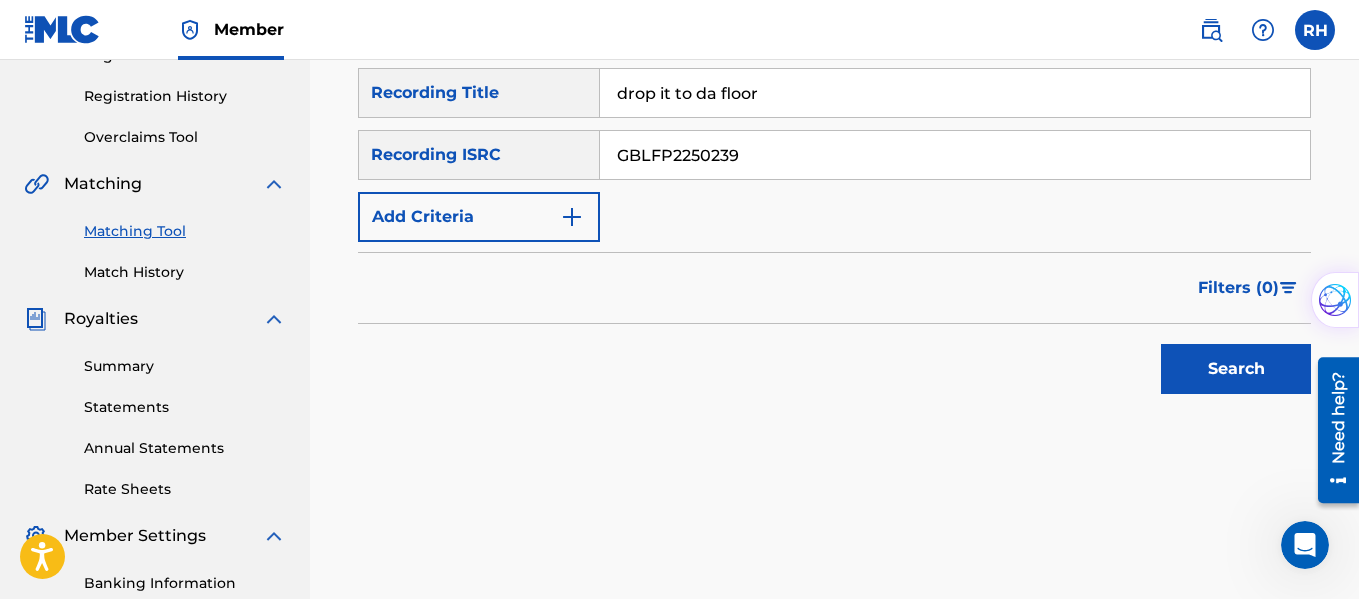 click on "Add Criteria" at bounding box center (479, 217) 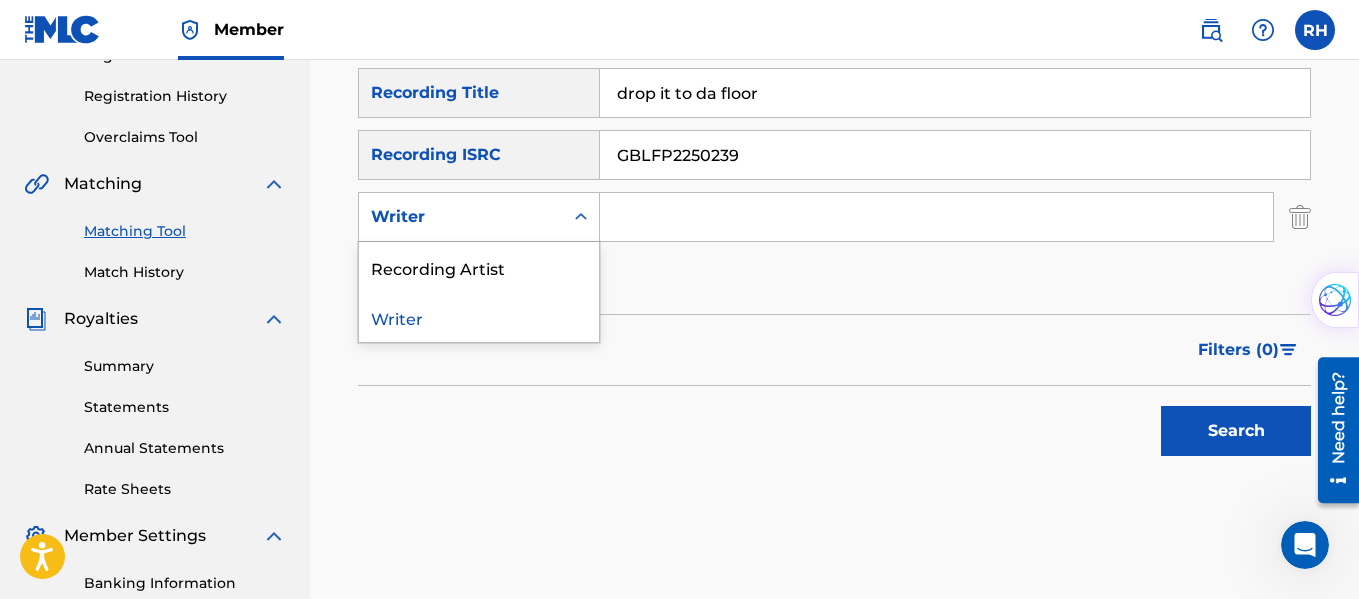 click on "Writer" at bounding box center [461, 217] 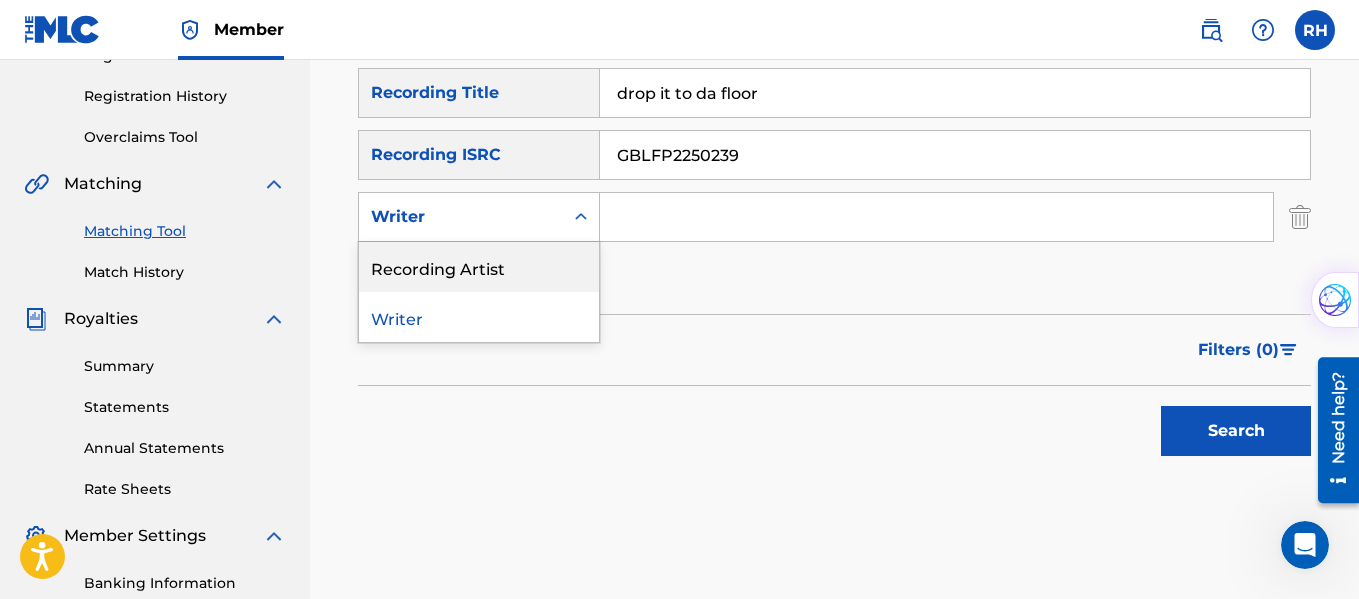 click on "Recording Artist" at bounding box center (479, 267) 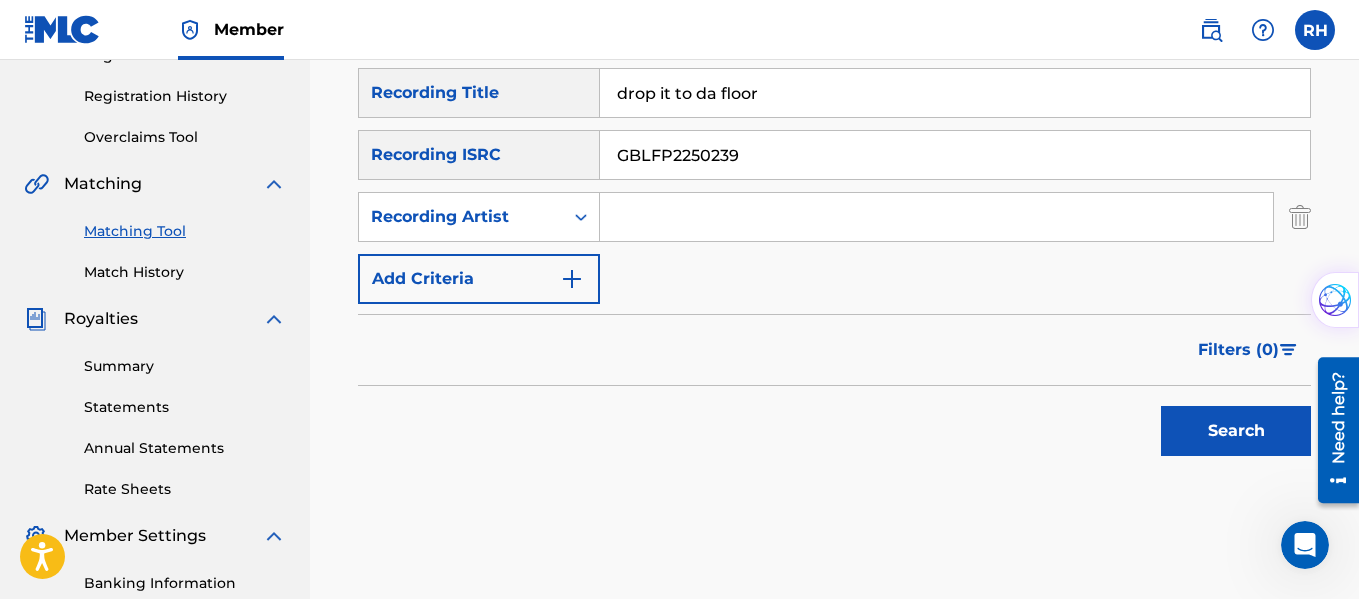 click at bounding box center [936, 217] 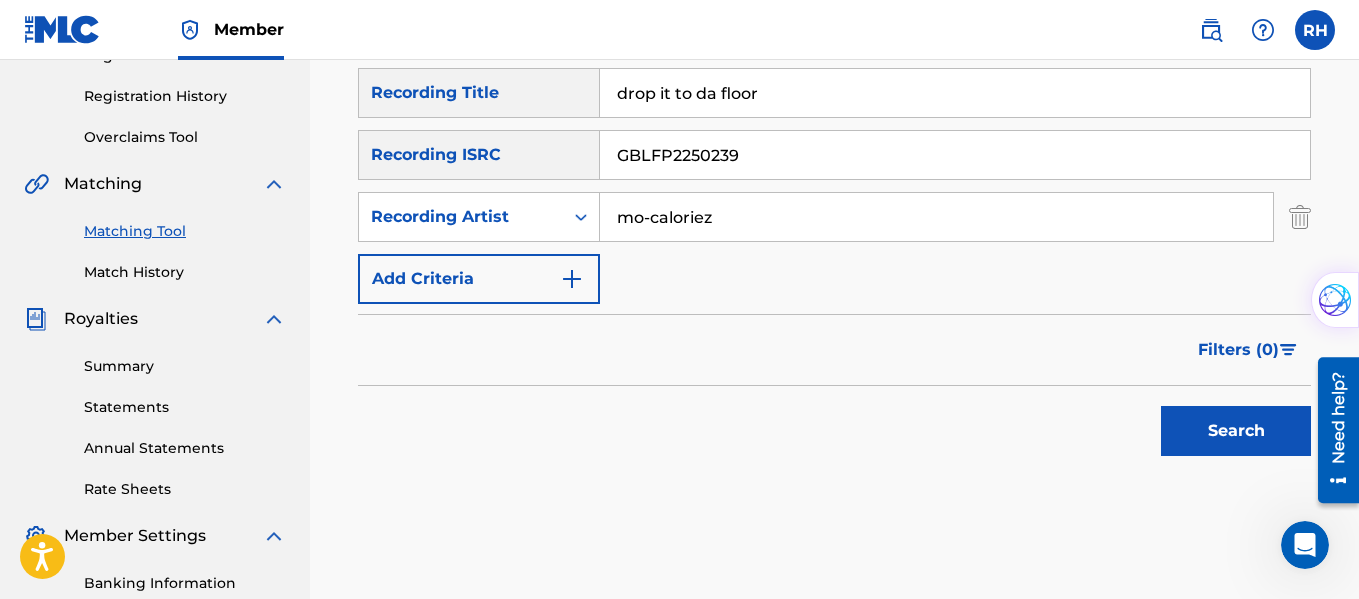type on "mo-caloriez" 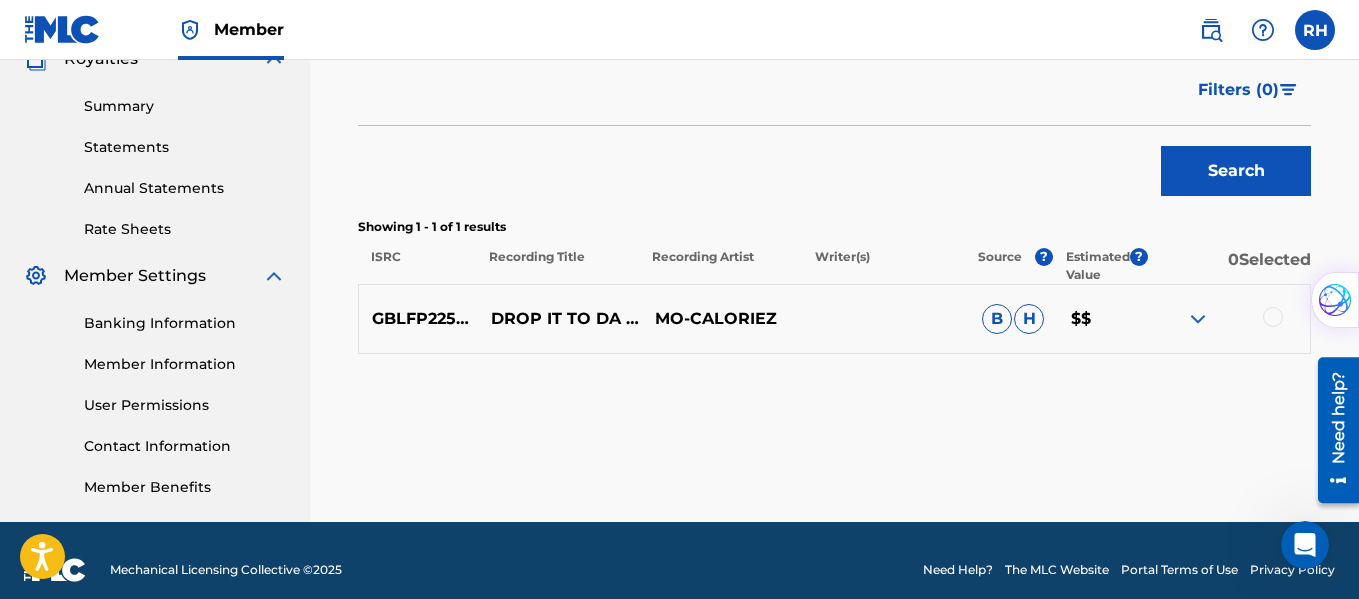 scroll, scrollTop: 627, scrollLeft: 0, axis: vertical 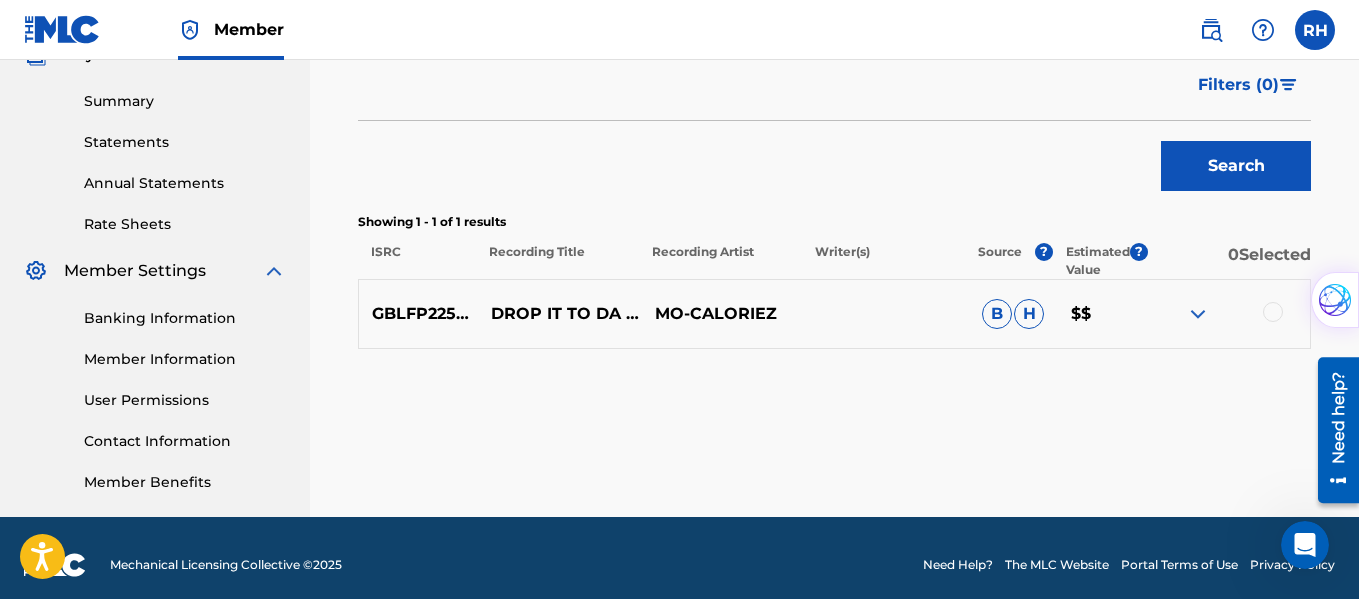 click at bounding box center (1228, 314) 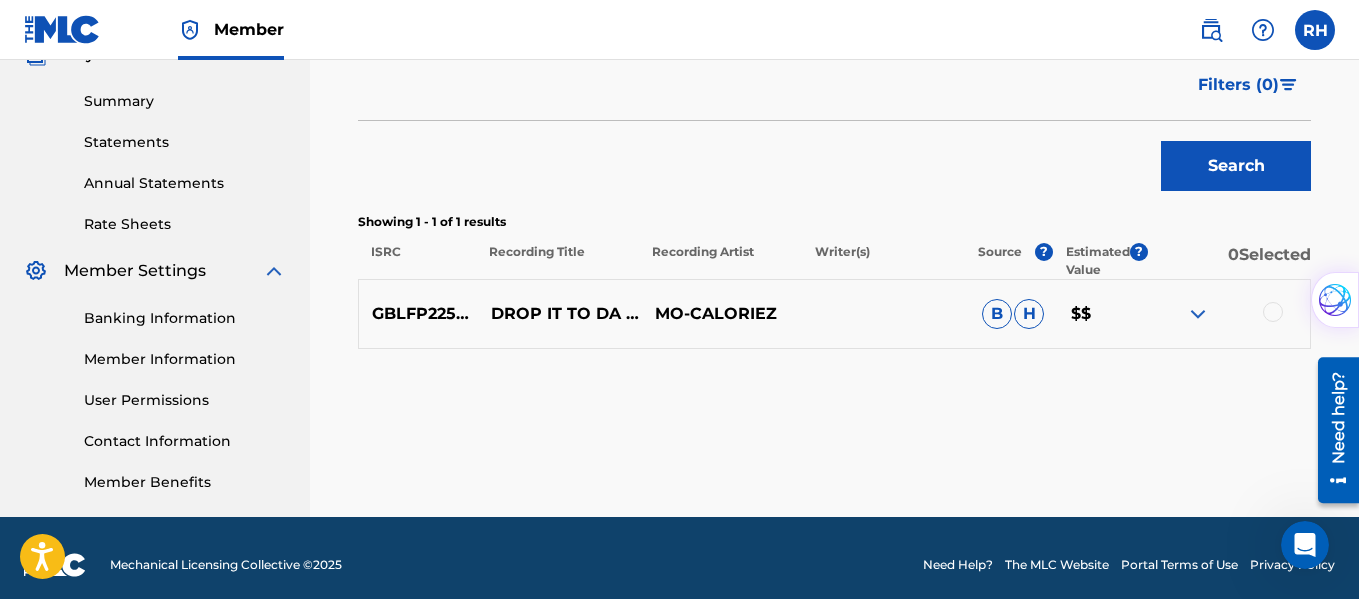 click at bounding box center (1273, 312) 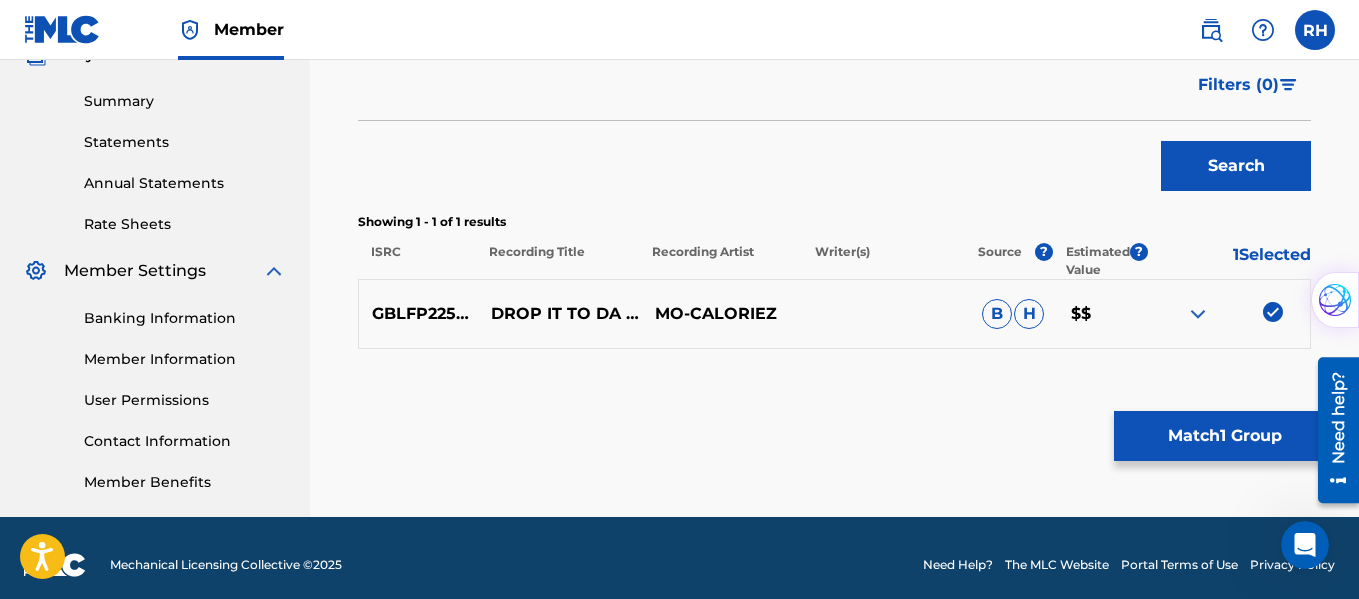 click on "Match  1 Group" at bounding box center (1224, 436) 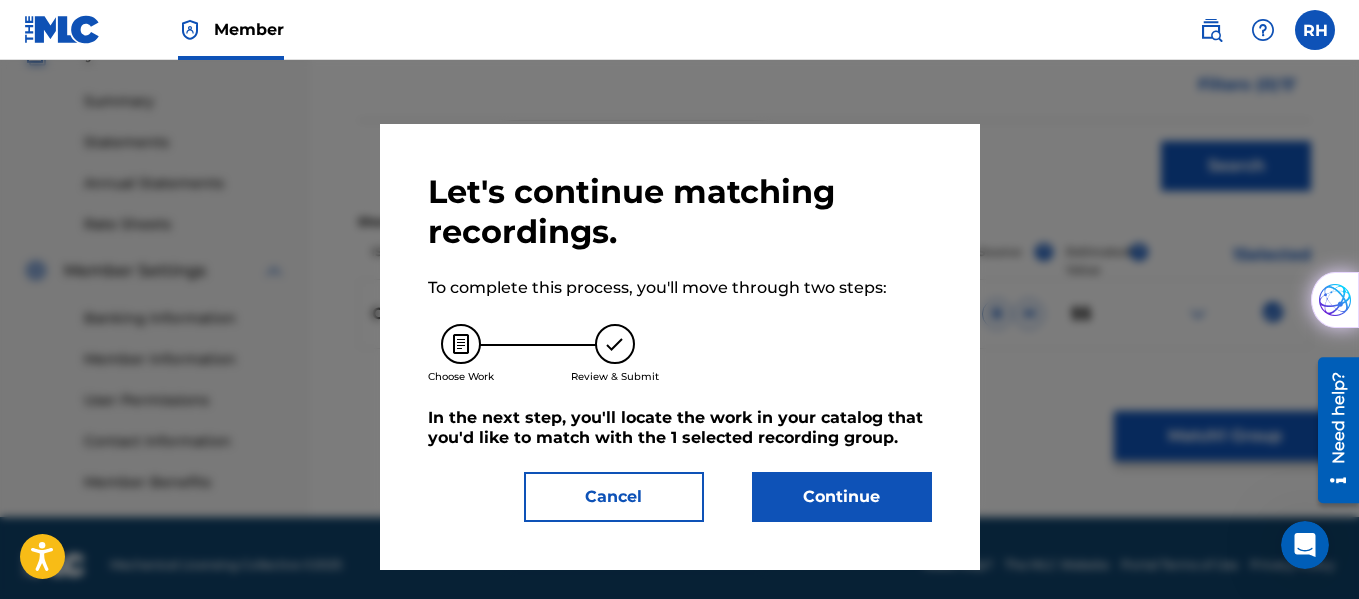 click on "Continue" at bounding box center [842, 497] 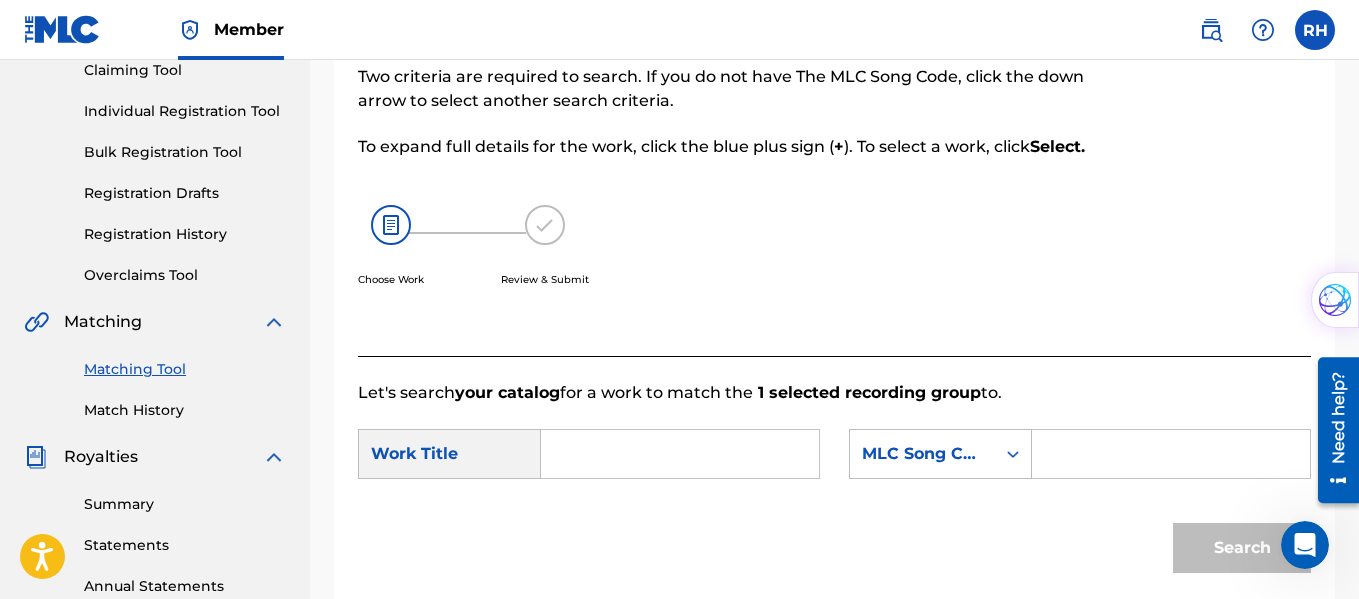scroll, scrollTop: 229, scrollLeft: 0, axis: vertical 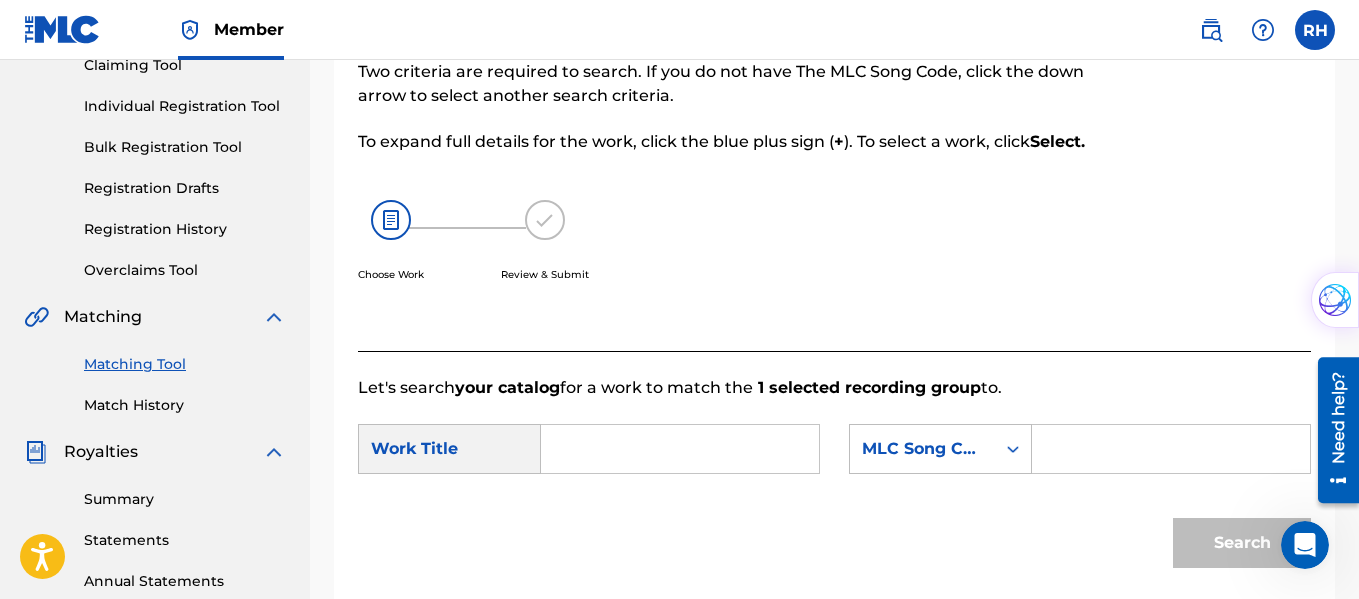click at bounding box center [680, 449] 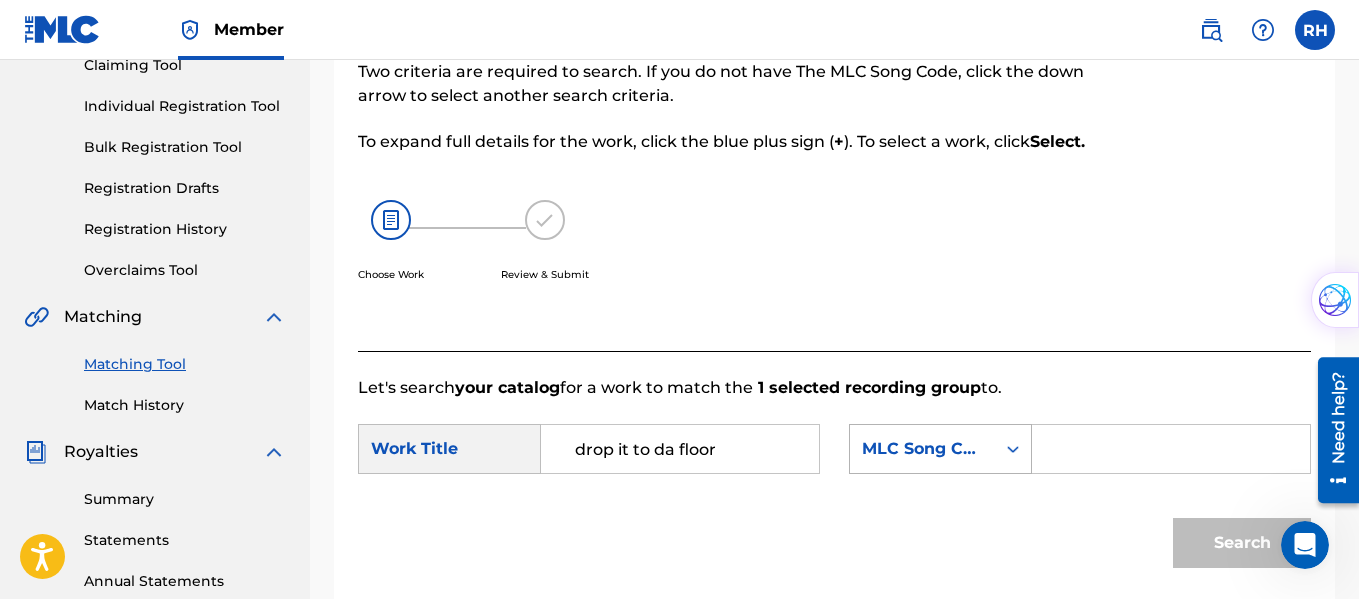 type on "drop it to da floor" 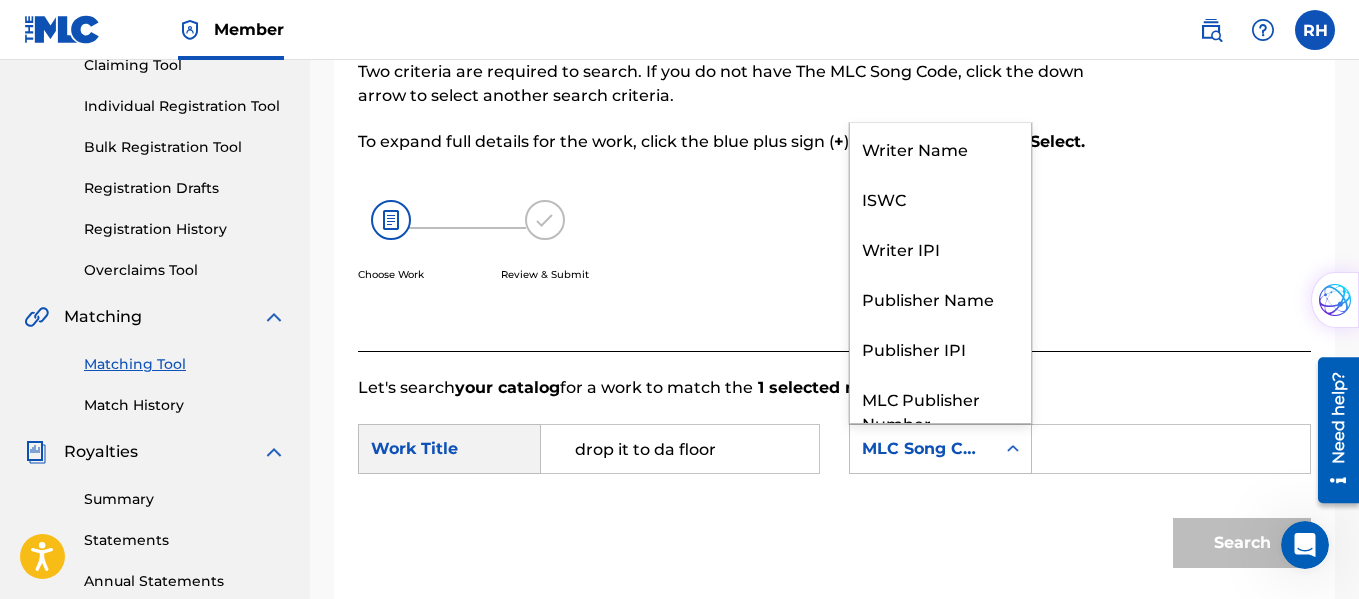 click on "MLC Song Code" at bounding box center [922, 449] 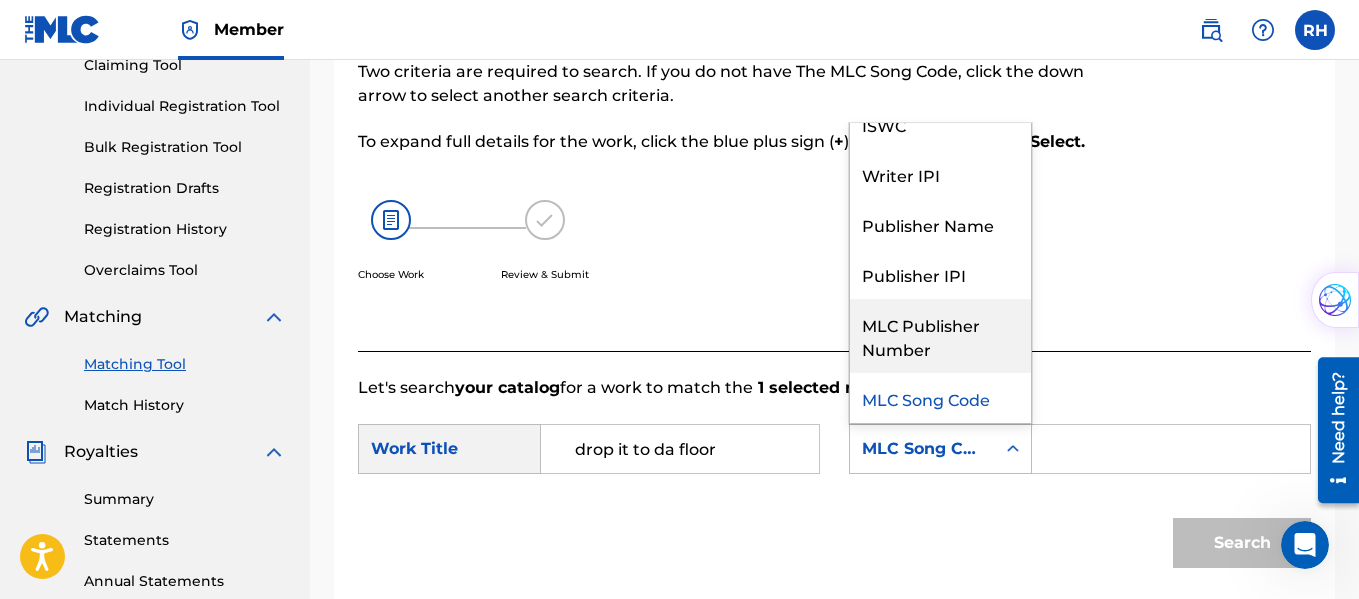 scroll, scrollTop: 0, scrollLeft: 0, axis: both 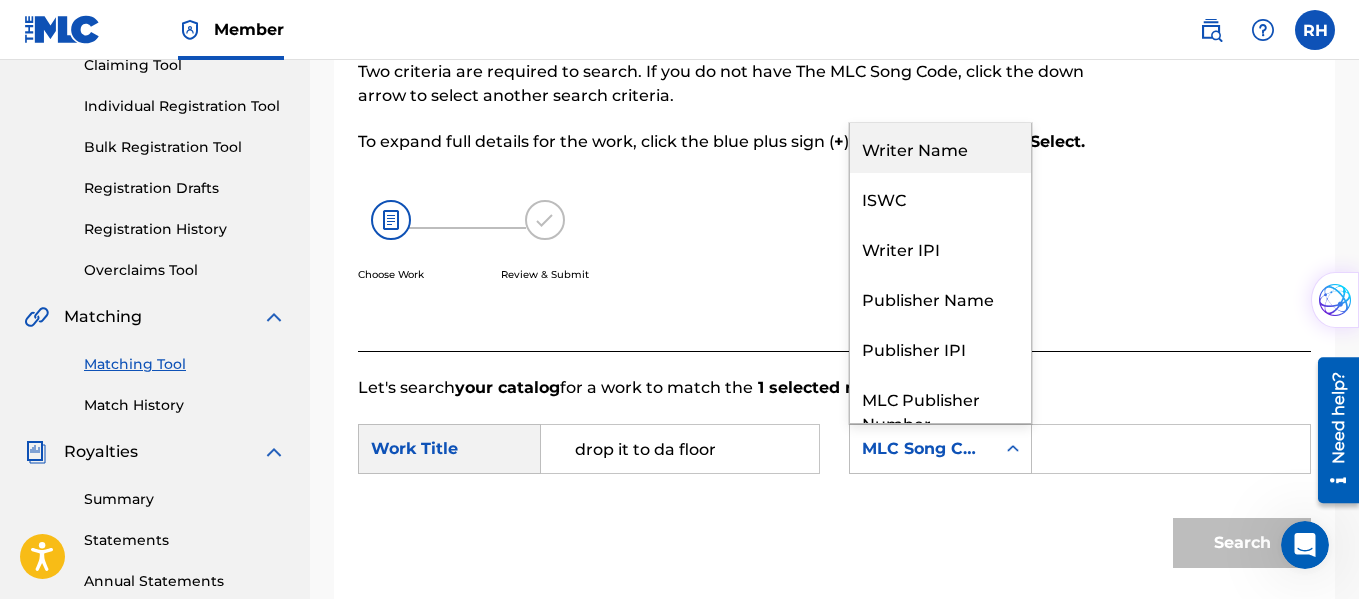 click on "Writer Name" at bounding box center (940, 148) 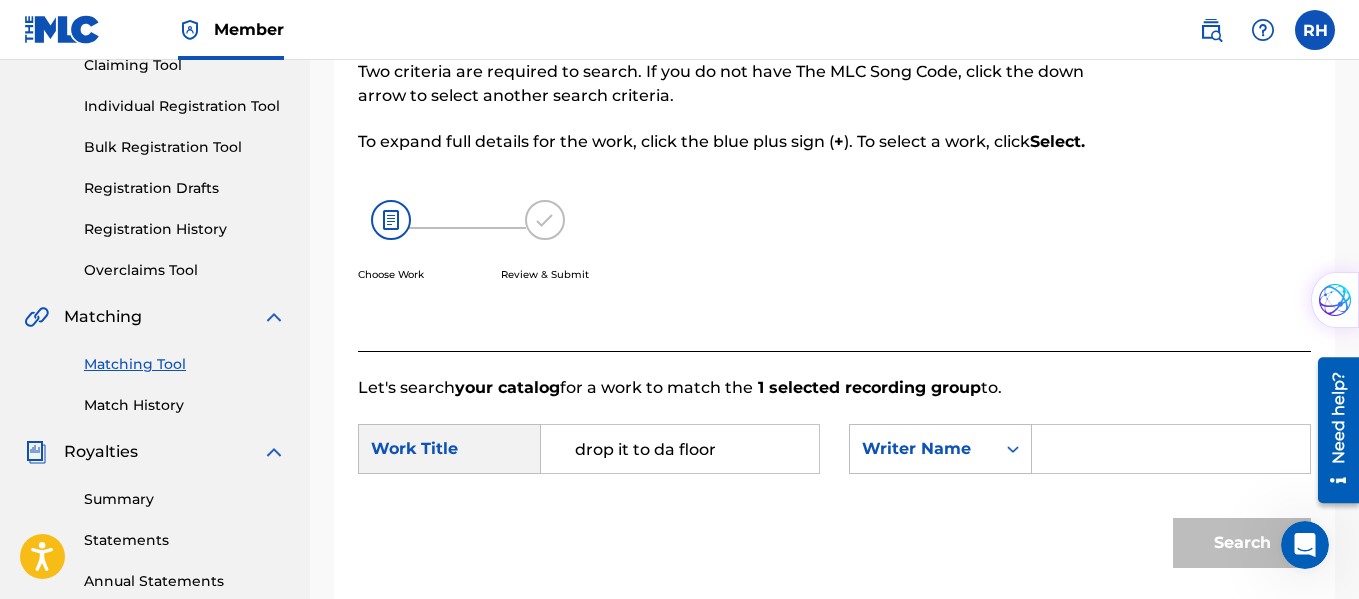 click at bounding box center [1171, 449] 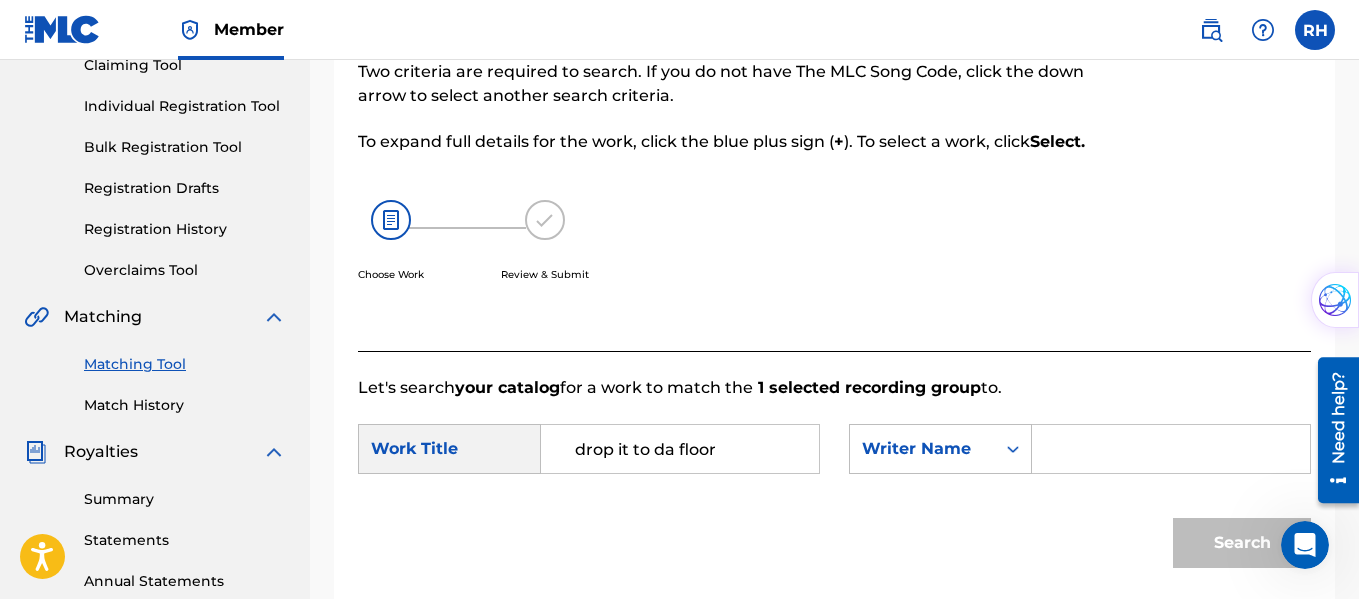 type on "GBLFP2250239" 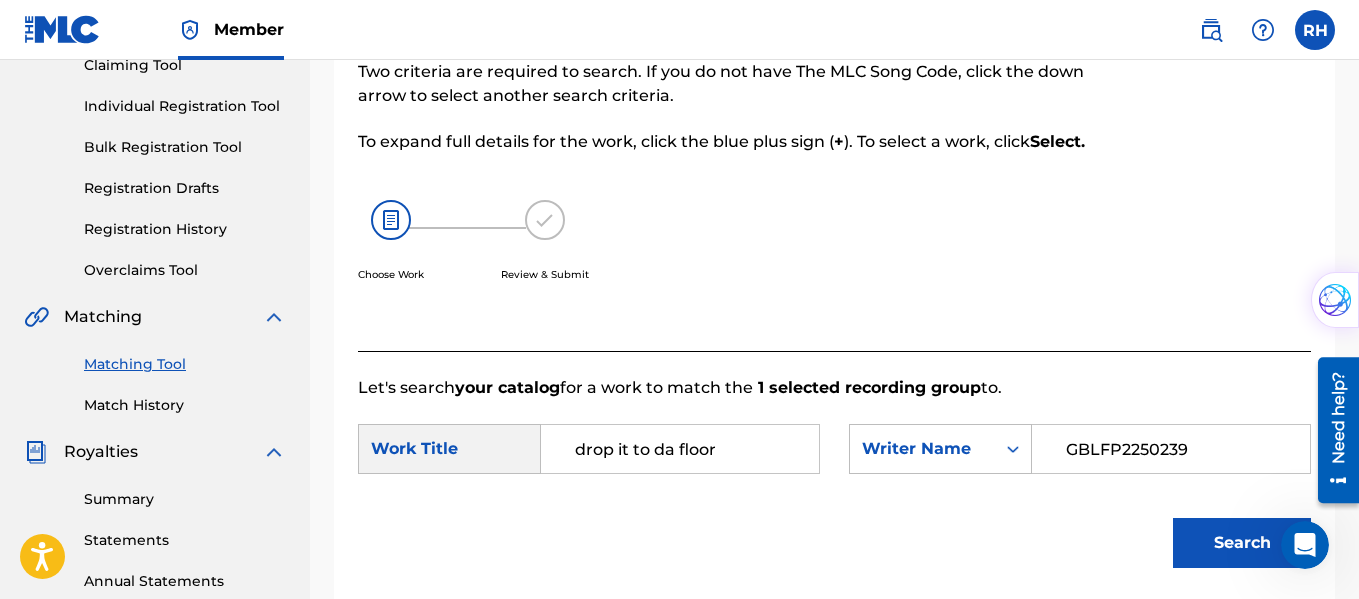 drag, startPoint x: 1179, startPoint y: 529, endPoint x: 1107, endPoint y: 473, distance: 91.214035 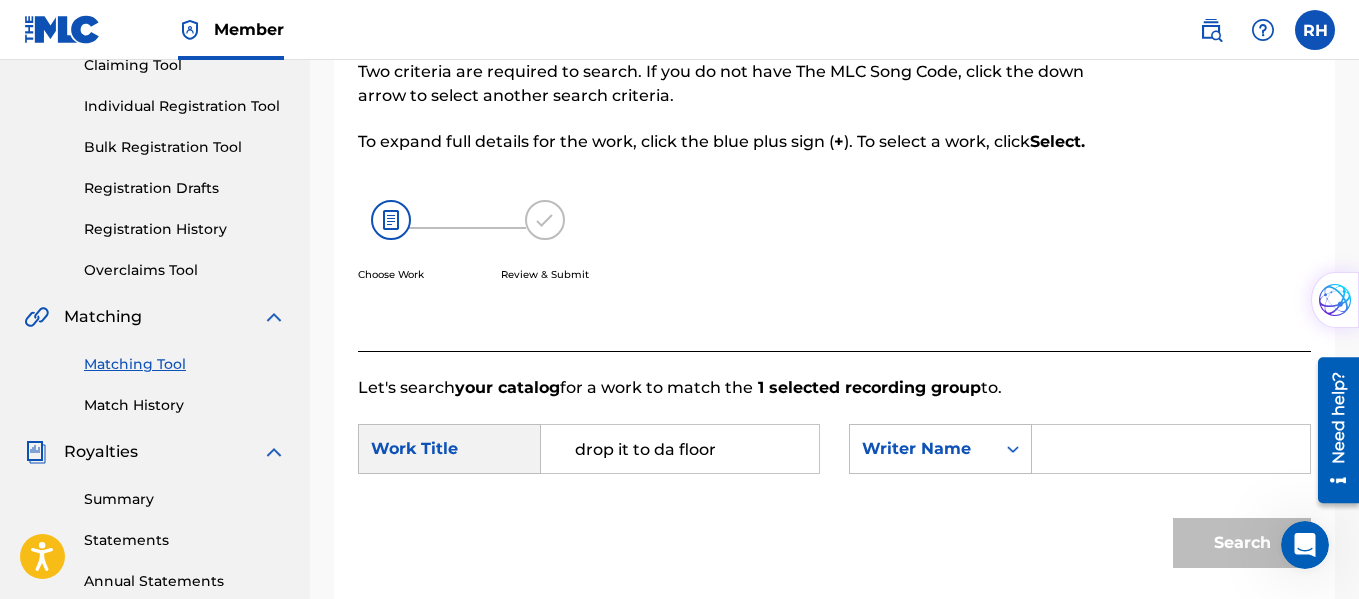 click at bounding box center [1171, 449] 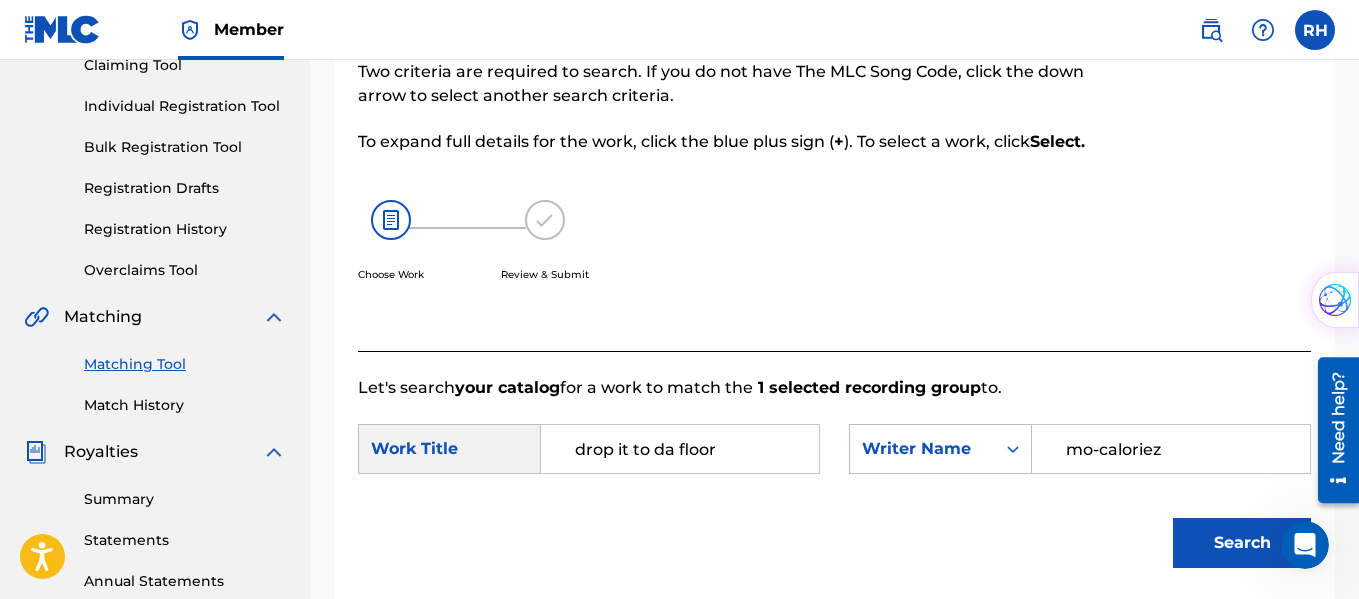 click on "Search" at bounding box center [1242, 543] 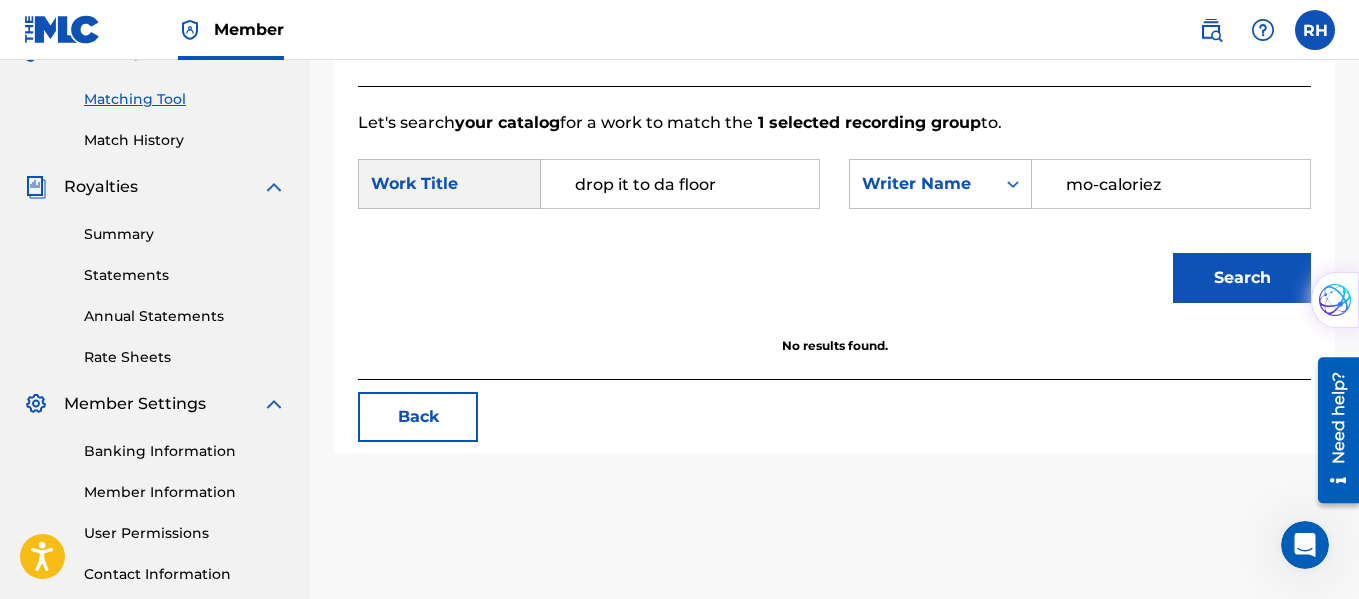 scroll, scrollTop: 500, scrollLeft: 0, axis: vertical 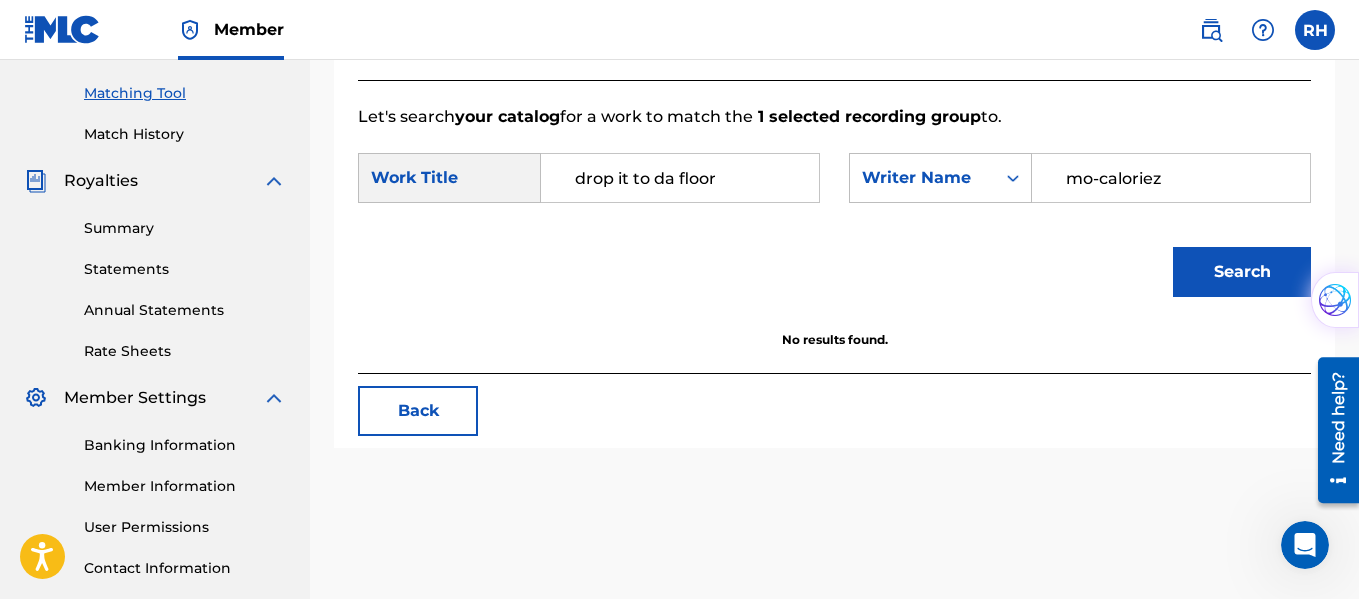 click on "Search" at bounding box center (1242, 272) 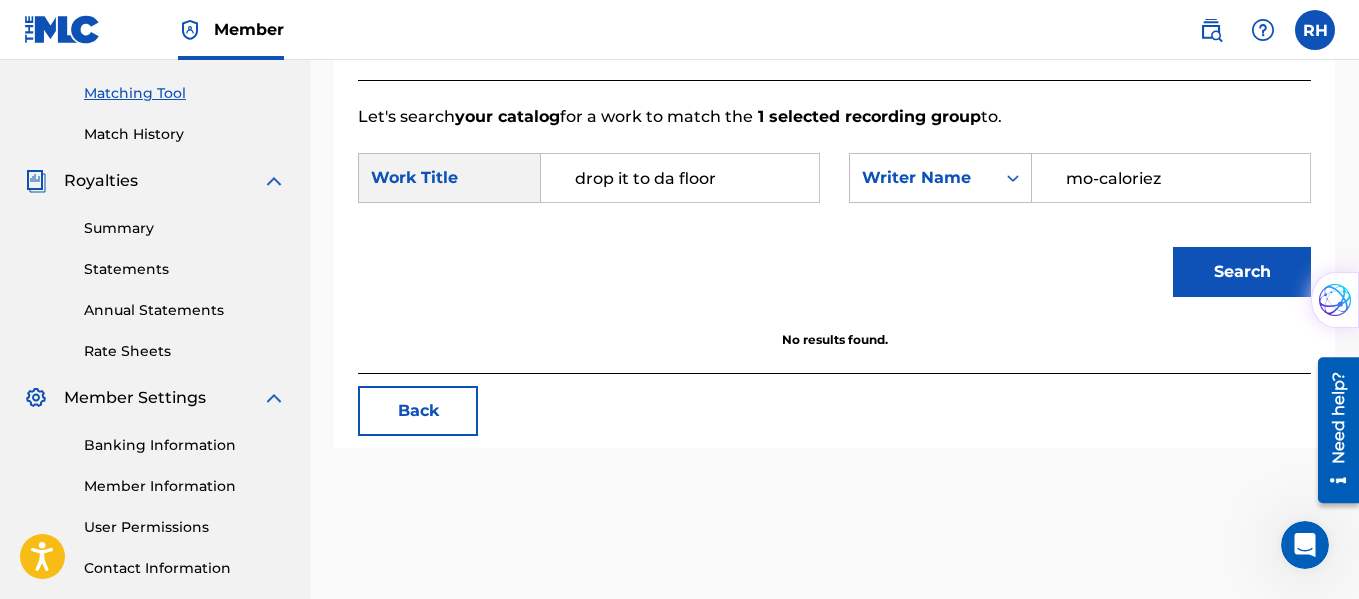 click on "mo-caloriez" at bounding box center [1171, 178] 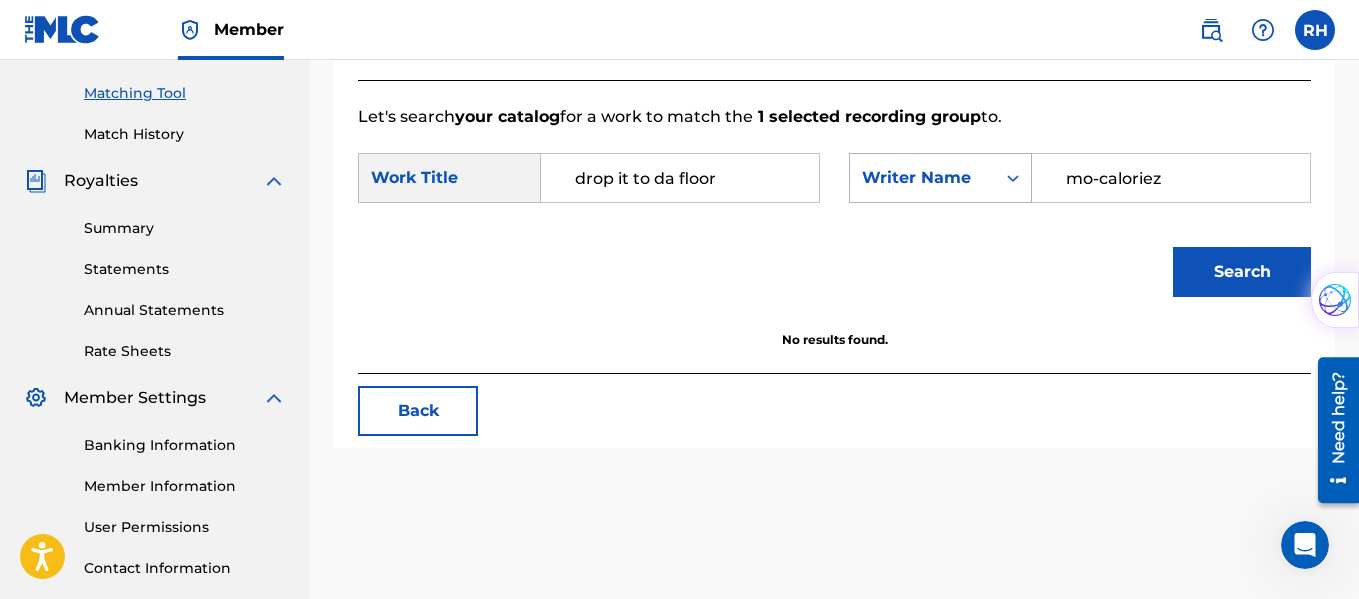 click on "Writer Name" at bounding box center [922, 178] 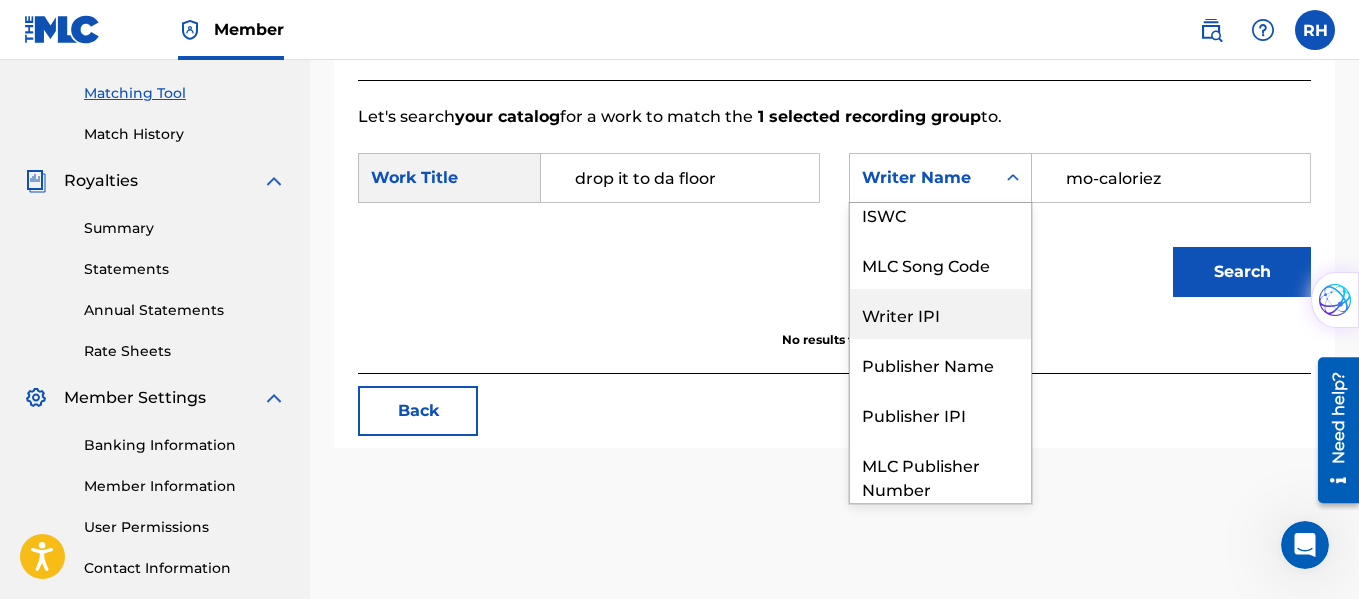 scroll, scrollTop: 0, scrollLeft: 0, axis: both 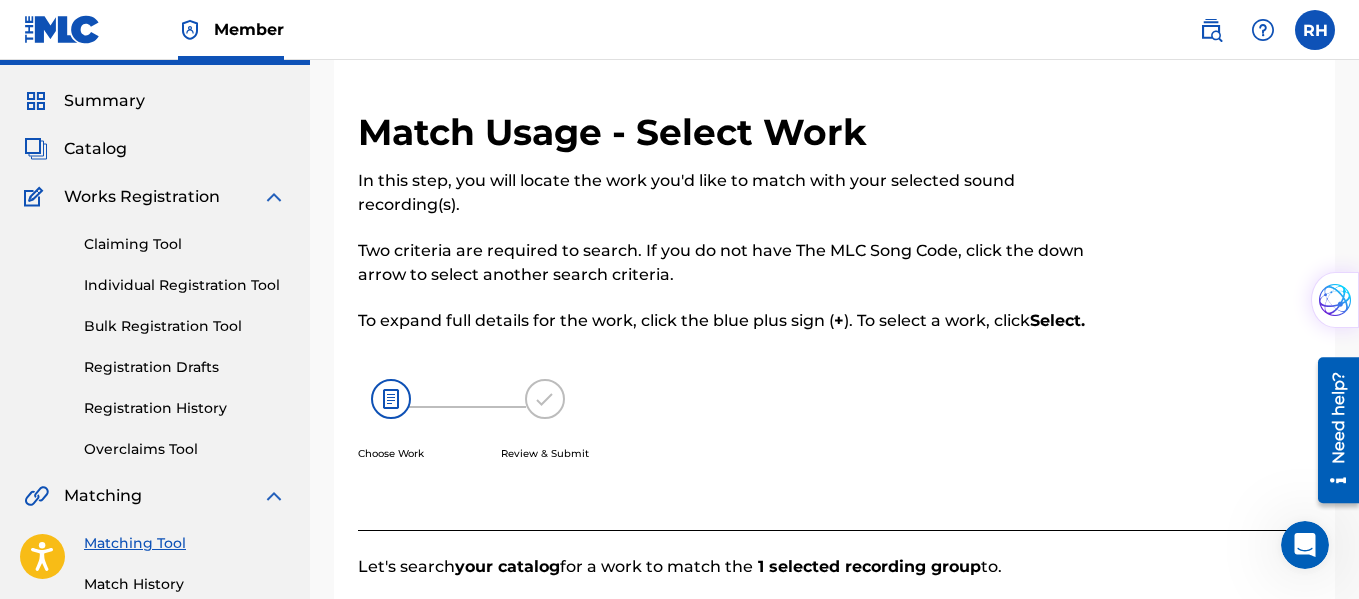 click on "Summary" at bounding box center (104, 101) 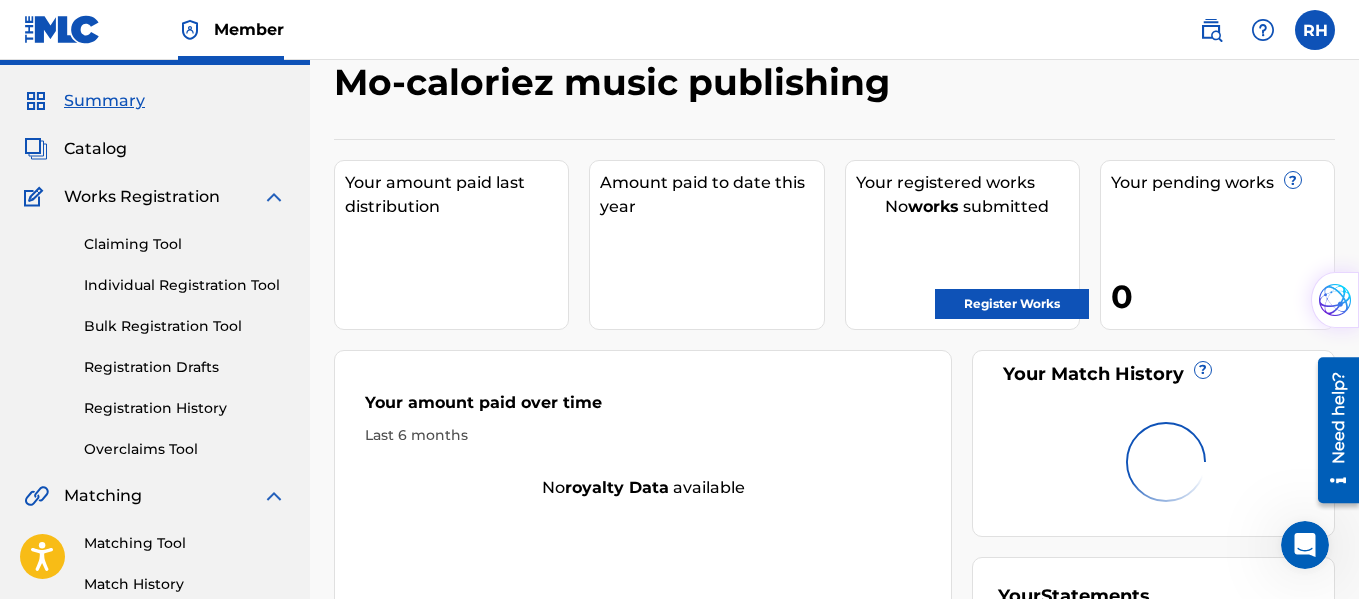 scroll, scrollTop: 0, scrollLeft: 0, axis: both 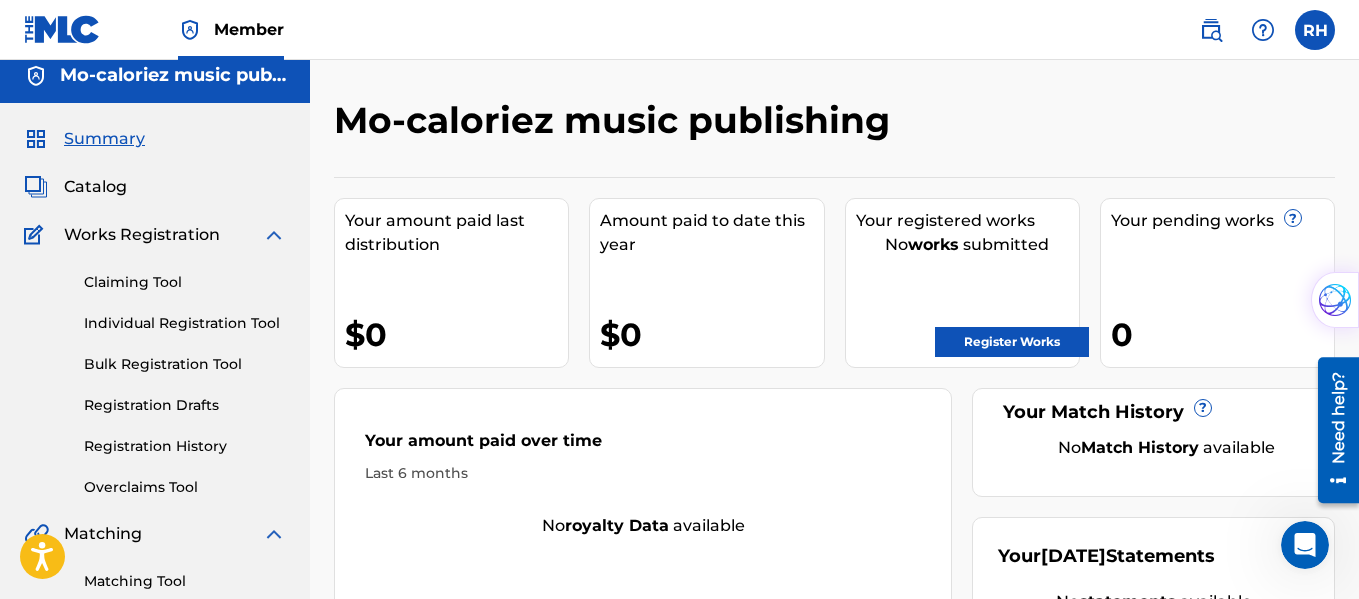 click on "Register Works" at bounding box center [1012, 342] 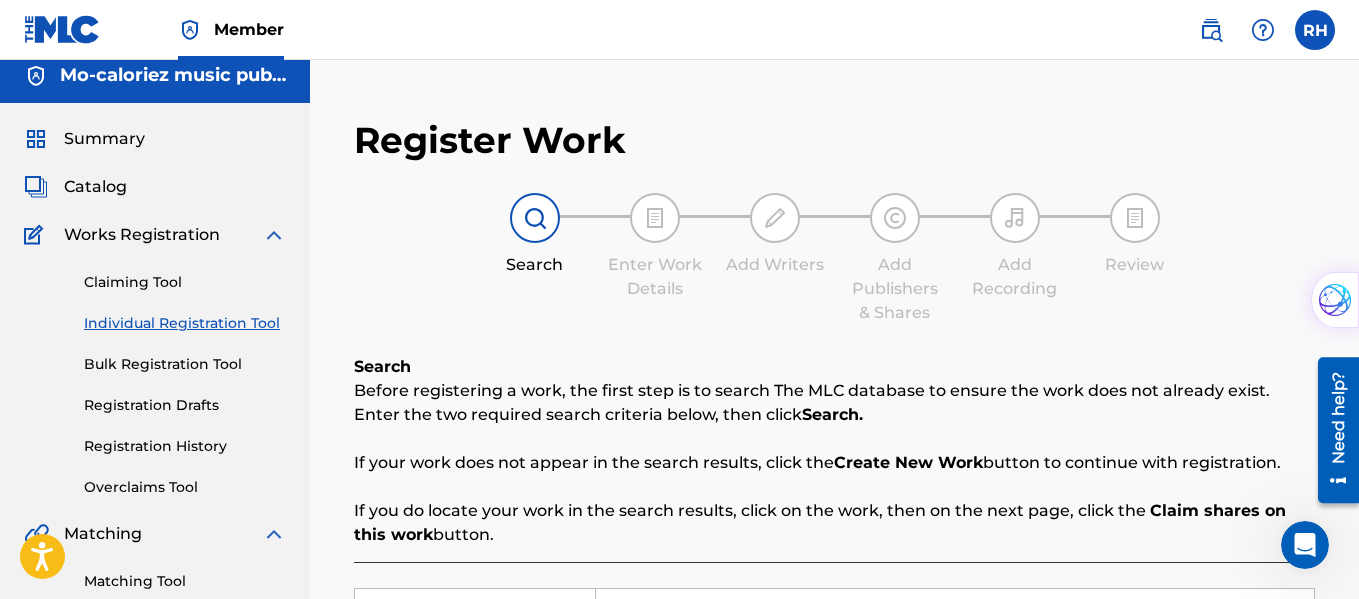 scroll, scrollTop: 0, scrollLeft: 0, axis: both 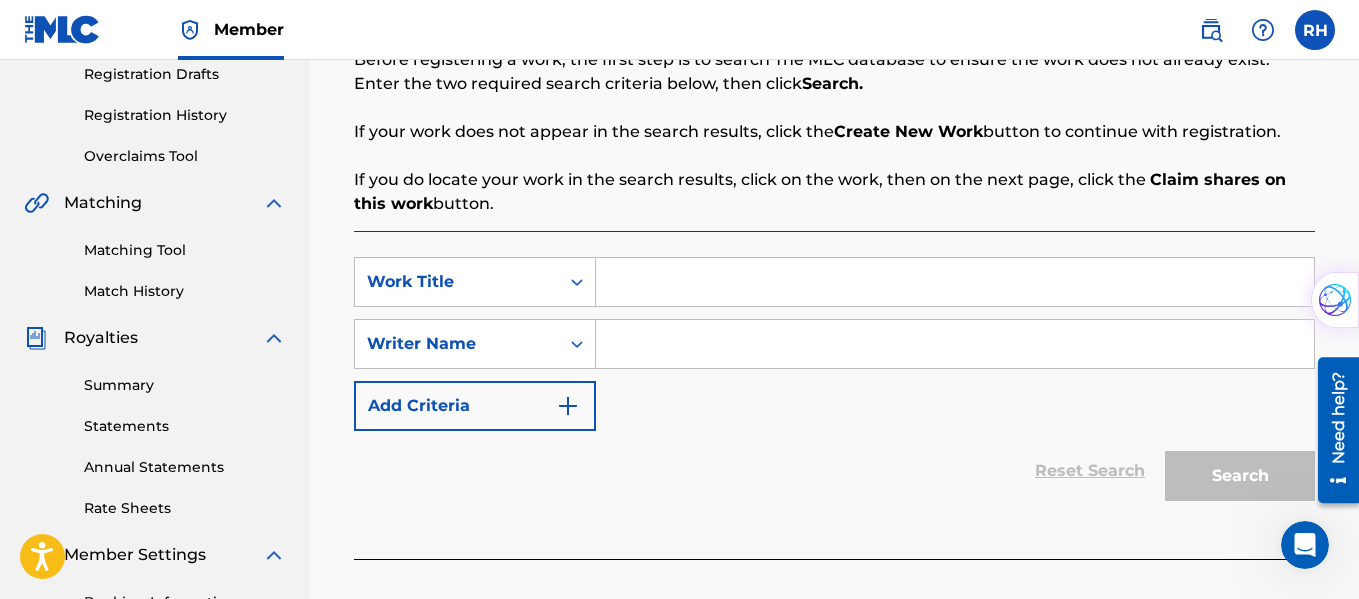 click at bounding box center (955, 282) 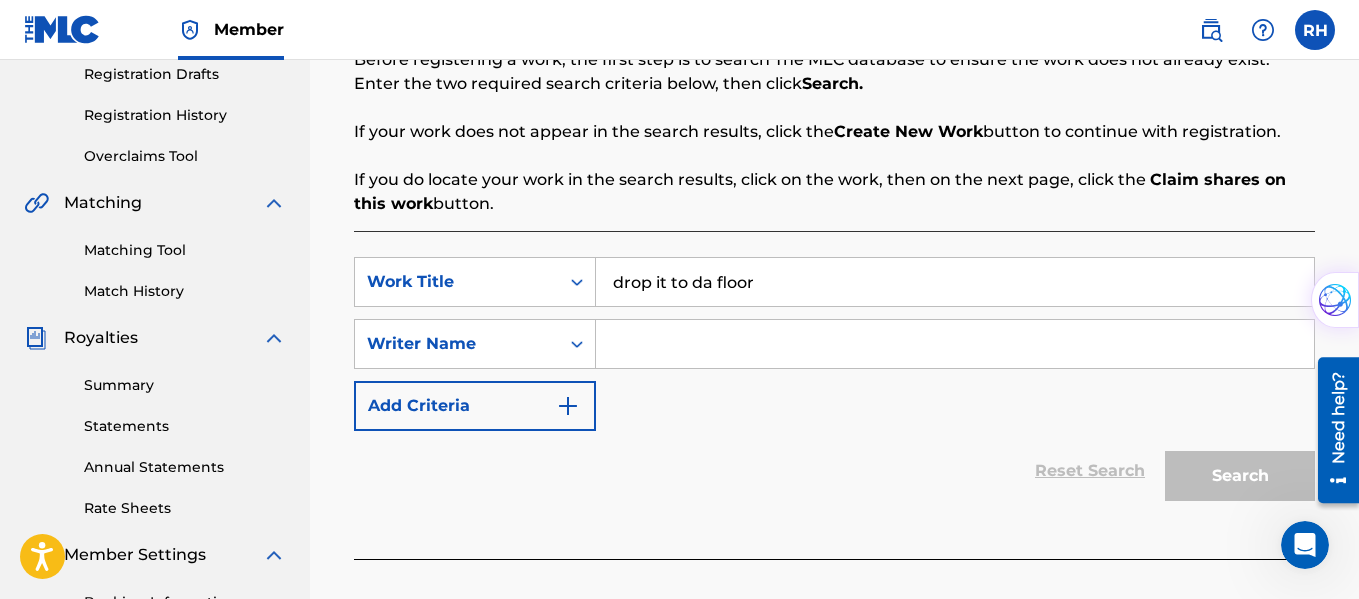 type on "drop it to da floor" 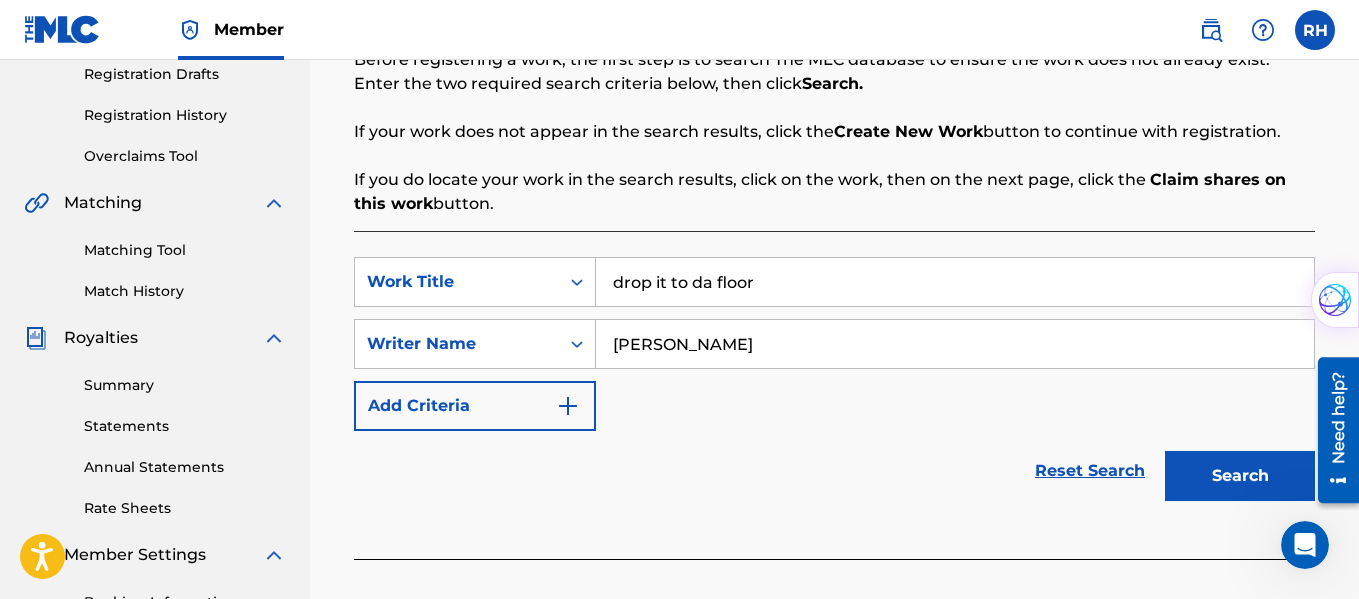 type on "[PERSON_NAME]" 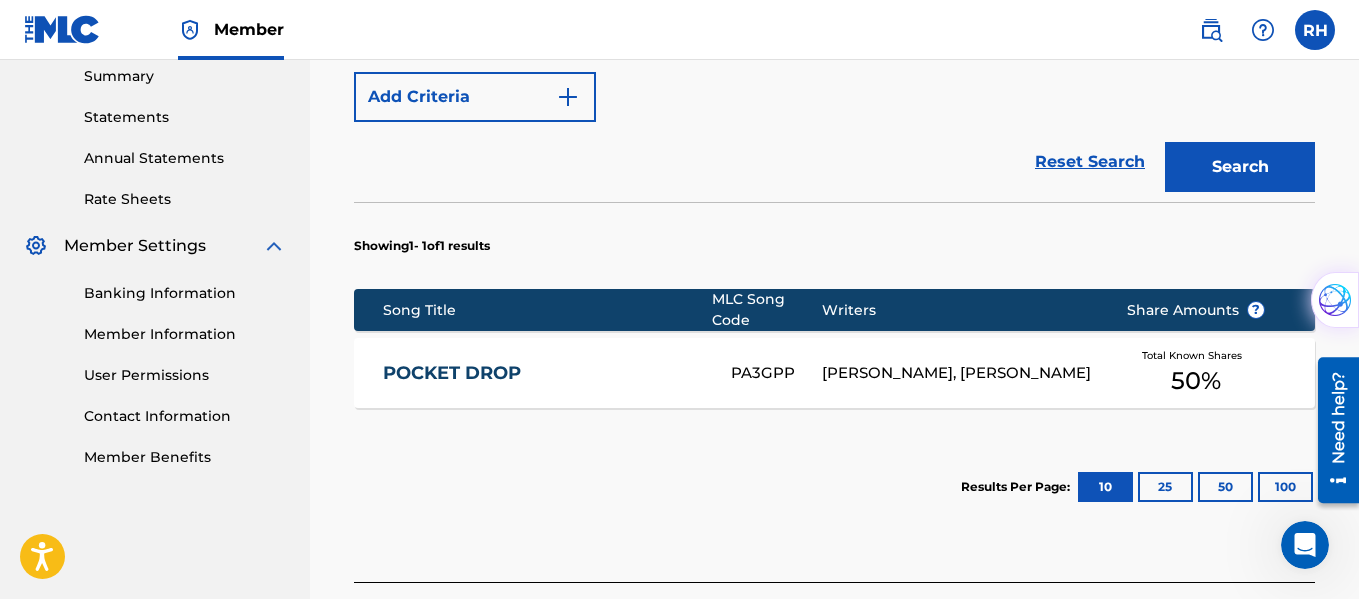 scroll, scrollTop: 661, scrollLeft: 0, axis: vertical 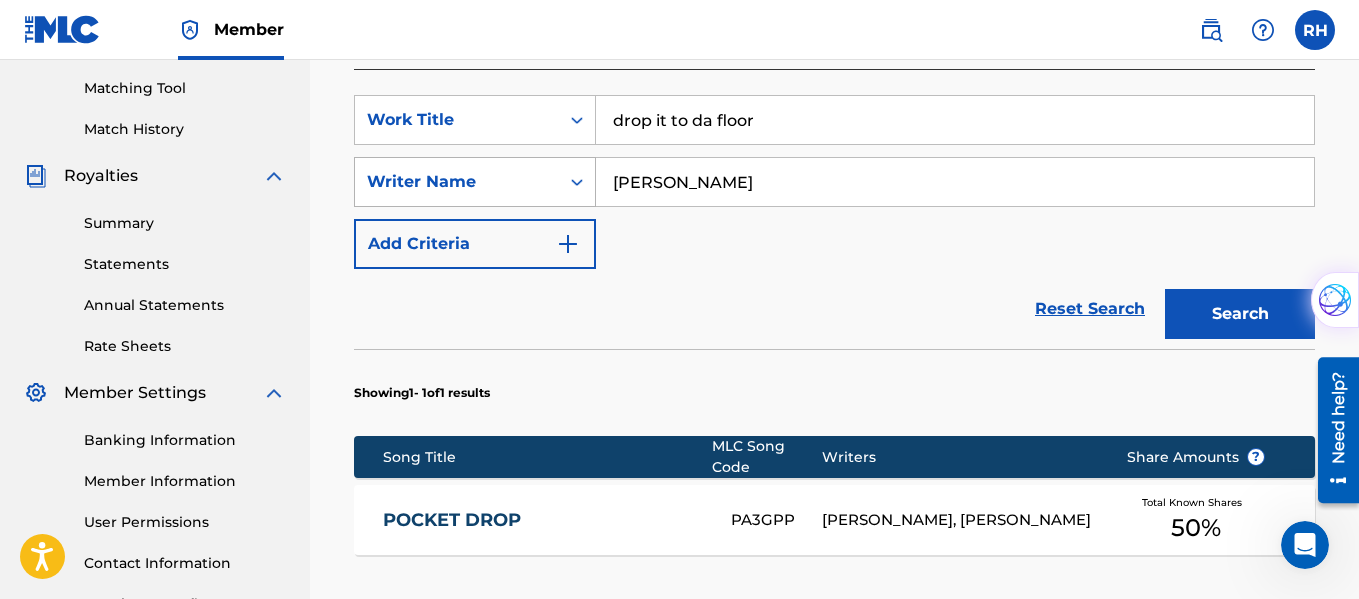 click on "Writer Name" at bounding box center [457, 182] 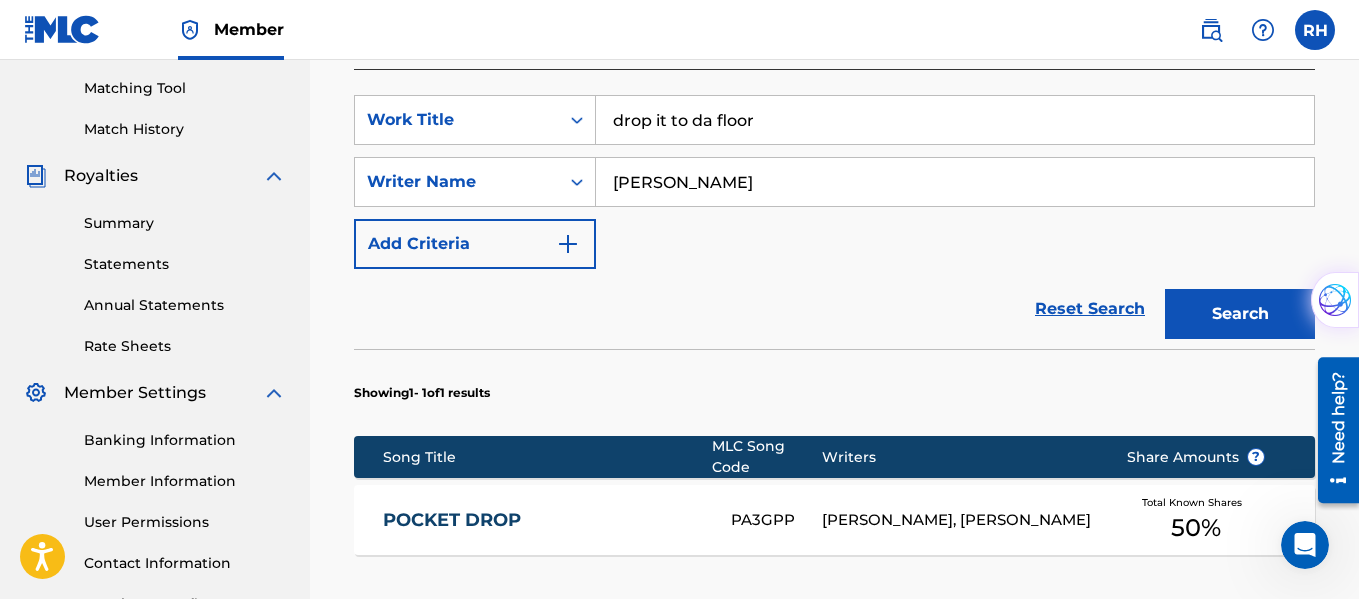 click on "SearchWithCriteriac9df2941-68b4-40e4-837d-1ae891f29919 Work Title drop it to da floor SearchWithCriteria02ae3ebc-b4ea-4b21-86fa-6bc03dc12725 option Writer Name, selected. Select is focused , press Down to open the menu,  Writer Name [PERSON_NAME] Add Criteria" at bounding box center [834, 182] 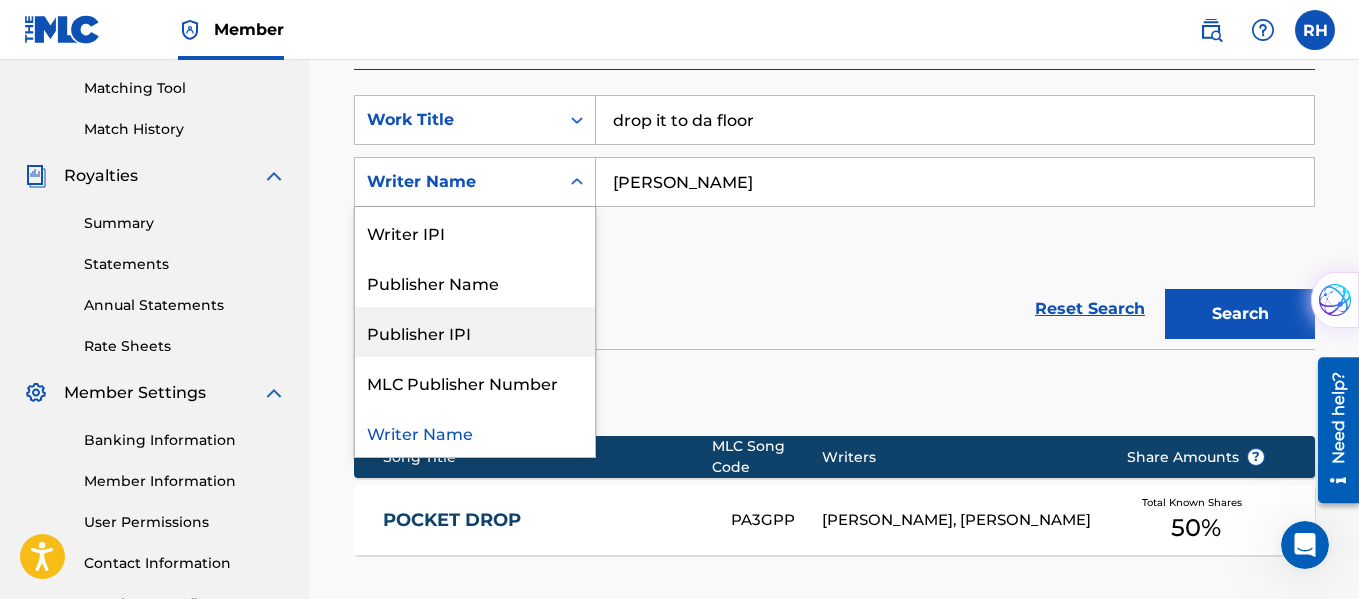 click on "Publisher IPI" at bounding box center (475, 332) 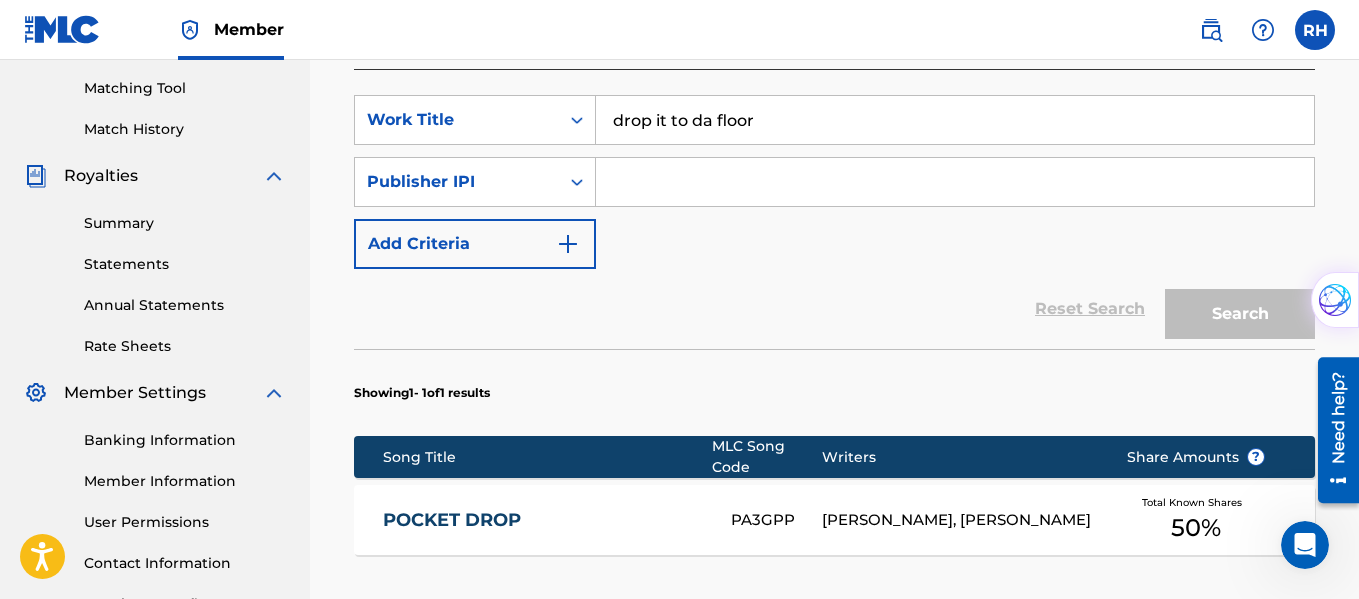 click at bounding box center (955, 182) 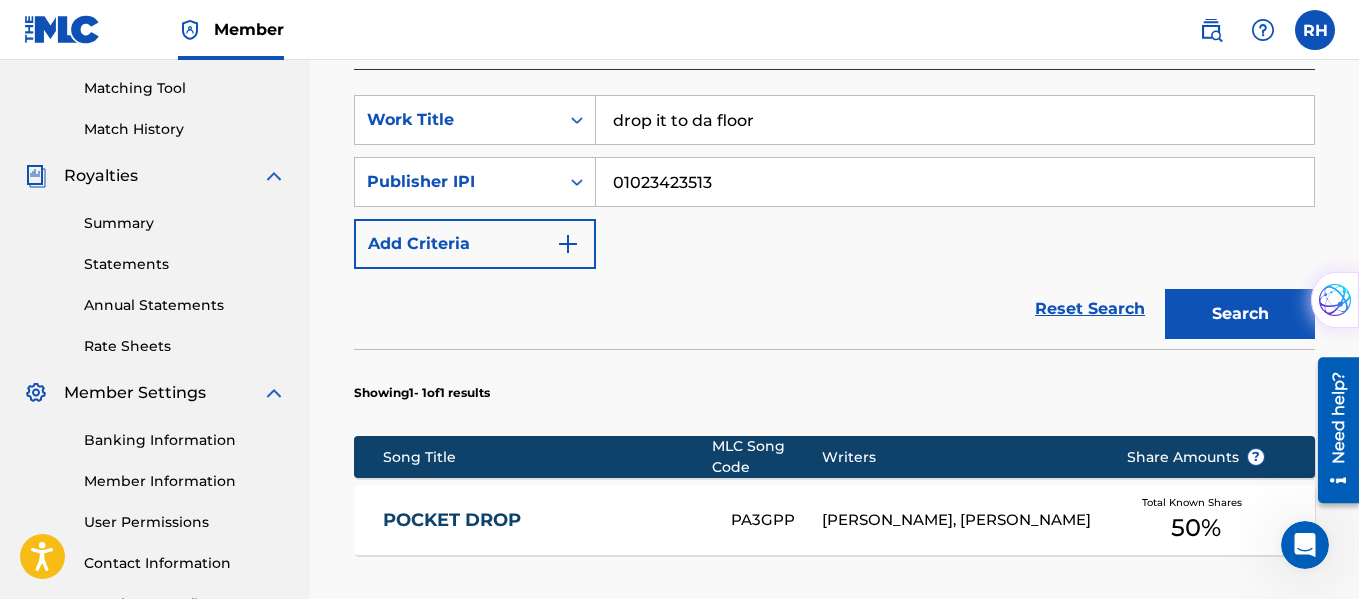 type on "01023423513" 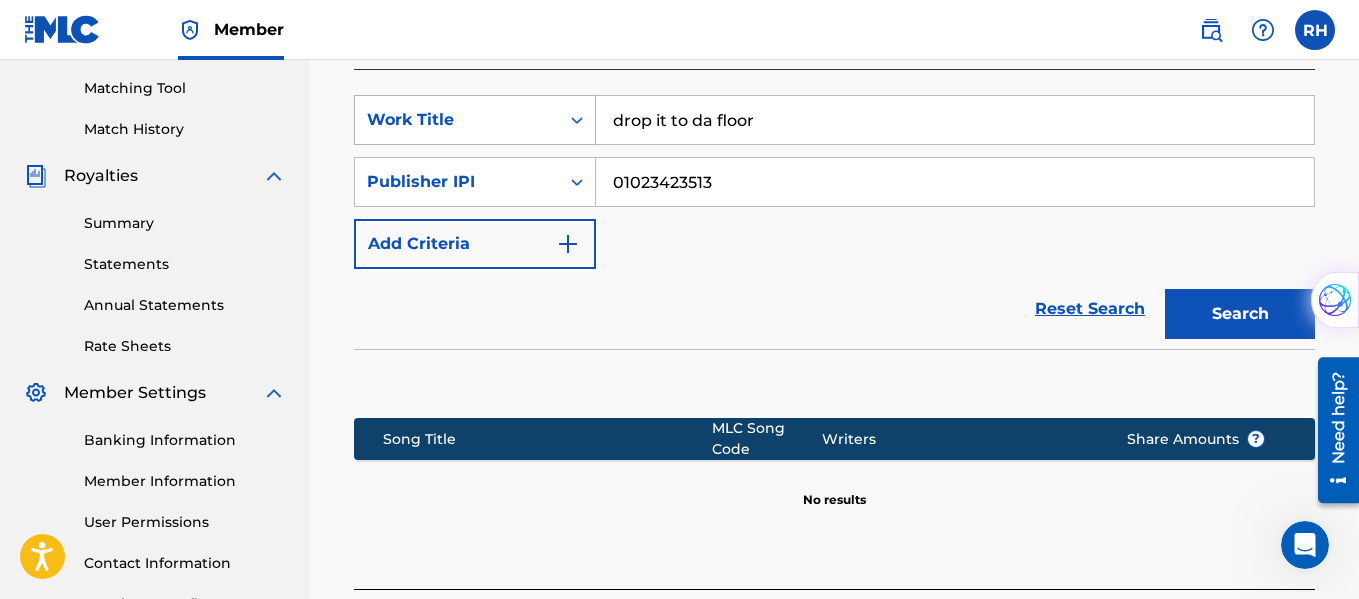 click at bounding box center [577, 120] 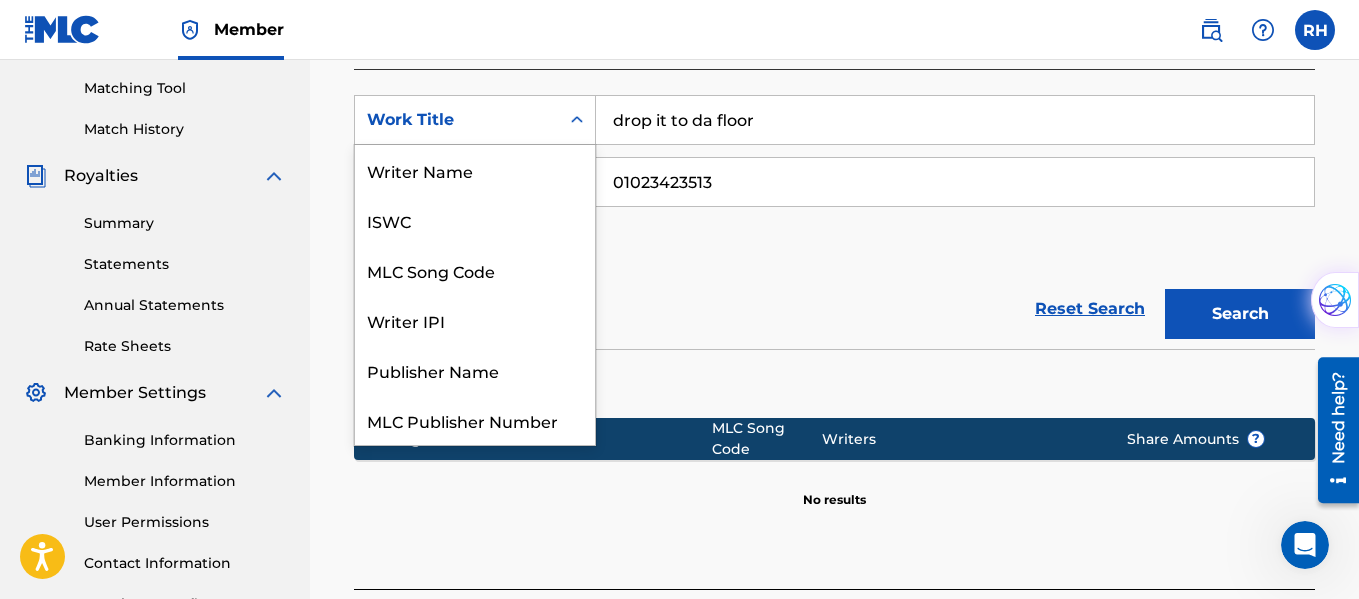 scroll, scrollTop: 50, scrollLeft: 0, axis: vertical 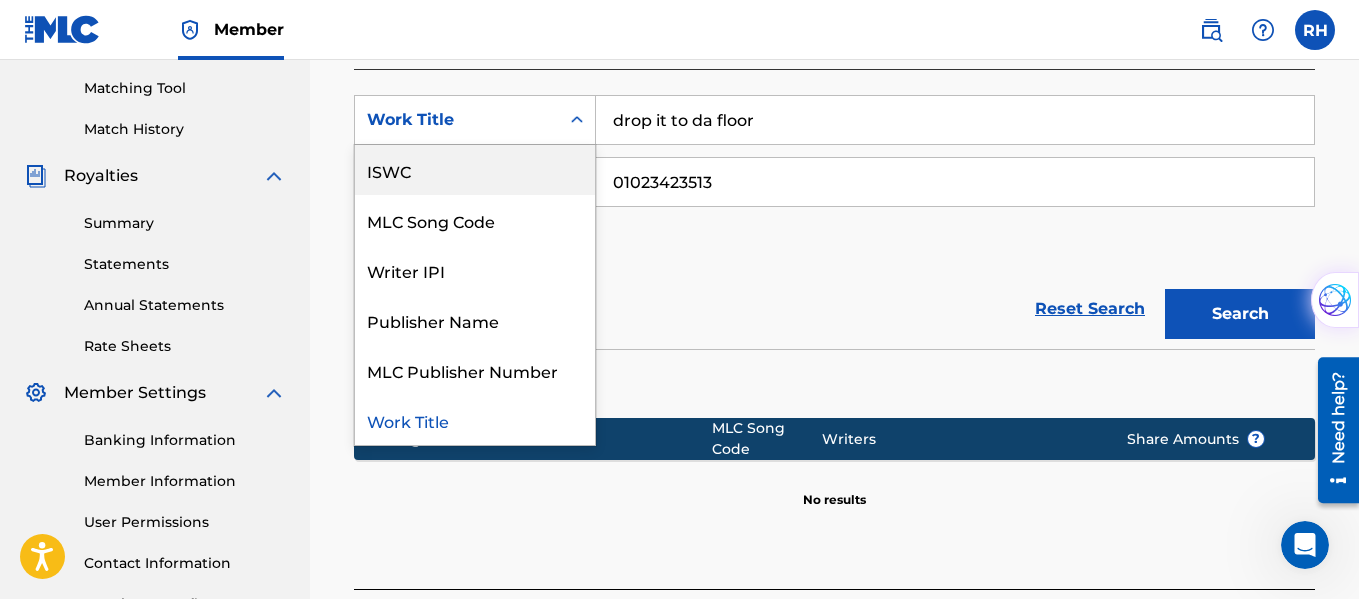 click on "SearchWithCriteriac9df2941-68b4-40e4-837d-1ae891f29919 7 results available. Use Up and Down to choose options, press Enter to select the currently focused option, press Escape to exit the menu, press Tab to select the option and exit the menu. Work Title Writer Name ISWC MLC Song Code Writer IPI Publisher Name MLC Publisher Number Work Title drop it to da floor SearchWithCriteriaf8bc9f7c-fa21-4db5-ba74-dc168833f017 Publisher IPI 01023423513 Add Criteria" at bounding box center [834, 182] 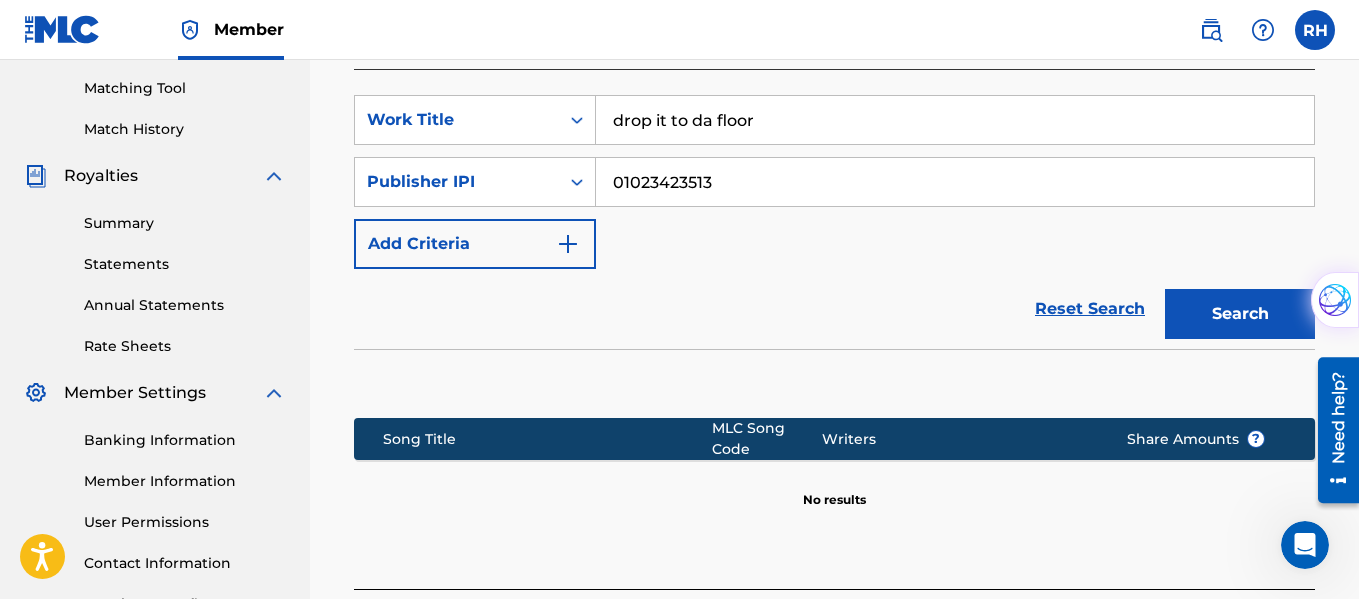click on "drop it to da floor" at bounding box center [955, 120] 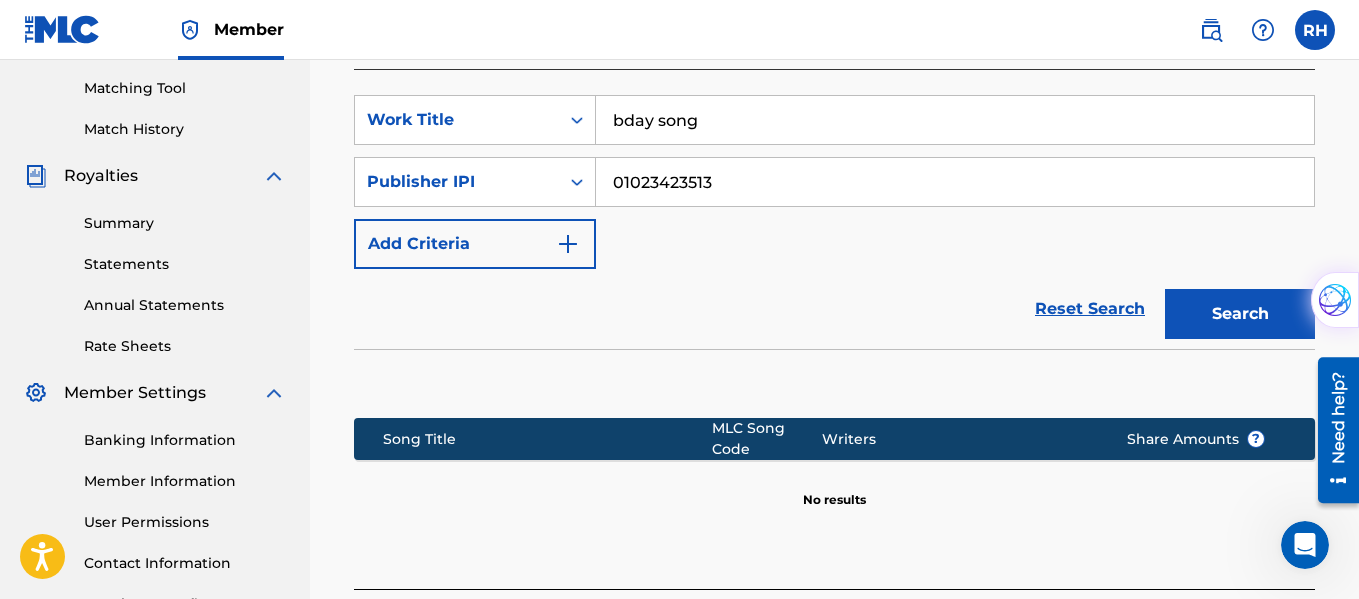 type on "bday song" 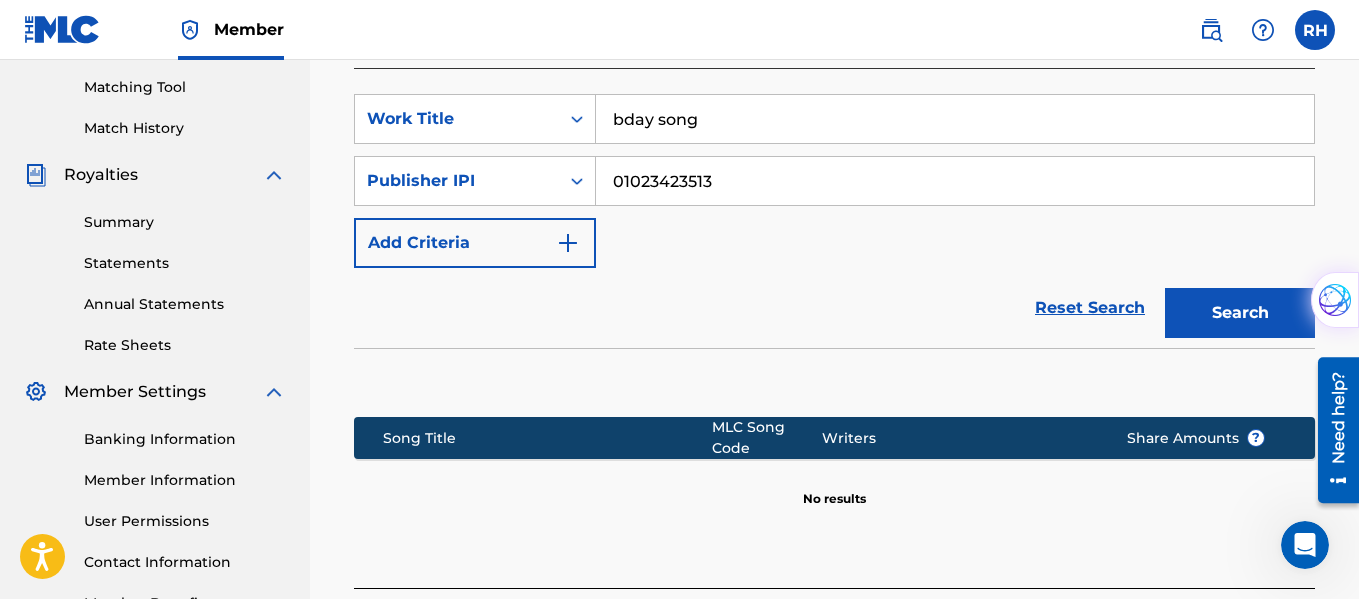 scroll, scrollTop: 92, scrollLeft: 0, axis: vertical 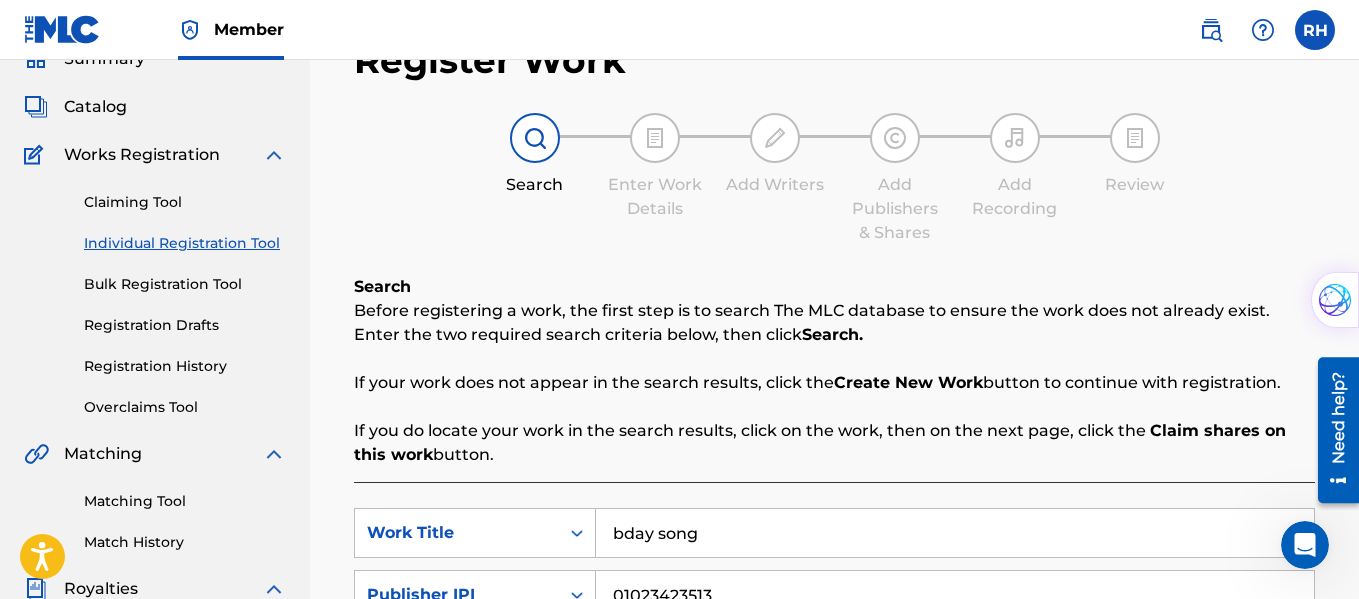 click on "Individual Registration Tool" at bounding box center (185, 243) 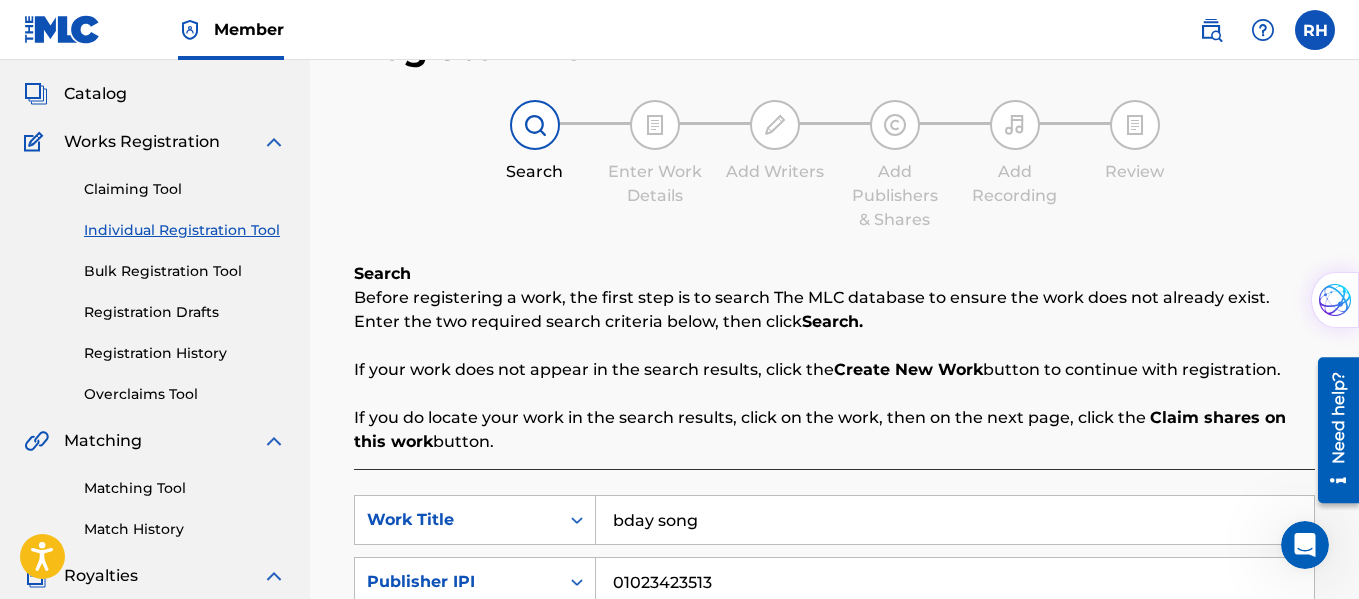 scroll, scrollTop: 0, scrollLeft: 0, axis: both 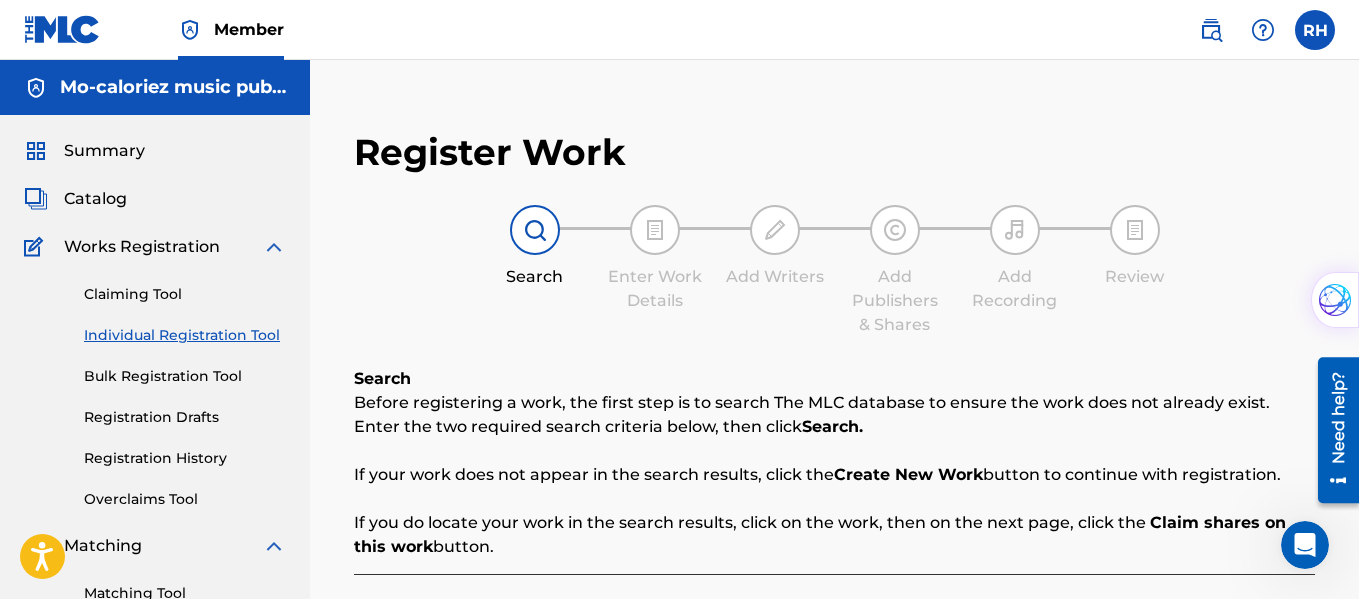 click on "Claiming Tool" at bounding box center (185, 294) 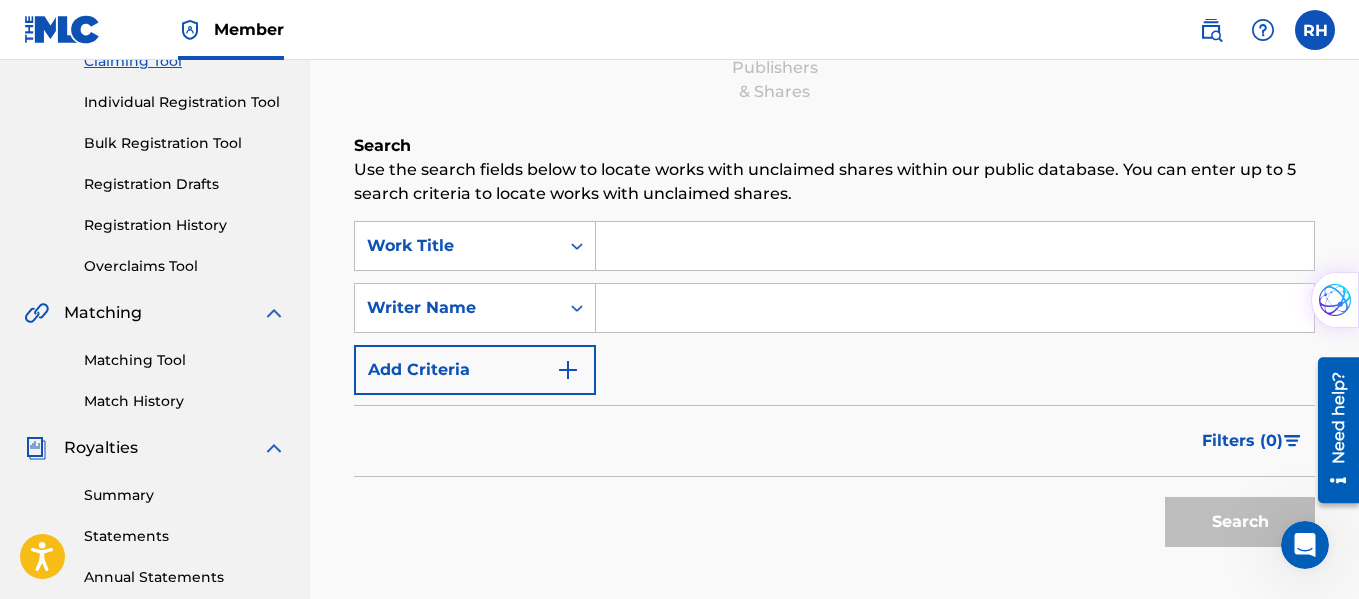 scroll, scrollTop: 242, scrollLeft: 0, axis: vertical 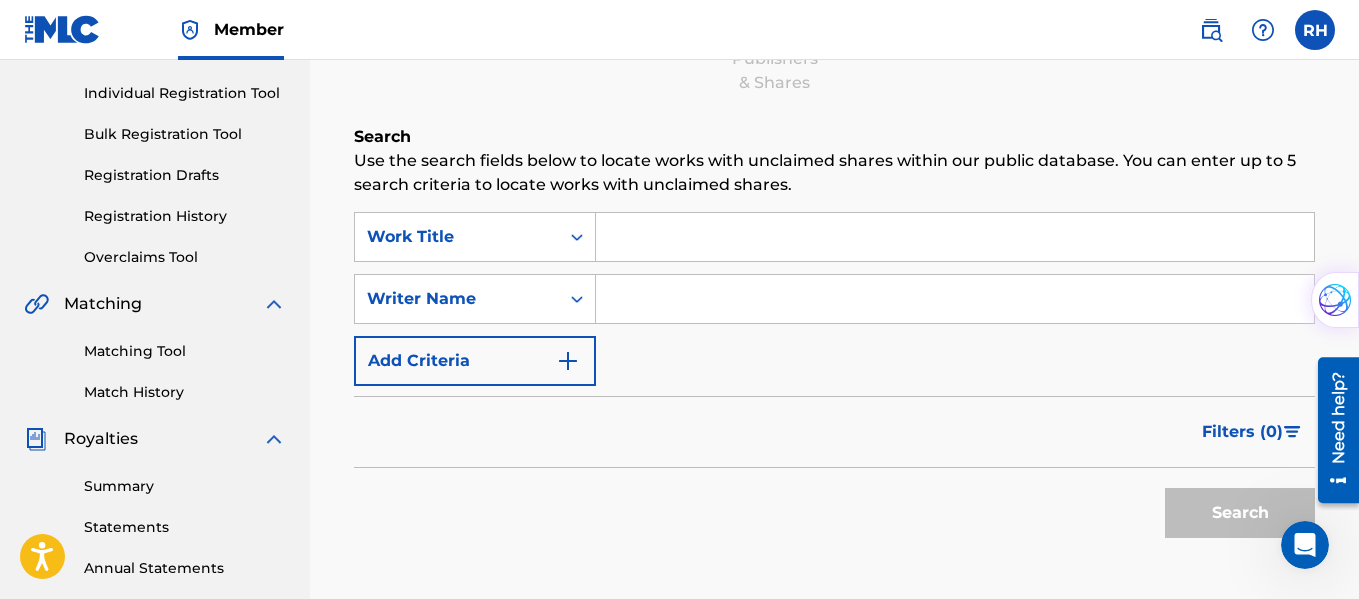 click at bounding box center [955, 237] 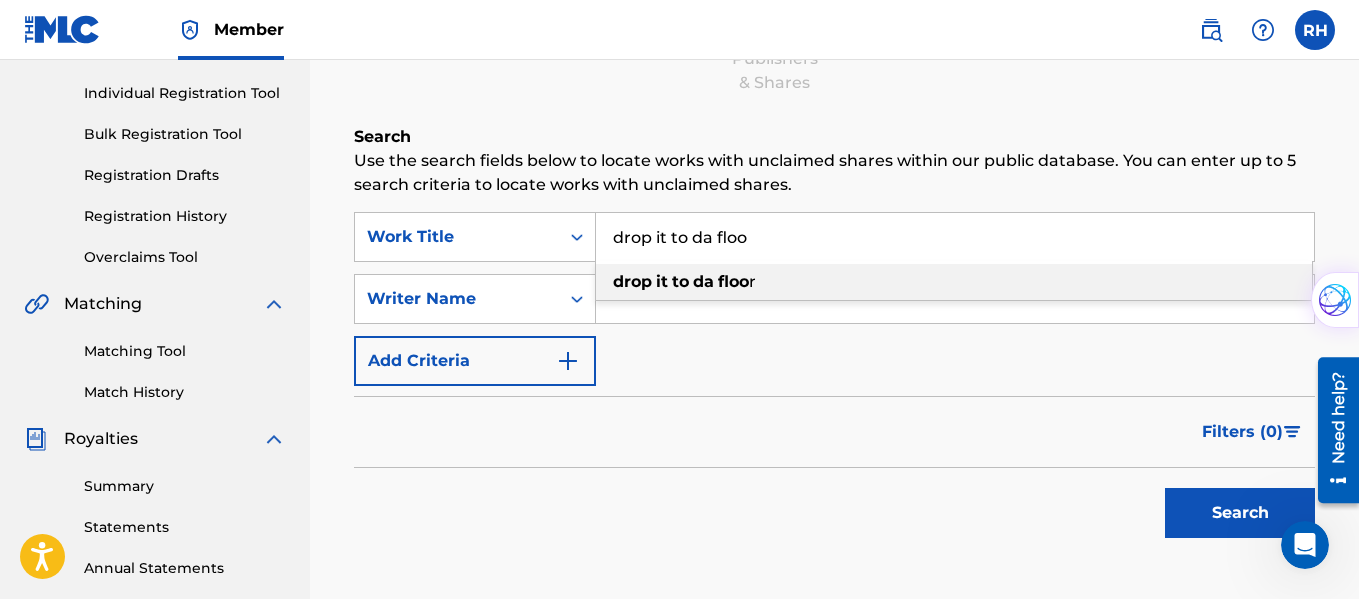 click on "r" at bounding box center (752, 281) 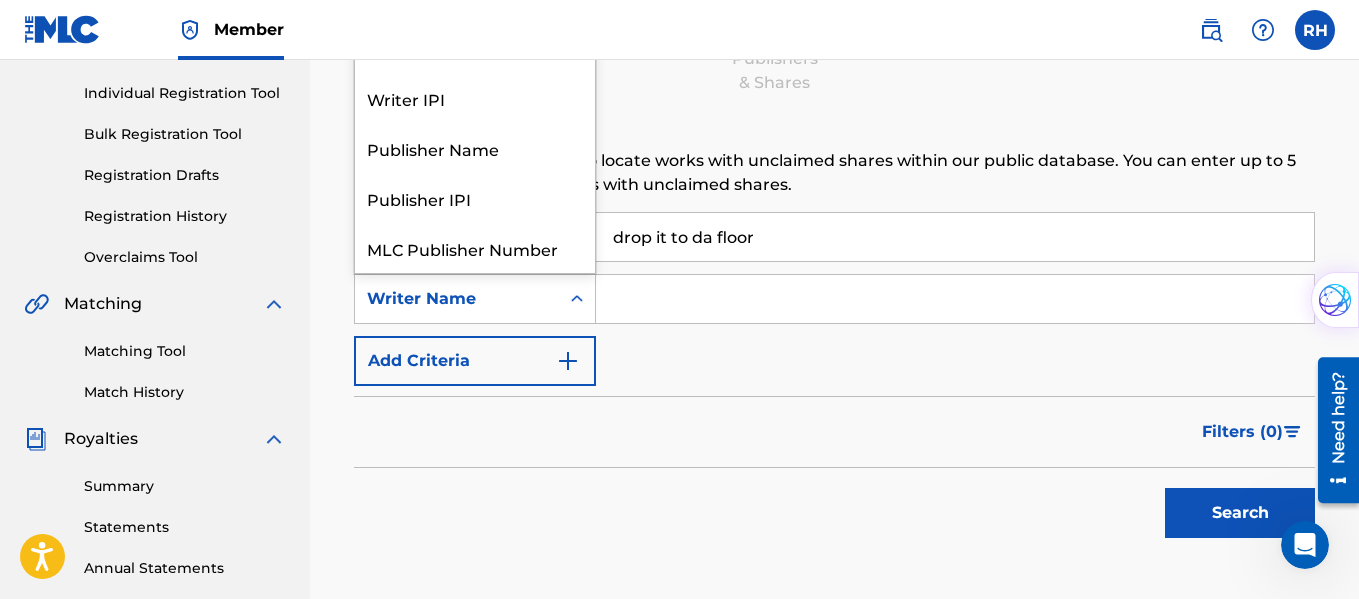 click on "Writer Name" at bounding box center [457, 299] 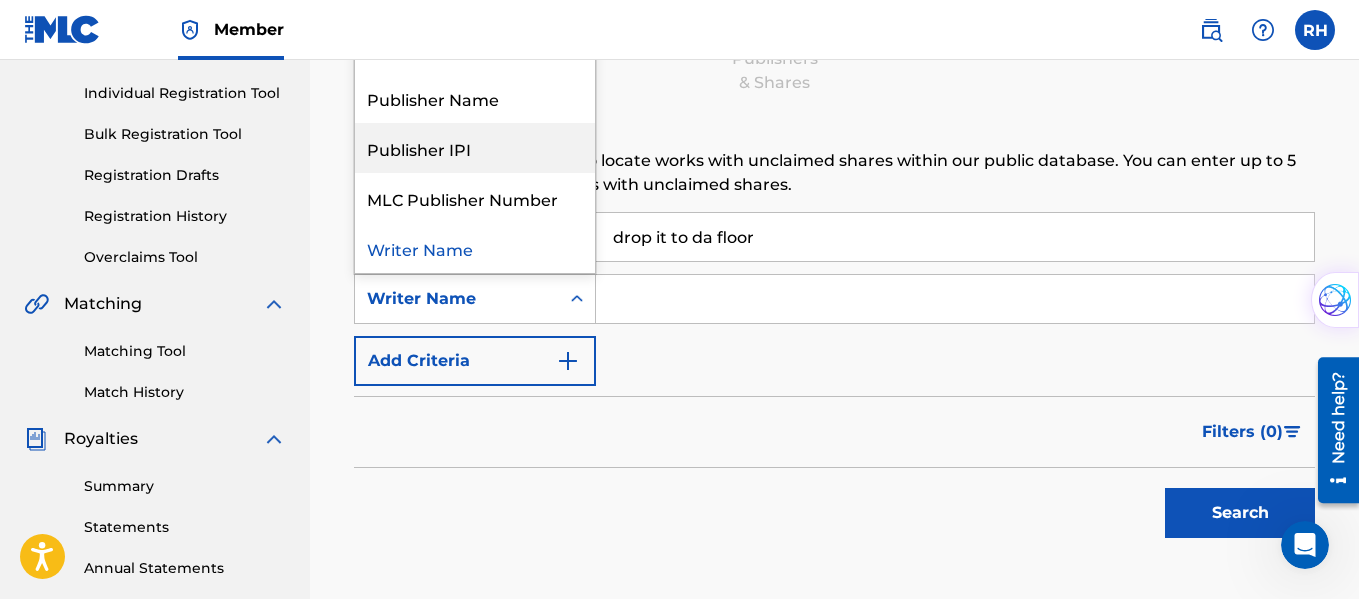click on "Publisher IPI" at bounding box center [475, 148] 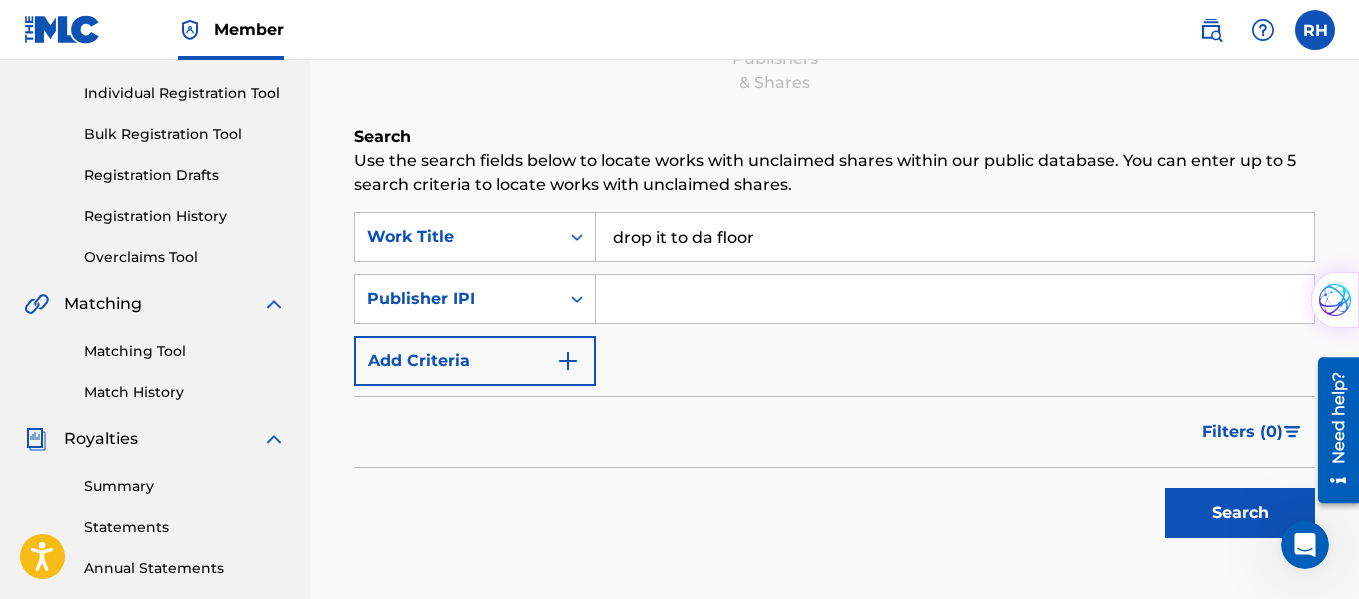 click at bounding box center [955, 299] 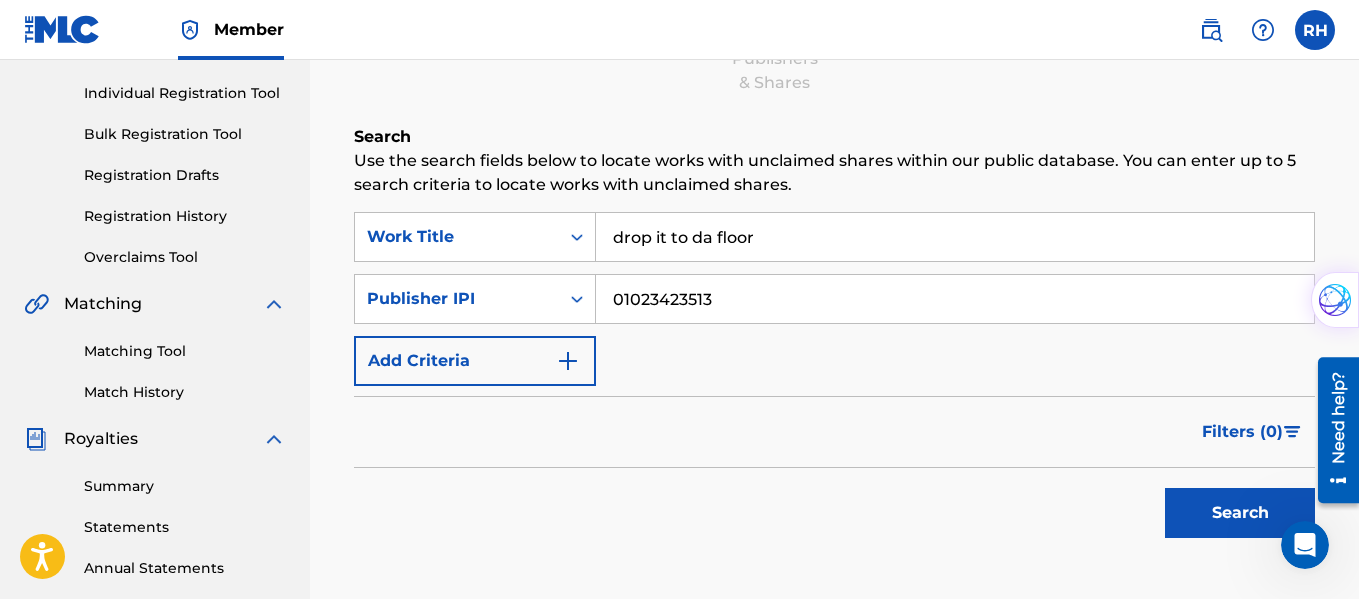 type on "01023423513" 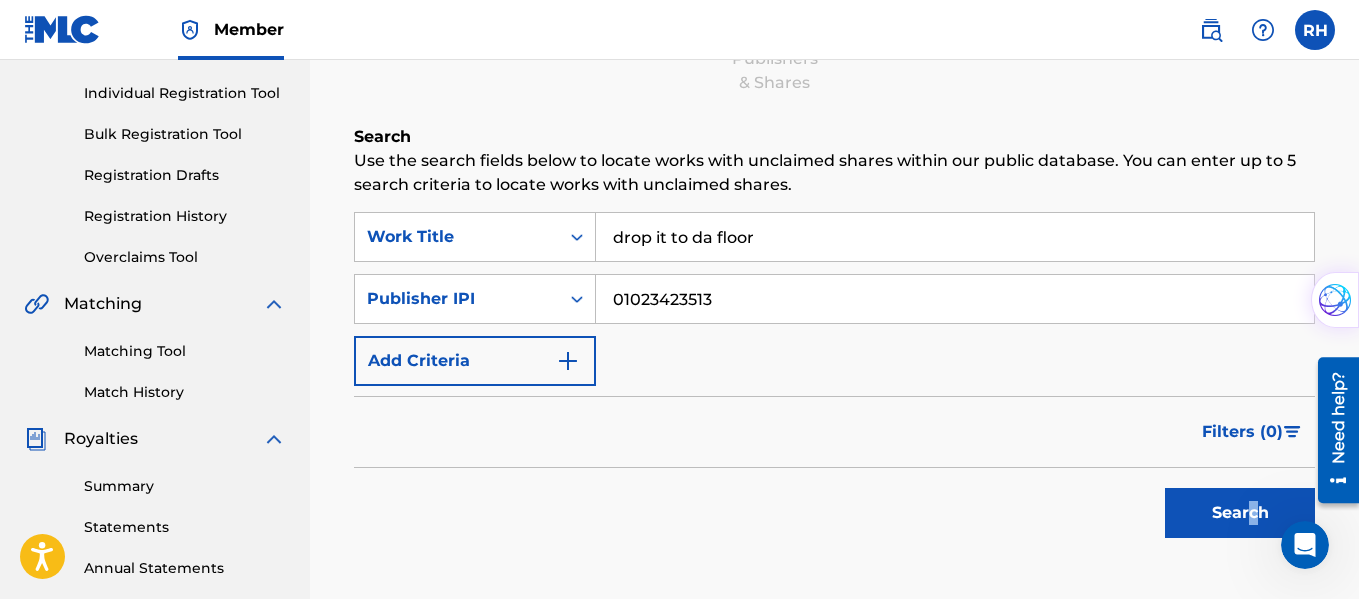 click on "Search" at bounding box center (1240, 513) 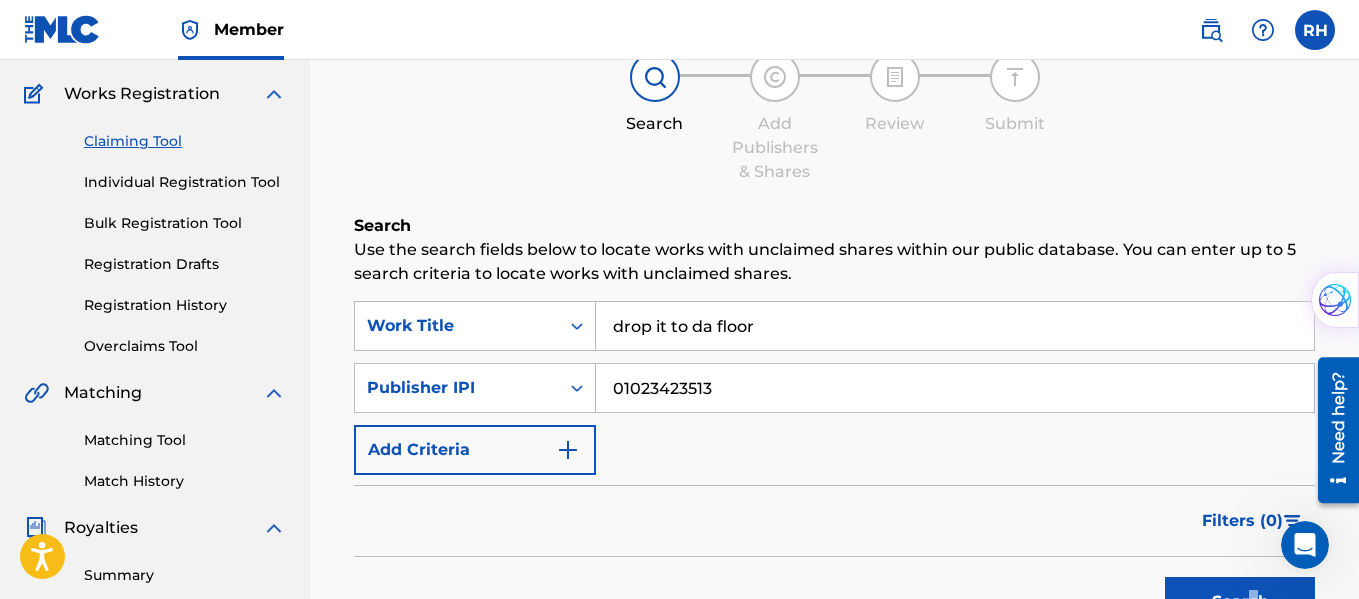 scroll, scrollTop: 180, scrollLeft: 0, axis: vertical 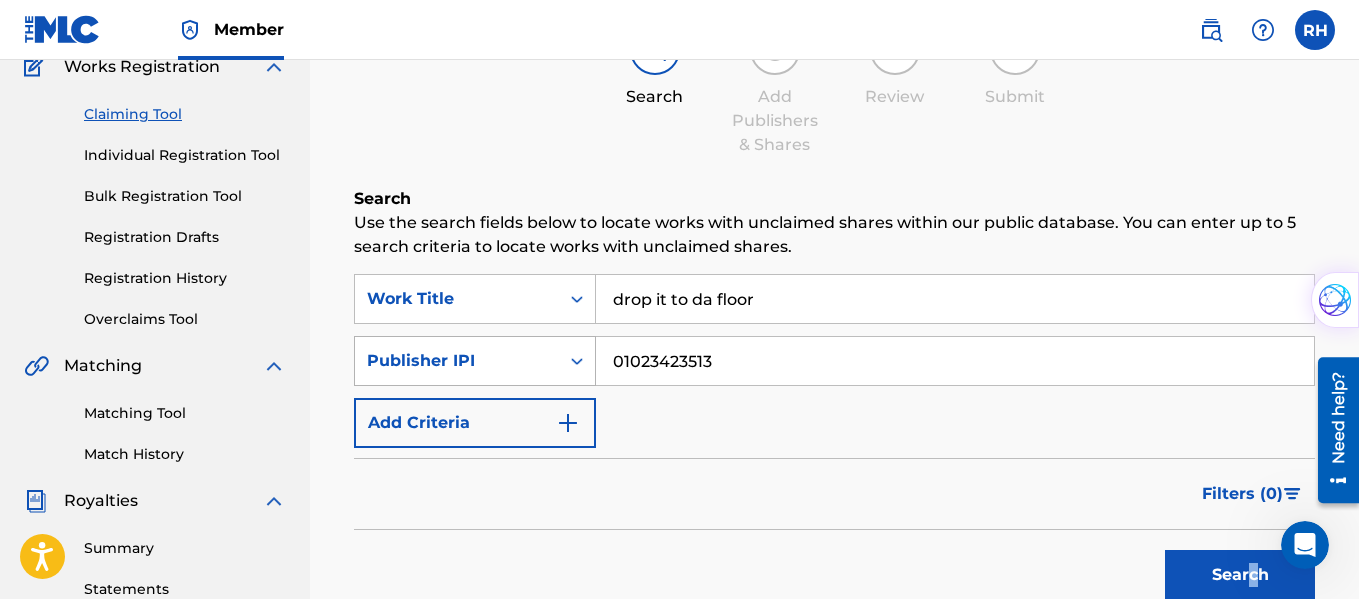 click on "Publisher IPI" at bounding box center [457, 361] 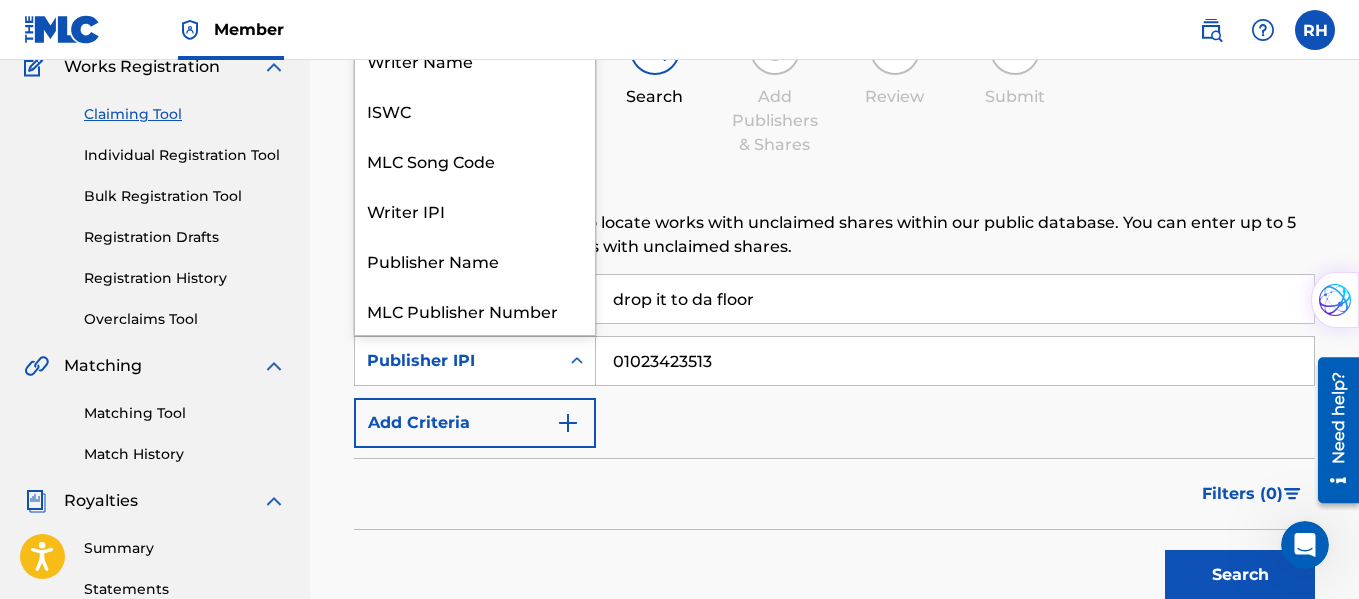 scroll, scrollTop: 50, scrollLeft: 0, axis: vertical 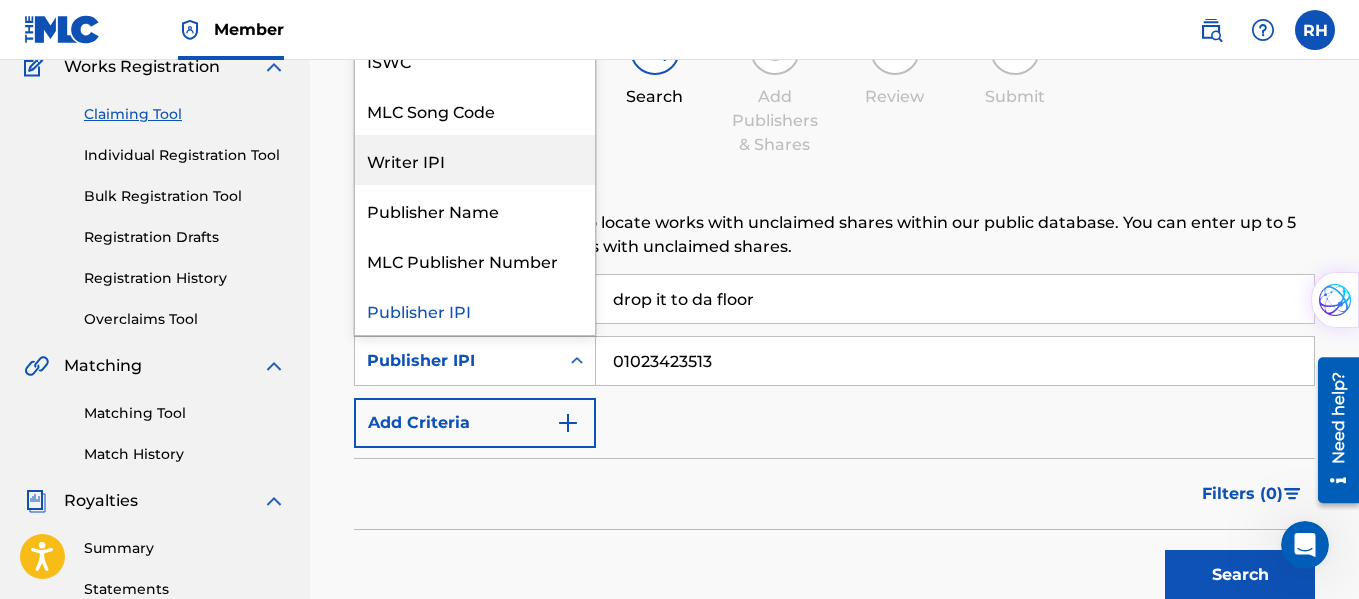 click on "Writer IPI" at bounding box center [475, 160] 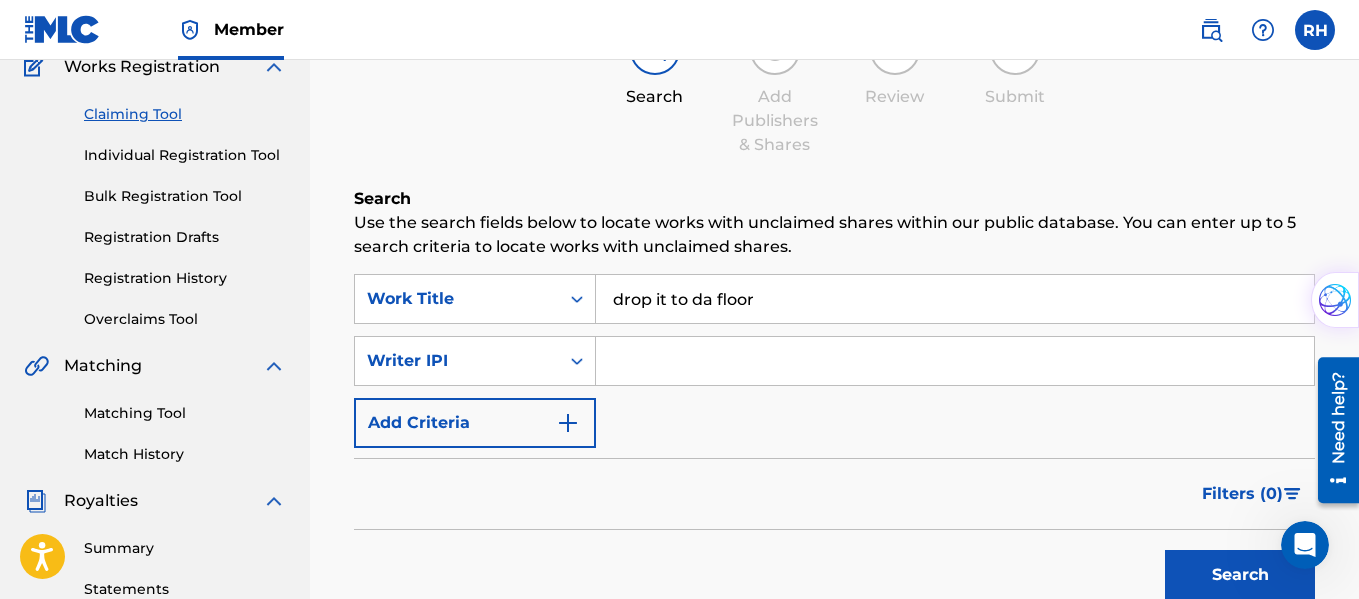click at bounding box center (955, 361) 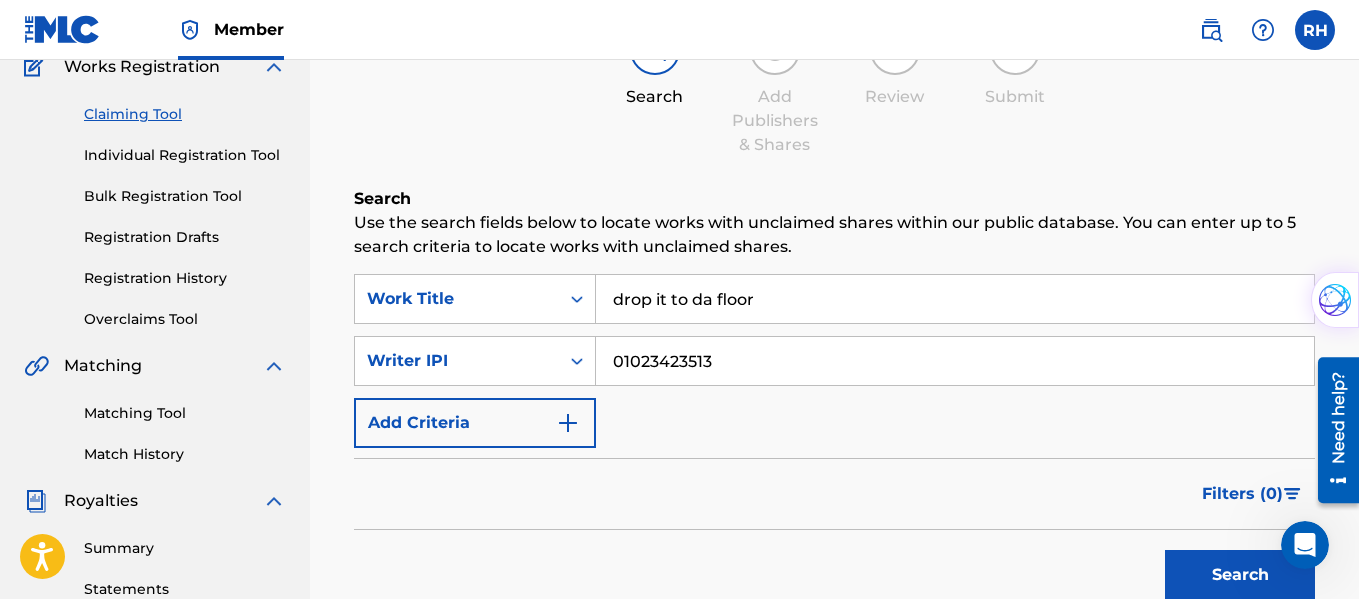 click on "Search" at bounding box center [1240, 575] 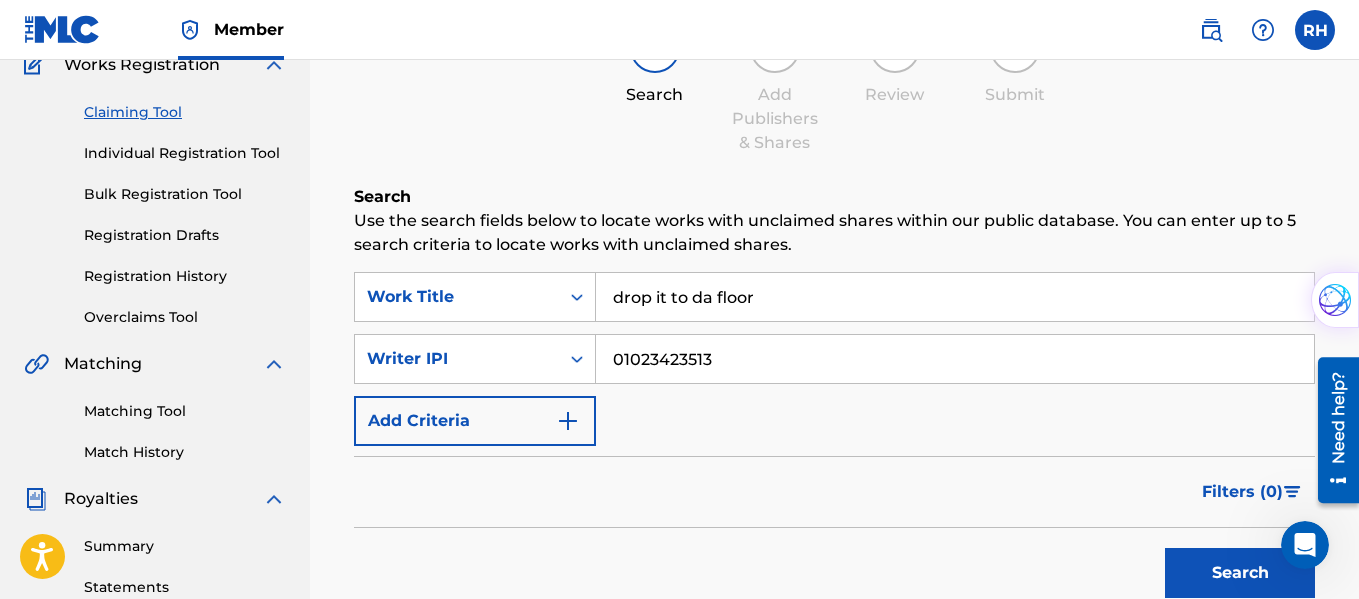 scroll, scrollTop: 186, scrollLeft: 0, axis: vertical 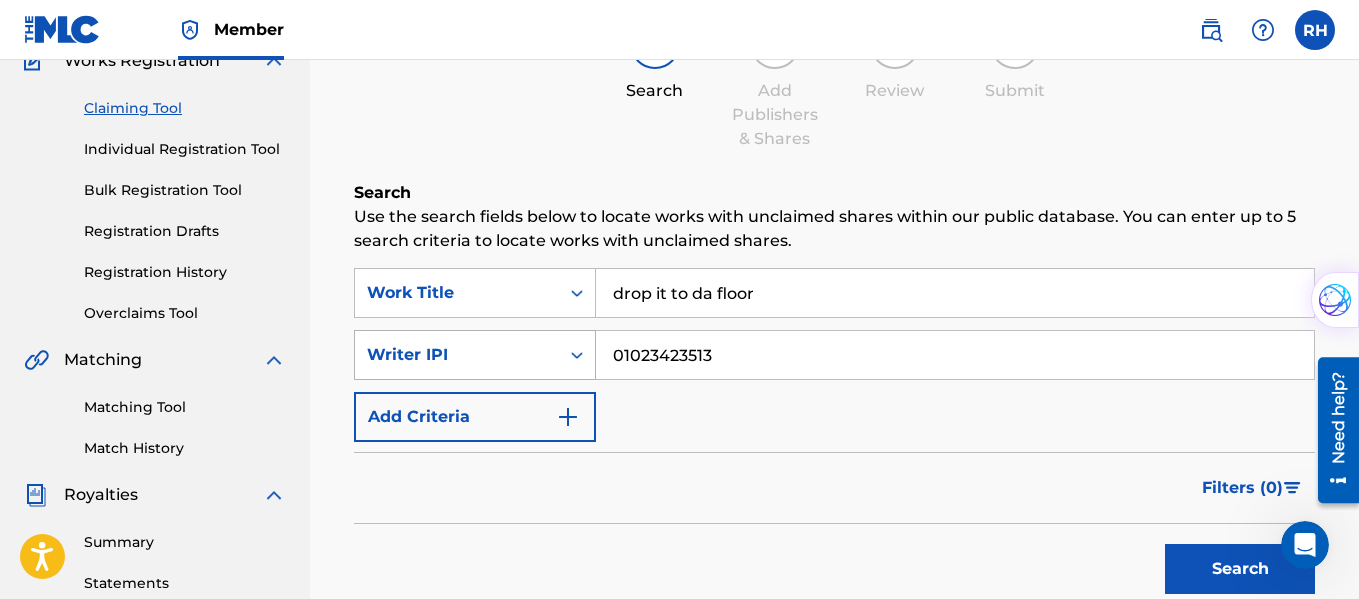 click on "Writer IPI" at bounding box center [457, 355] 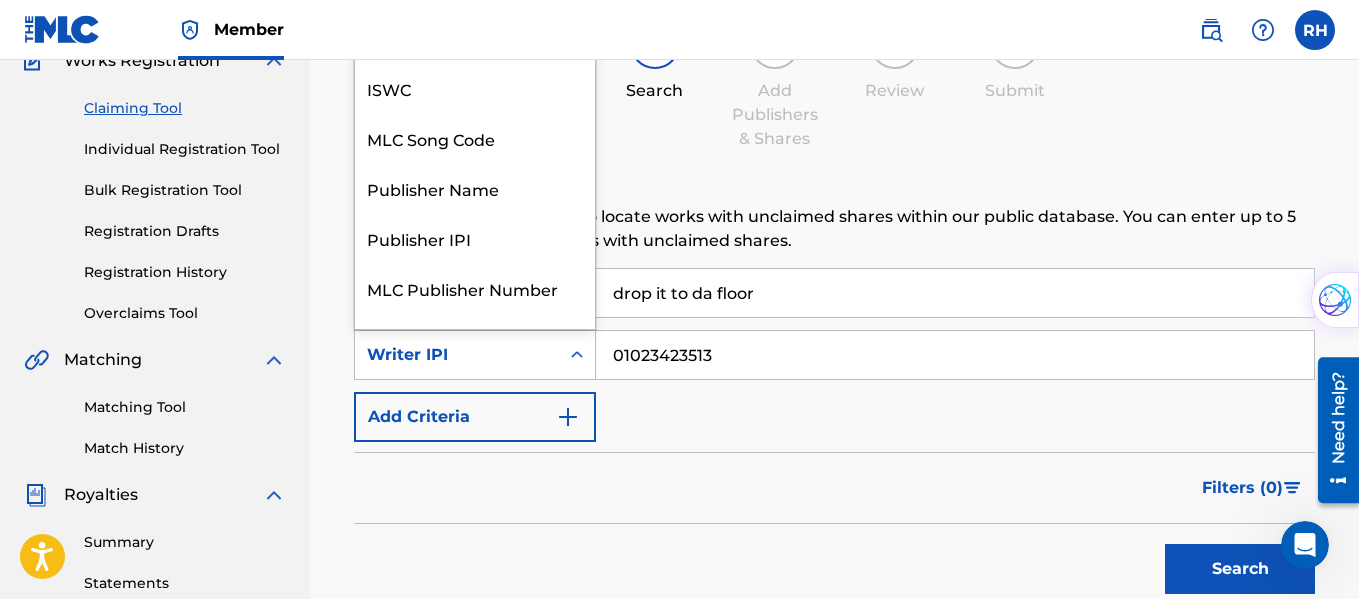 scroll, scrollTop: 0, scrollLeft: 0, axis: both 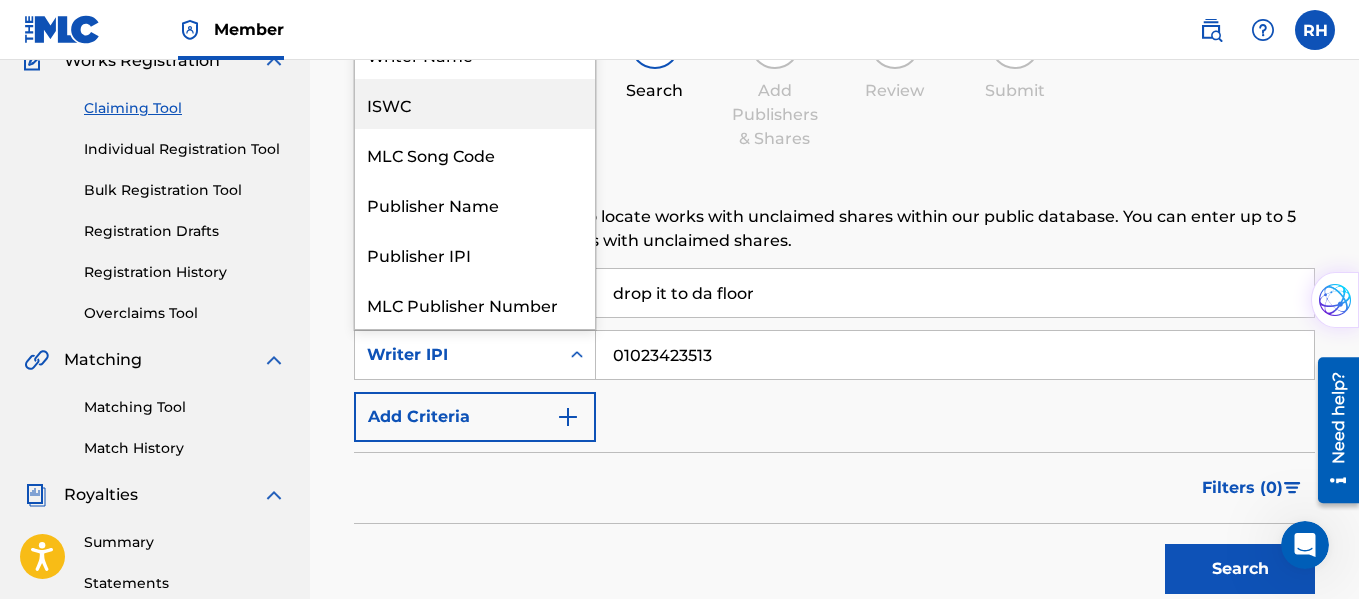 click on "ISWC" at bounding box center (475, 104) 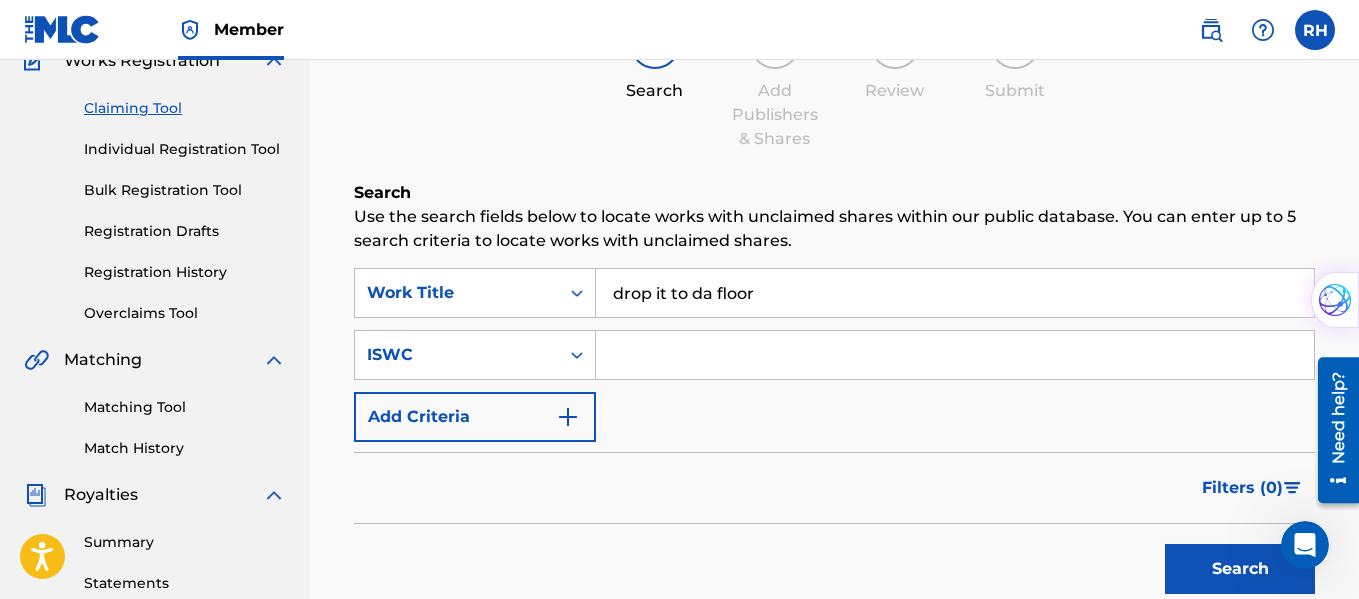 click at bounding box center [955, 355] 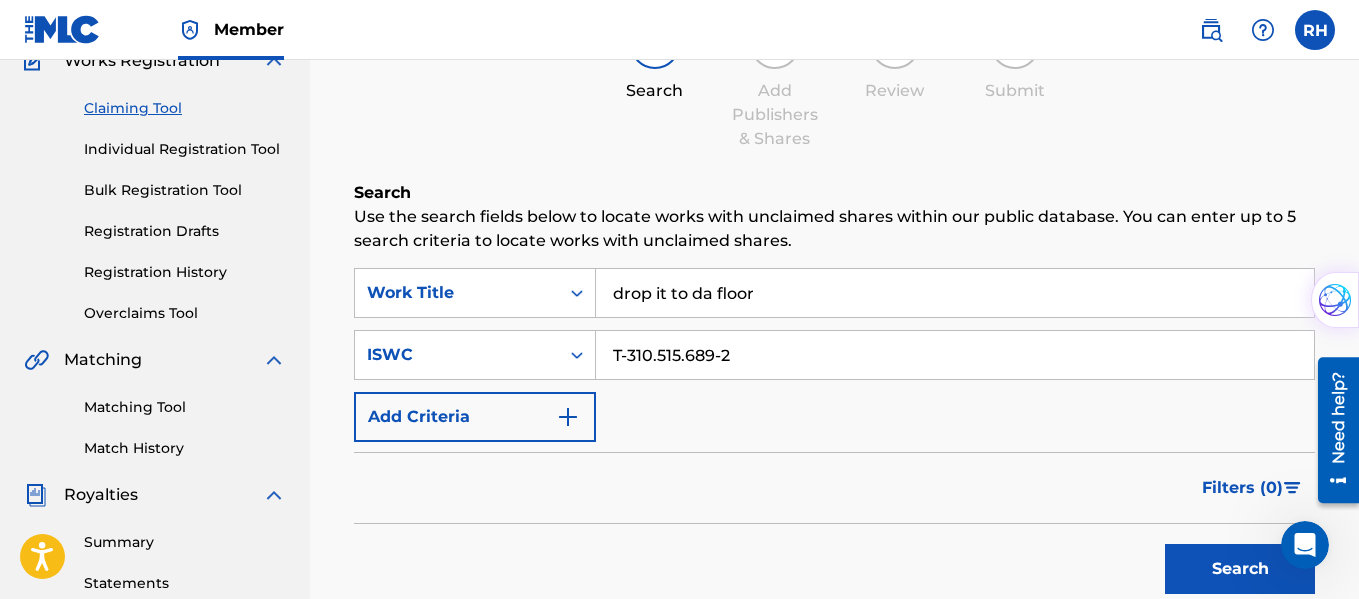 type on "T-310.515.689-2" 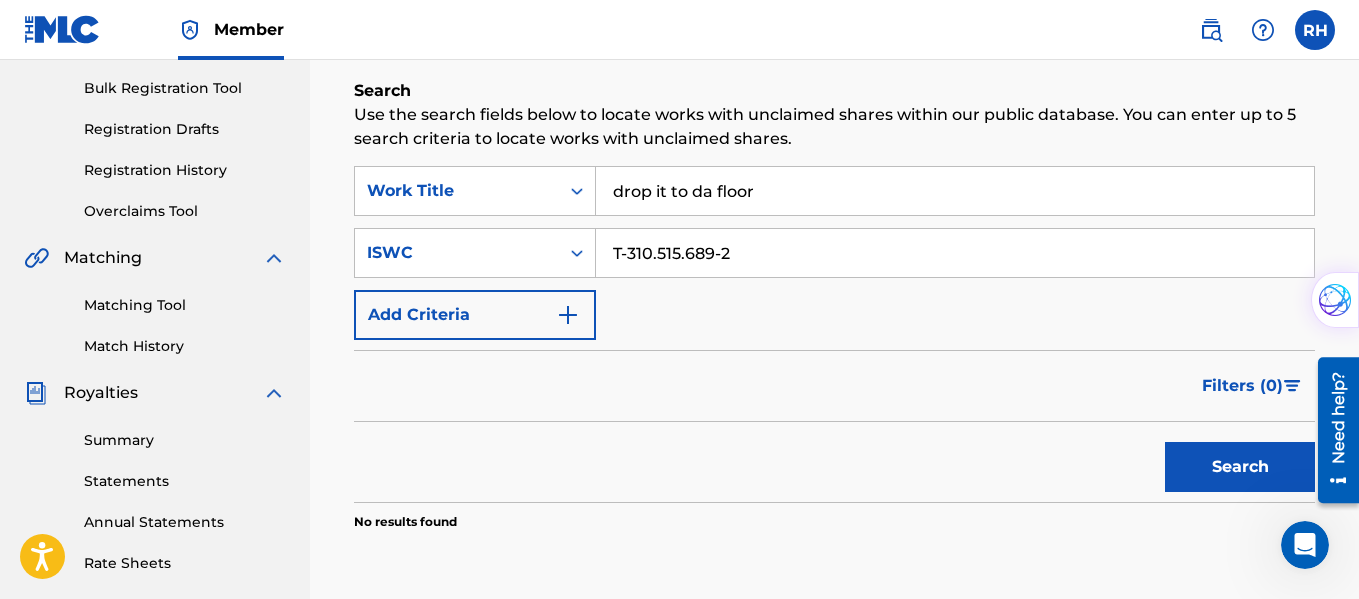 scroll, scrollTop: 294, scrollLeft: 0, axis: vertical 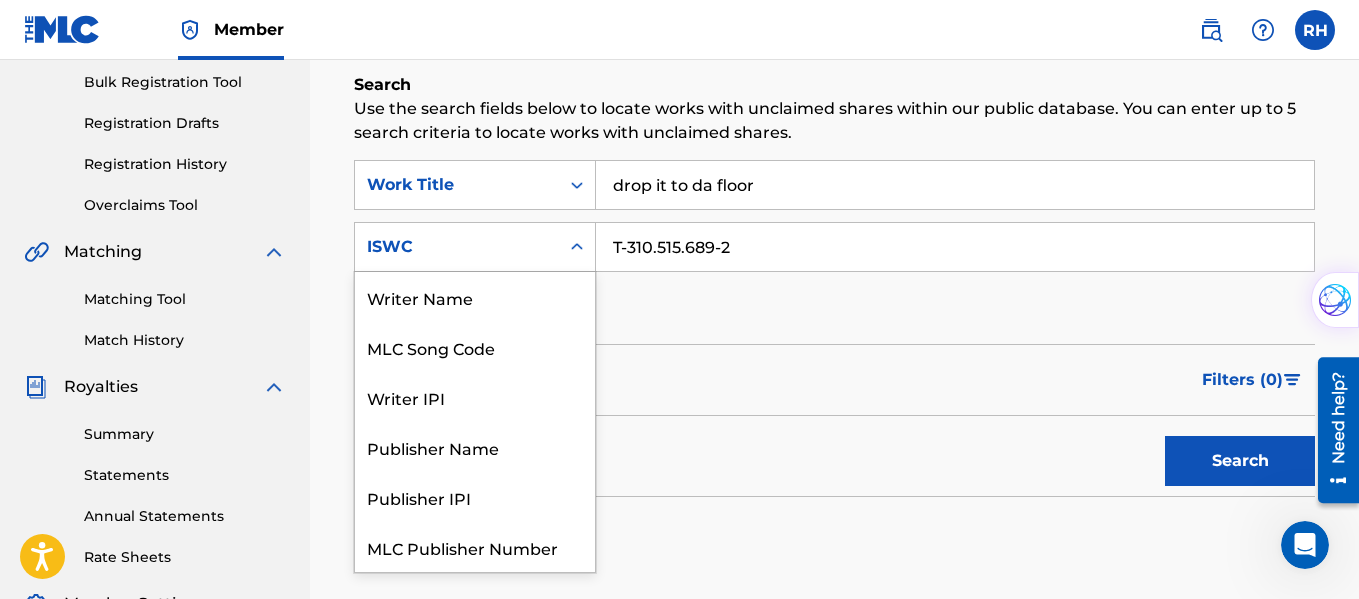 click 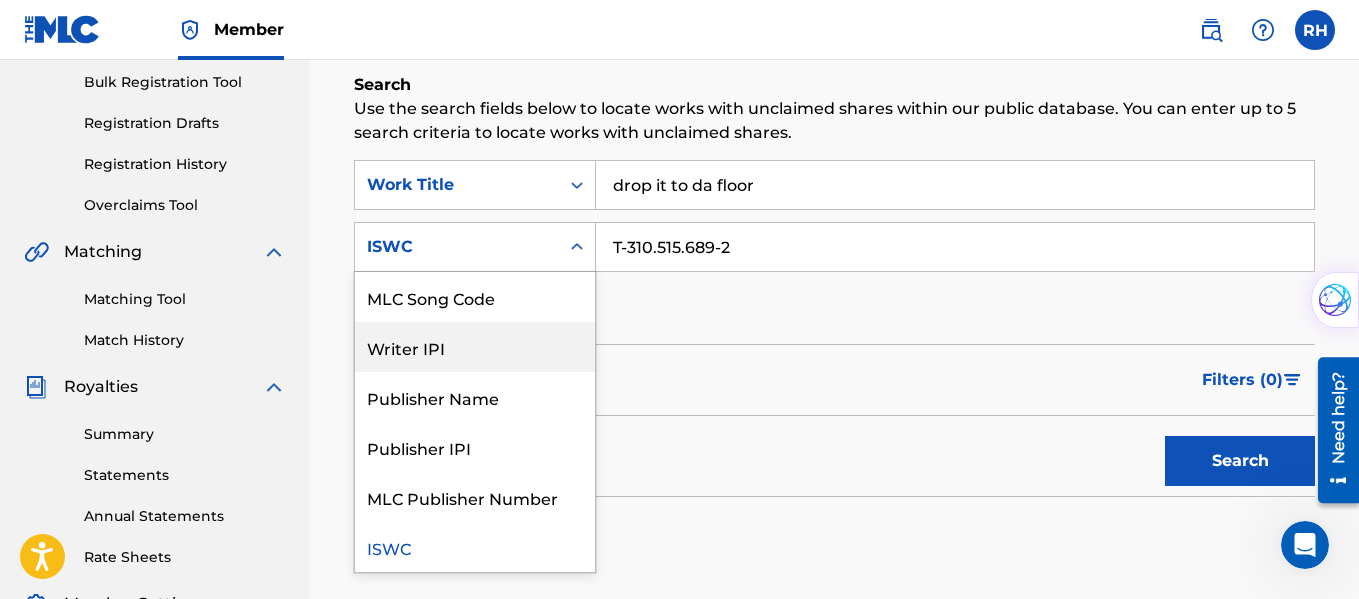 scroll, scrollTop: 0, scrollLeft: 0, axis: both 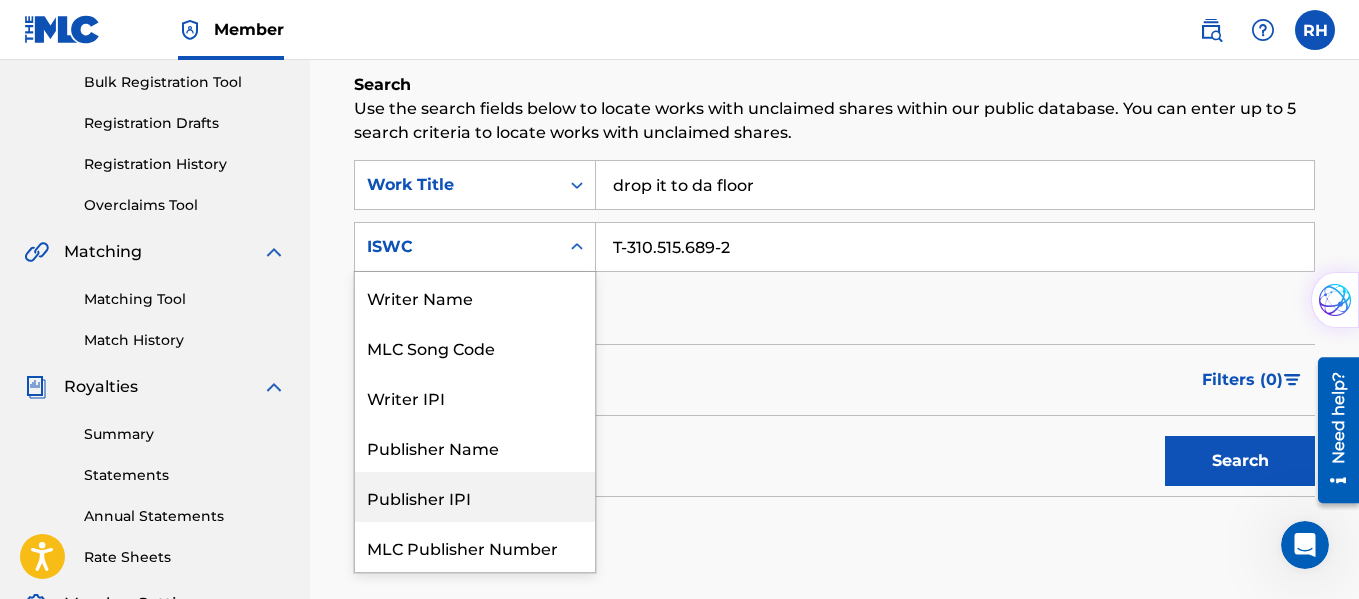 click on "Publisher IPI" at bounding box center [475, 497] 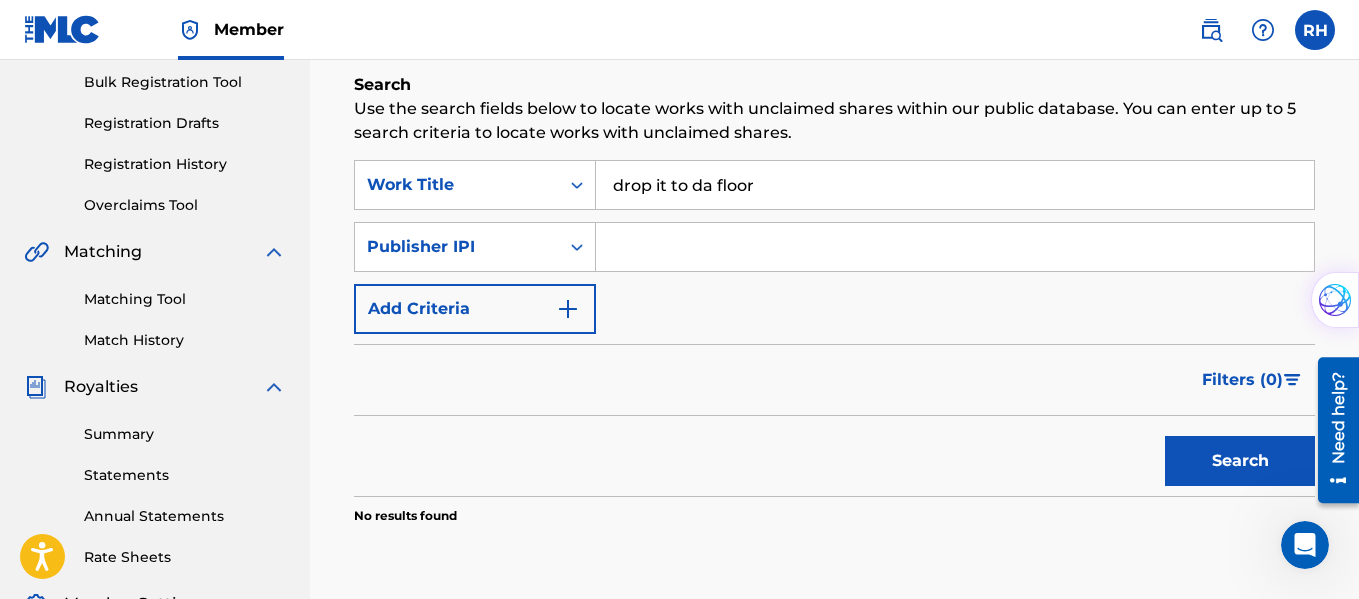 click at bounding box center (955, 247) 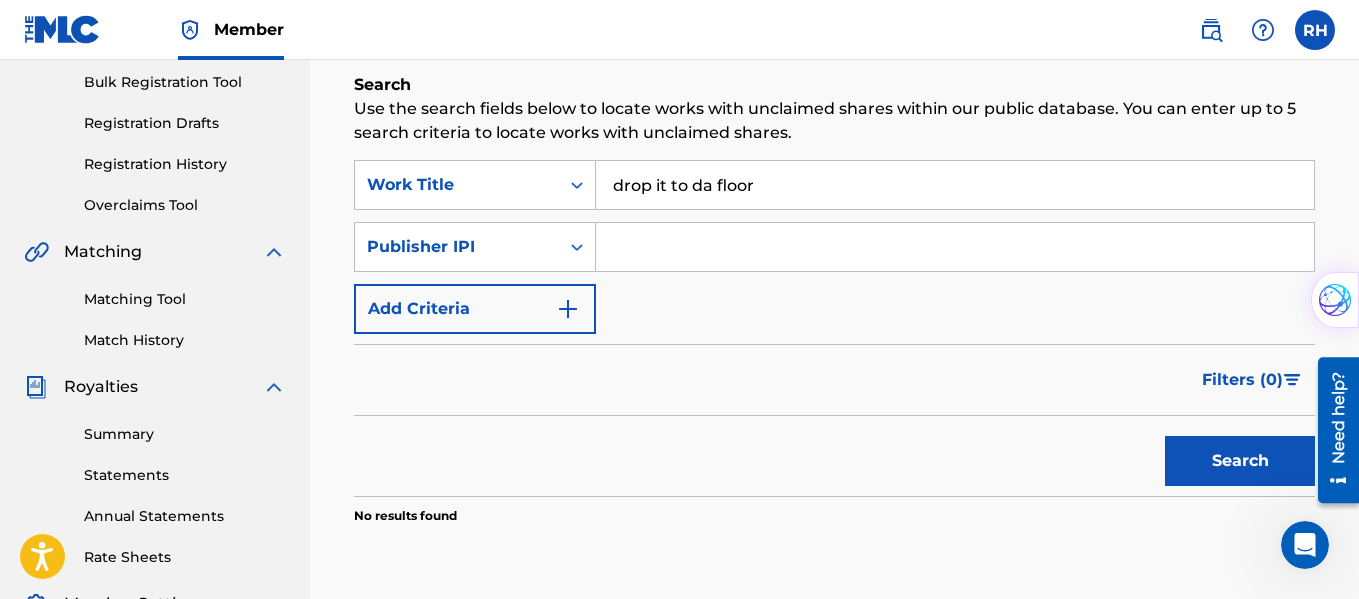 paste on "01094037465" 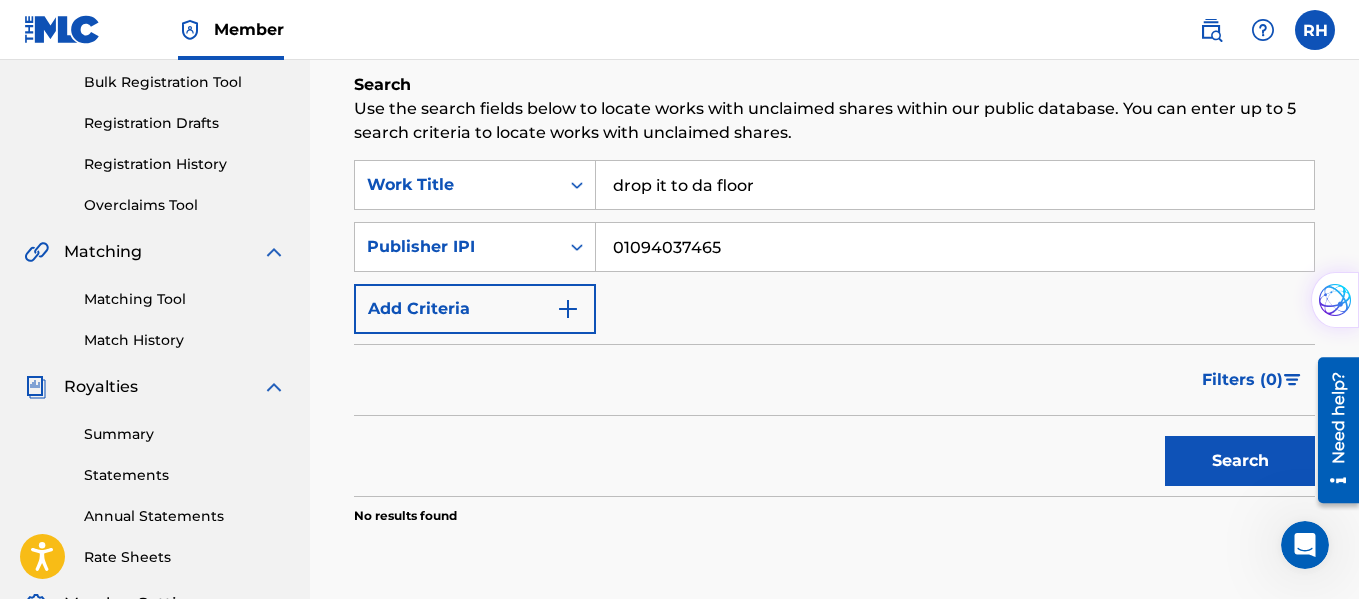 type on "01094037465" 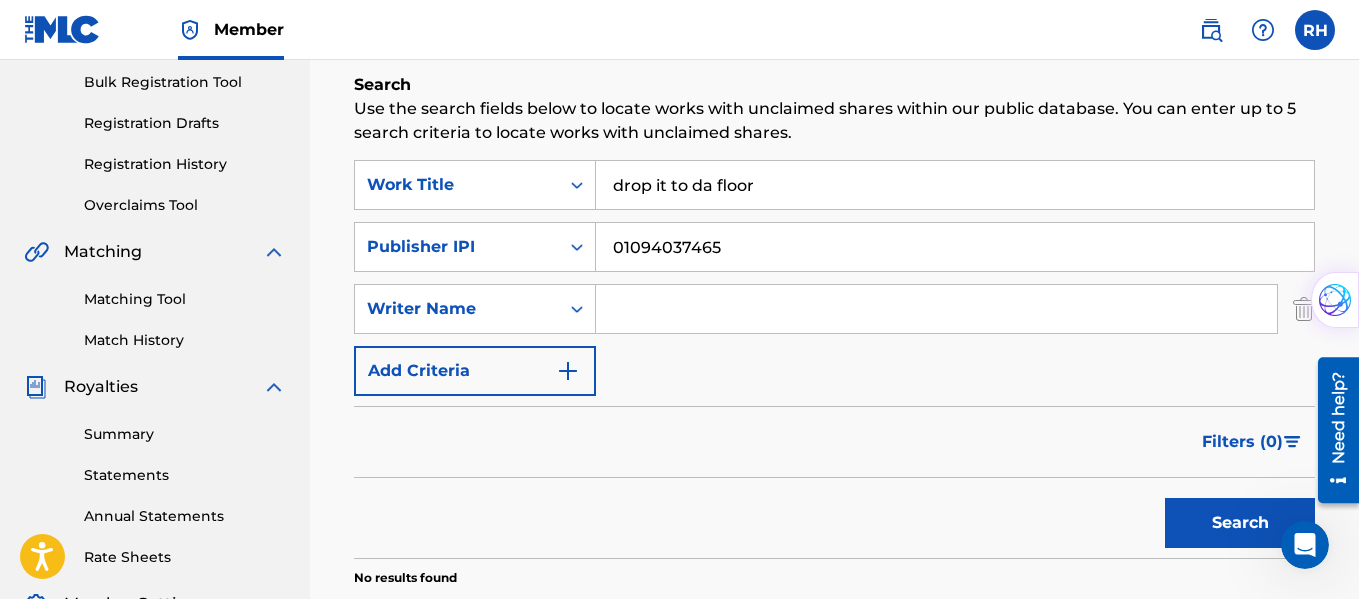 click at bounding box center [936, 309] 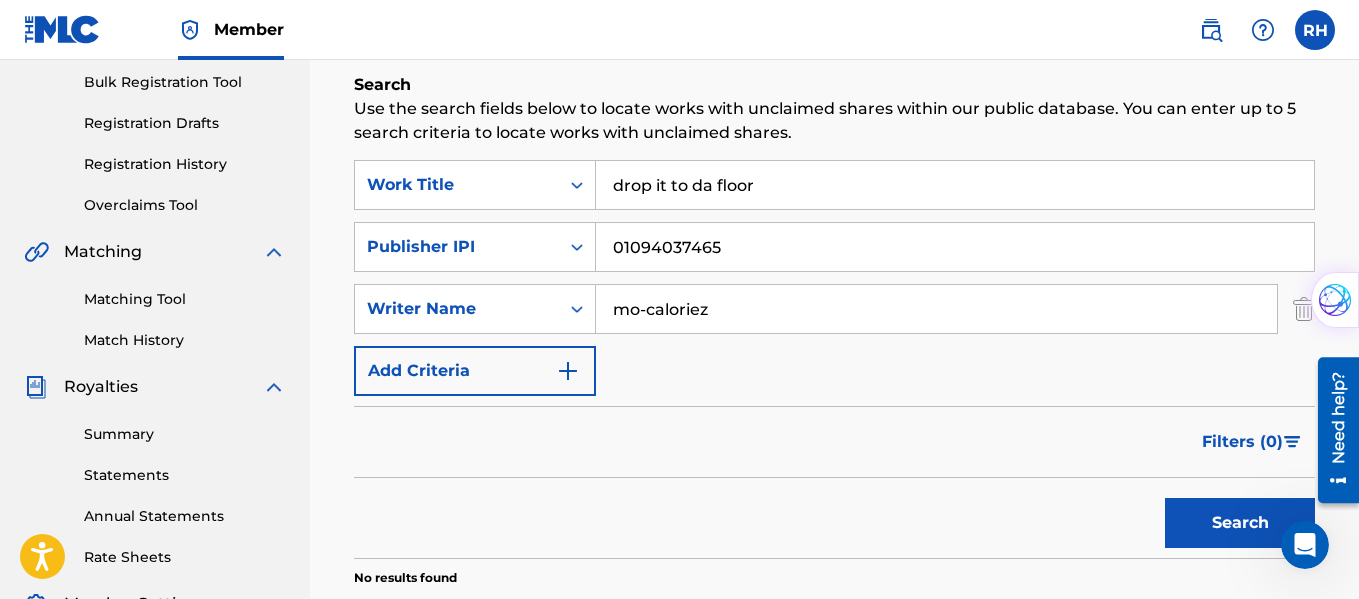 click on "Search" at bounding box center (1240, 523) 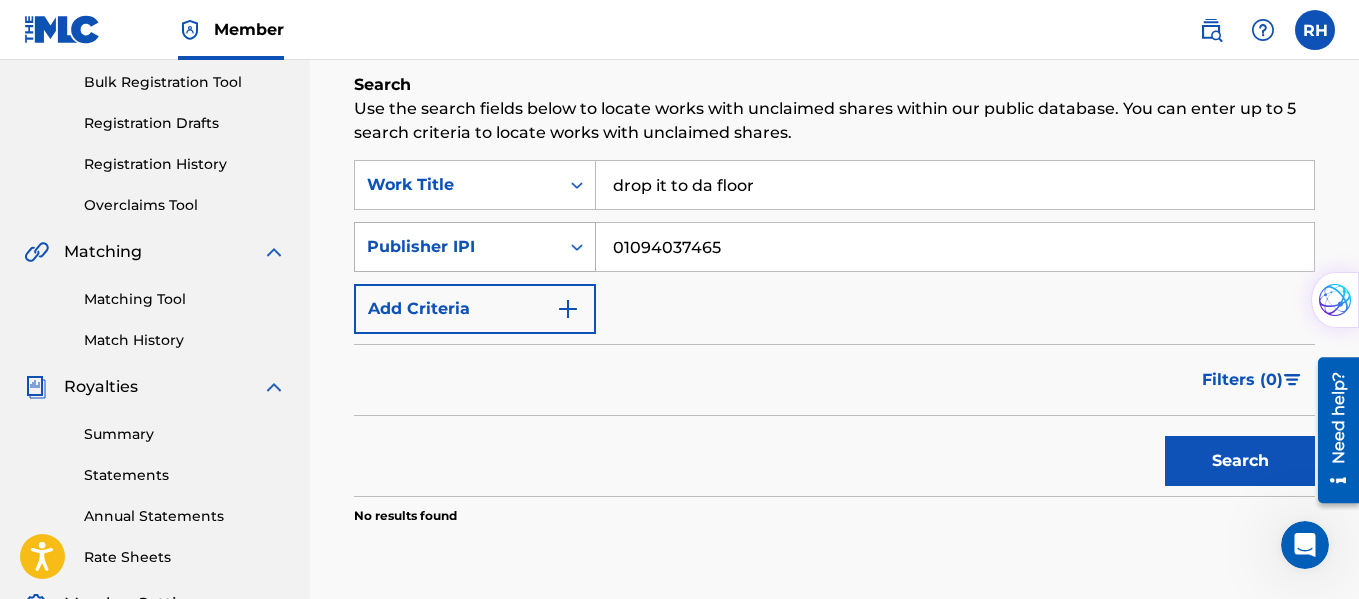 click on "Publisher IPI" at bounding box center (457, 247) 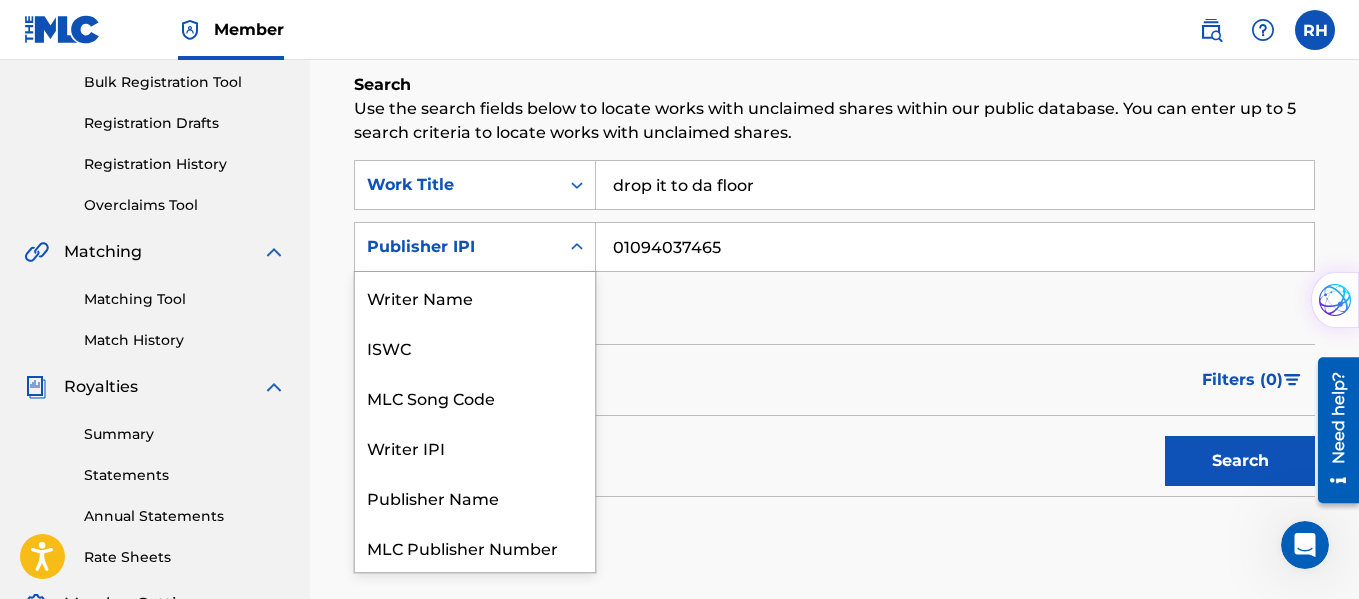 scroll, scrollTop: 50, scrollLeft: 0, axis: vertical 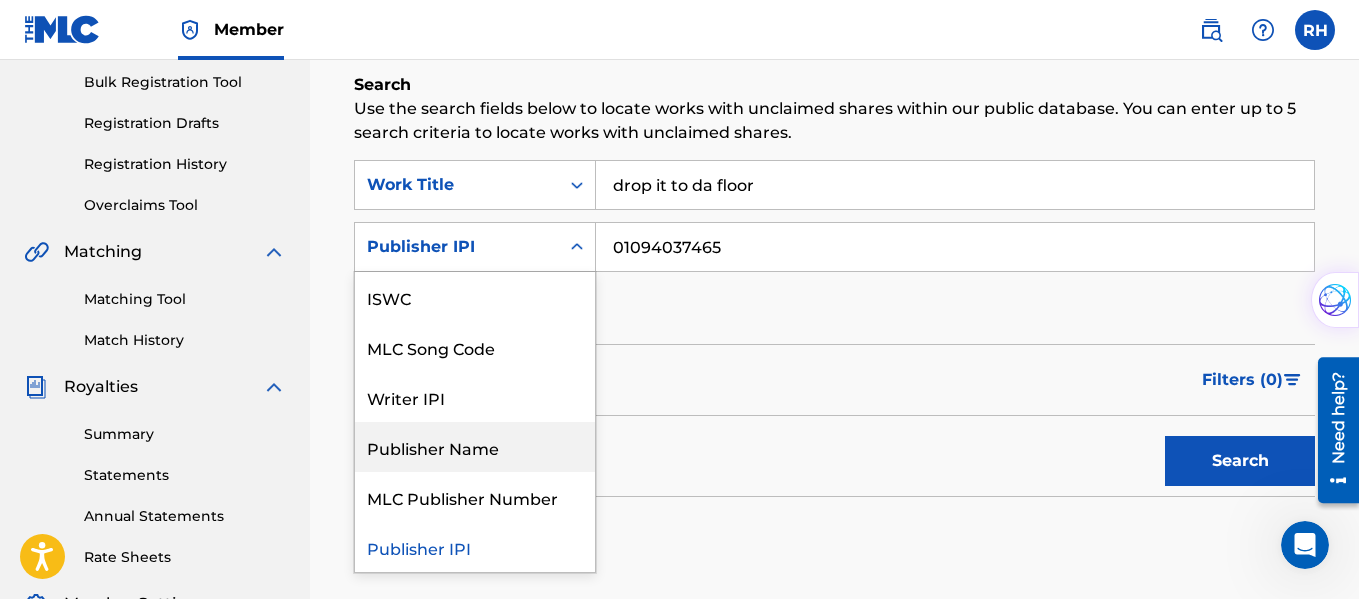 click on "Publisher Name" at bounding box center [475, 447] 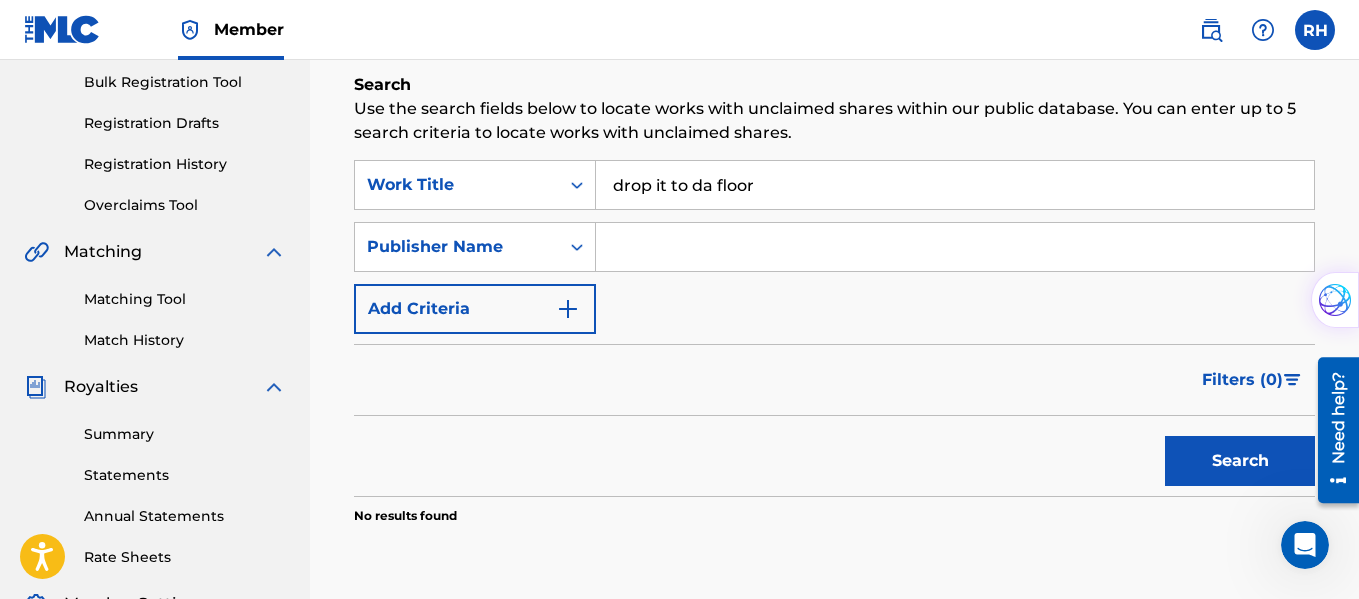 click at bounding box center [955, 247] 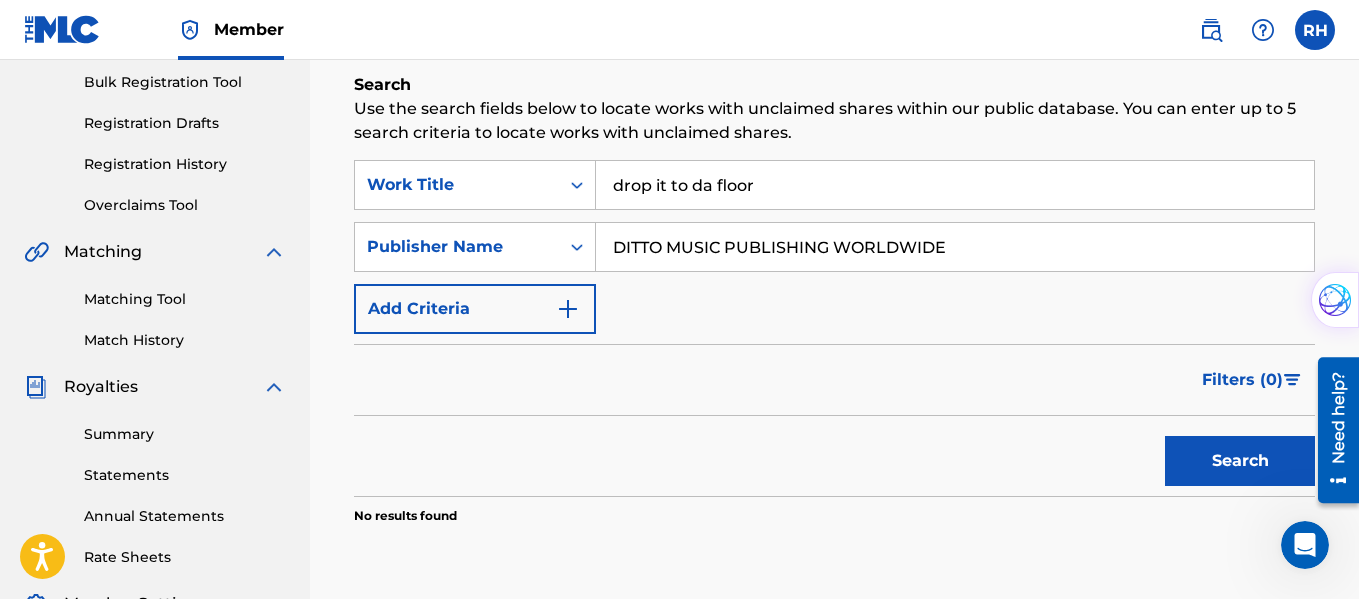 click on "Search" at bounding box center (1240, 461) 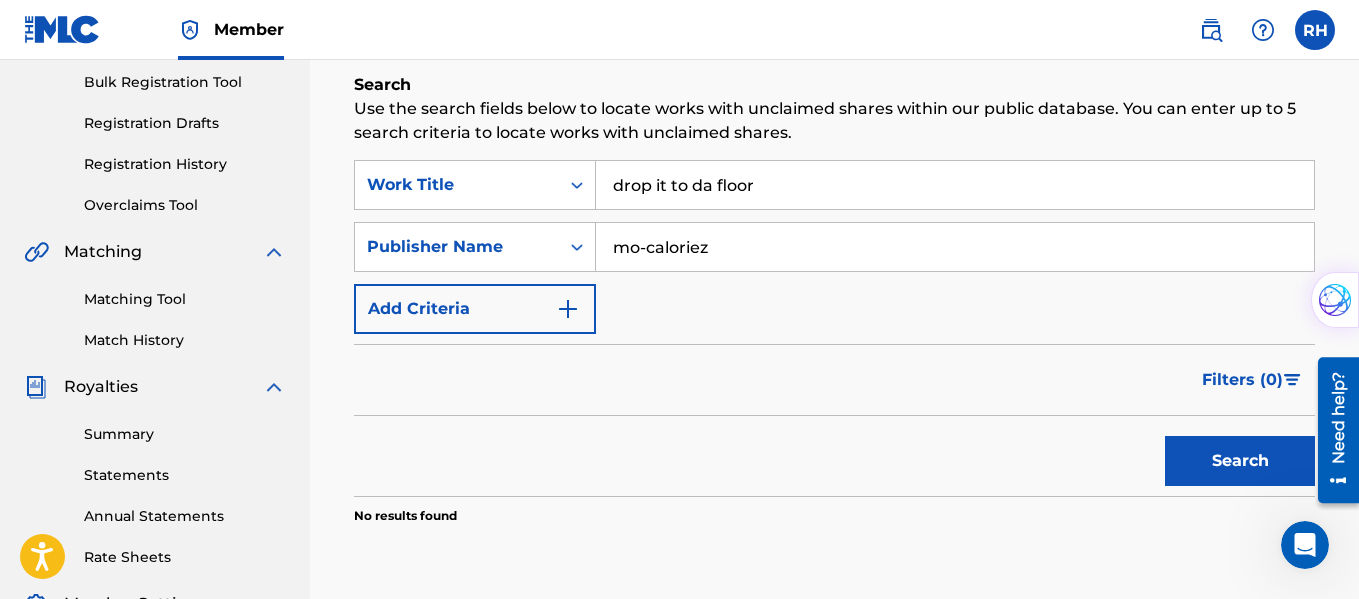 click on "Search" at bounding box center (1240, 461) 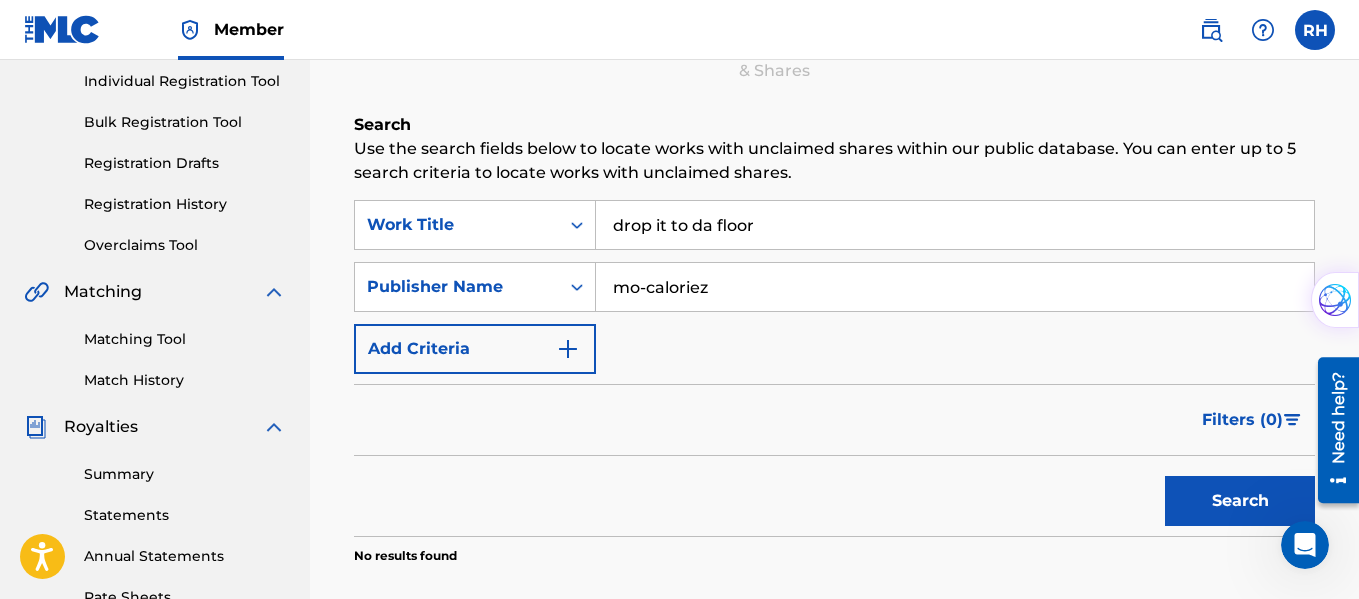 scroll, scrollTop: 286, scrollLeft: 0, axis: vertical 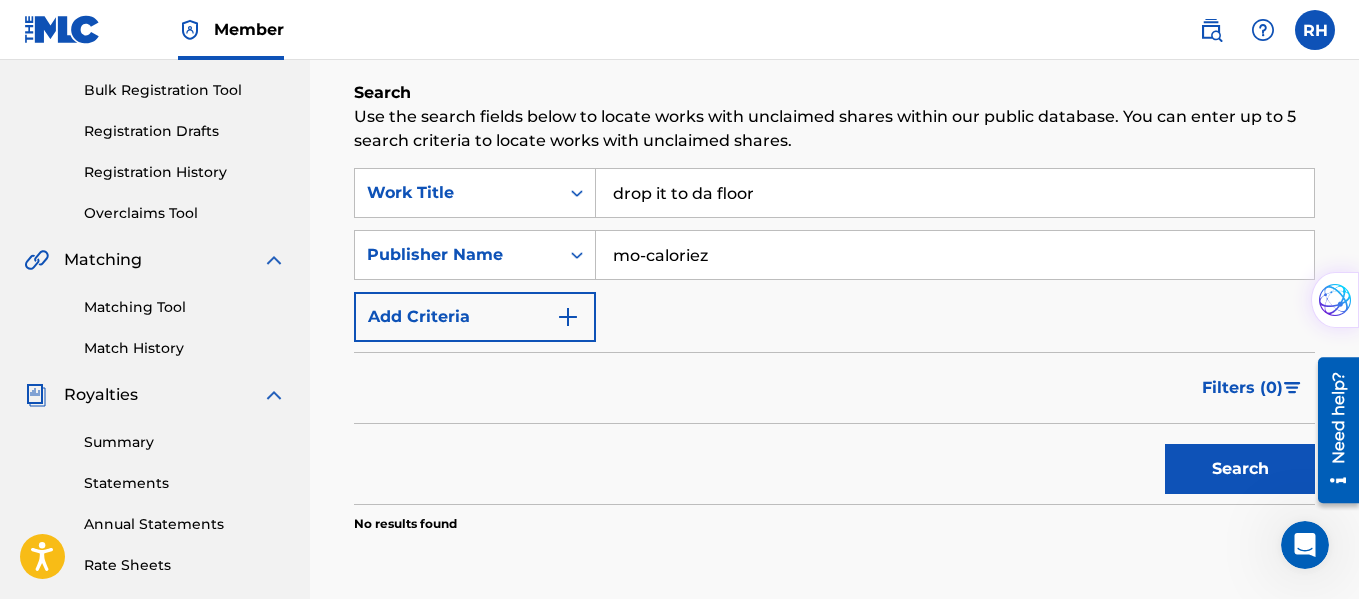 click on "mo-caloriez" at bounding box center (955, 255) 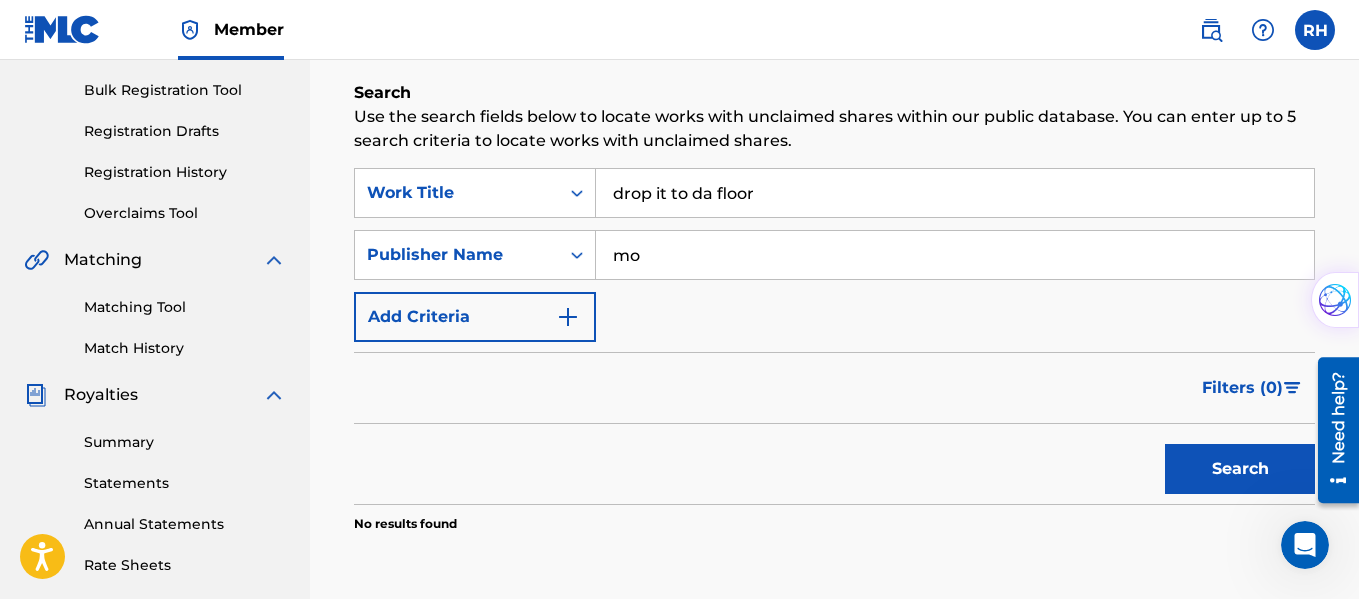 type on "m" 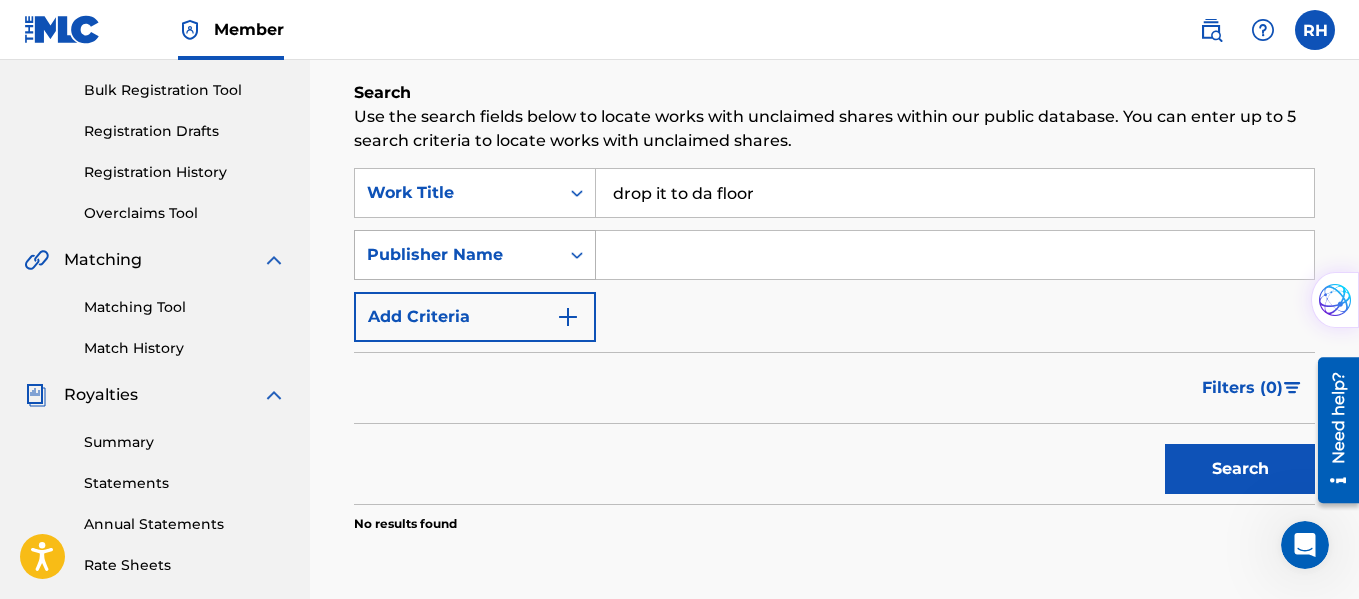 type 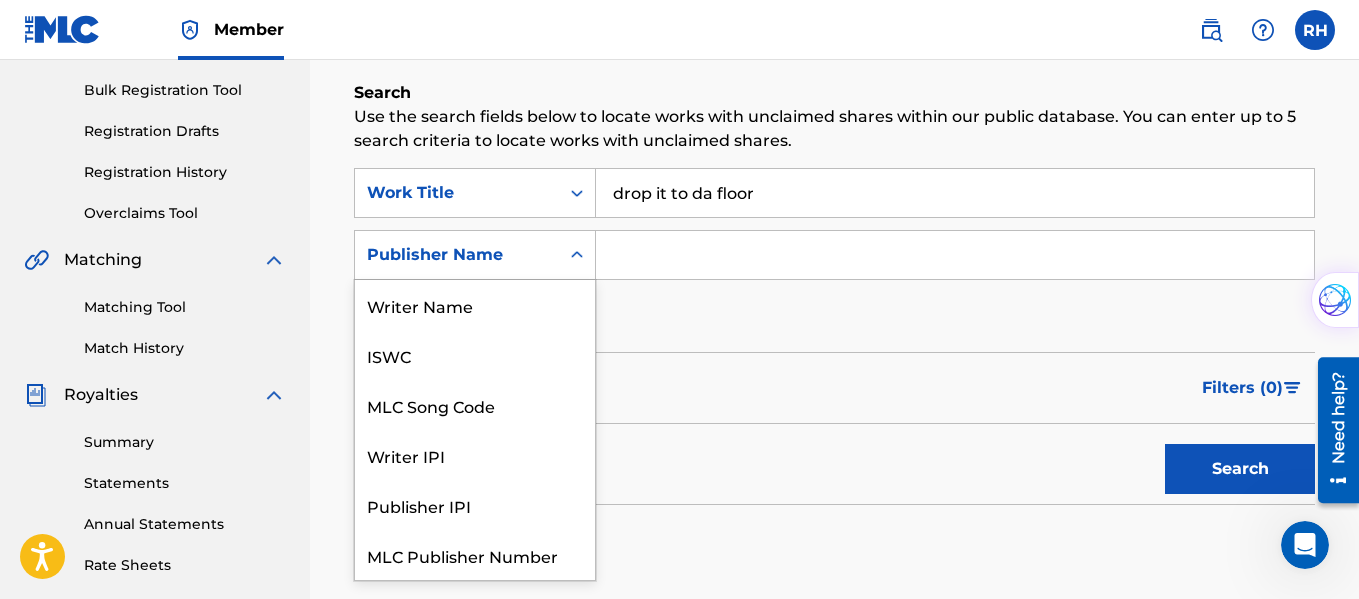click on "Publisher Name" at bounding box center (457, 255) 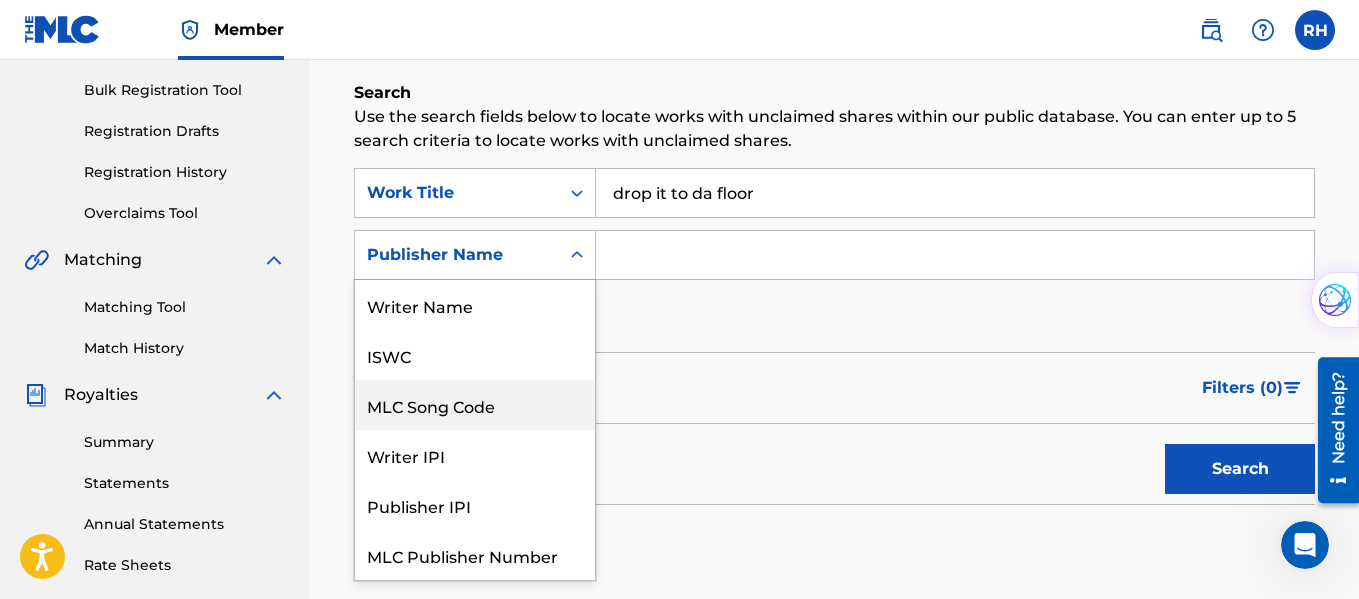 scroll, scrollTop: 50, scrollLeft: 0, axis: vertical 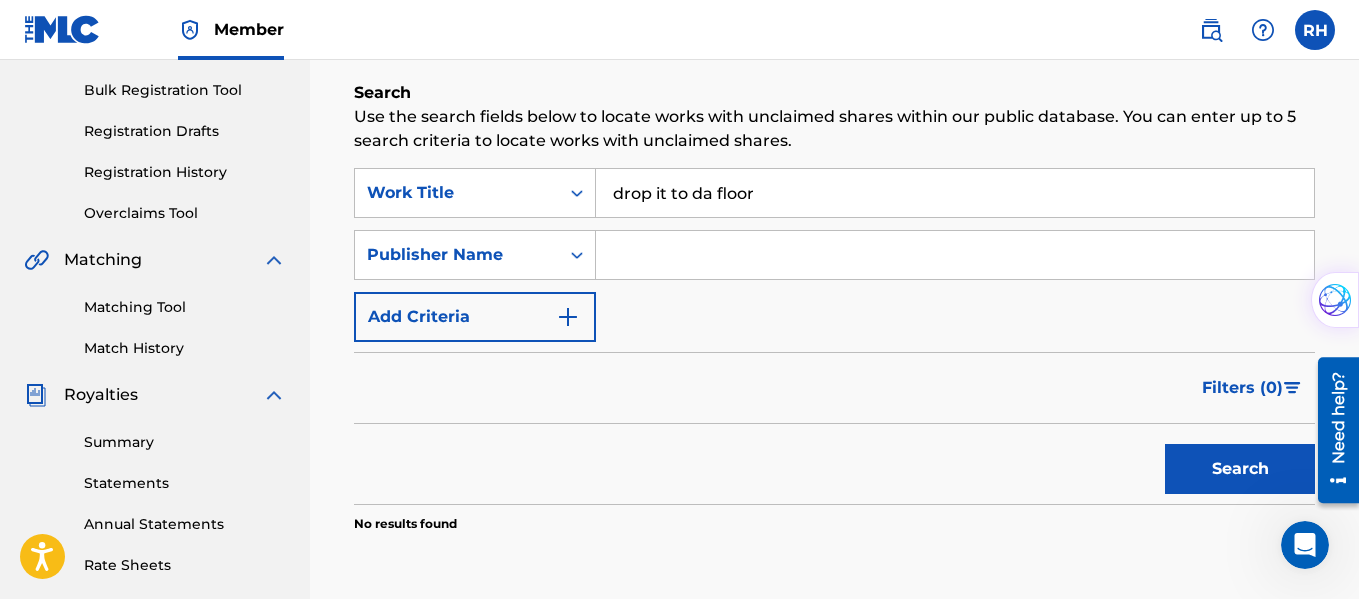 click on "Matching Tool" at bounding box center [185, 307] 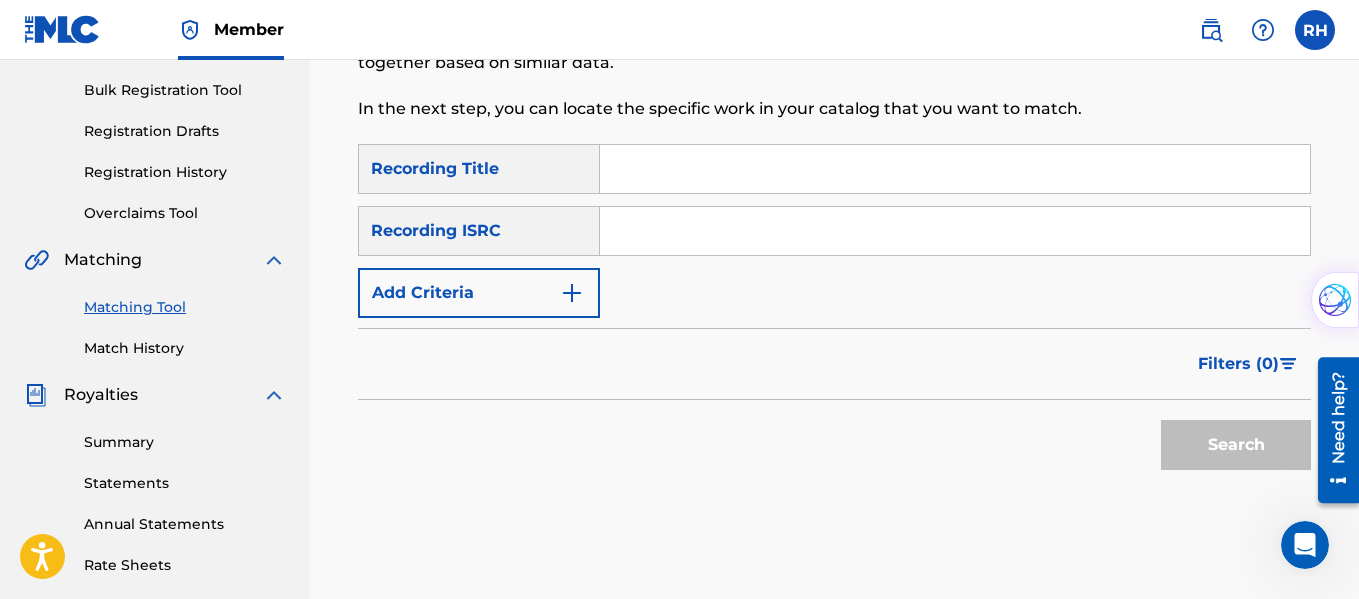scroll, scrollTop: 0, scrollLeft: 0, axis: both 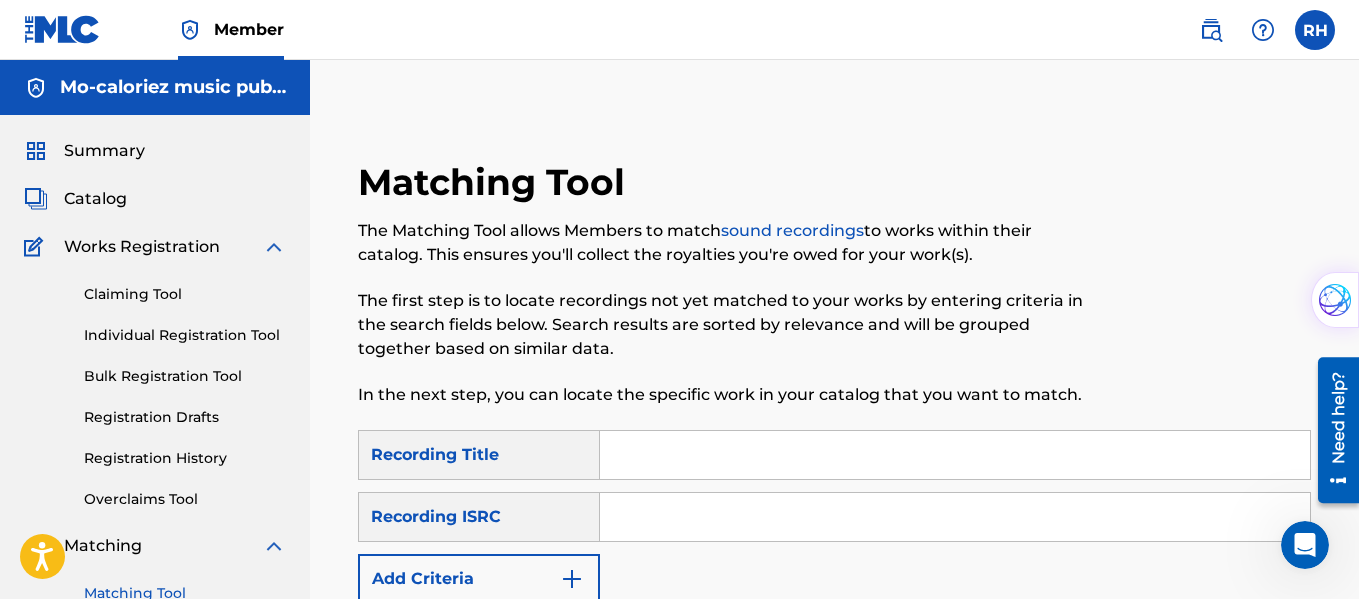click at bounding box center (955, 455) 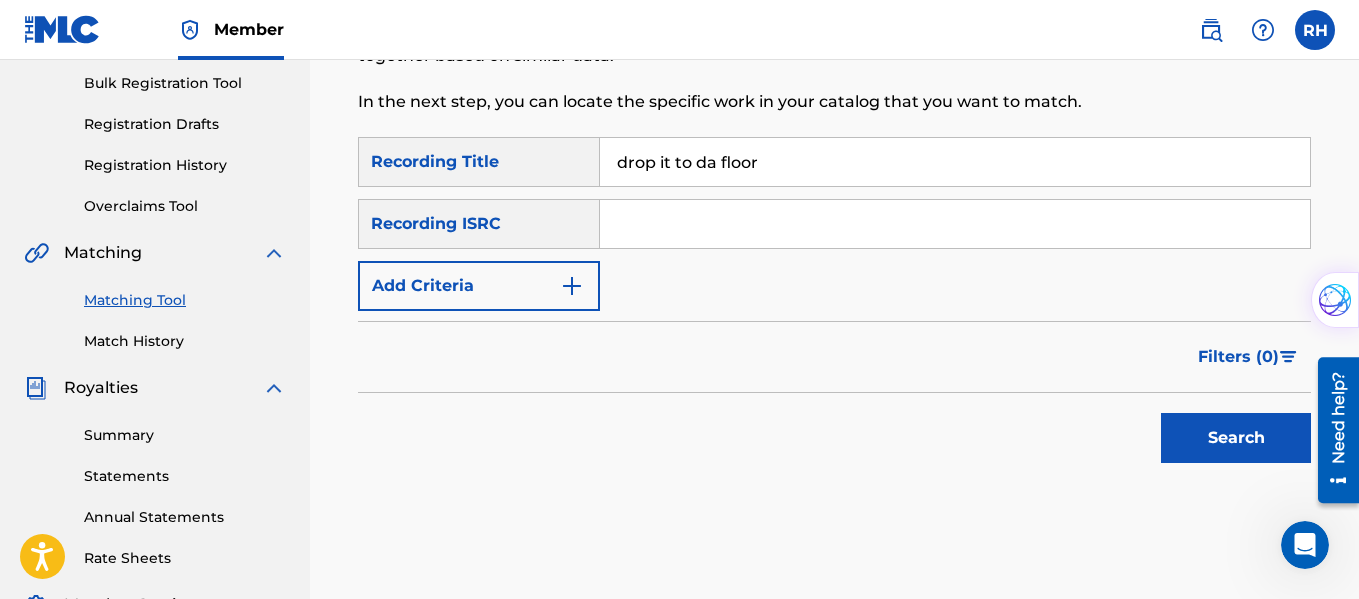 scroll, scrollTop: 296, scrollLeft: 0, axis: vertical 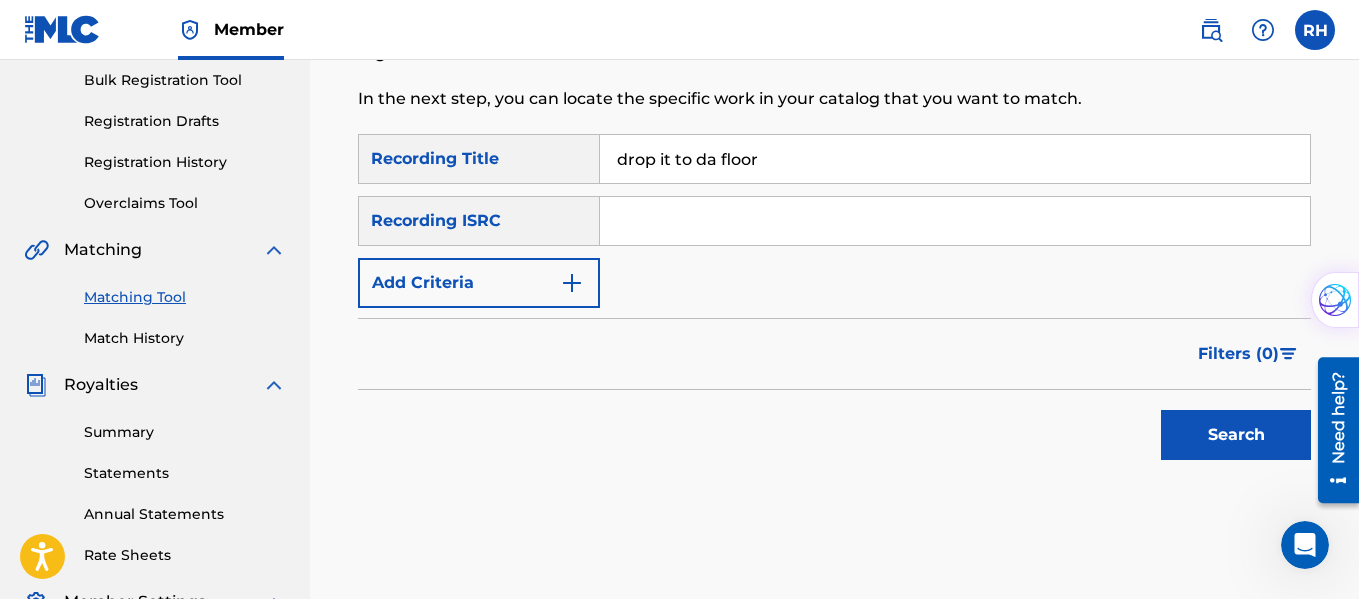 click at bounding box center (955, 221) 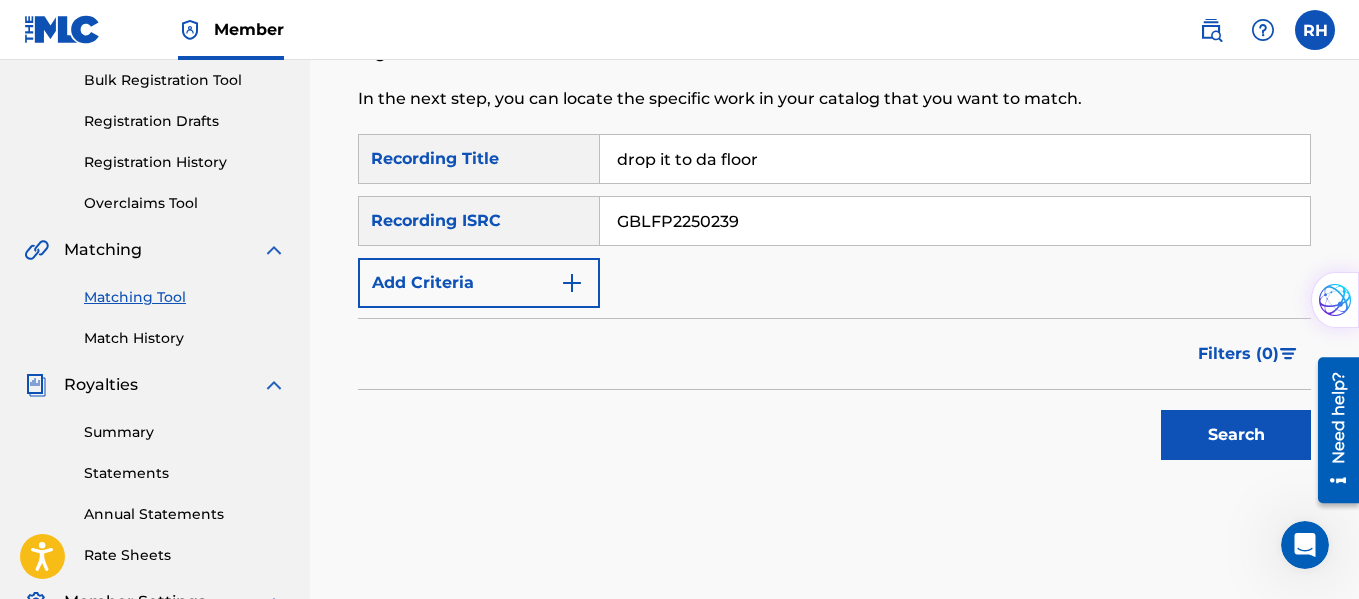 click on "Search" at bounding box center [1236, 435] 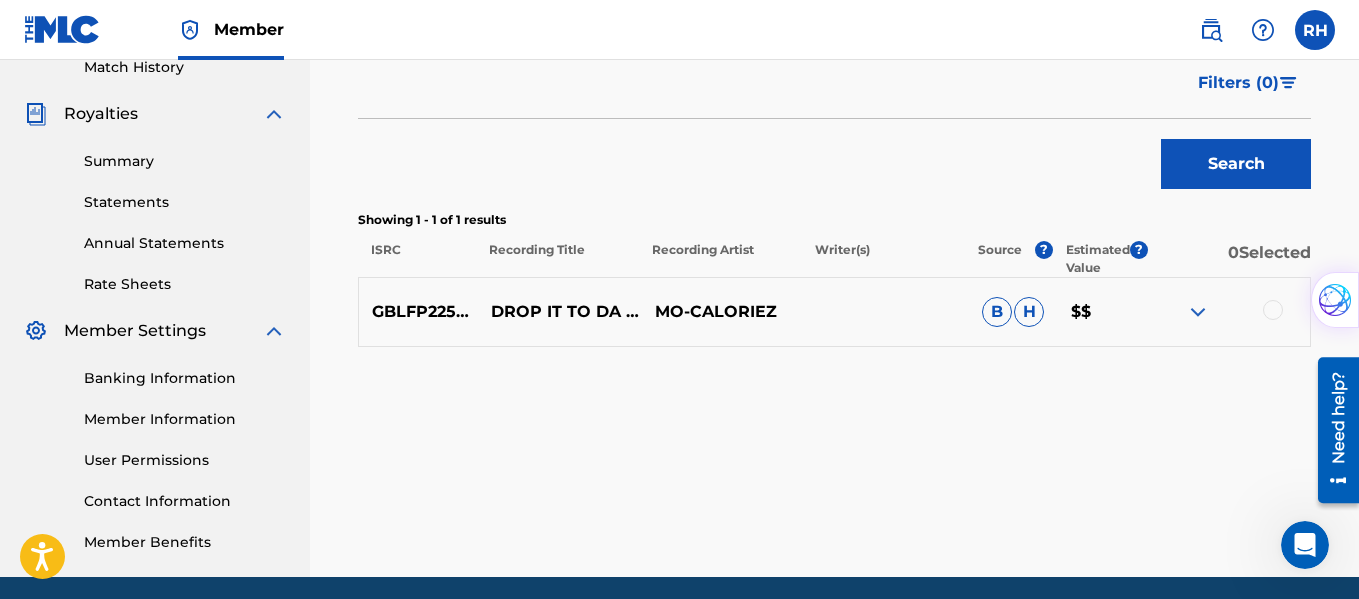 scroll, scrollTop: 625, scrollLeft: 0, axis: vertical 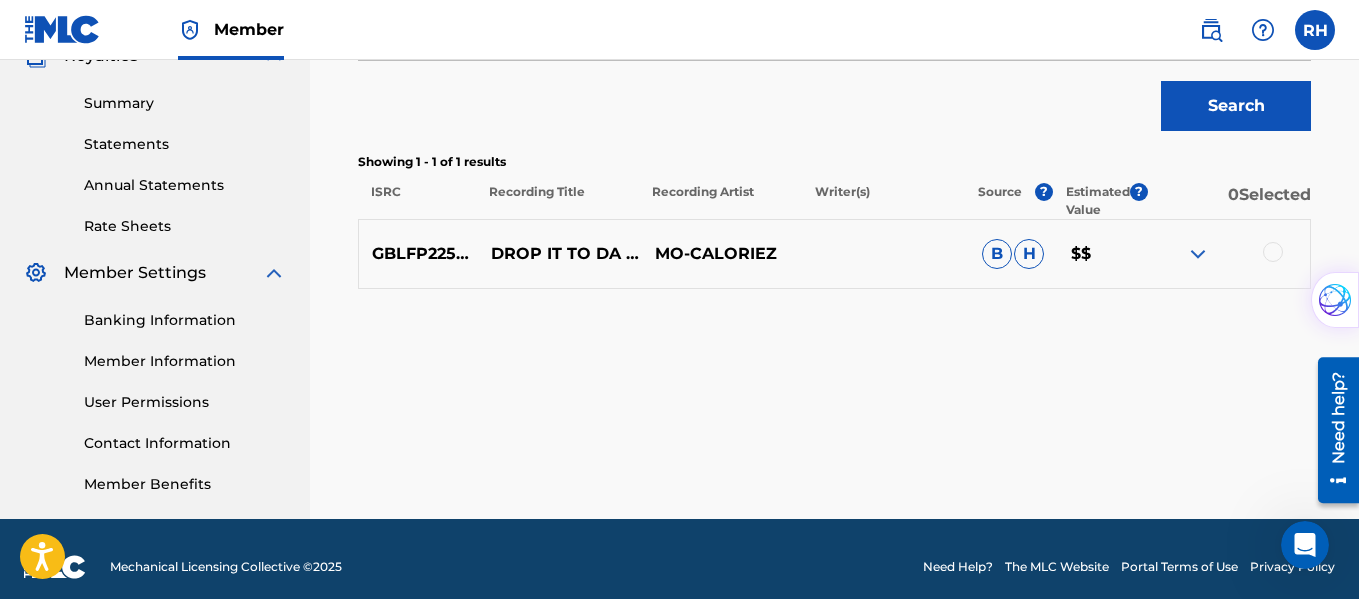 click at bounding box center (1273, 252) 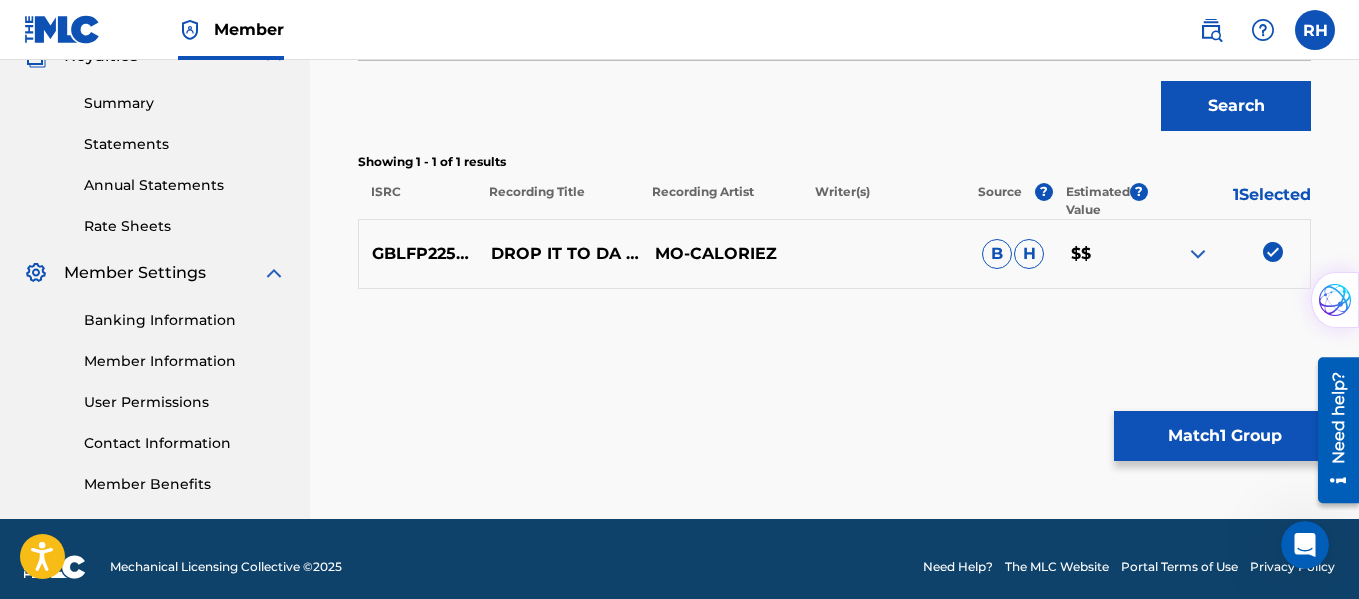 click on "Match  1 Group" at bounding box center (1224, 436) 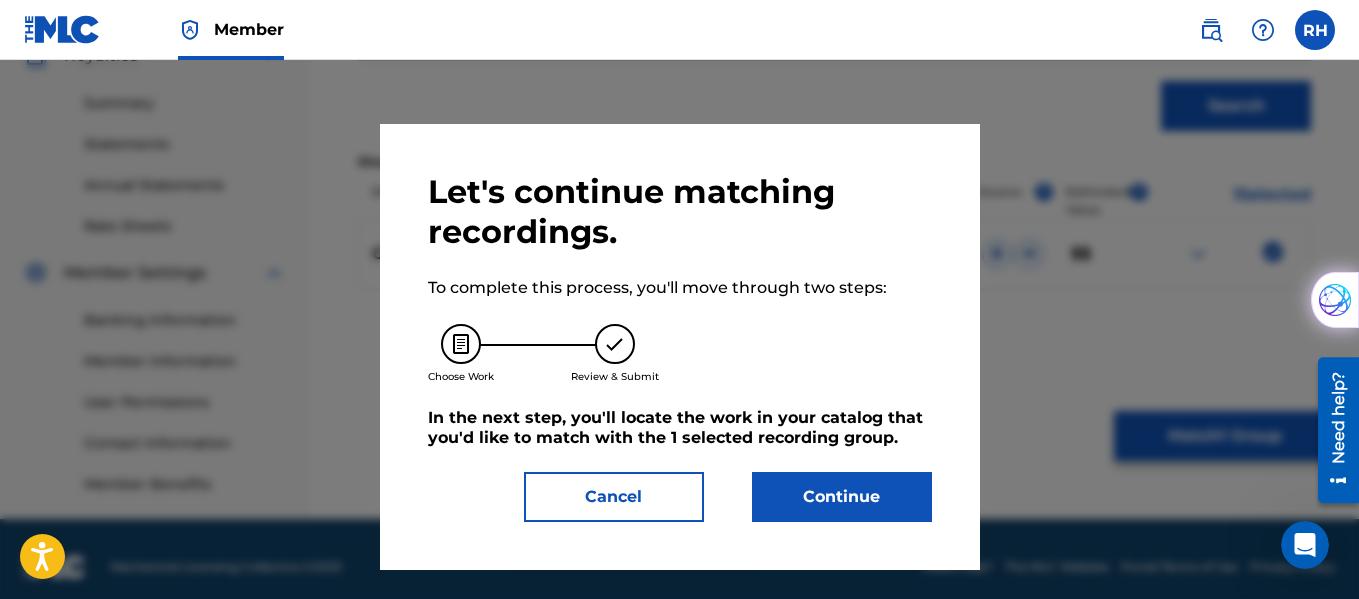 click on "Continue" at bounding box center [842, 497] 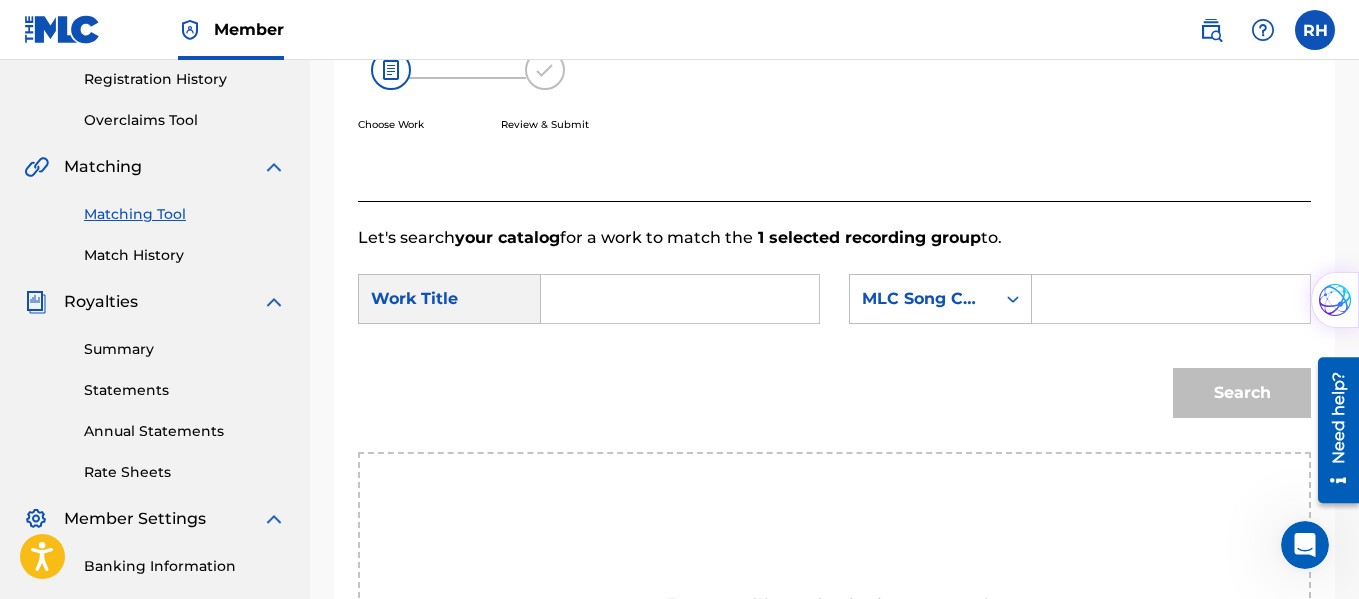 scroll, scrollTop: 385, scrollLeft: 0, axis: vertical 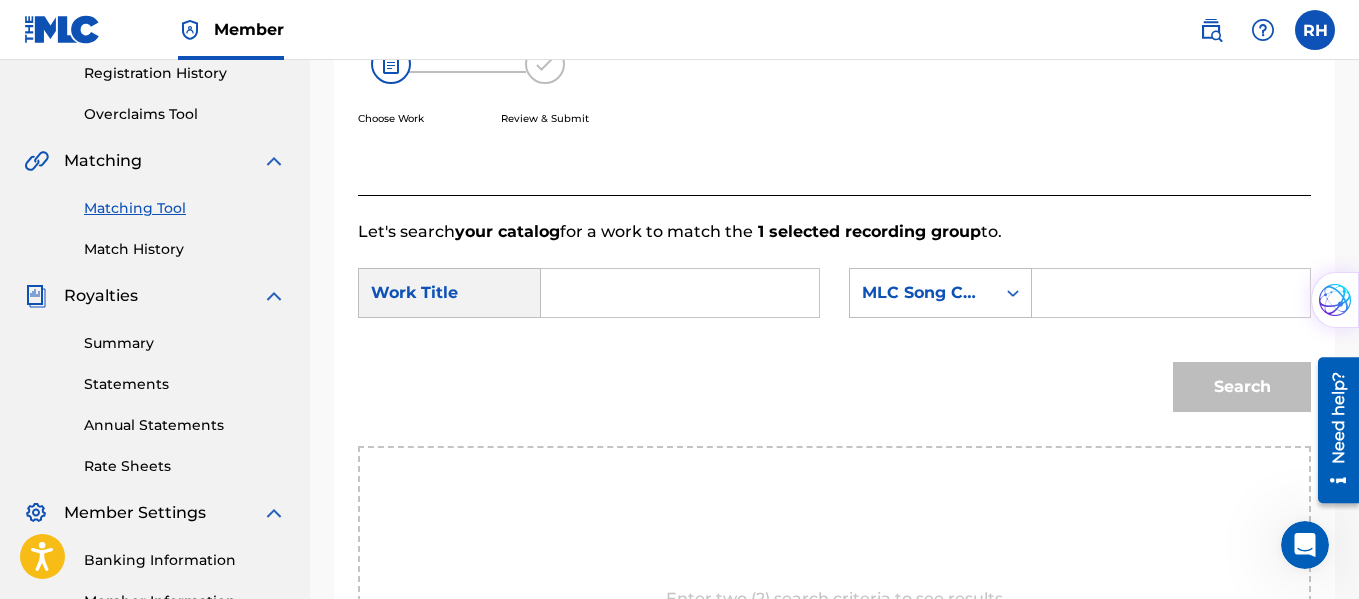 click at bounding box center (680, 293) 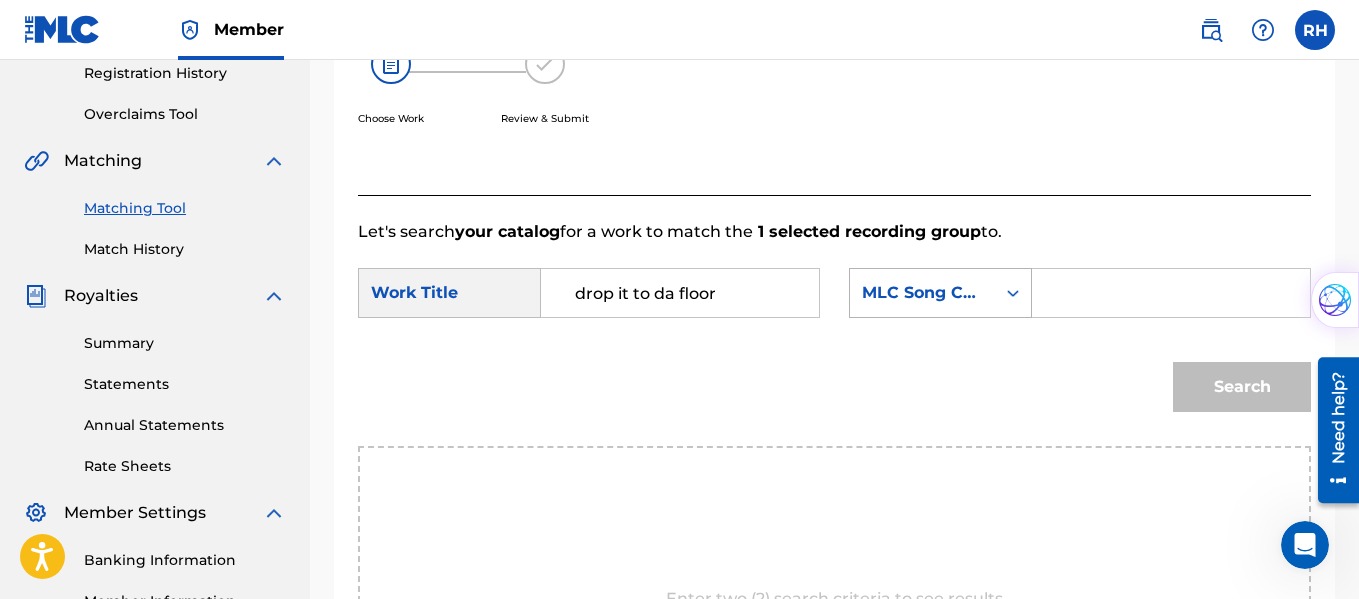 type on "drop it to da floor" 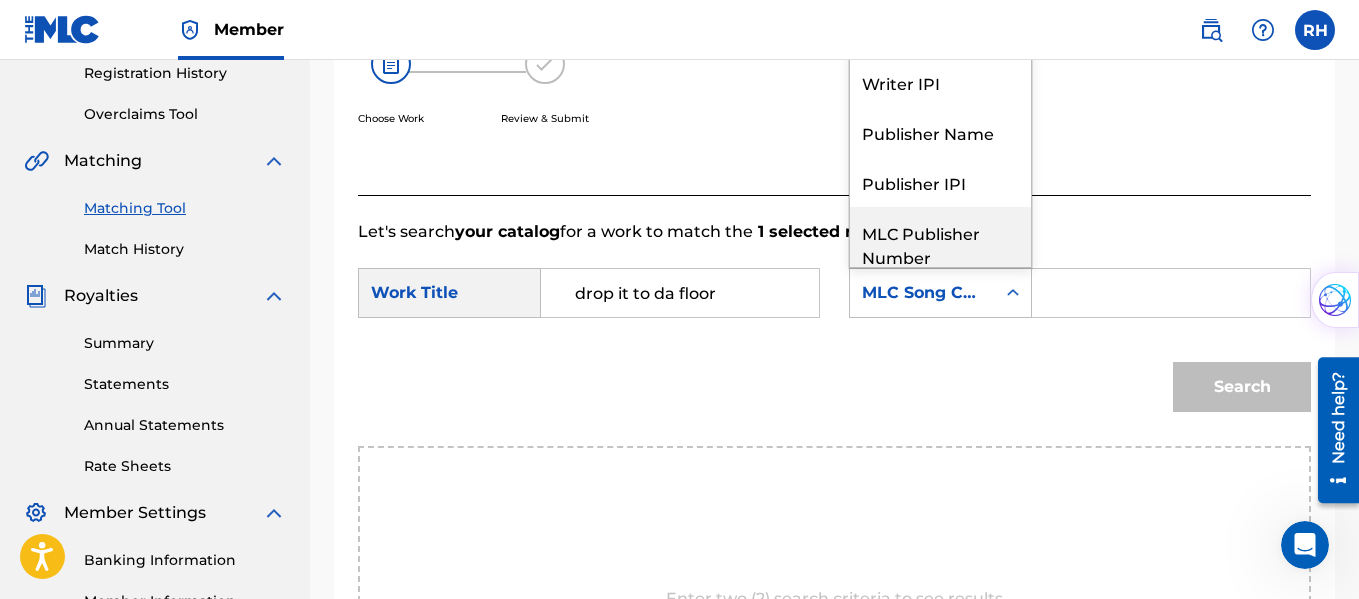 scroll, scrollTop: 0, scrollLeft: 0, axis: both 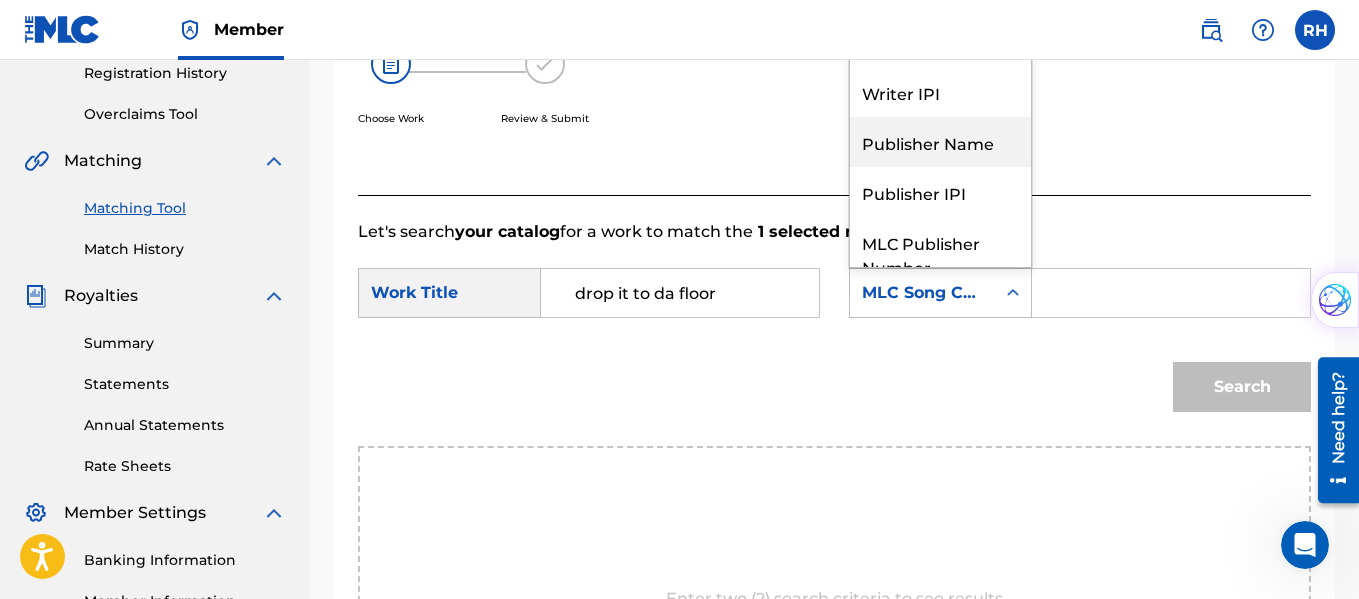 click on "Publisher Name" at bounding box center (940, 142) 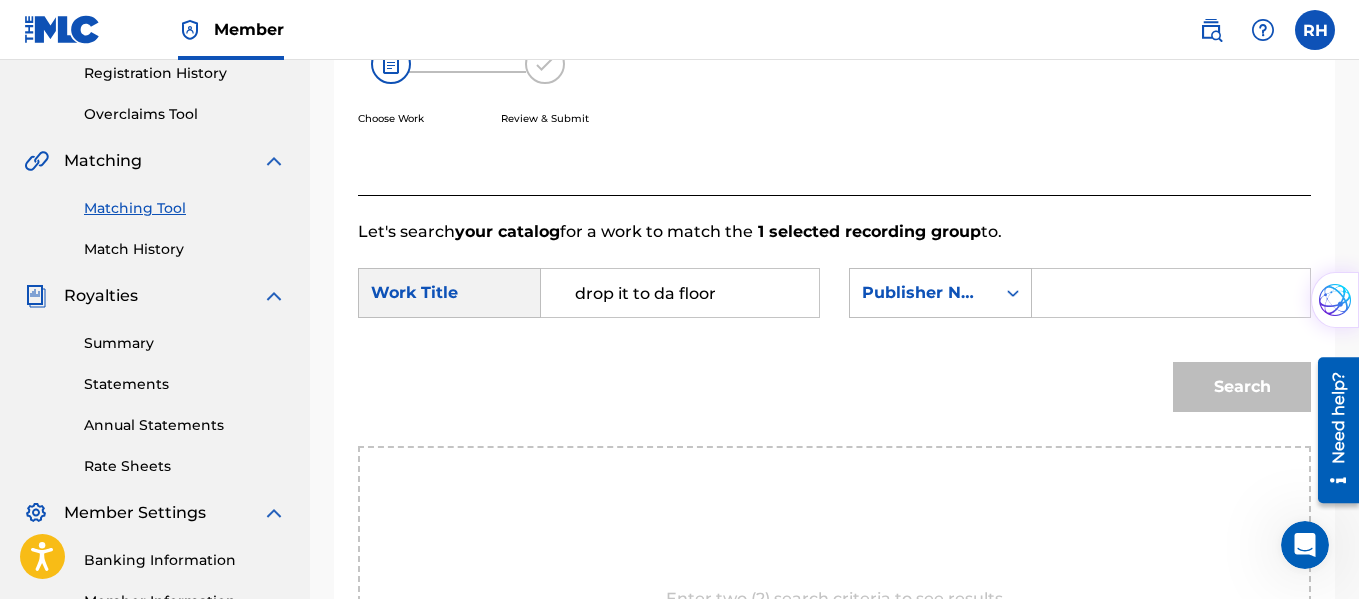 click at bounding box center [1171, 293] 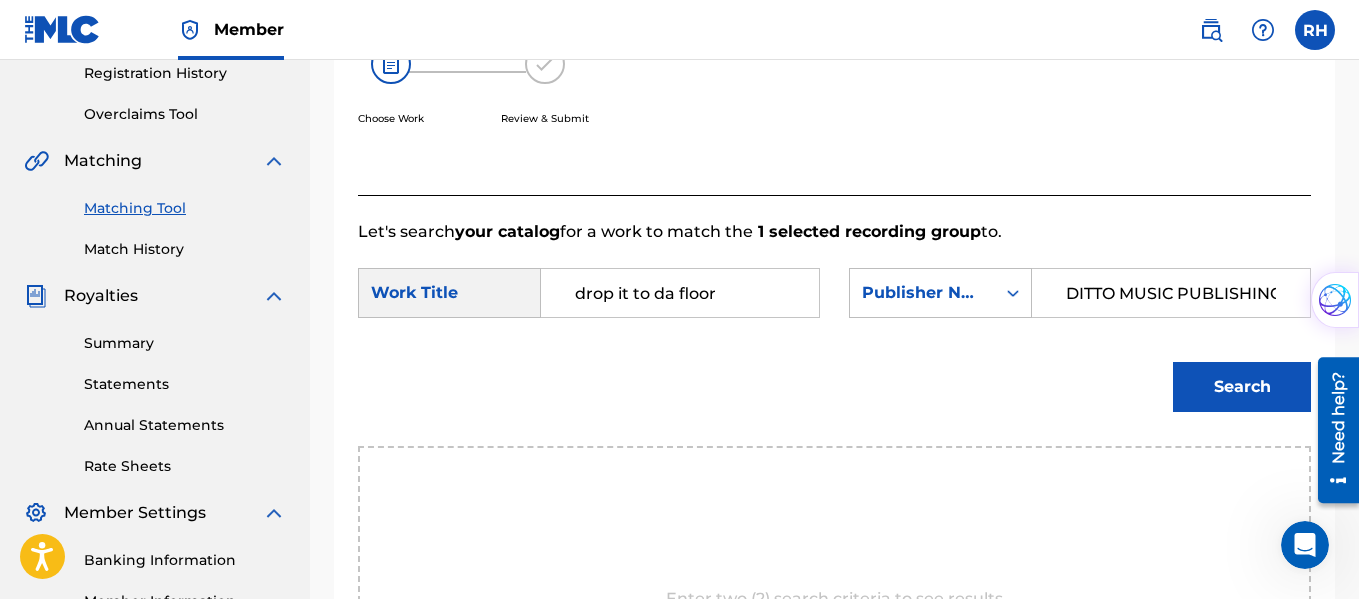 scroll, scrollTop: 0, scrollLeft: 127, axis: horizontal 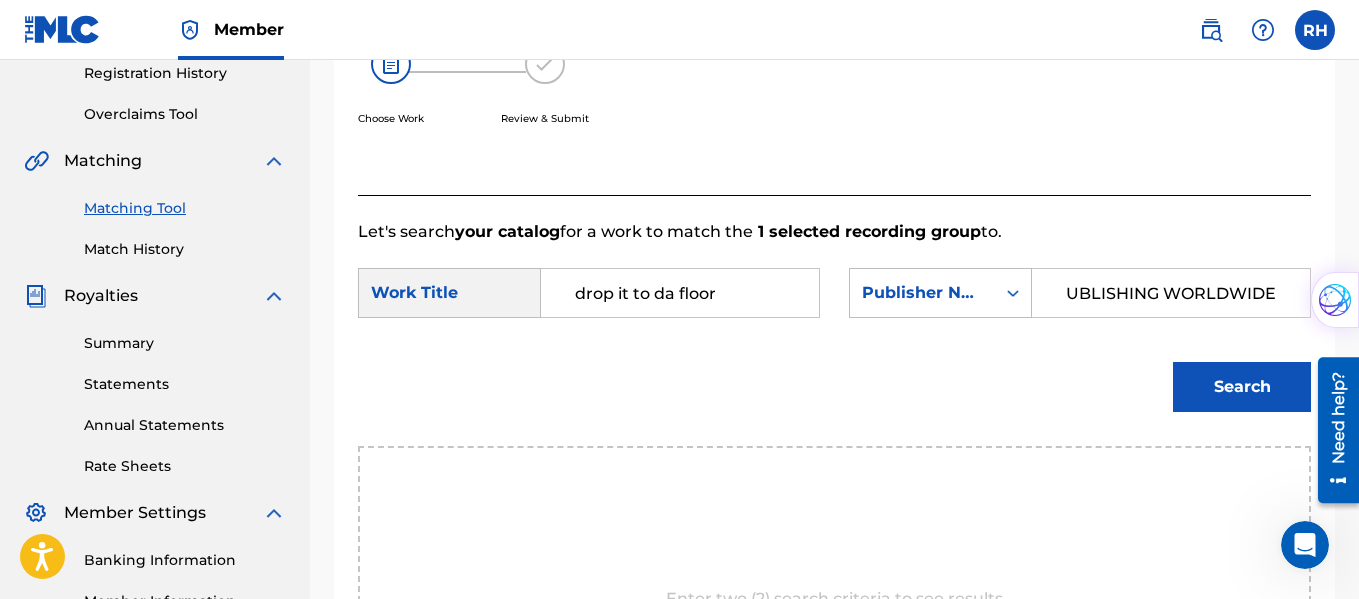 type on "DITTO MUSIC PUBLISHING WORLDWIDE" 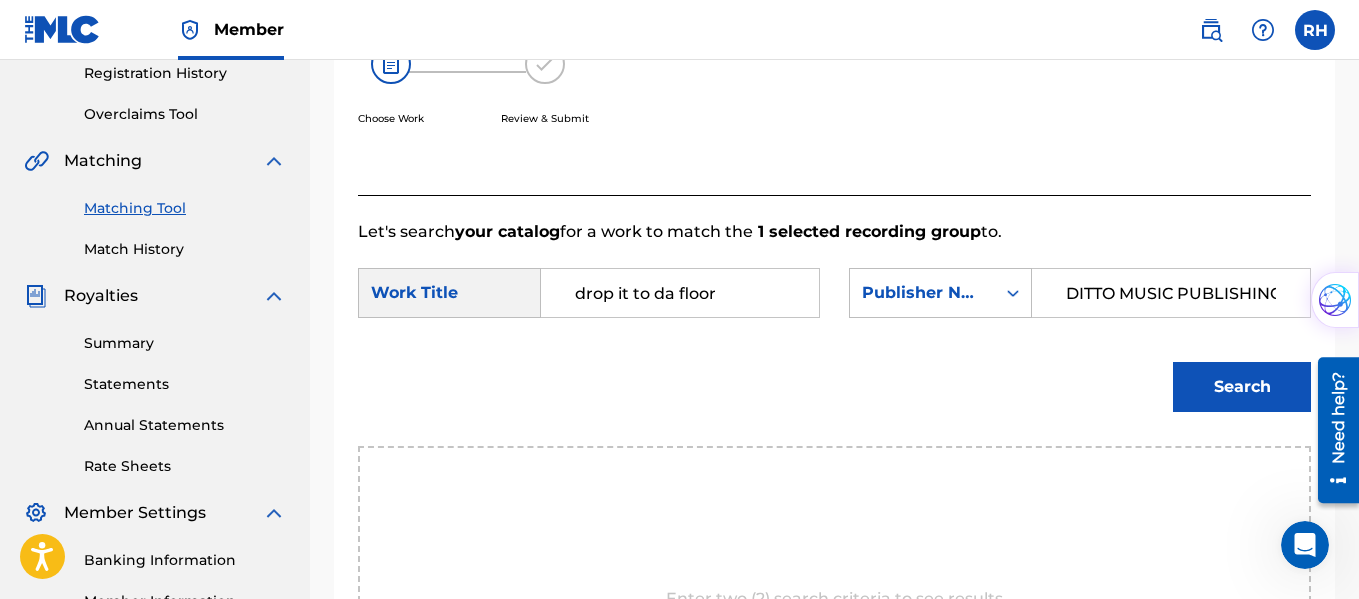 click on "Search" at bounding box center [1242, 387] 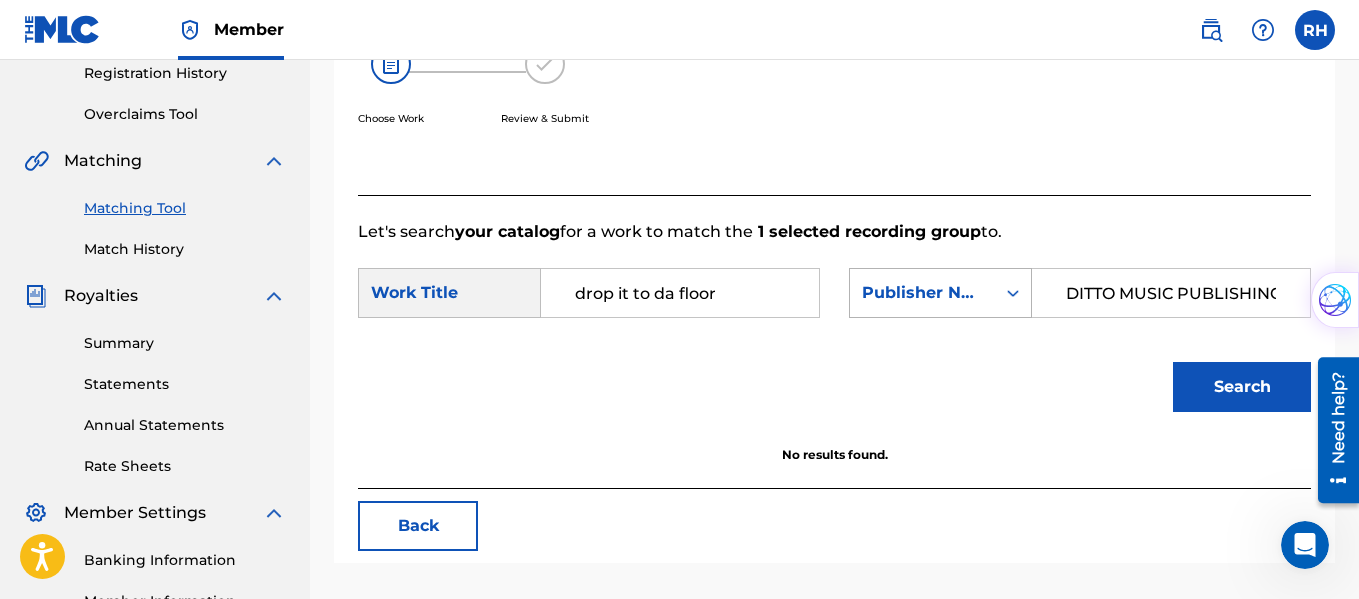 click on "Publisher Name" at bounding box center [922, 293] 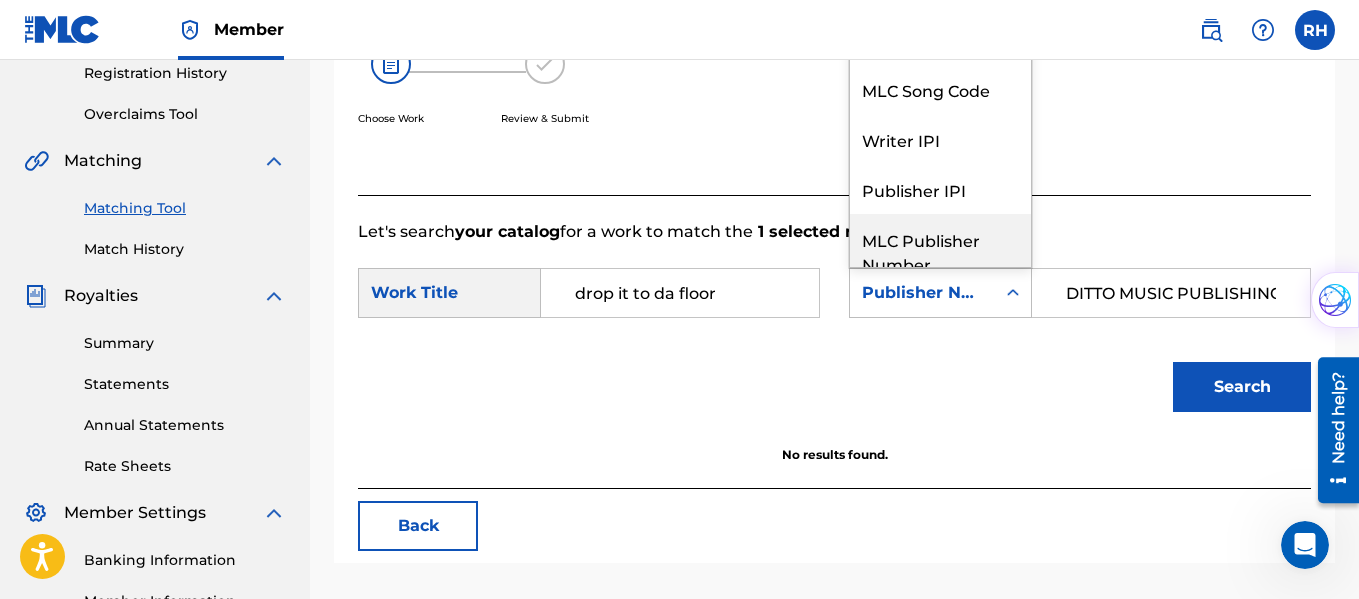 scroll, scrollTop: 0, scrollLeft: 0, axis: both 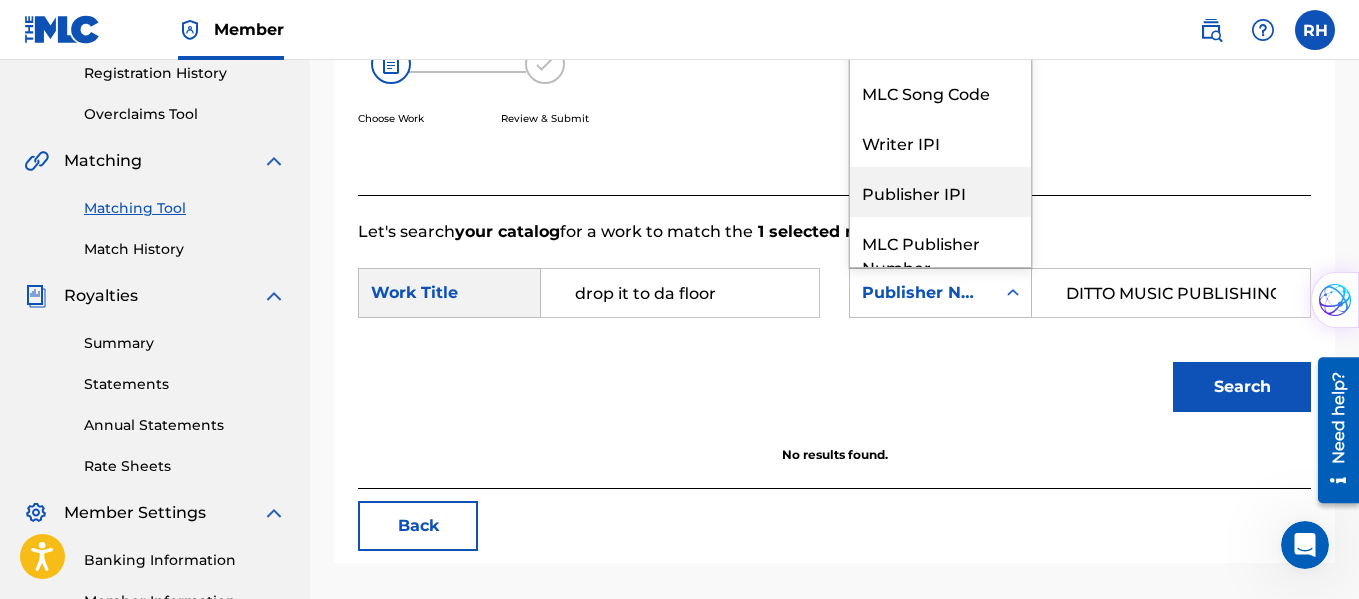 click on "Publisher IPI" at bounding box center (940, 192) 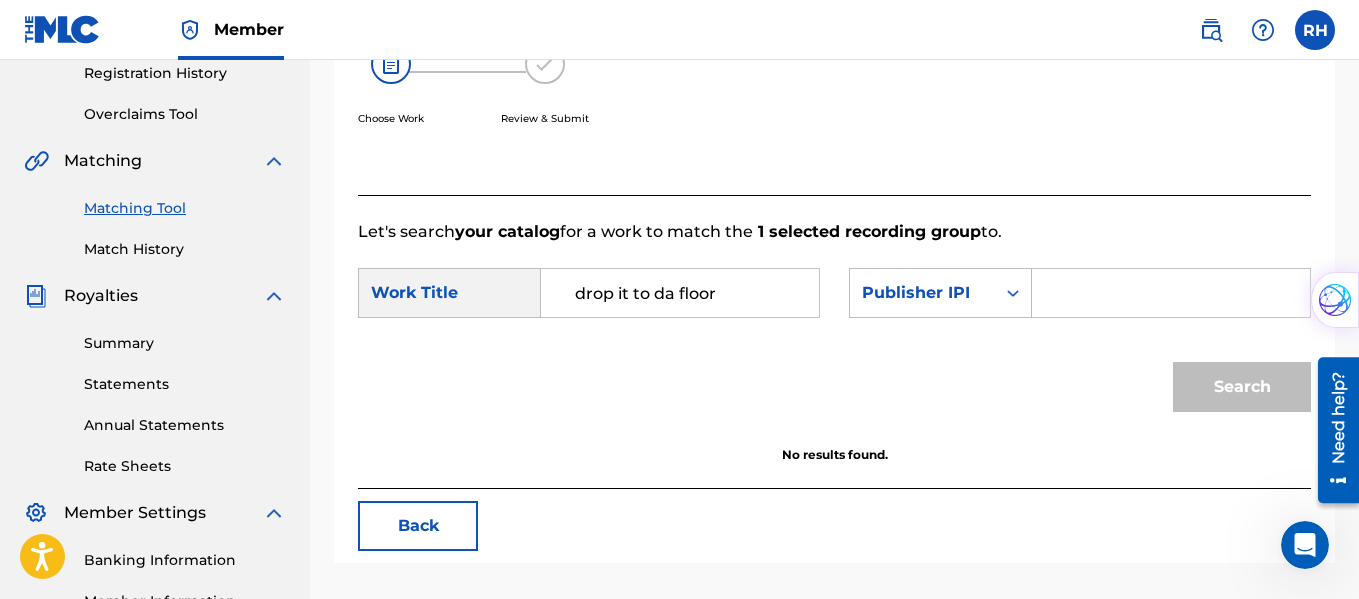click at bounding box center (1171, 293) 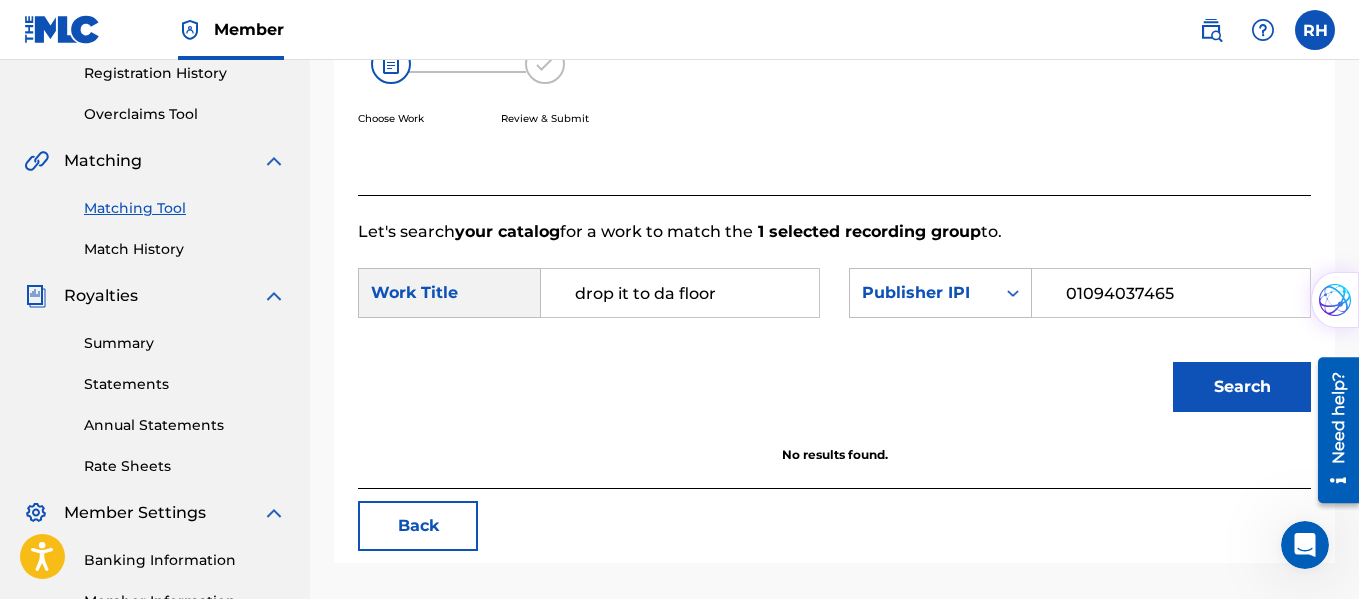 type on "01094037465" 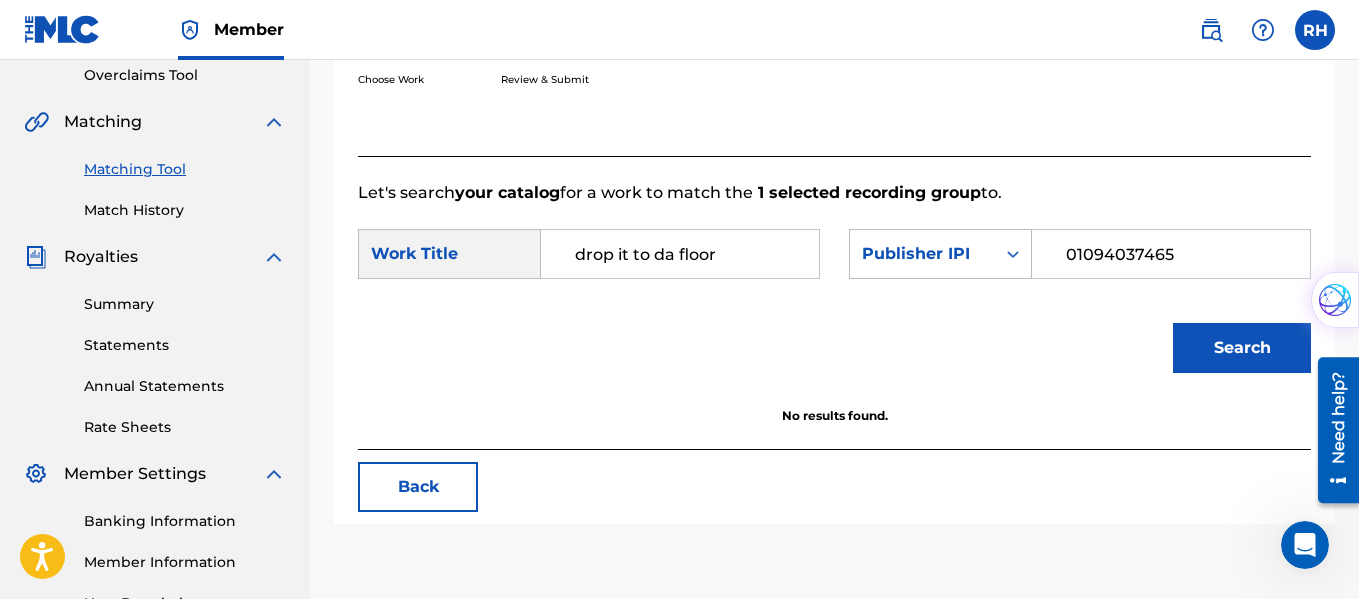 scroll, scrollTop: 401, scrollLeft: 0, axis: vertical 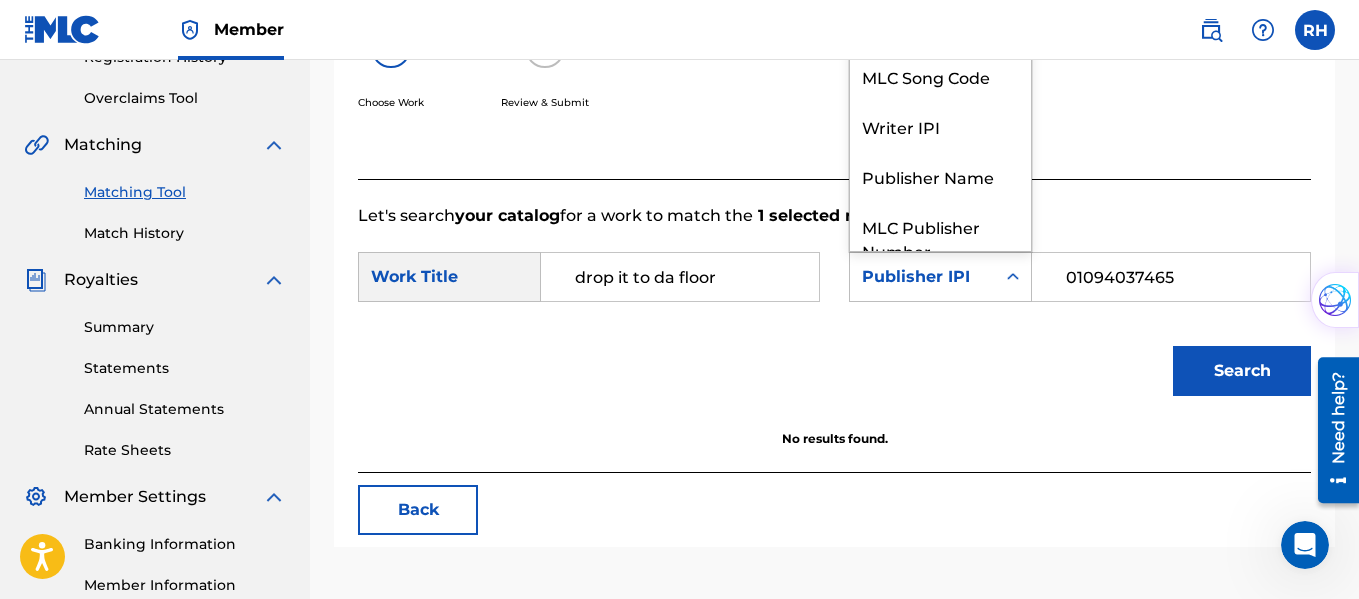 click on "Publisher IPI" at bounding box center (922, 277) 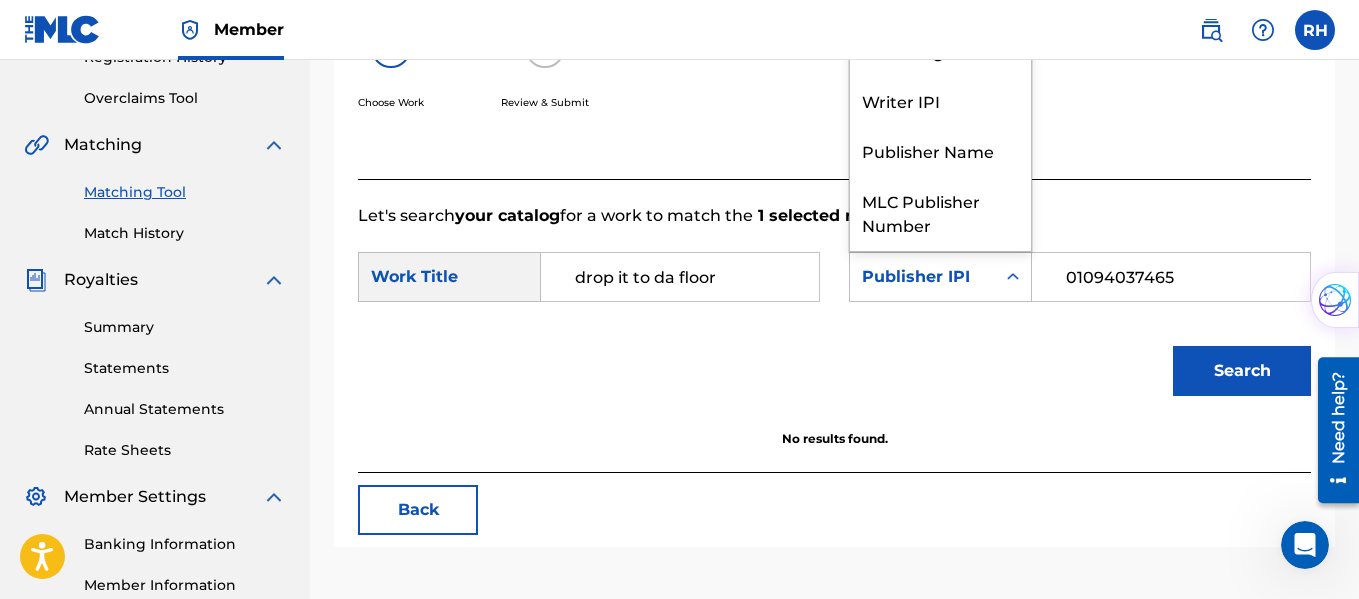 scroll, scrollTop: 0, scrollLeft: 0, axis: both 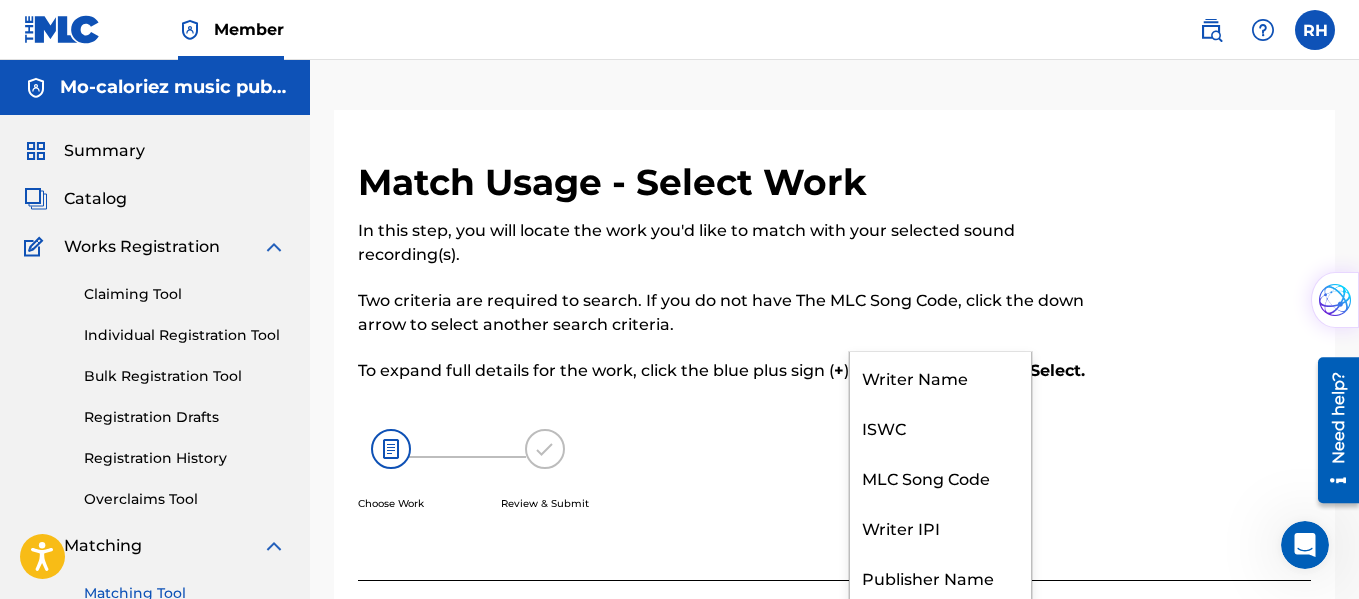 click on "Summary" at bounding box center [104, 151] 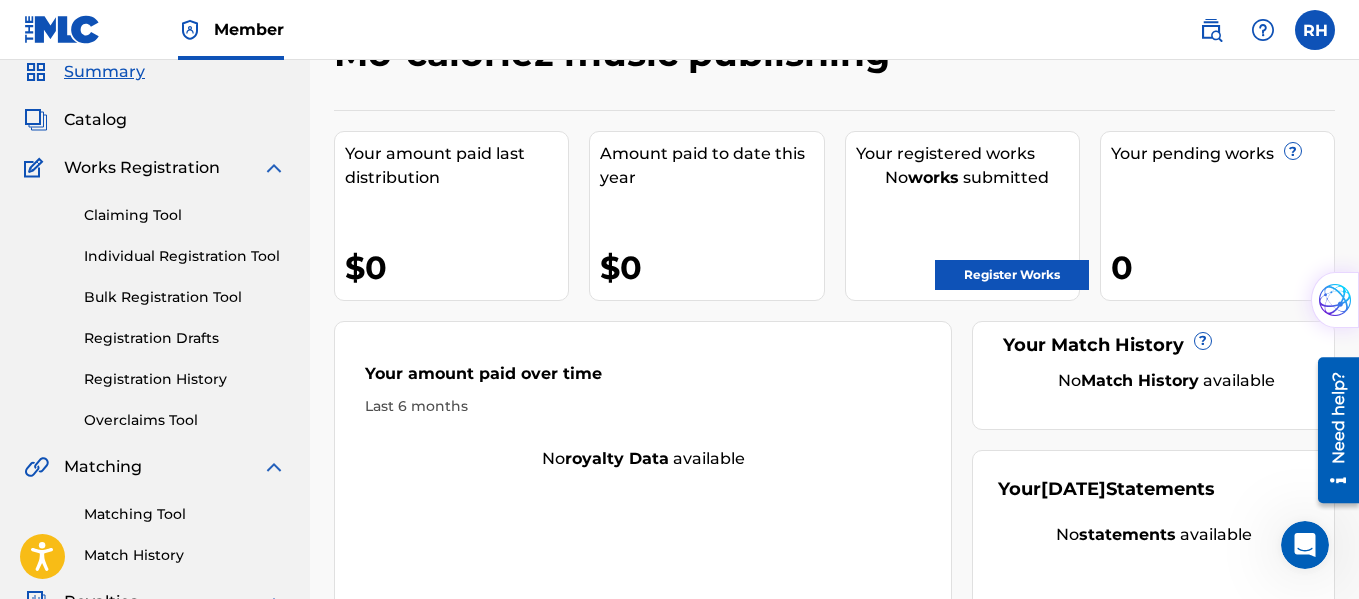 scroll, scrollTop: 0, scrollLeft: 0, axis: both 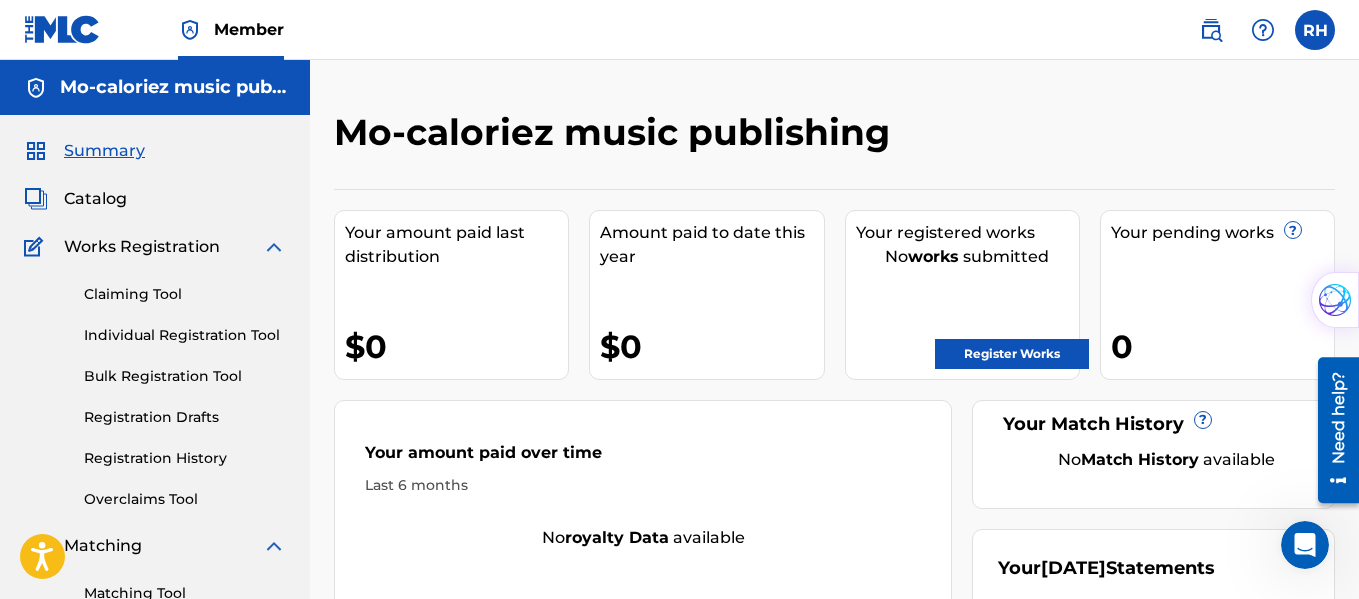 click on "Register Works" at bounding box center [1012, 354] 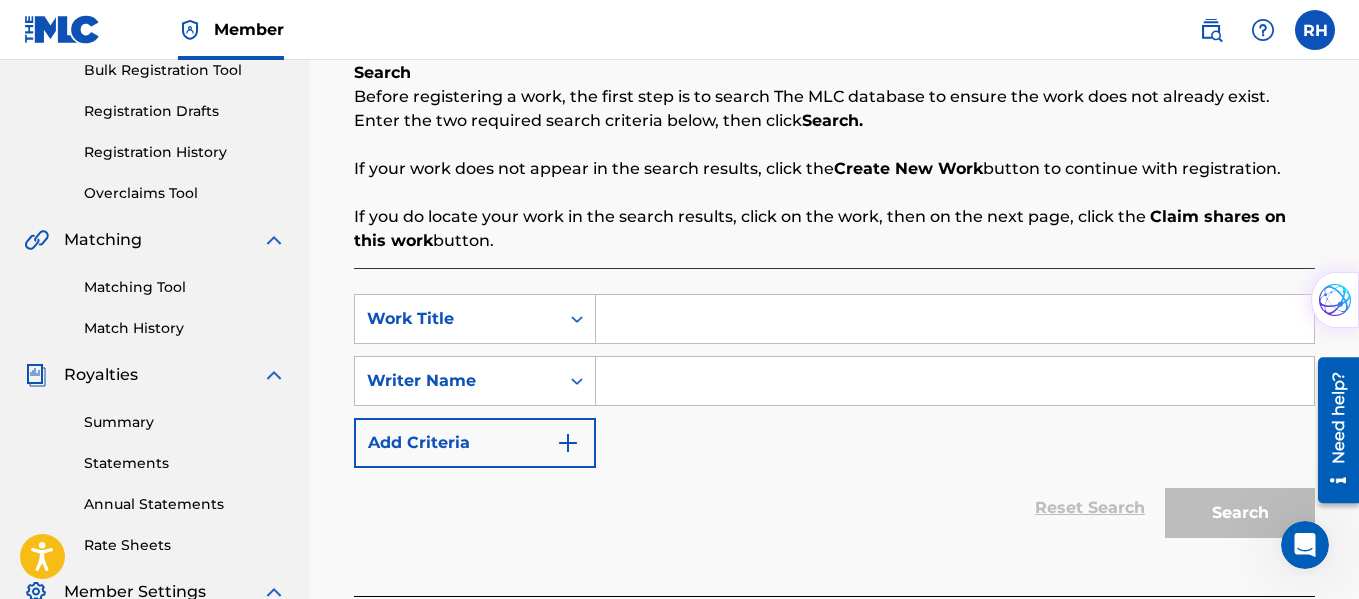 scroll, scrollTop: 302, scrollLeft: 0, axis: vertical 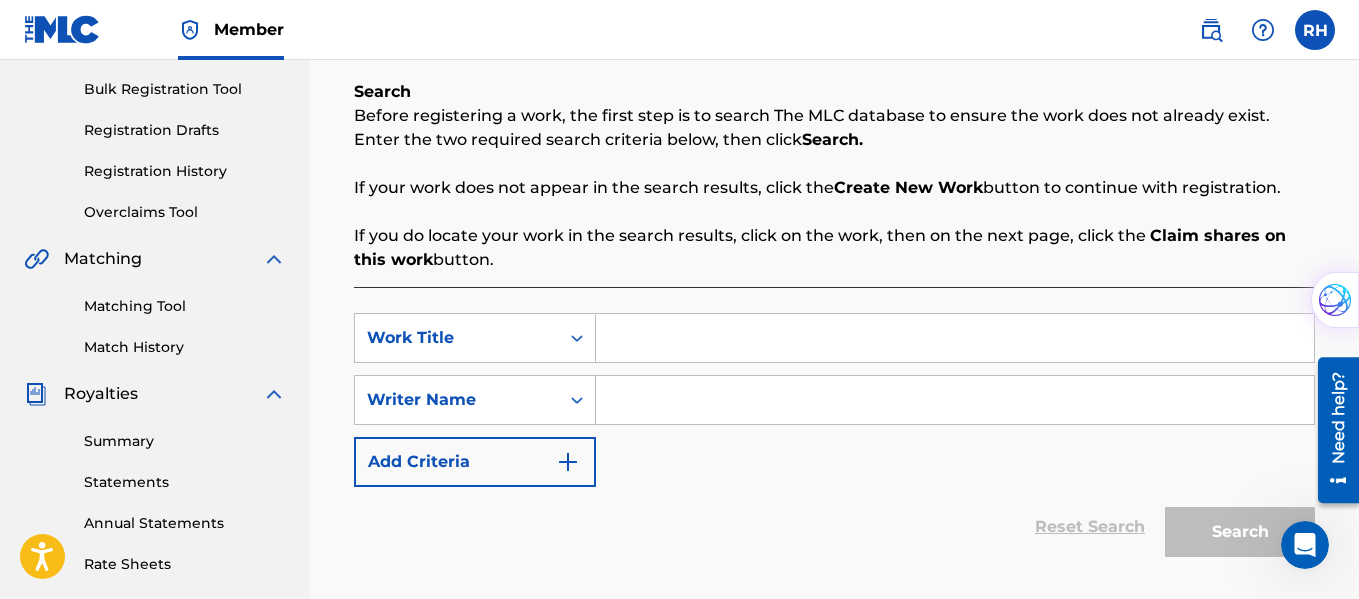 click at bounding box center [955, 338] 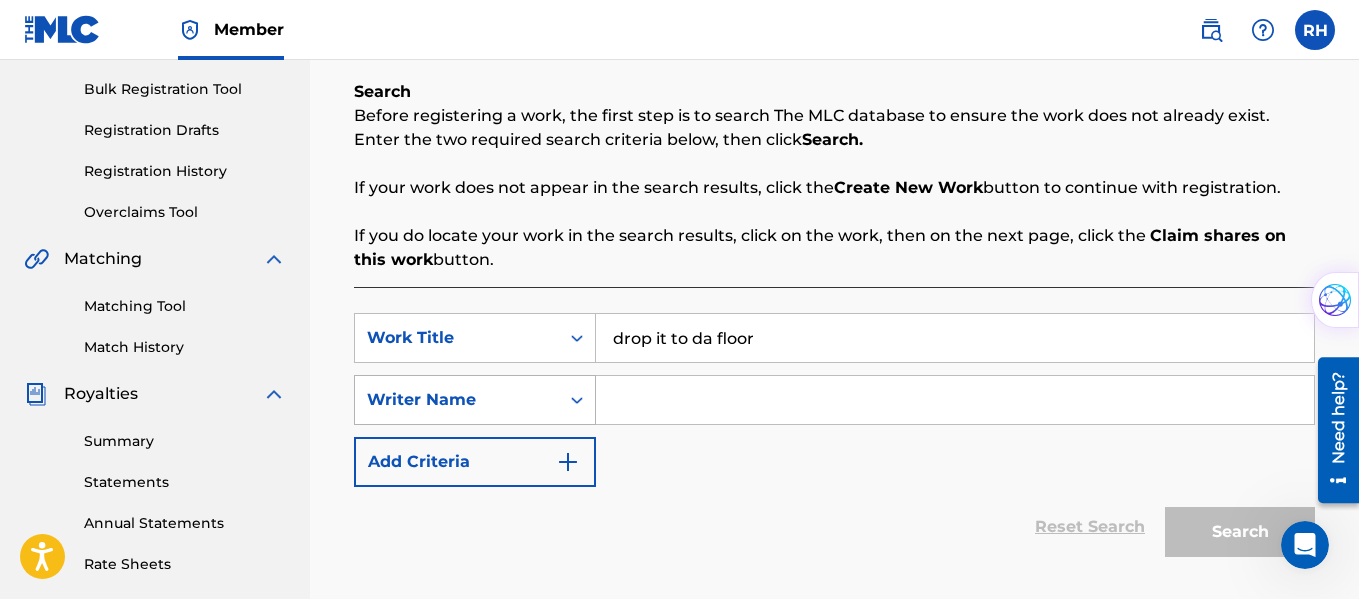 type on "drop it to da floor" 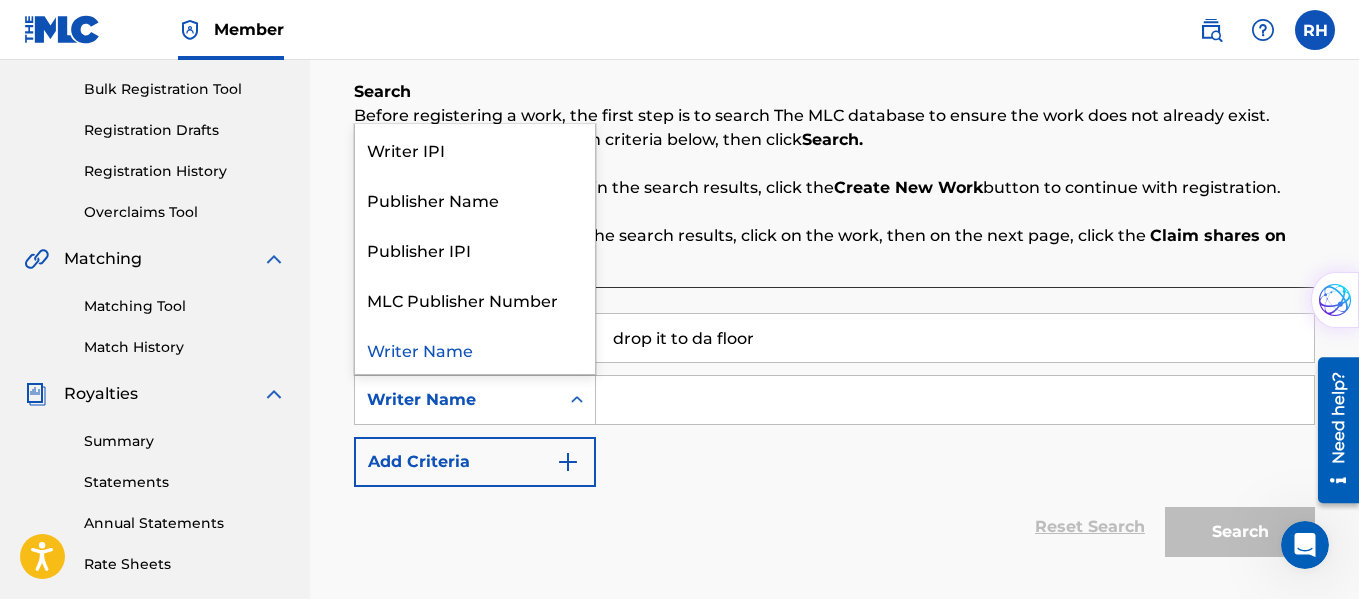 click 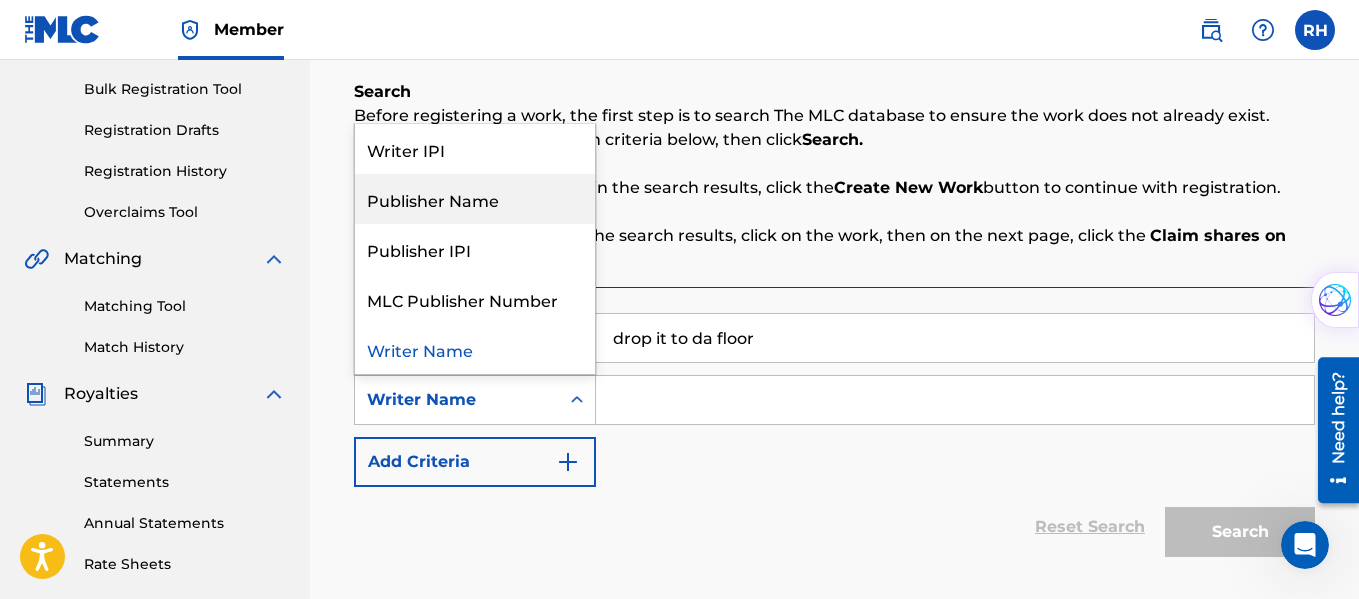 click on "Publisher Name" at bounding box center [475, 199] 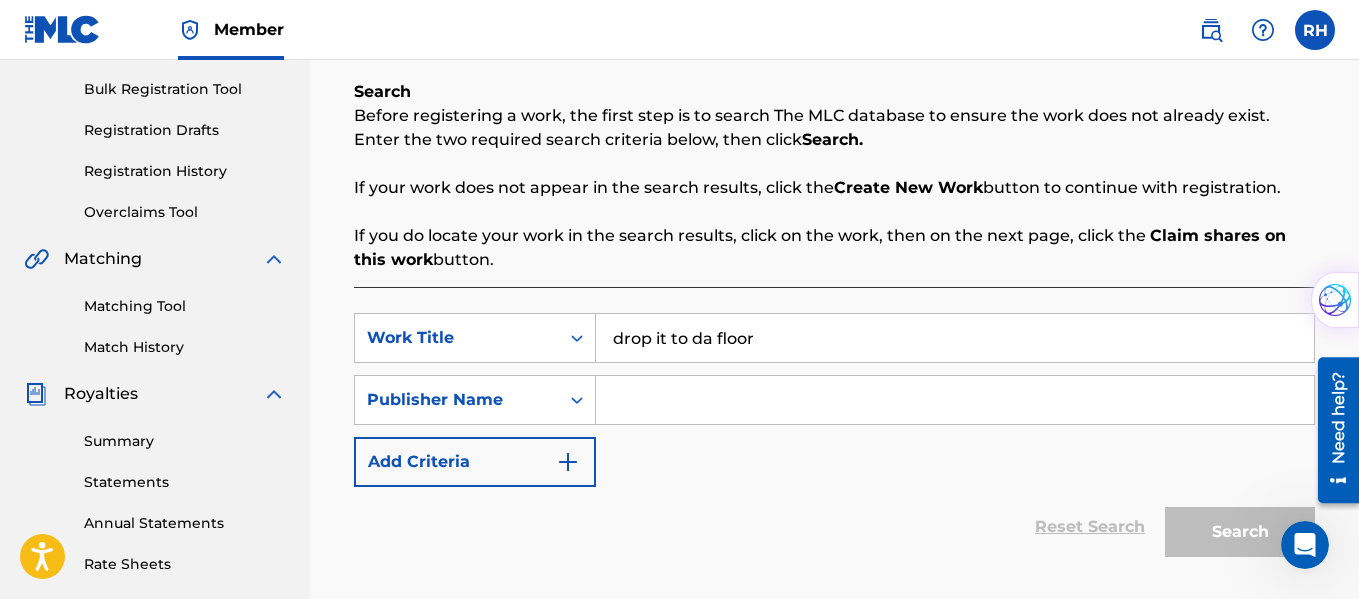click at bounding box center (955, 400) 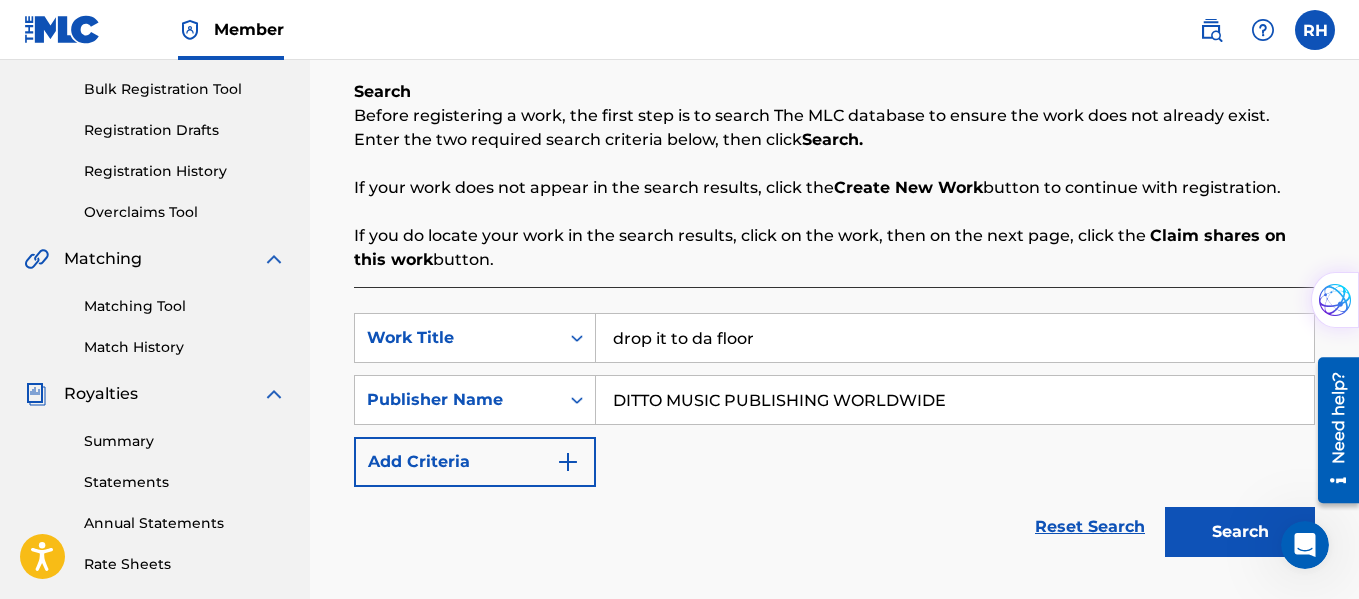 click on "DITTO MUSIC PUBLISHING WORLDWIDE" at bounding box center [955, 400] 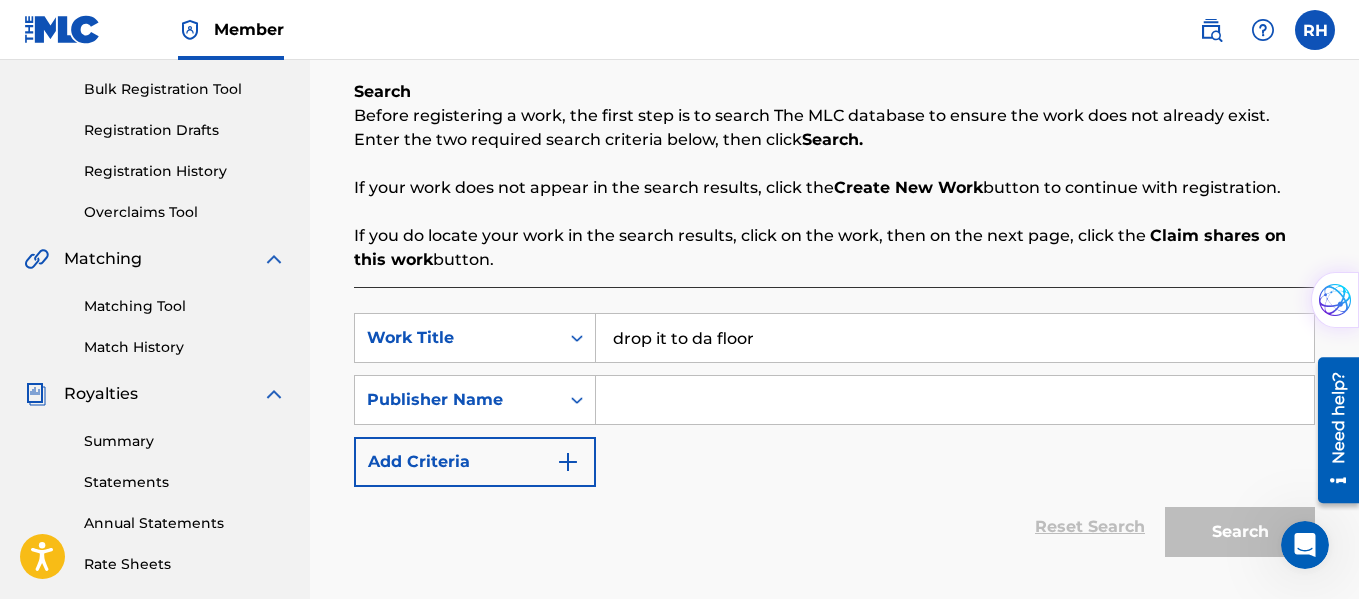 paste on "01094037465" 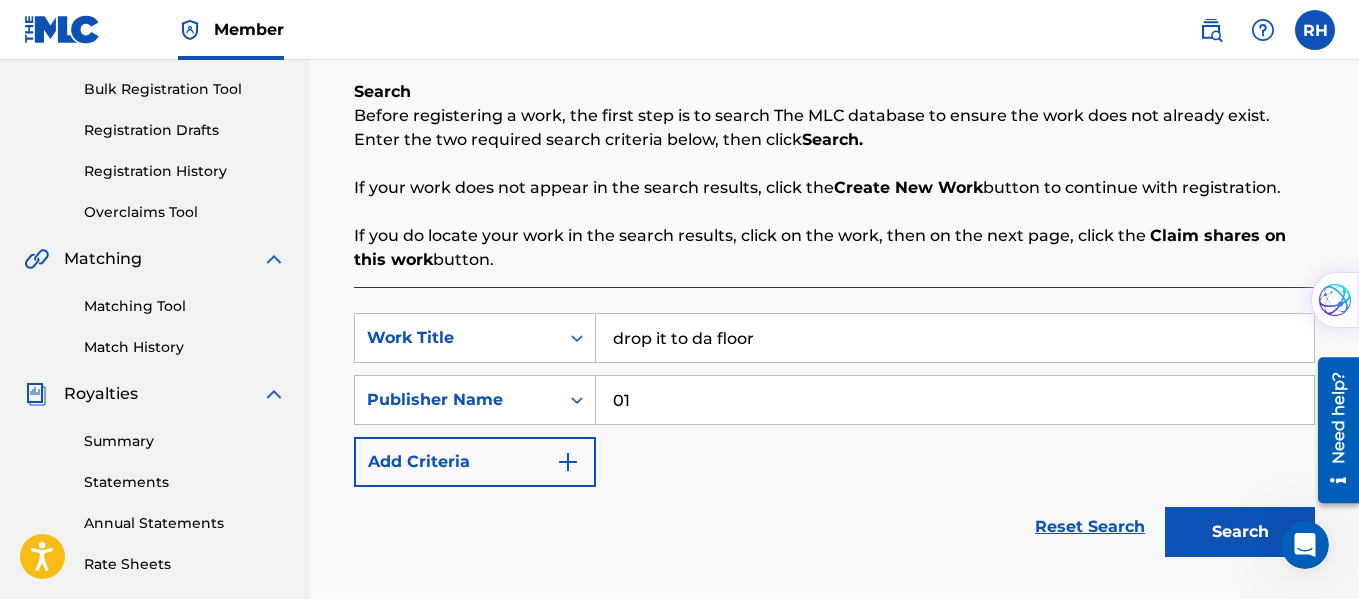 type on "0" 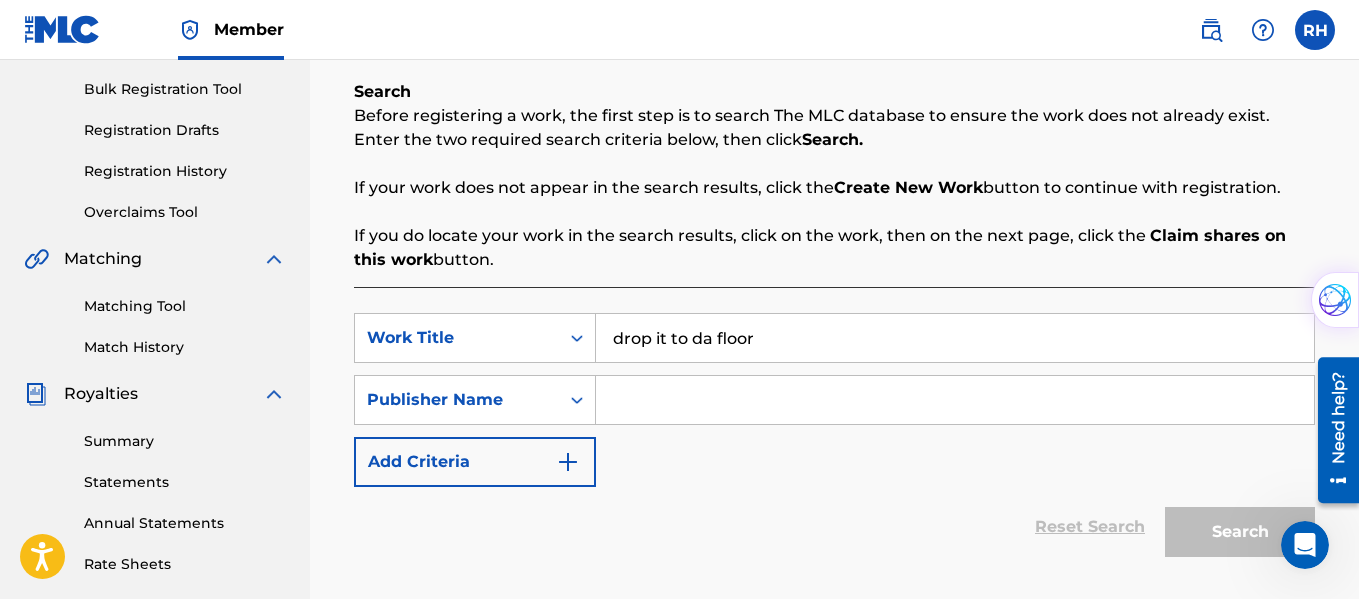 paste on "01094037465" 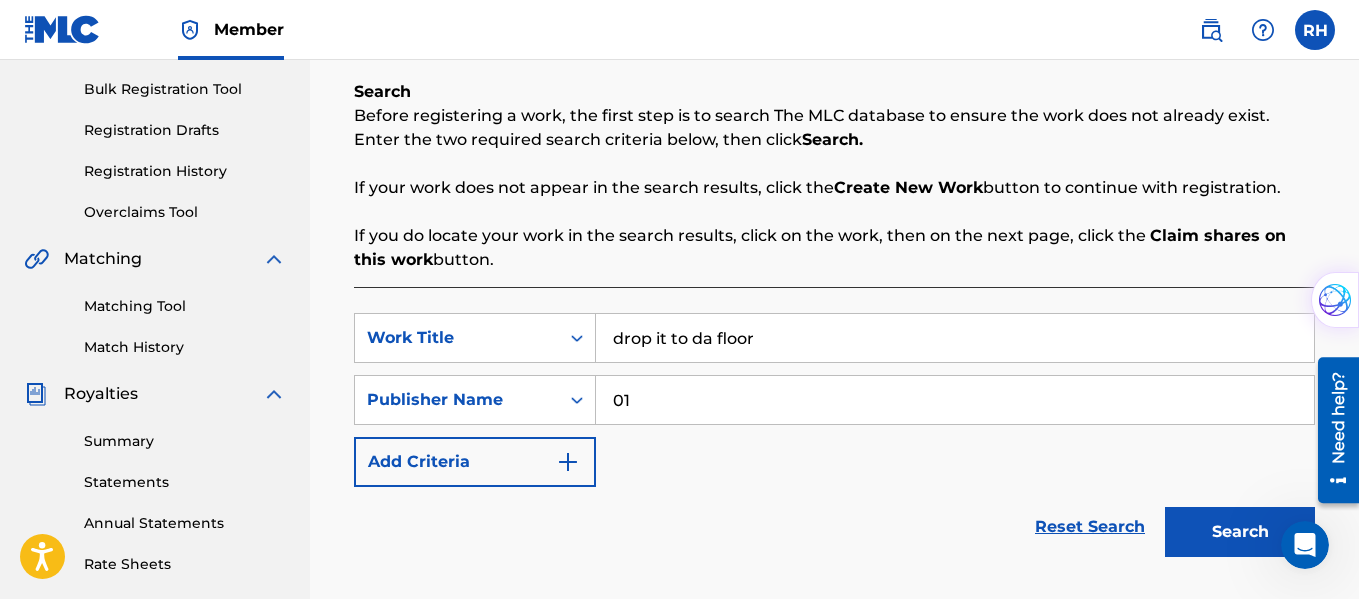 type on "0" 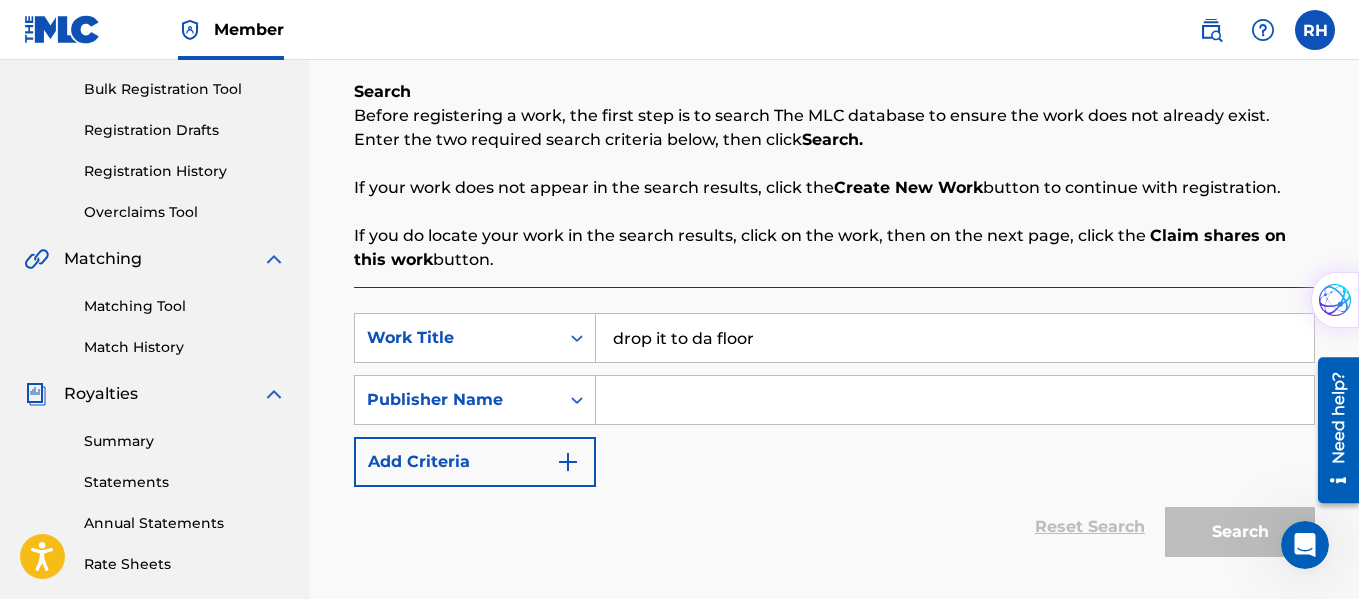 click at bounding box center (955, 400) 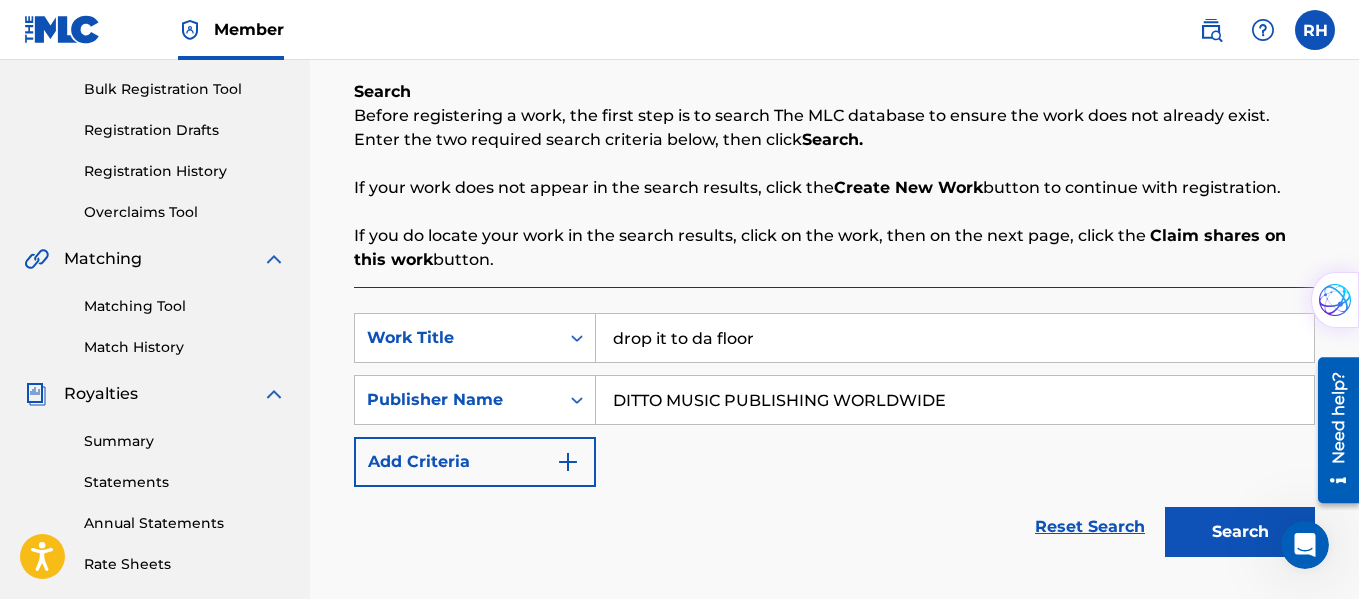 click on "Search" at bounding box center [1235, 527] 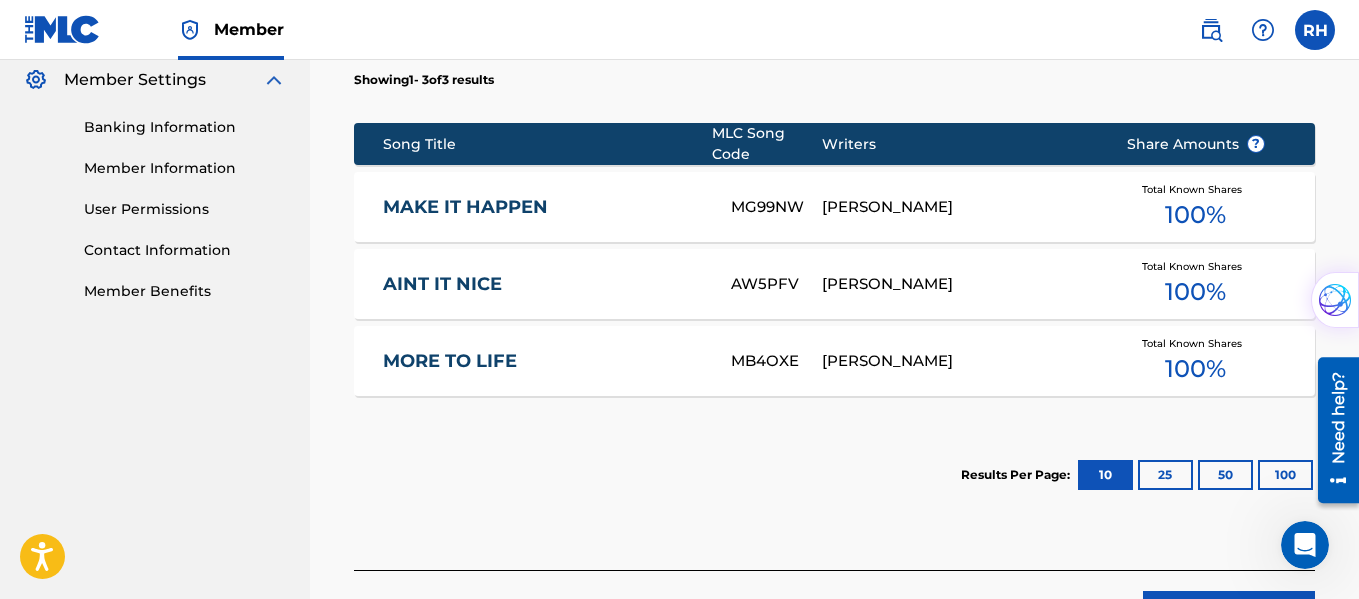 scroll, scrollTop: 863, scrollLeft: 0, axis: vertical 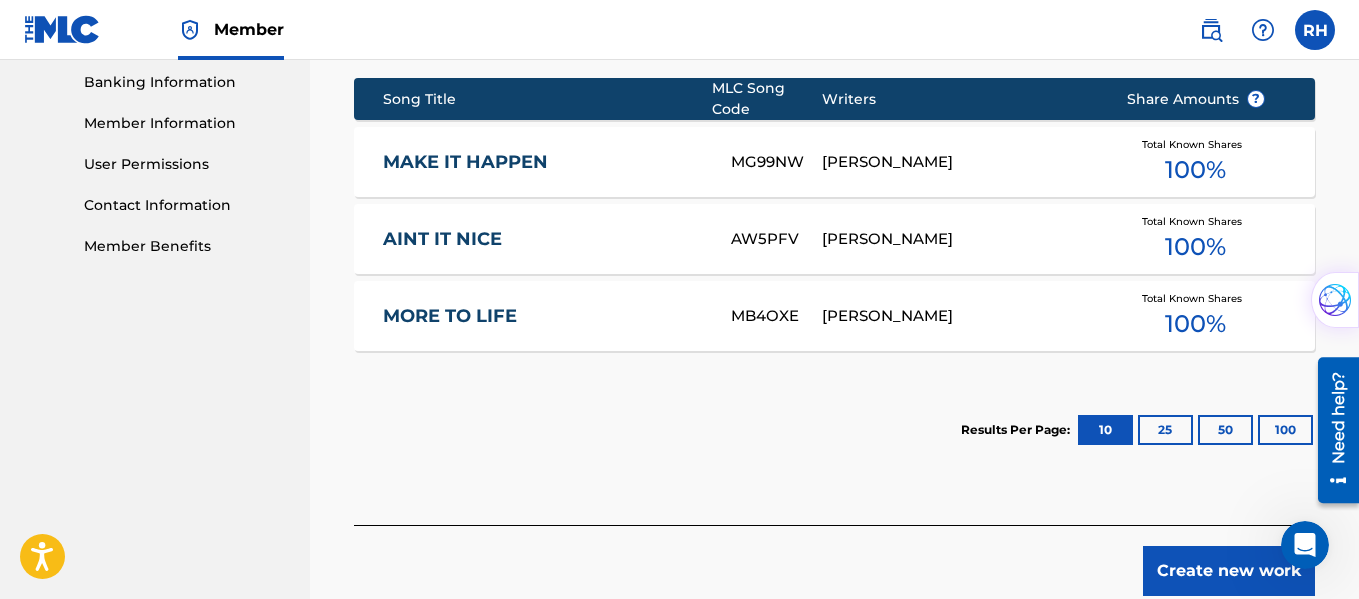click on "25" at bounding box center (1165, 430) 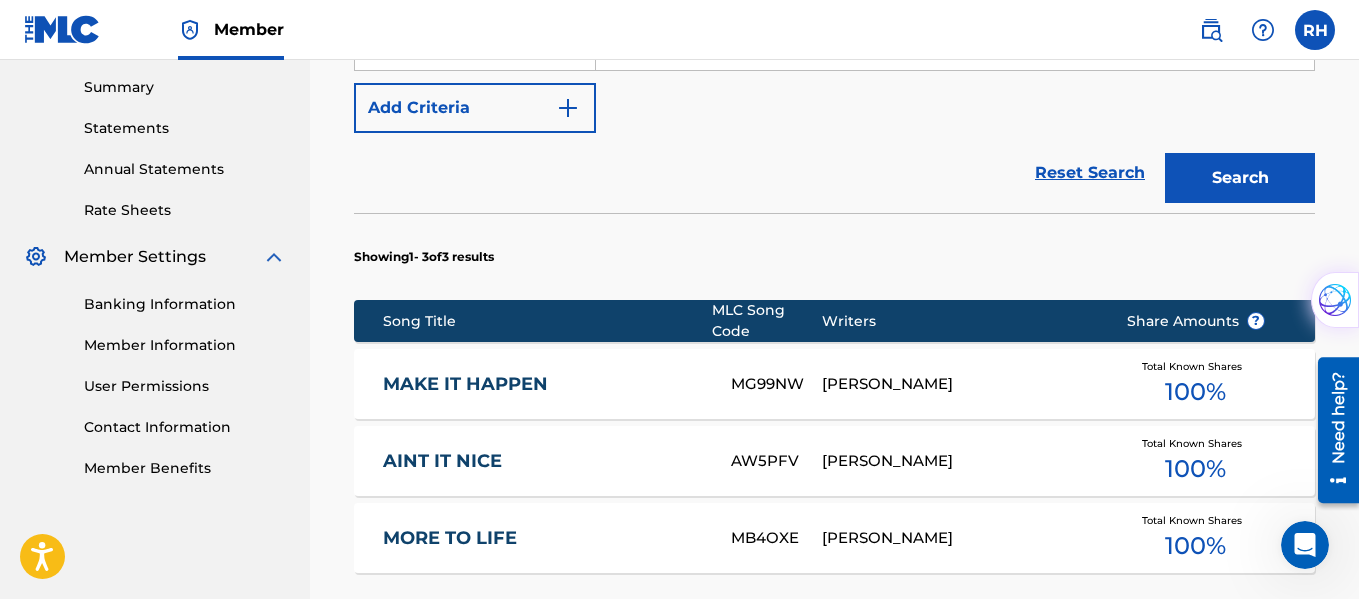 scroll, scrollTop: 863, scrollLeft: 0, axis: vertical 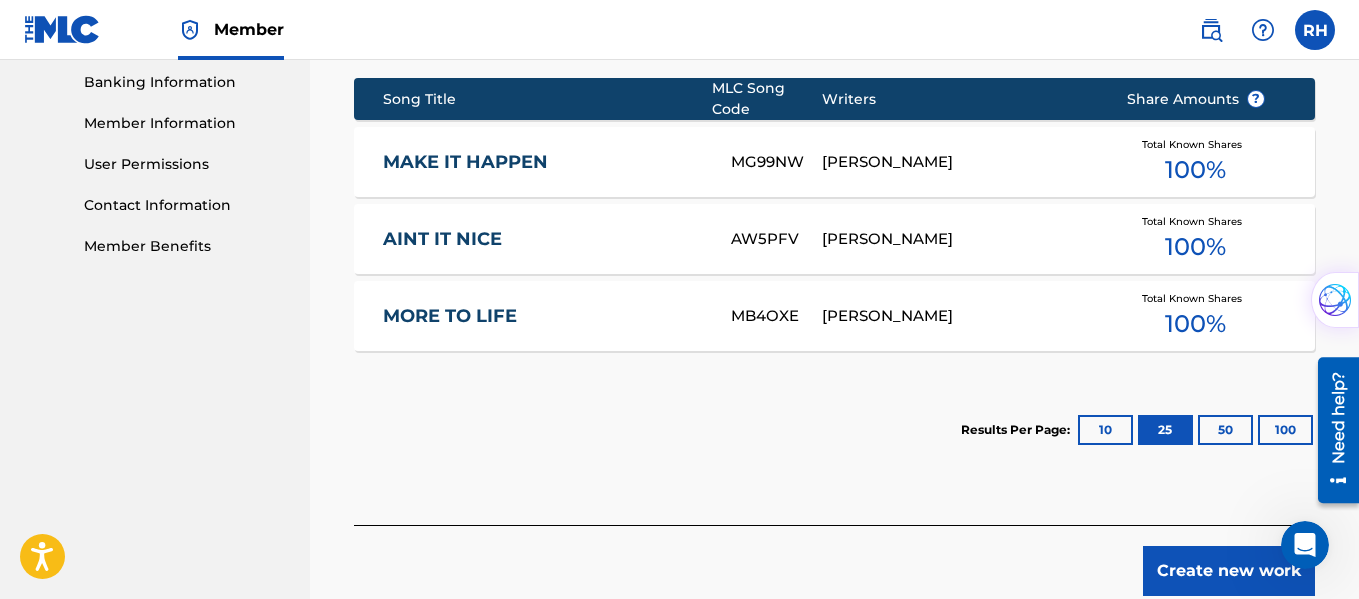 click on "50" at bounding box center [1225, 430] 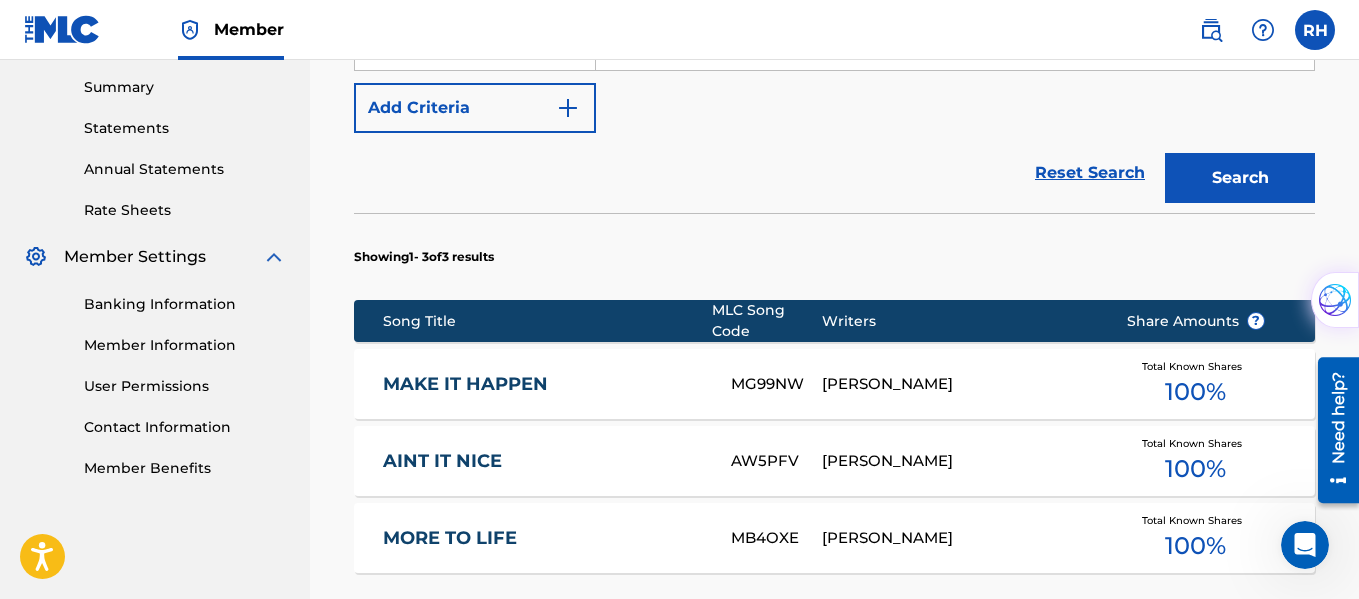 scroll, scrollTop: 863, scrollLeft: 0, axis: vertical 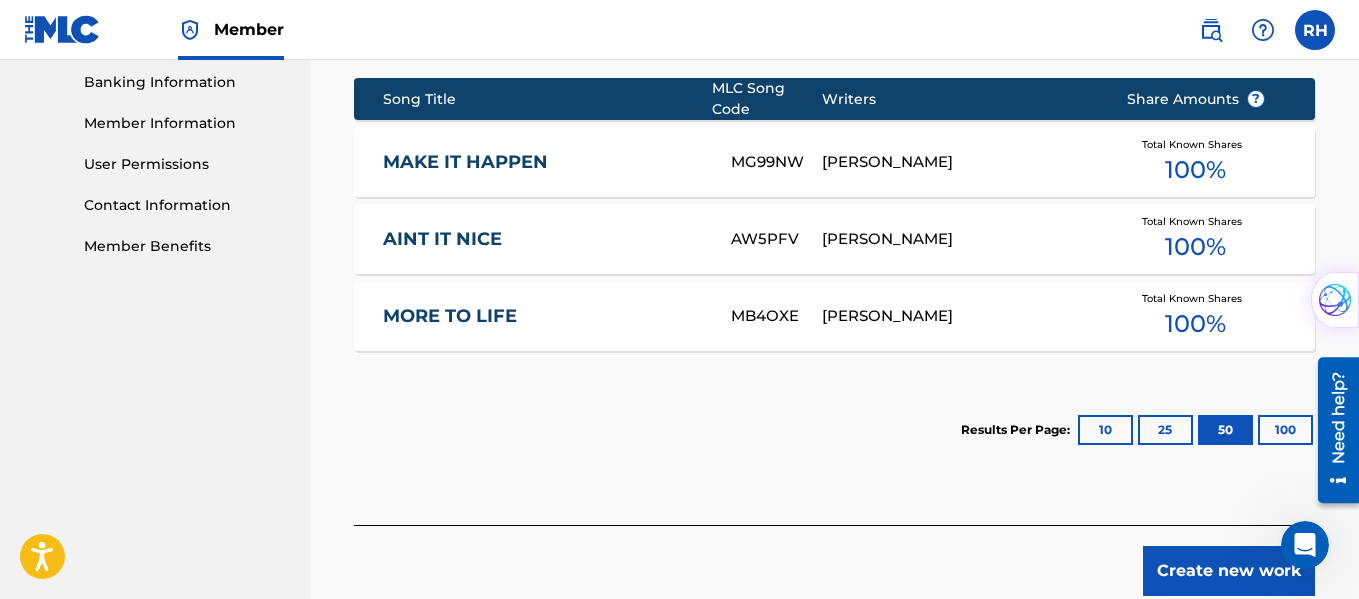 click on "50" at bounding box center [1225, 430] 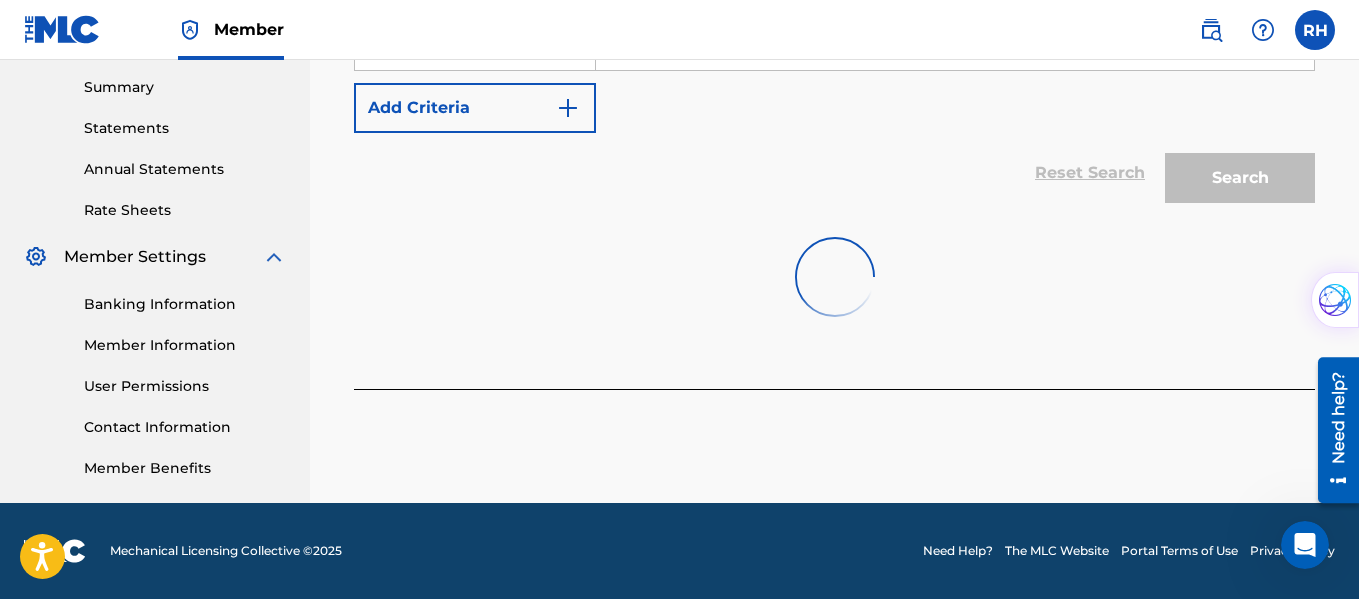 scroll, scrollTop: 863, scrollLeft: 0, axis: vertical 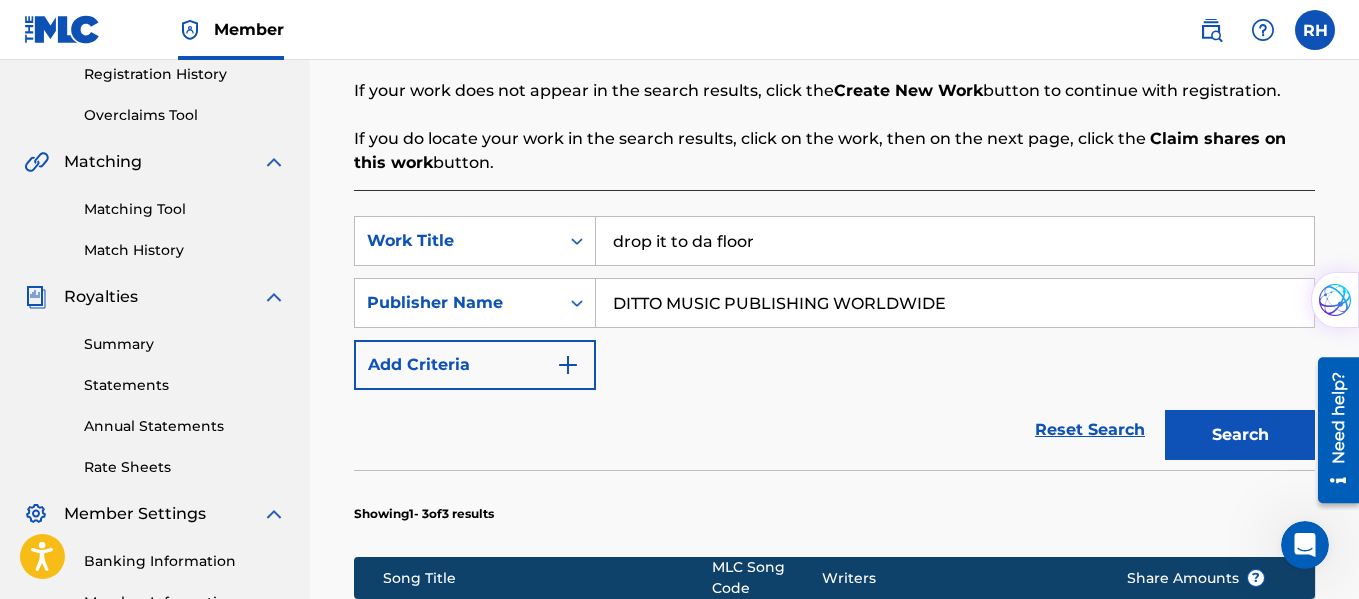 click on "DITTO MUSIC PUBLISHING WORLDWIDE" at bounding box center (955, 303) 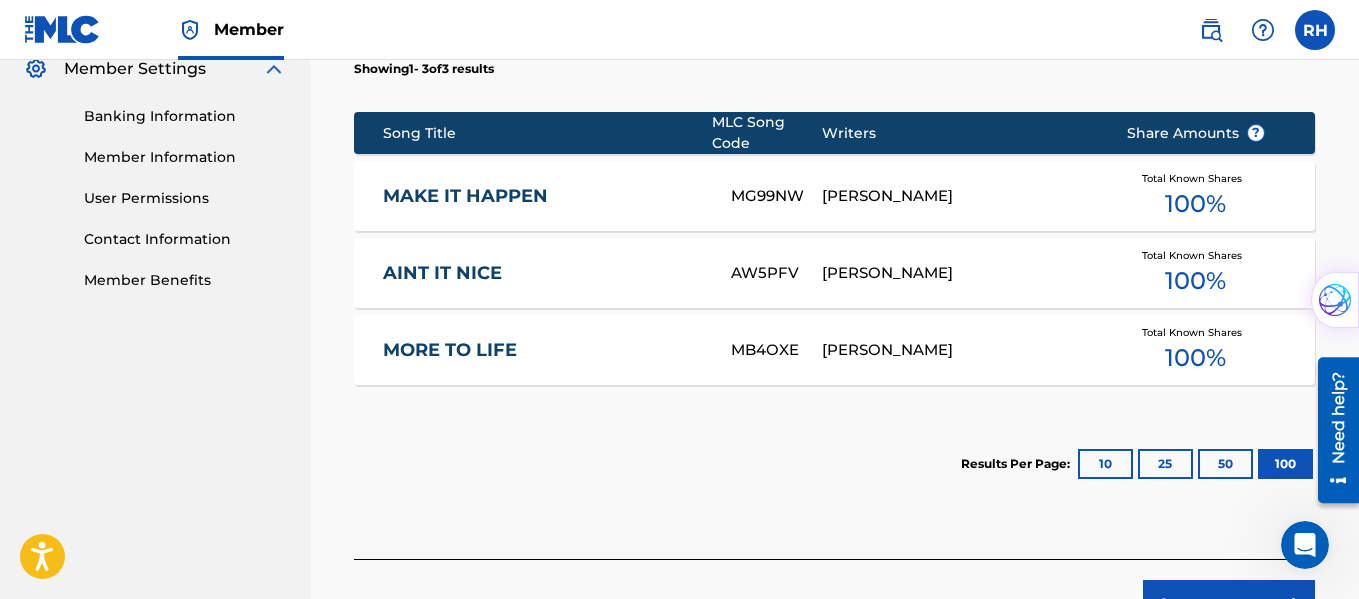 scroll, scrollTop: 976, scrollLeft: 0, axis: vertical 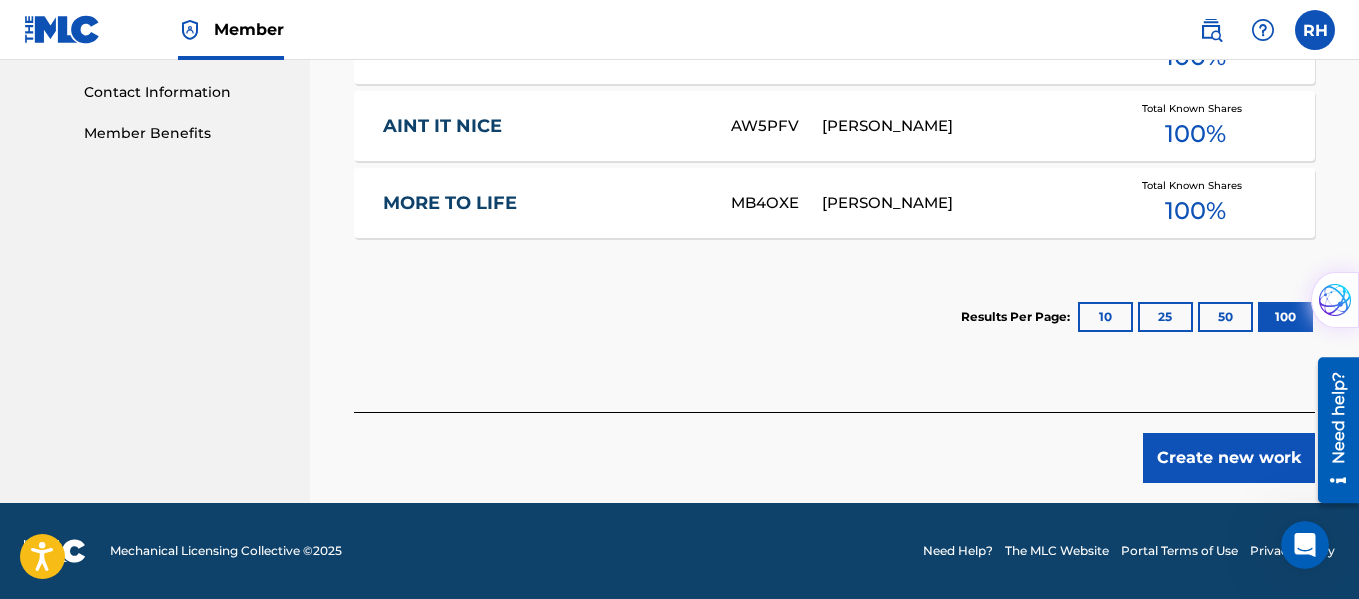 type on "mo" 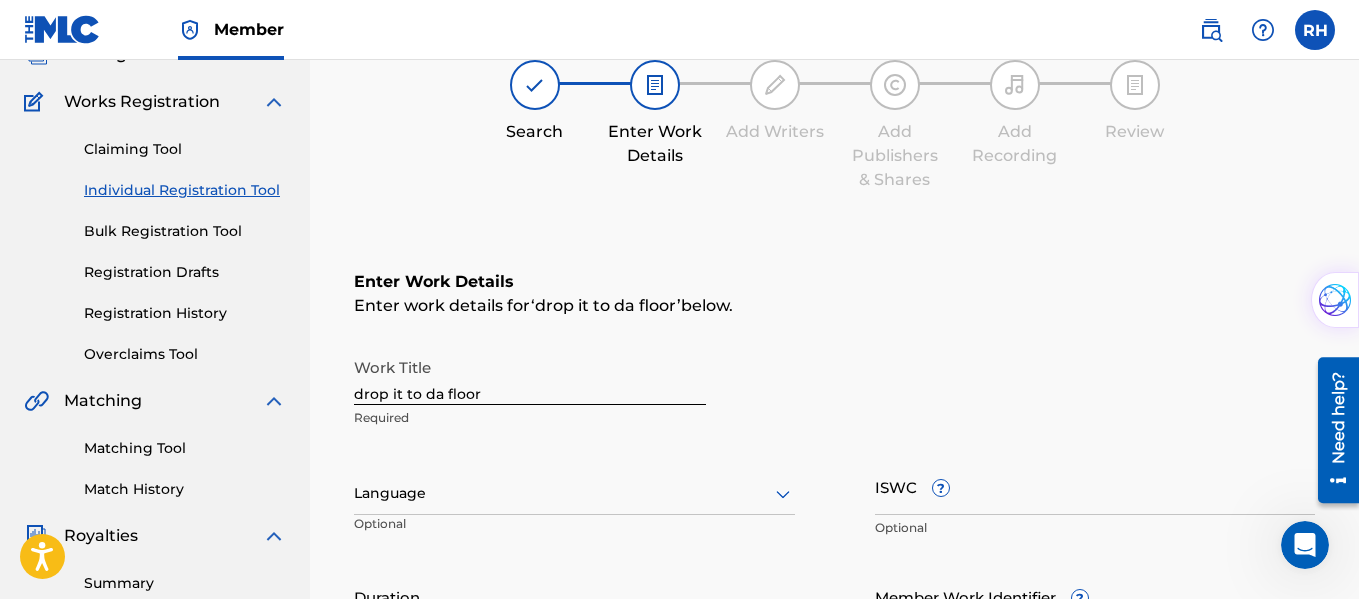scroll, scrollTop: 352, scrollLeft: 0, axis: vertical 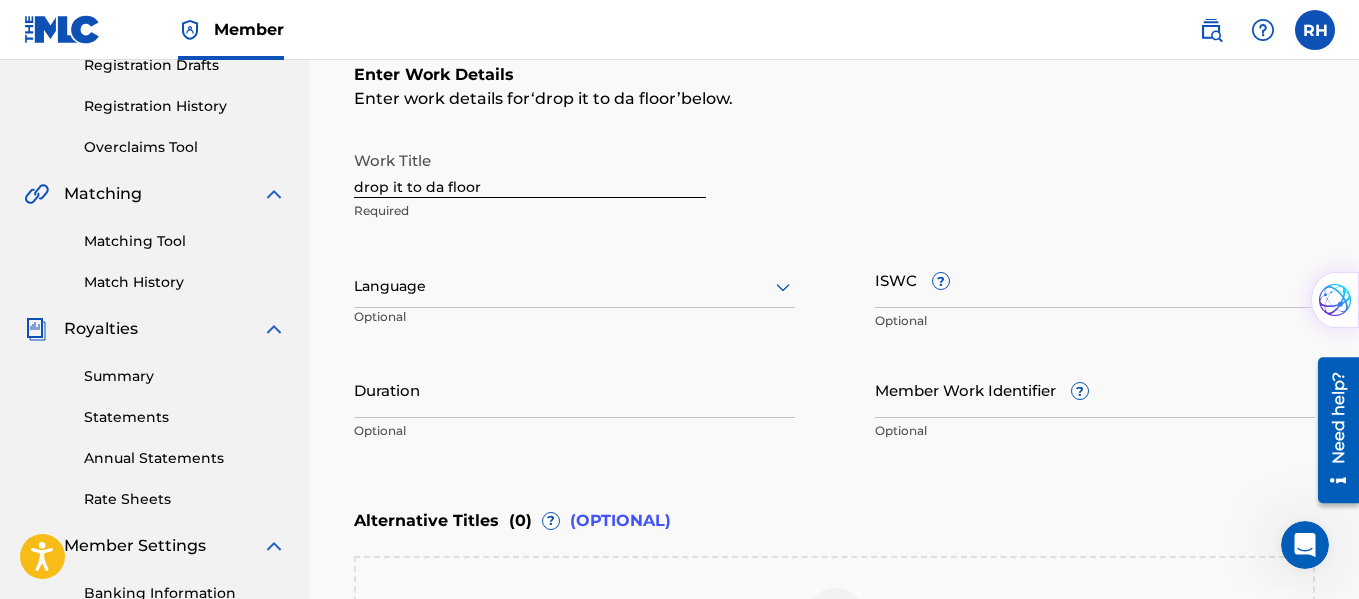 click on "ISWC   ?" at bounding box center (1095, 279) 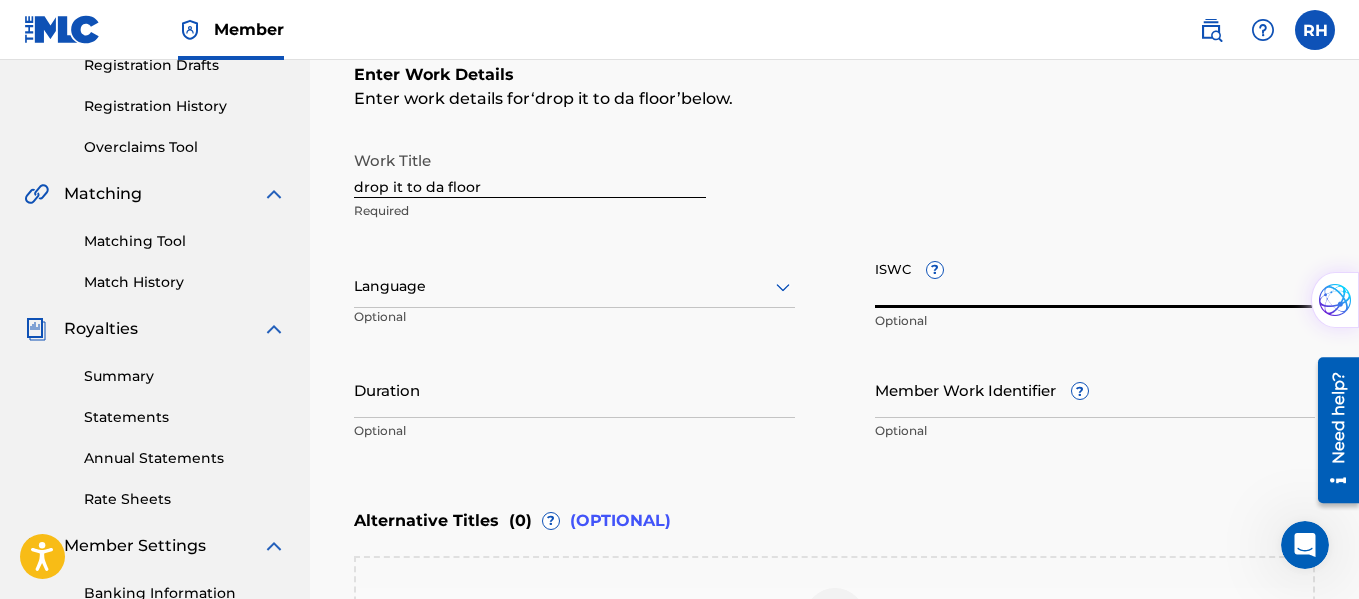 paste on "T-310.515.689-2" 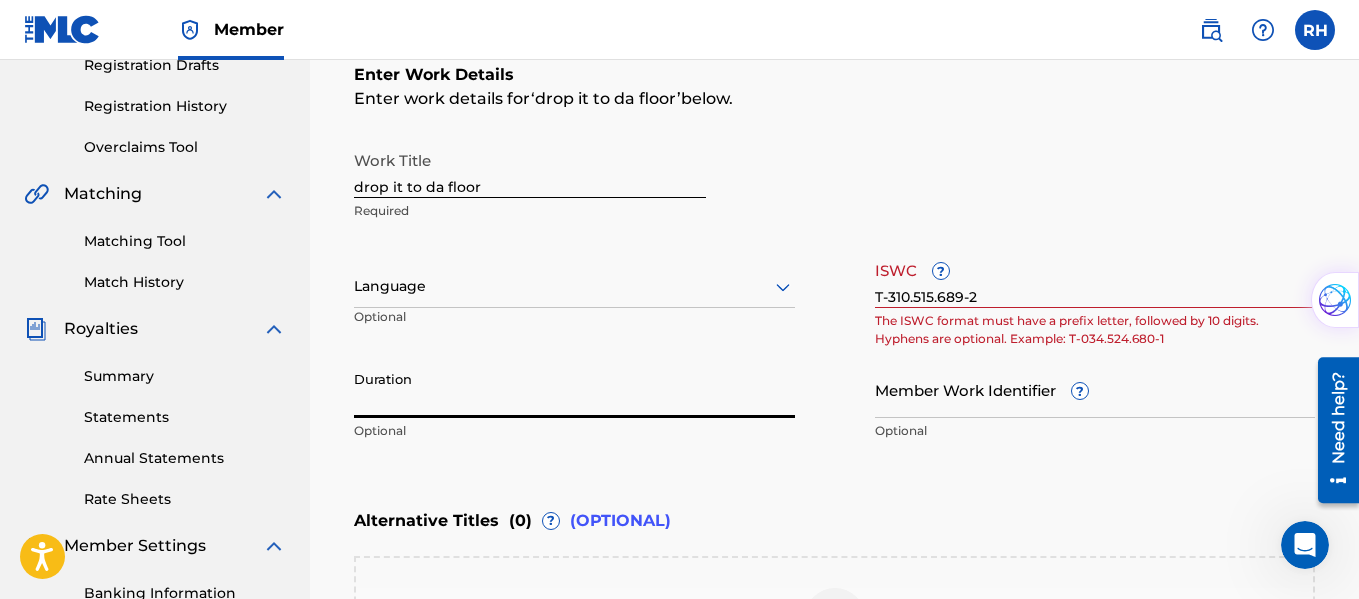 click on "Duration" at bounding box center (574, 389) 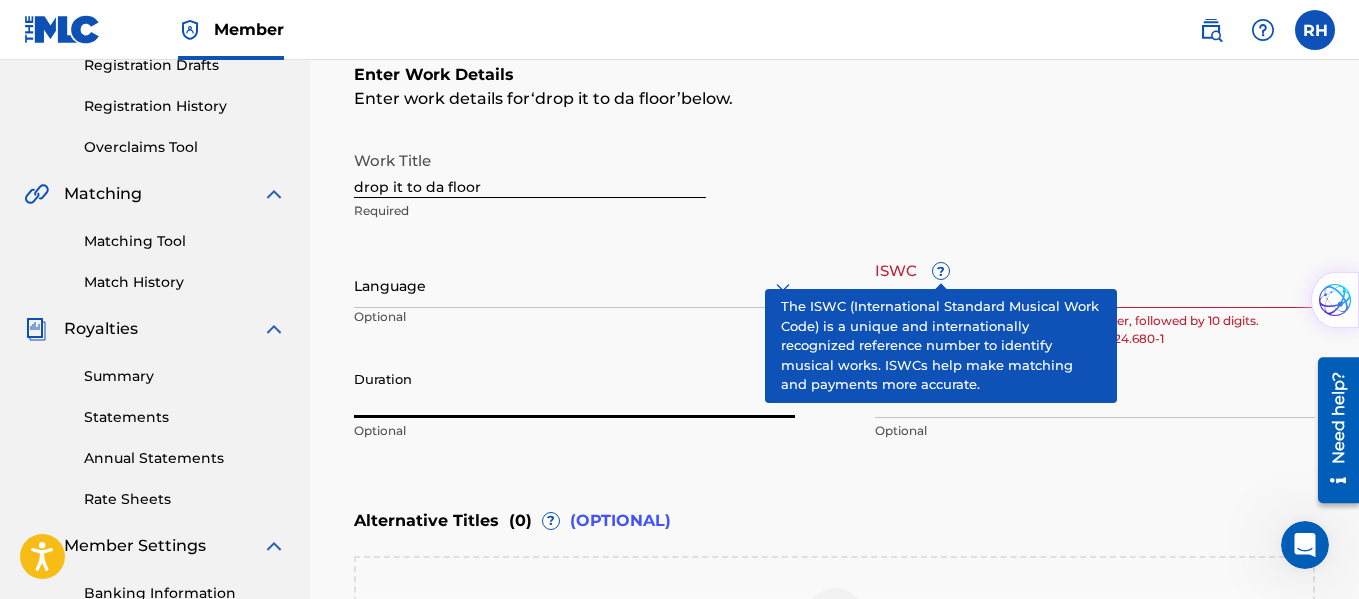 click on "Duration" at bounding box center [574, 389] 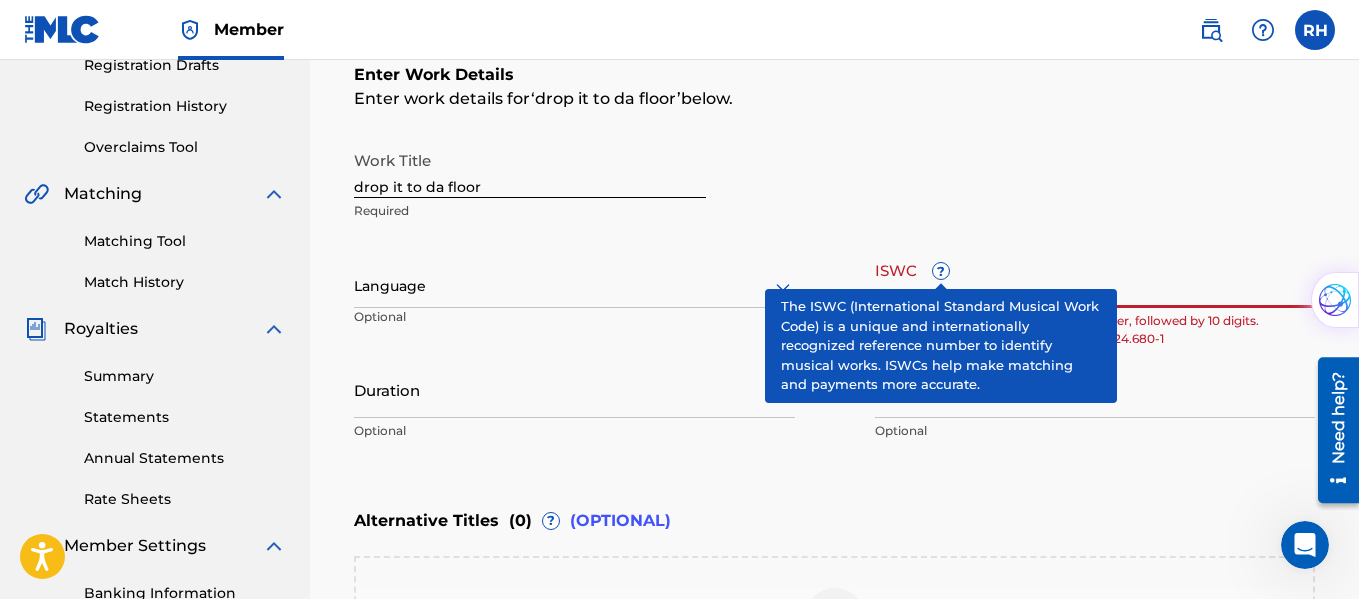 click on "T-310.515.689-2" at bounding box center (1095, 279) 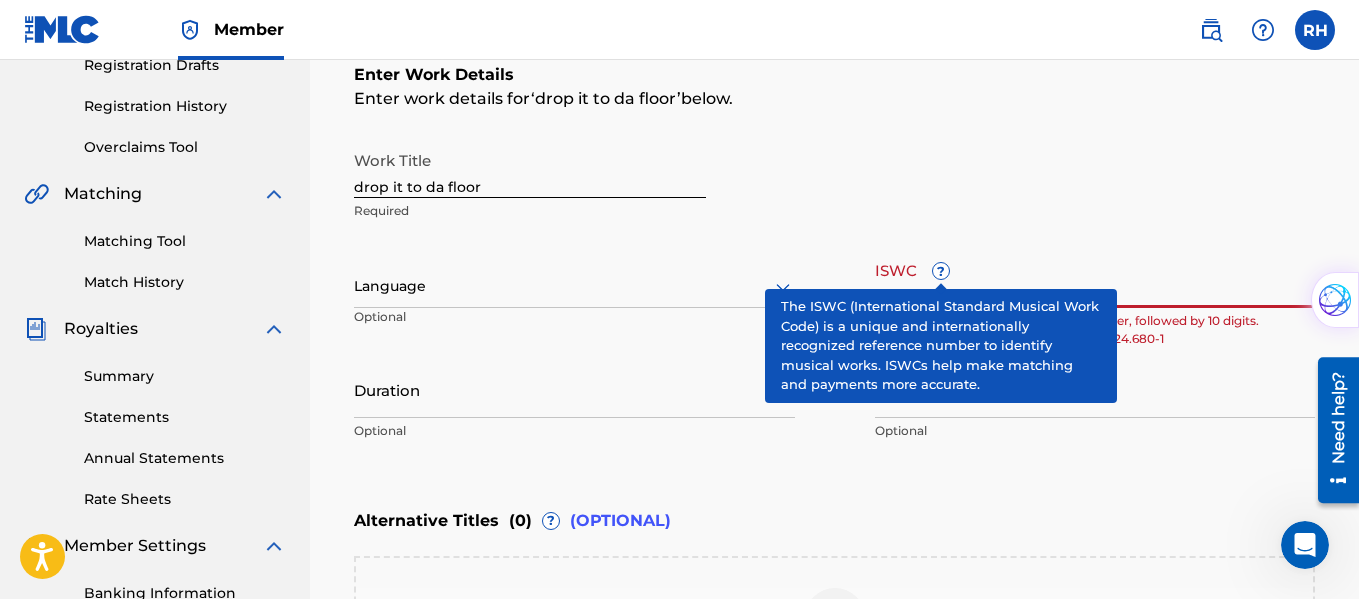 click on "Member Work Identifier   ?" at bounding box center (1095, 389) 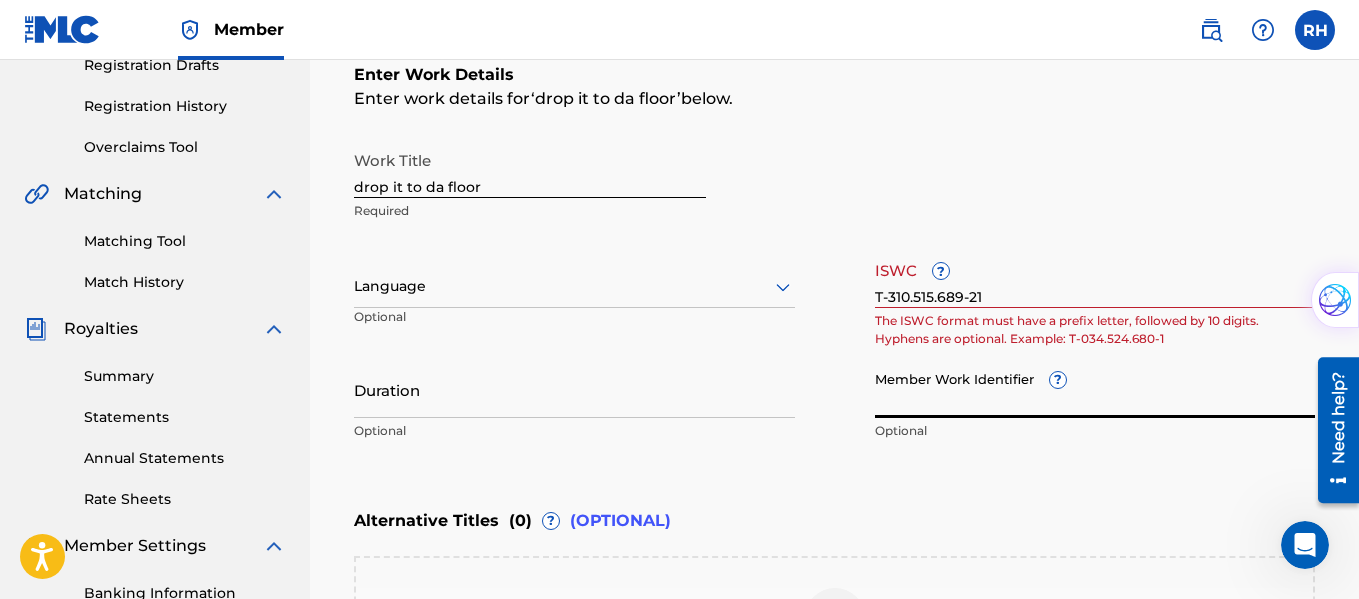 click on "T-310.515.689-21" at bounding box center (1095, 279) 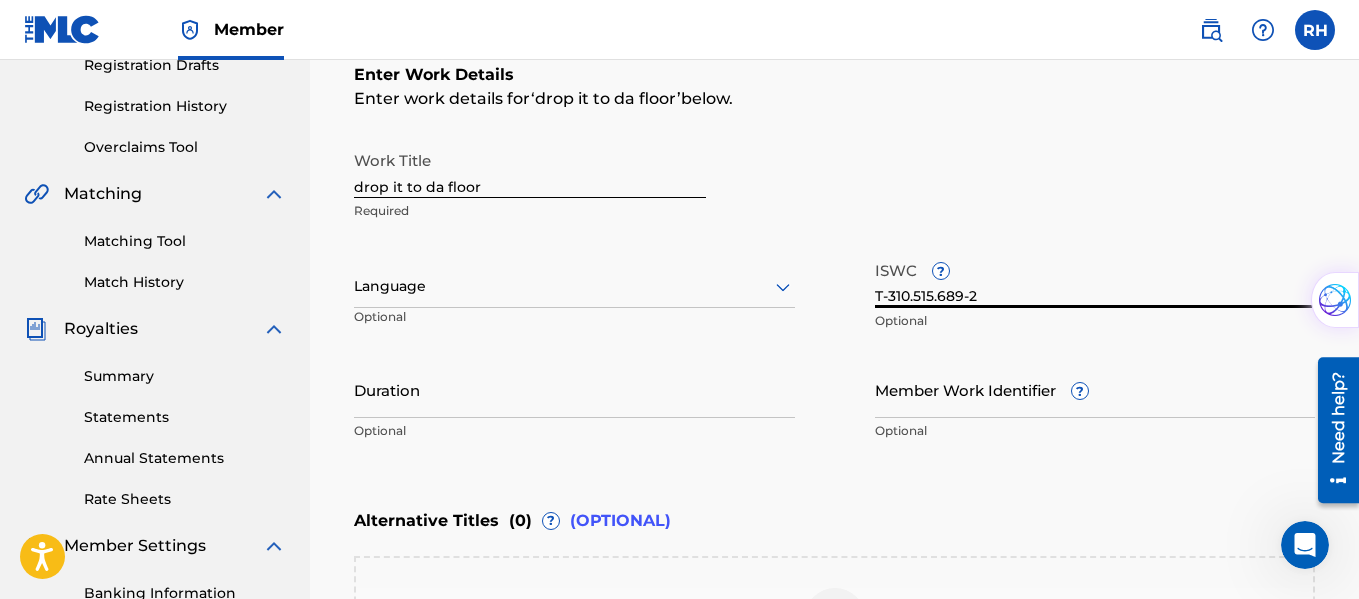 type on "T-310.515.689-2" 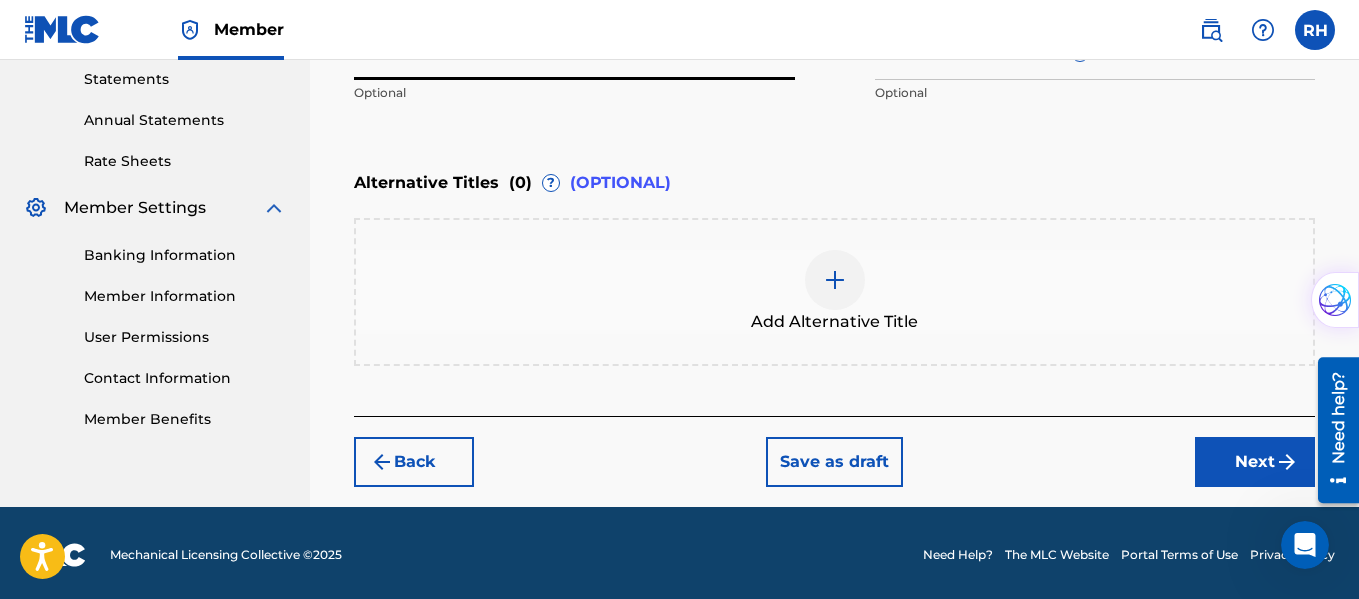 scroll, scrollTop: 694, scrollLeft: 0, axis: vertical 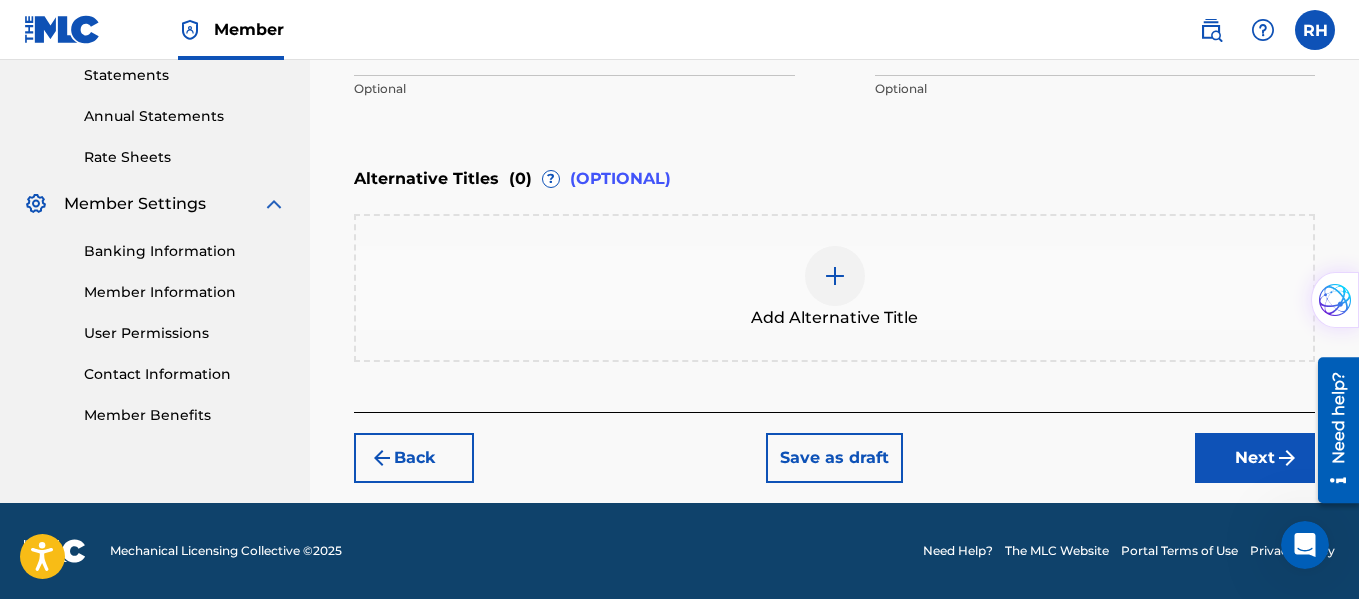 click on "Next" at bounding box center [1255, 458] 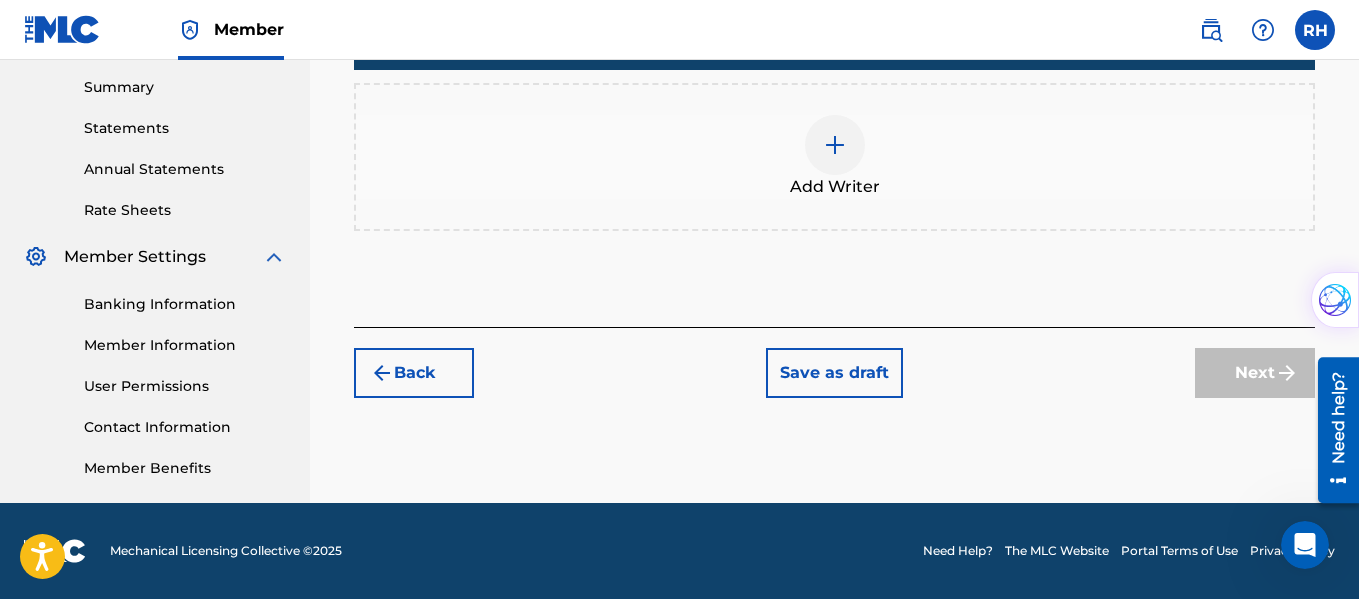 scroll, scrollTop: 90, scrollLeft: 0, axis: vertical 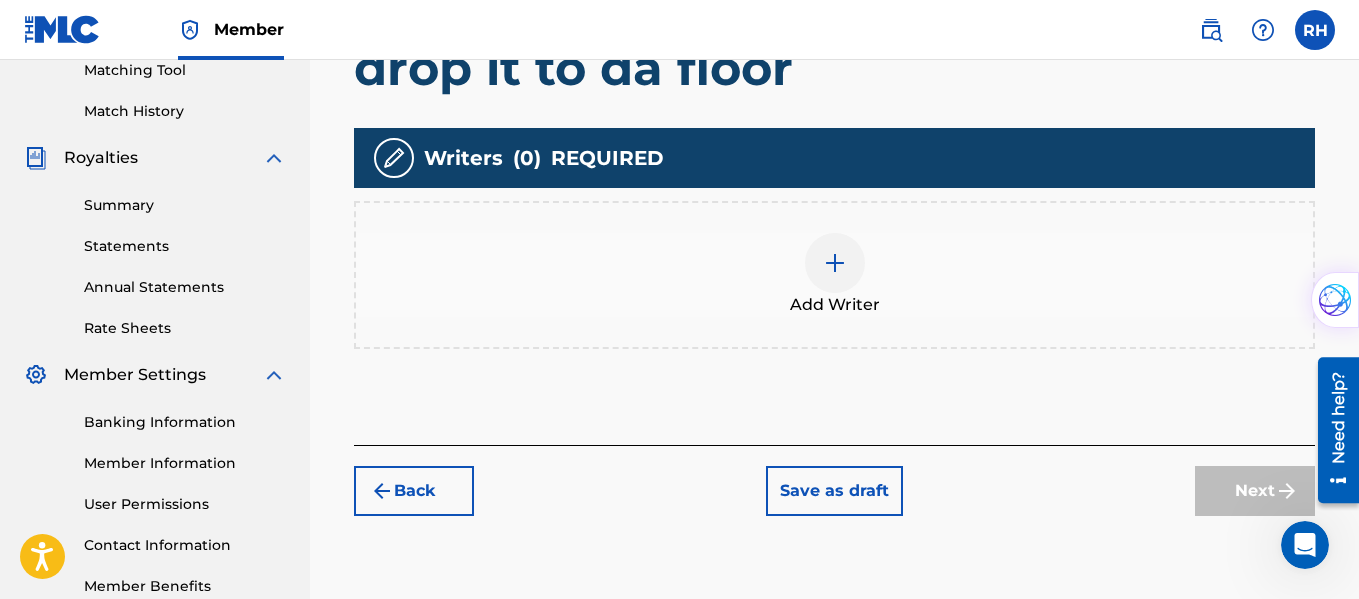click at bounding box center (835, 263) 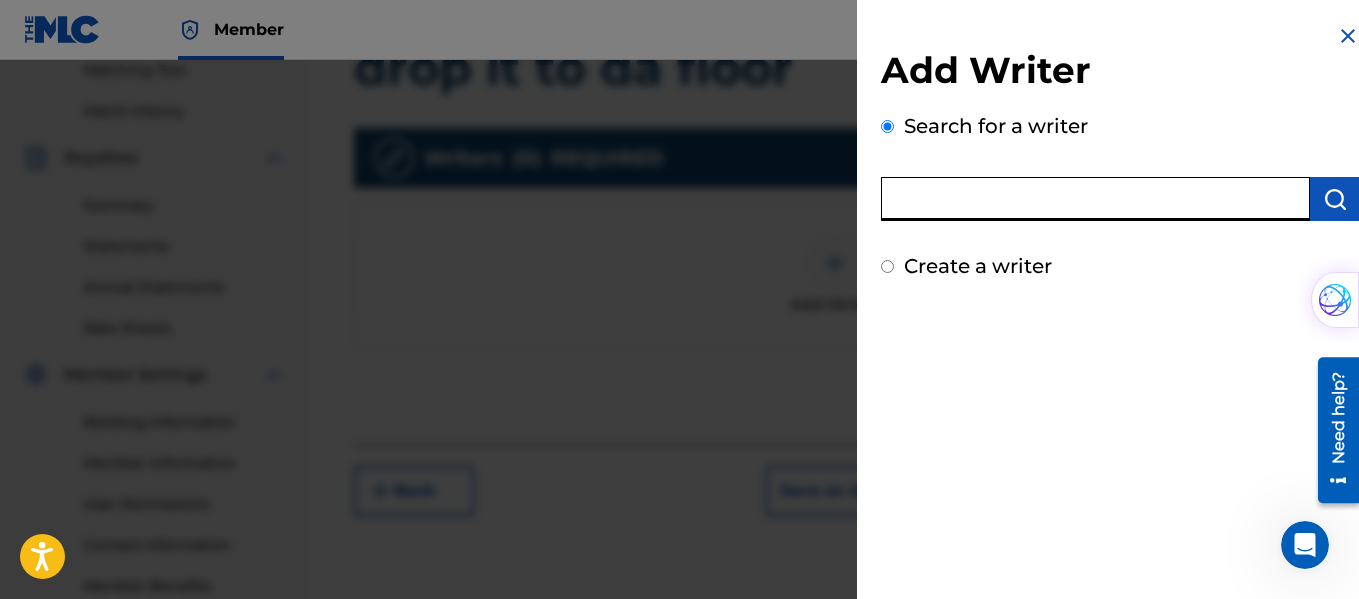click at bounding box center [1095, 199] 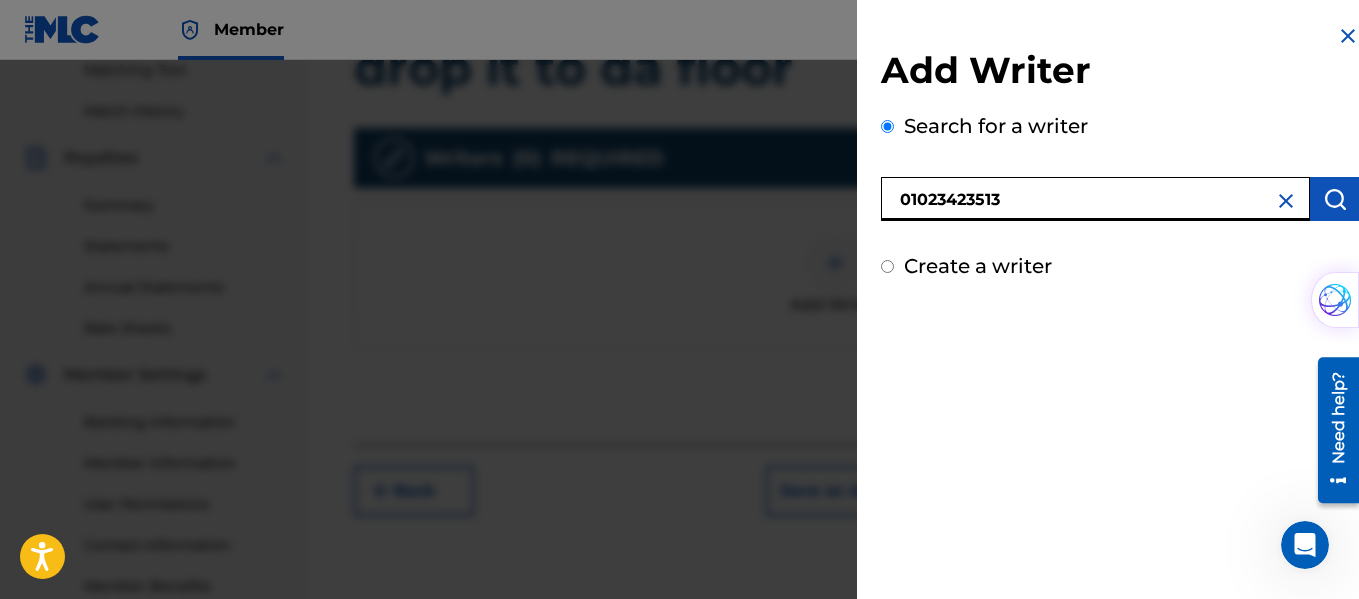 type on "01023423513" 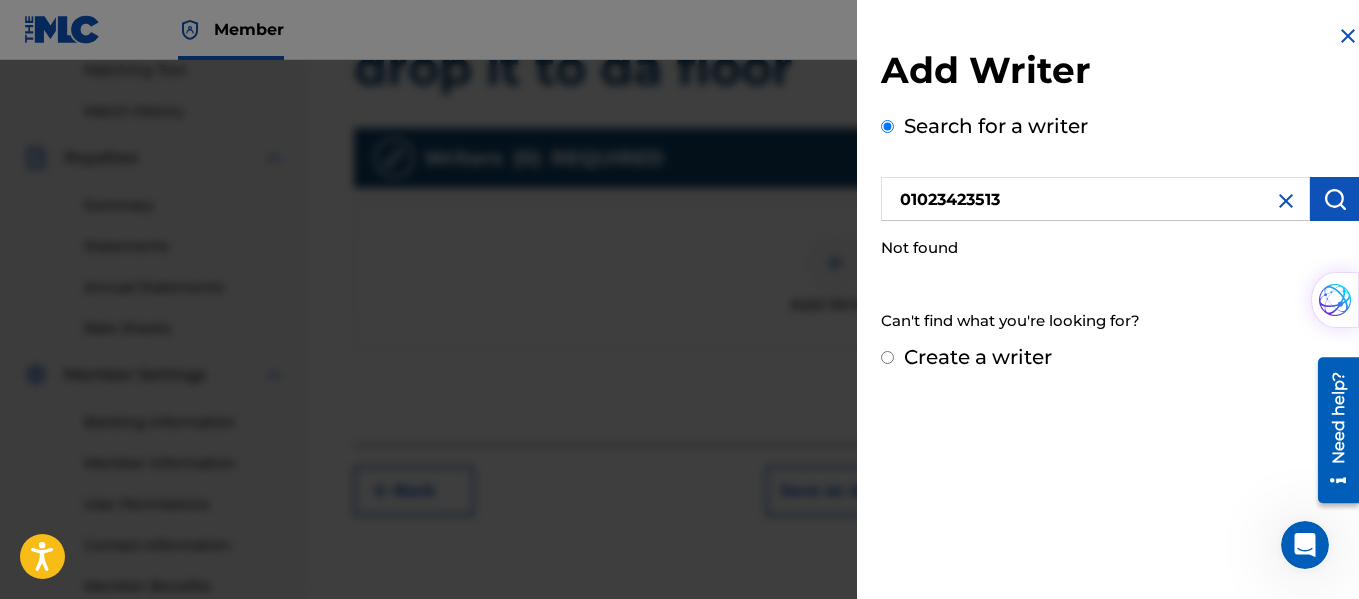 click on "01023423513" at bounding box center [1095, 199] 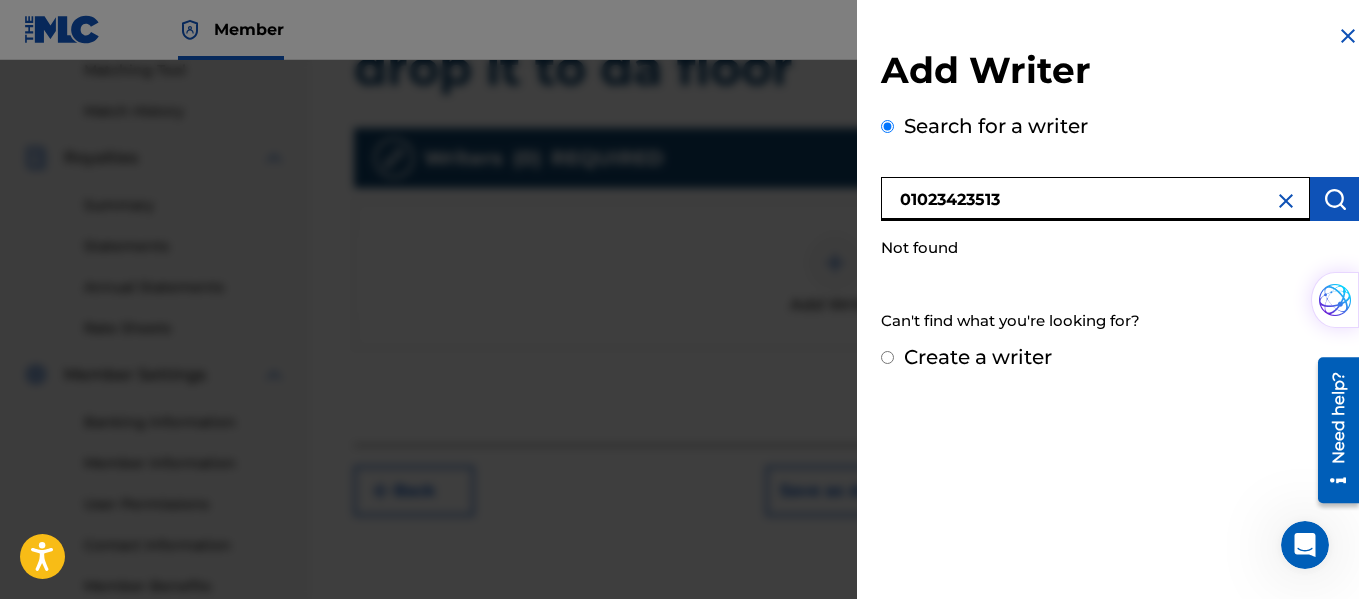 click on "01023423513" at bounding box center [1095, 199] 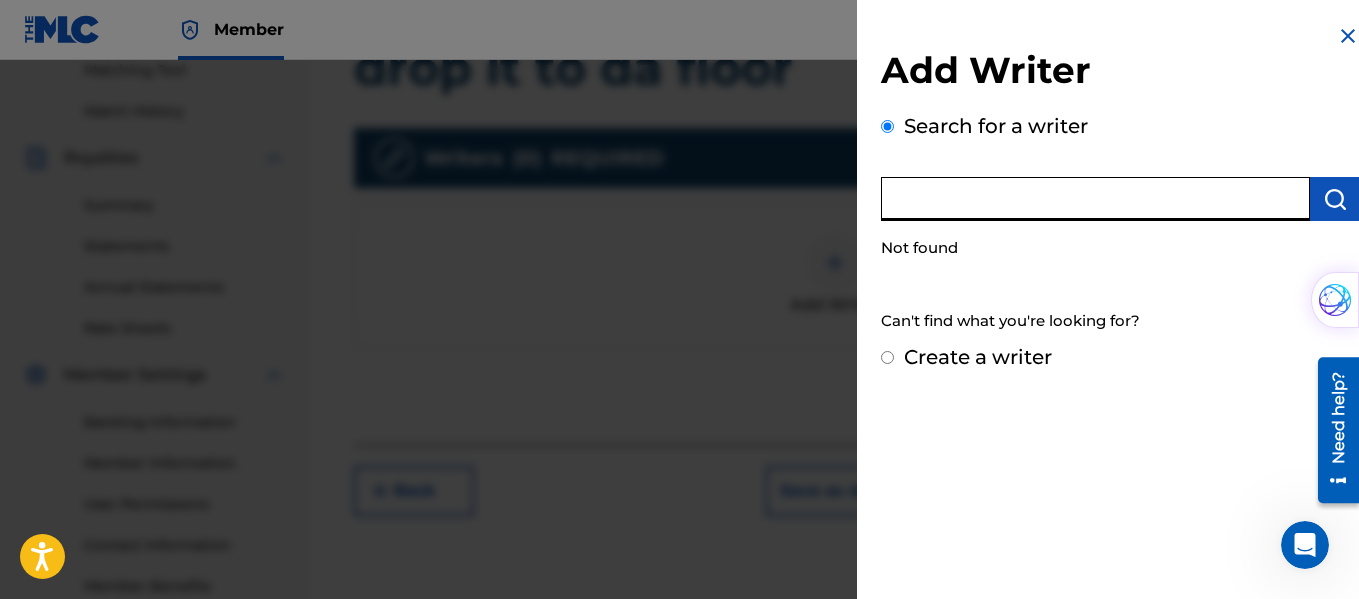 paste on "01023423513" 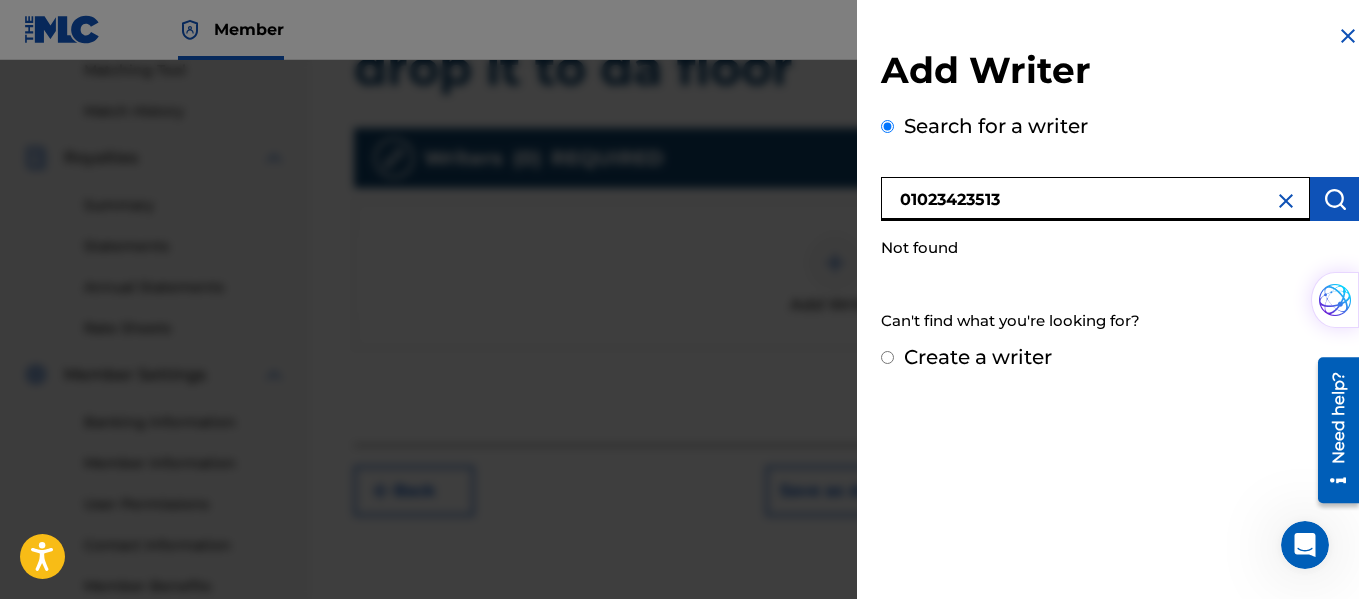 click on "01023423513" at bounding box center [1095, 199] 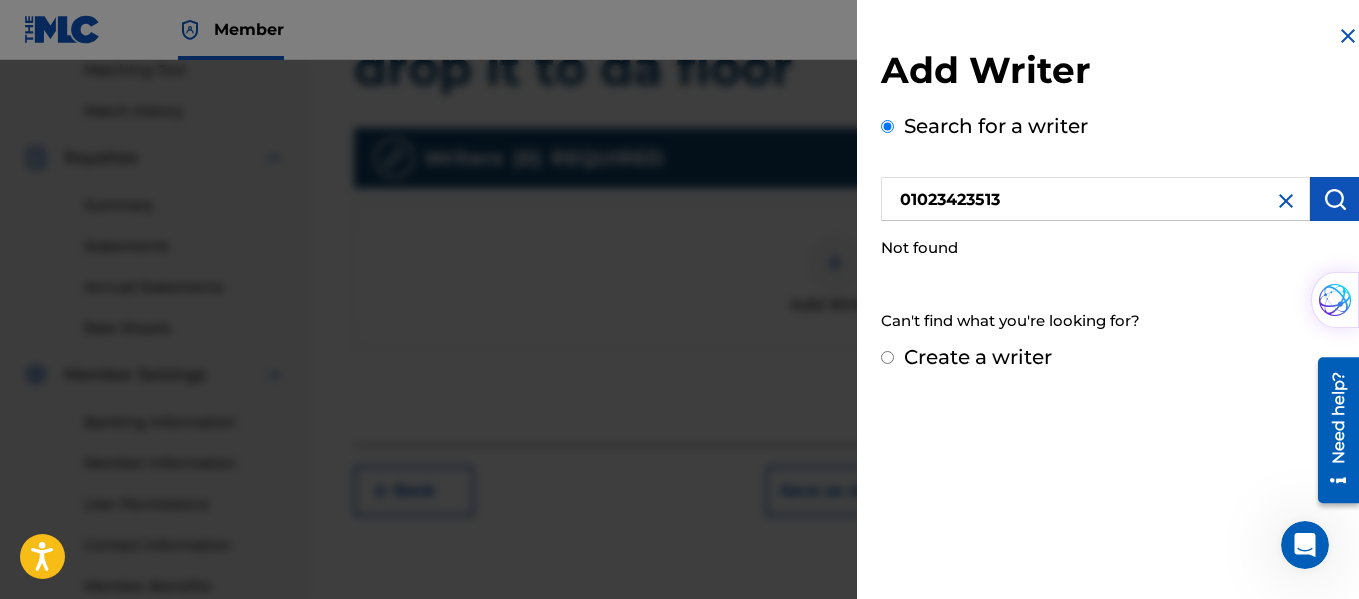 click at bounding box center [1335, 199] 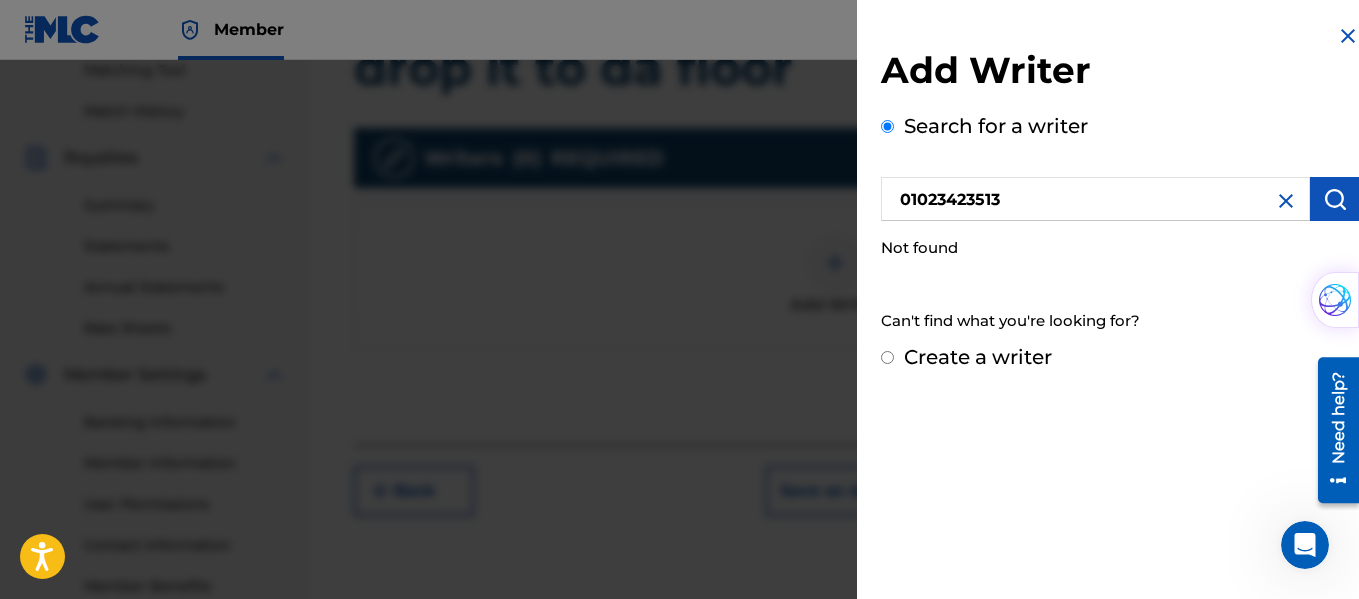 click on "Create a writer" at bounding box center (978, 357) 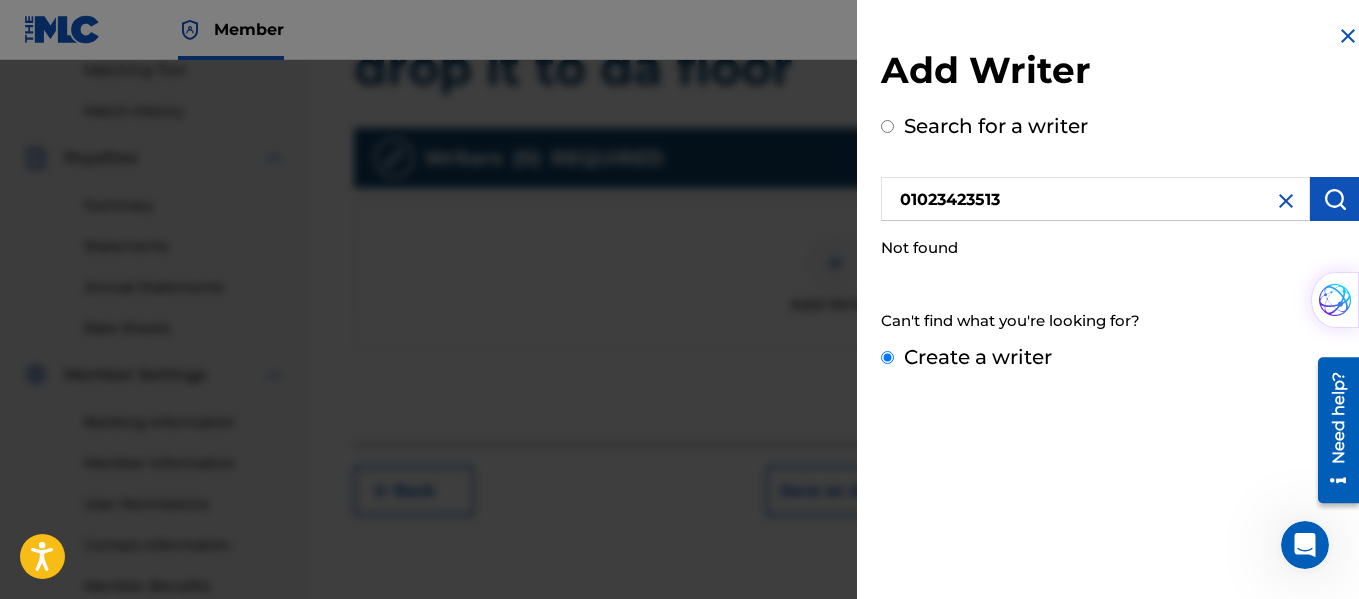 click on "Create a writer" at bounding box center (887, 357) 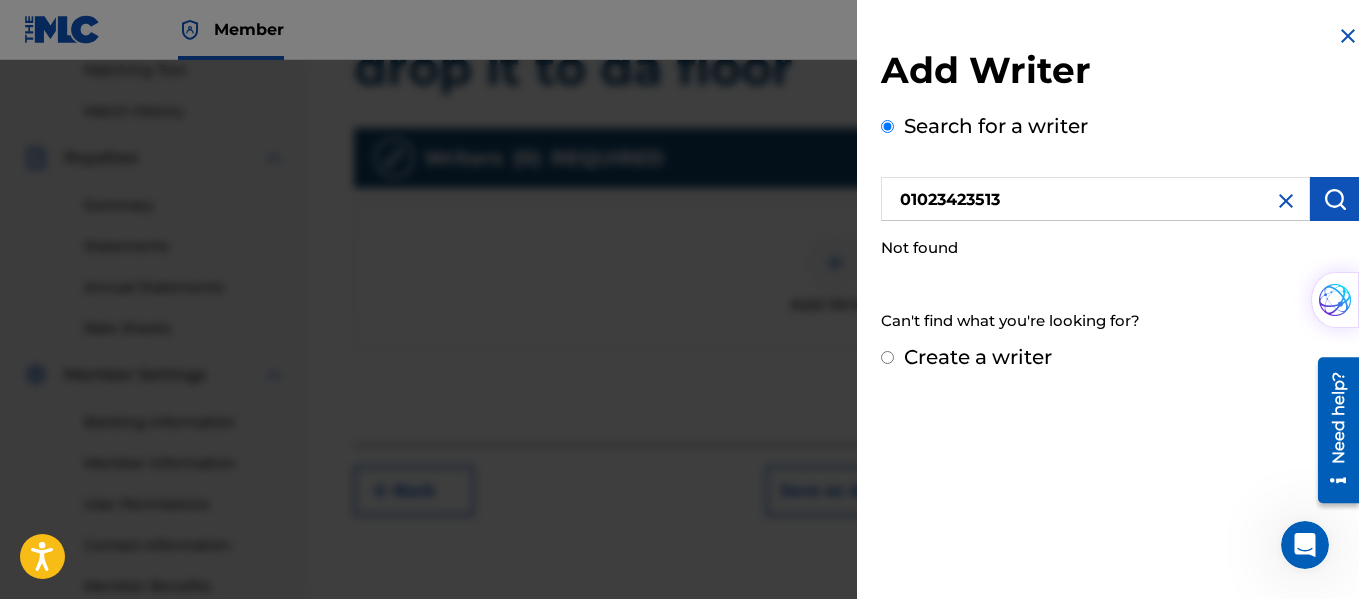 radio on "false" 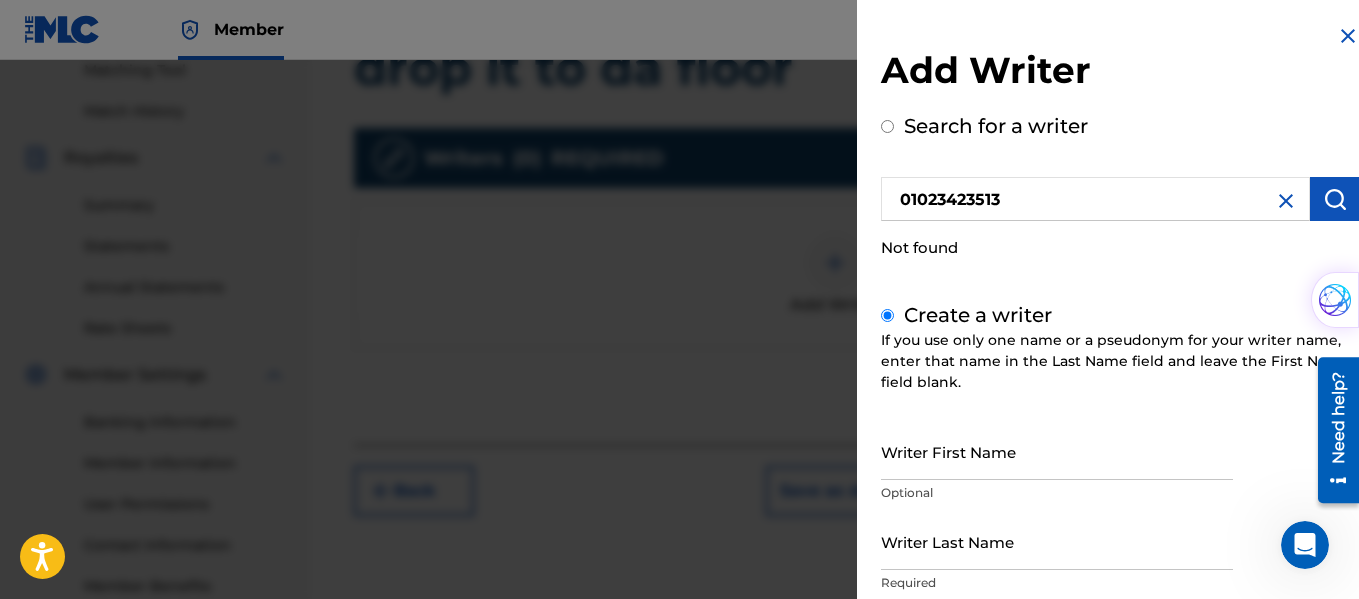 click on "Writer First Name" at bounding box center (1057, 451) 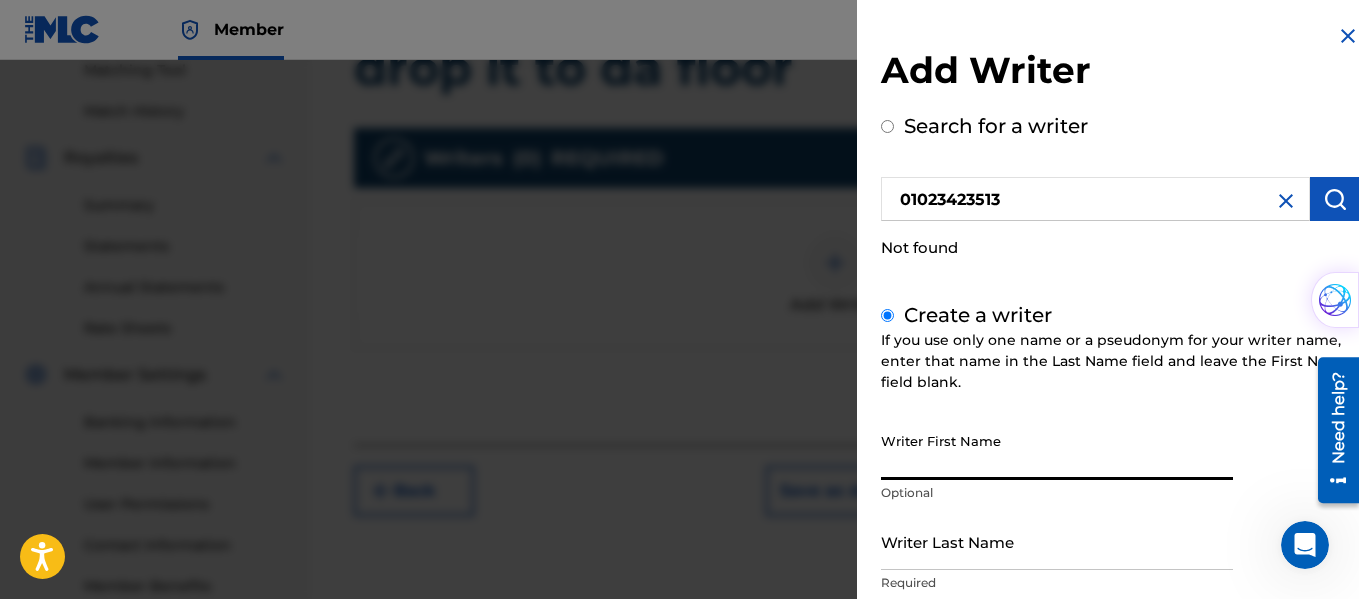 type on "[PERSON_NAME]" 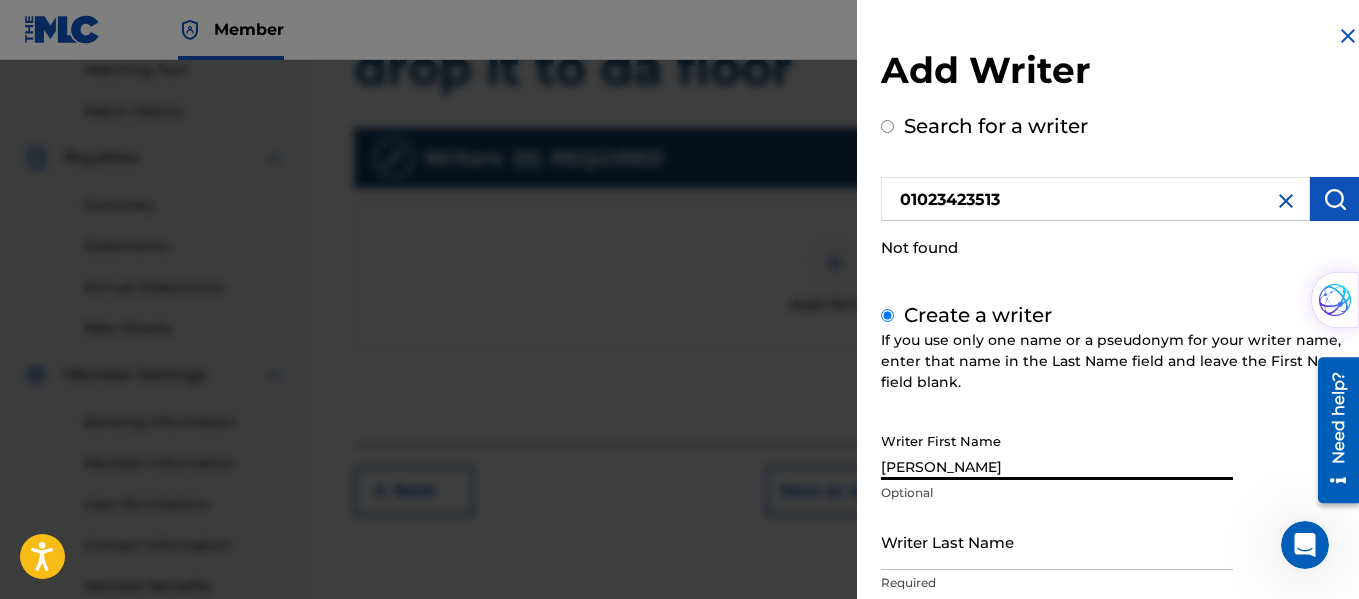 type on "[PERSON_NAME]" 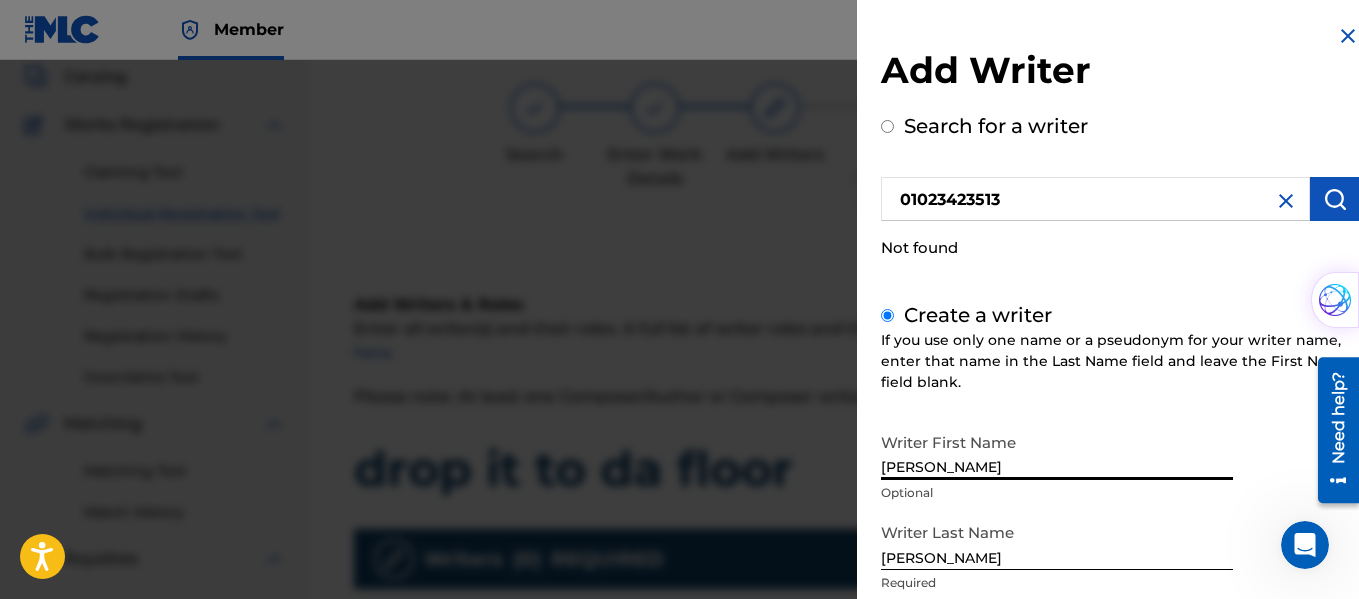 scroll, scrollTop: 99, scrollLeft: 0, axis: vertical 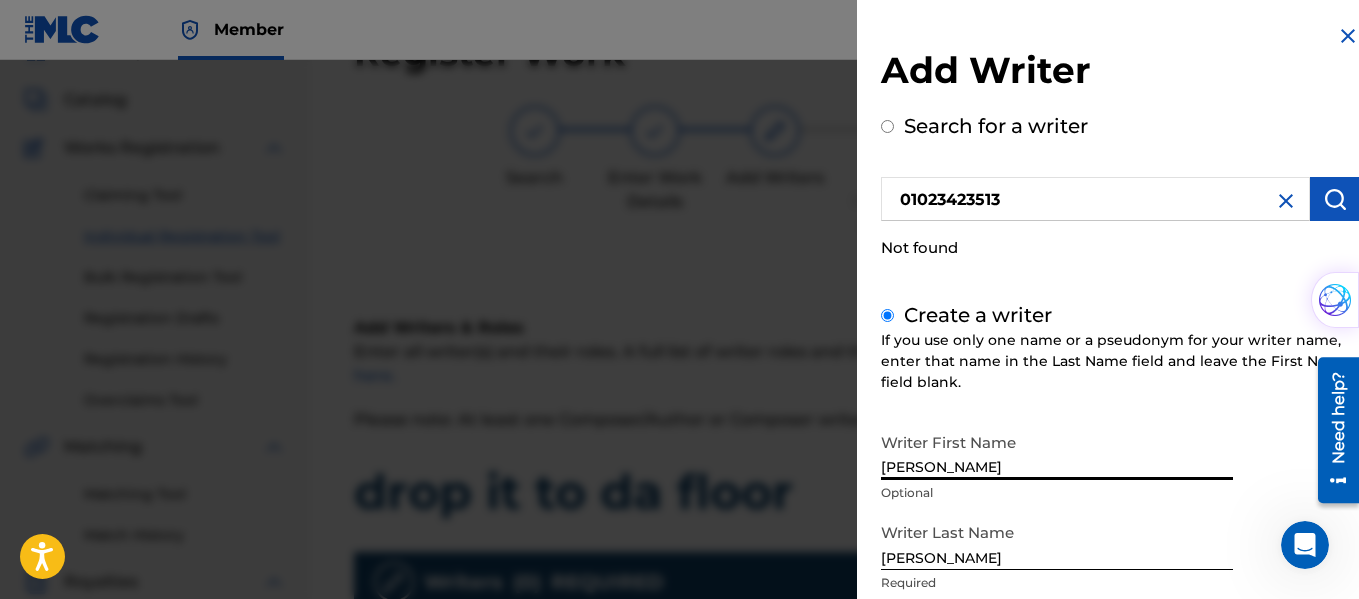 click at bounding box center [1335, 199] 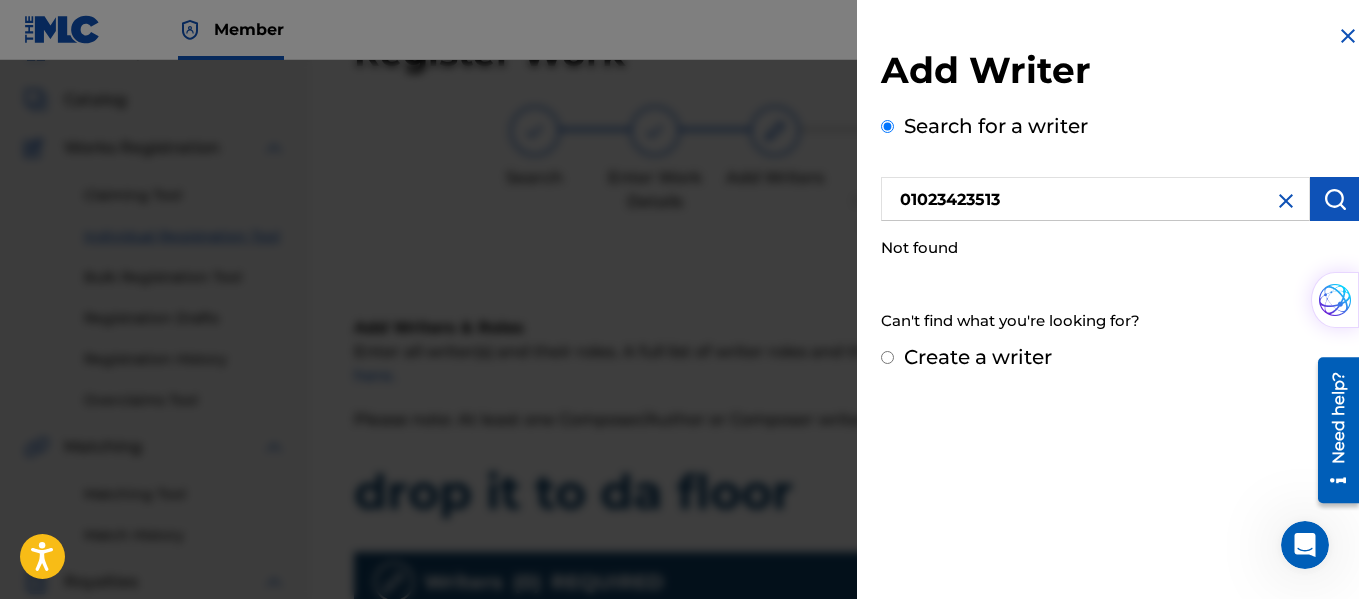 click on "Add Writer Search for a writer 01023423513 Not found Can't find what you're looking for? Create a writer" at bounding box center [1120, 198] 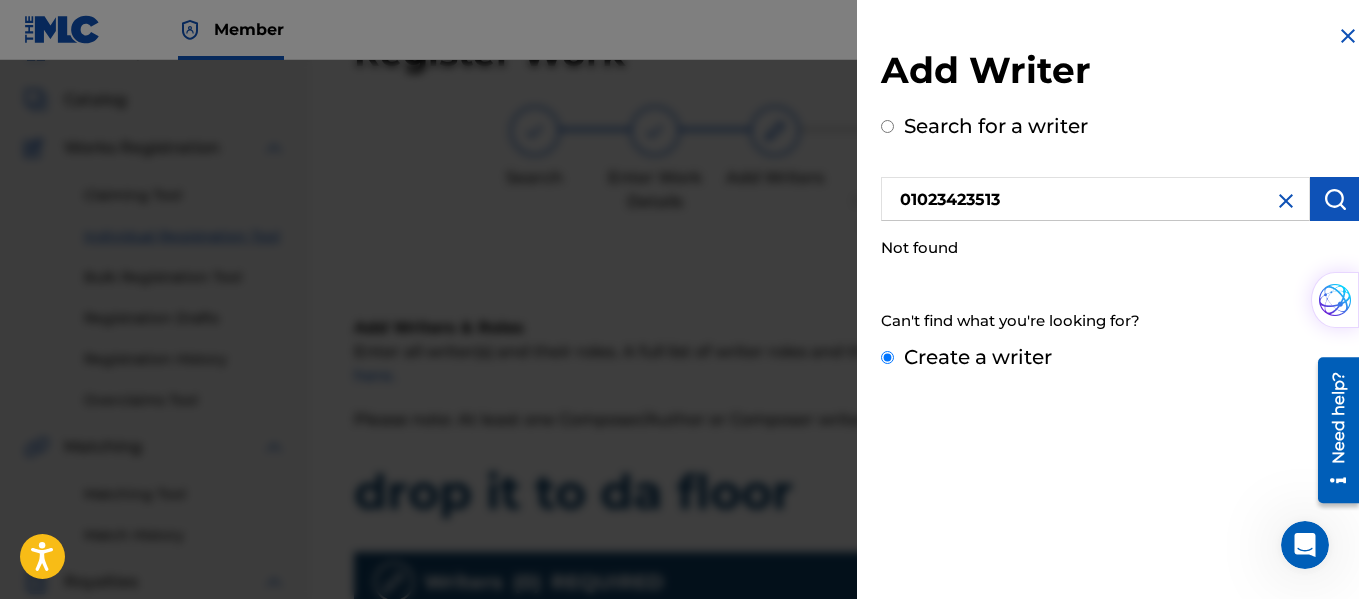 click on "Create a writer" at bounding box center [887, 357] 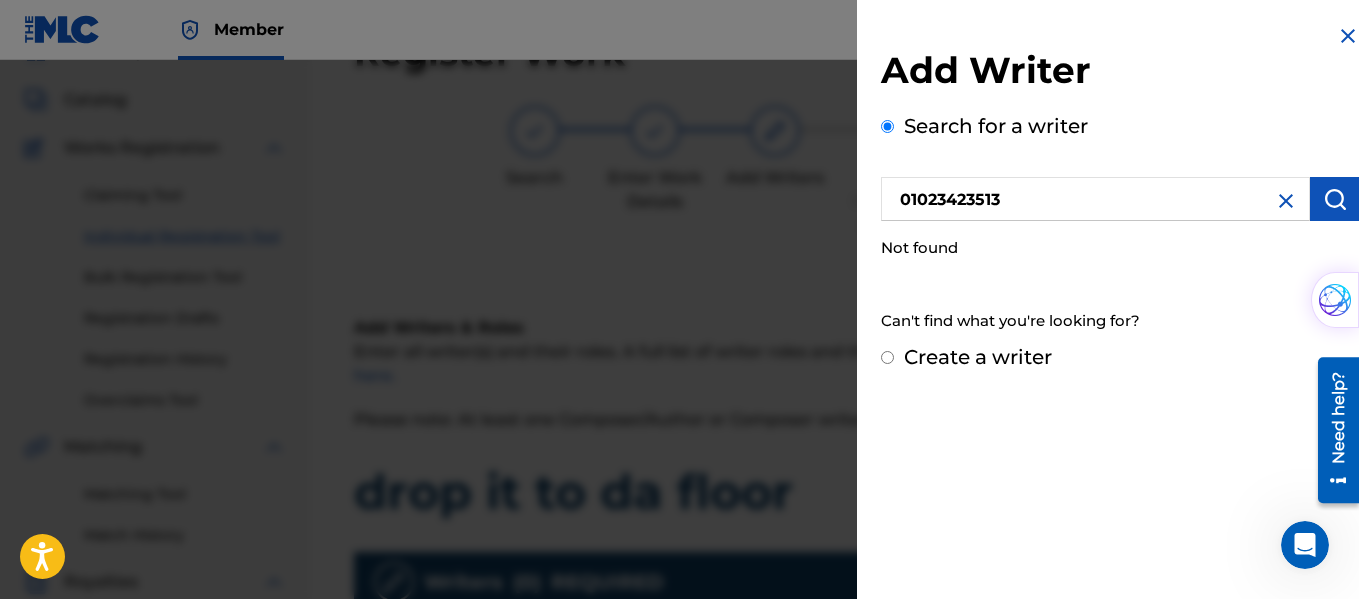 radio on "false" 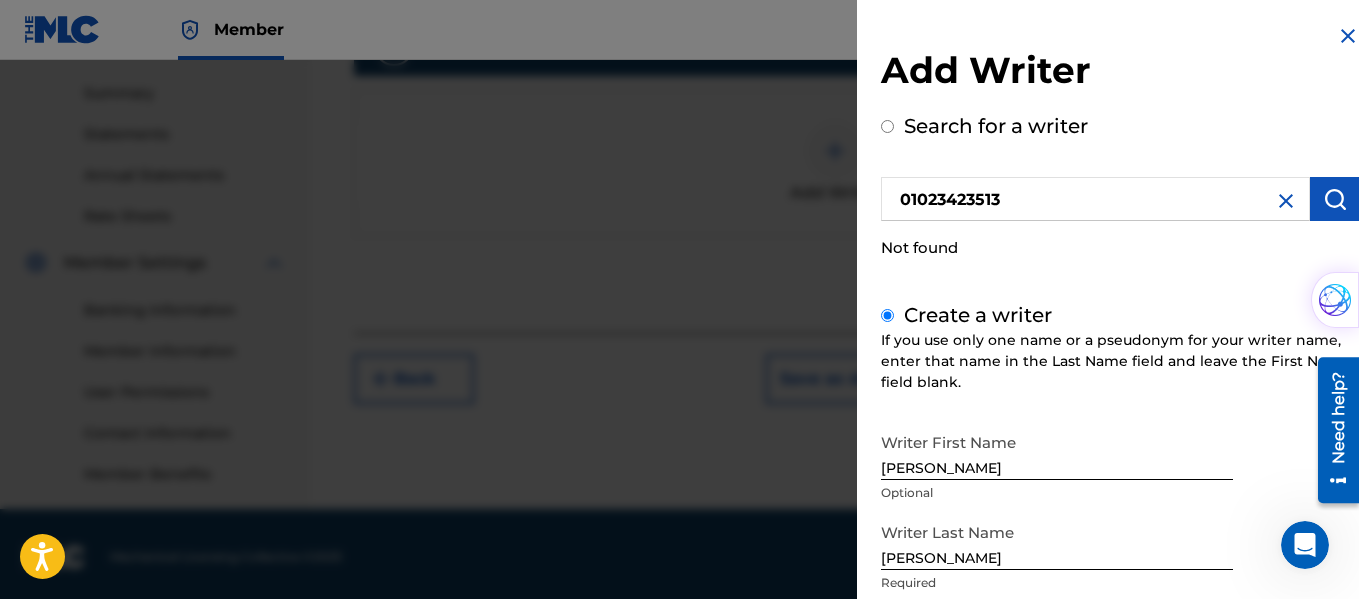 scroll, scrollTop: 641, scrollLeft: 0, axis: vertical 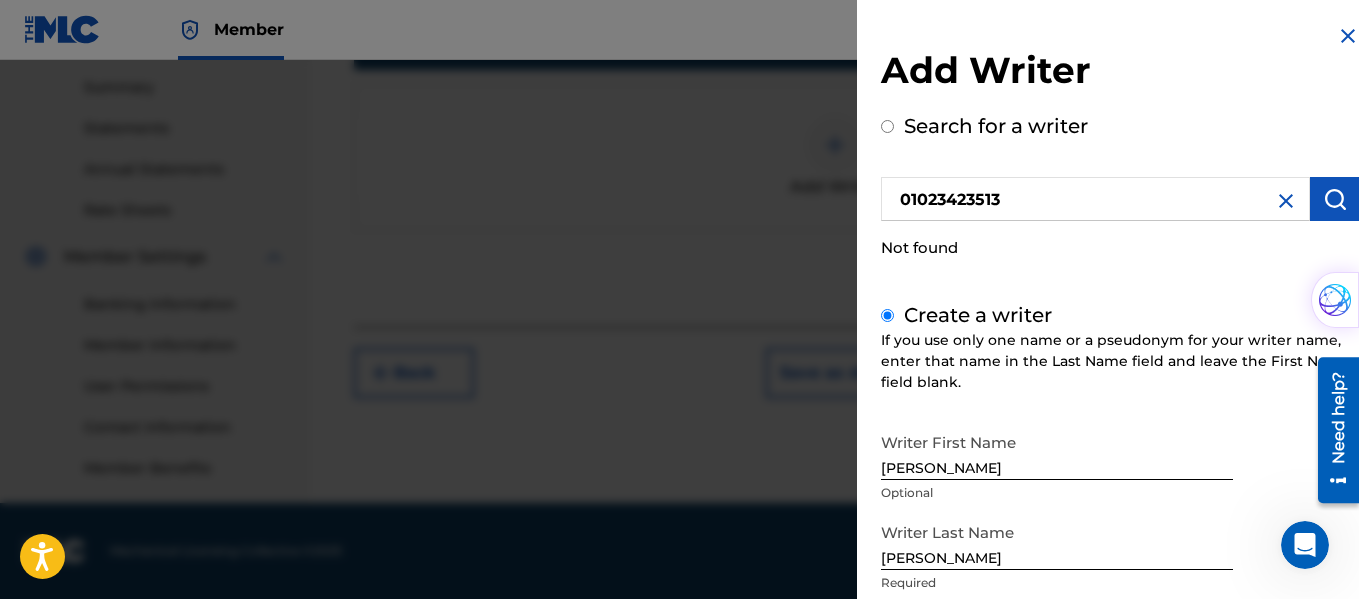 click on "[PERSON_NAME]" at bounding box center [1057, 541] 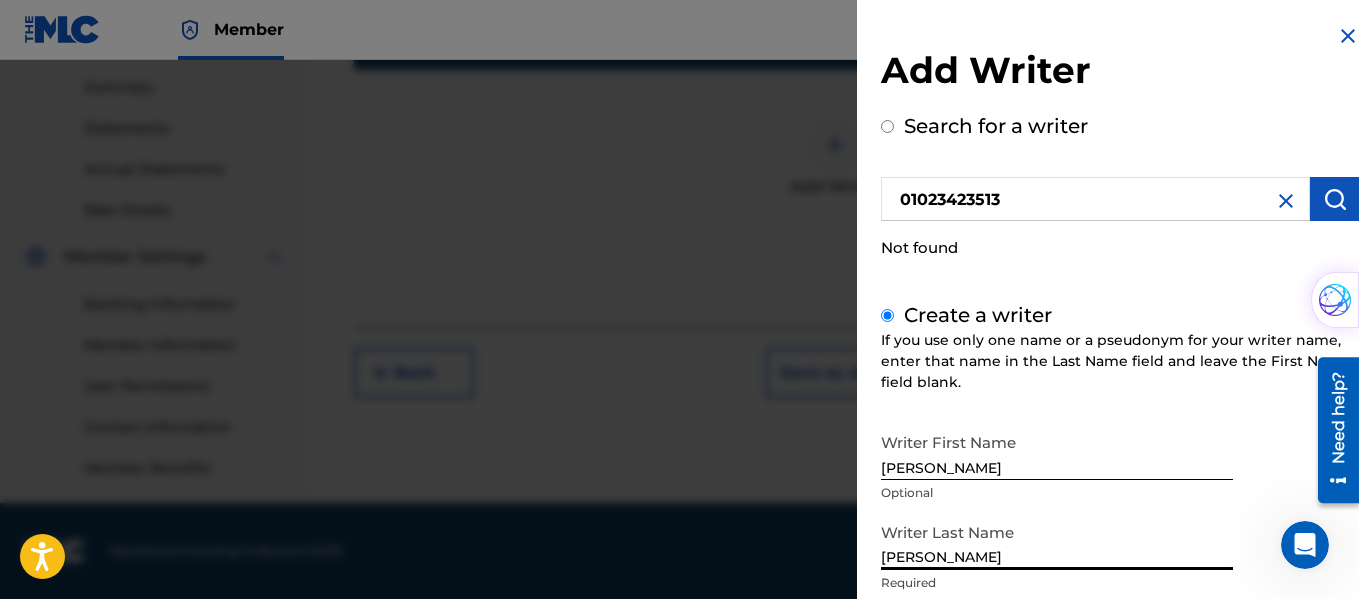 click on "[PERSON_NAME]" at bounding box center (1057, 541) 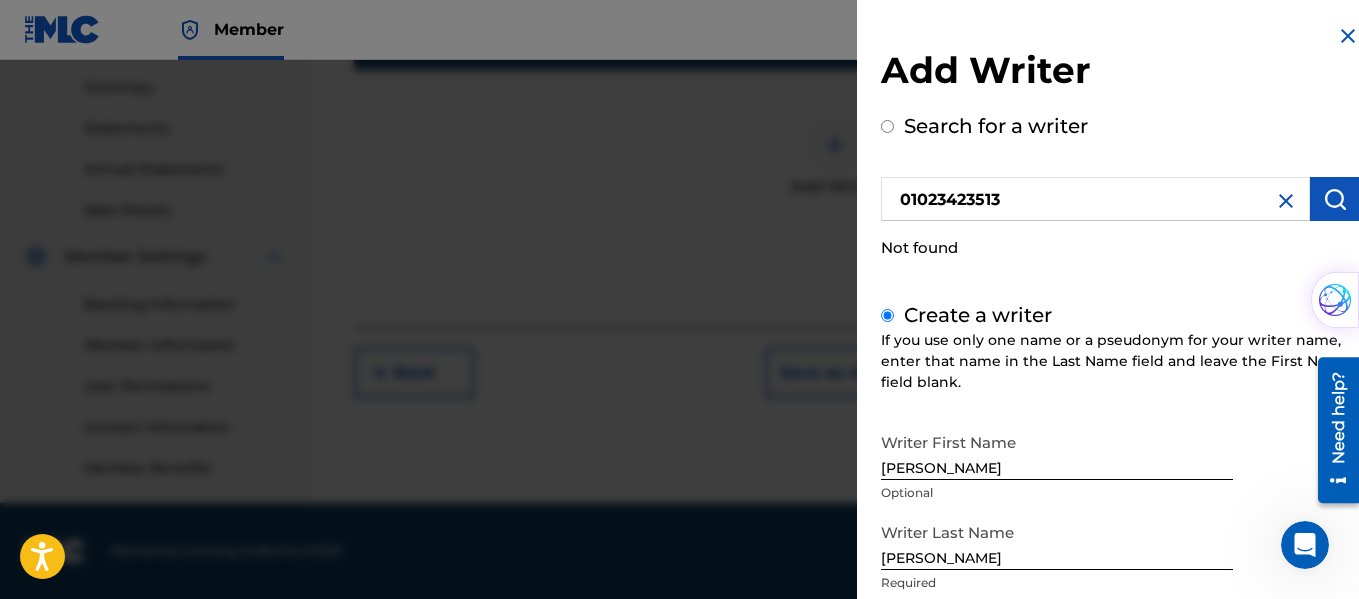 click at bounding box center [679, 359] 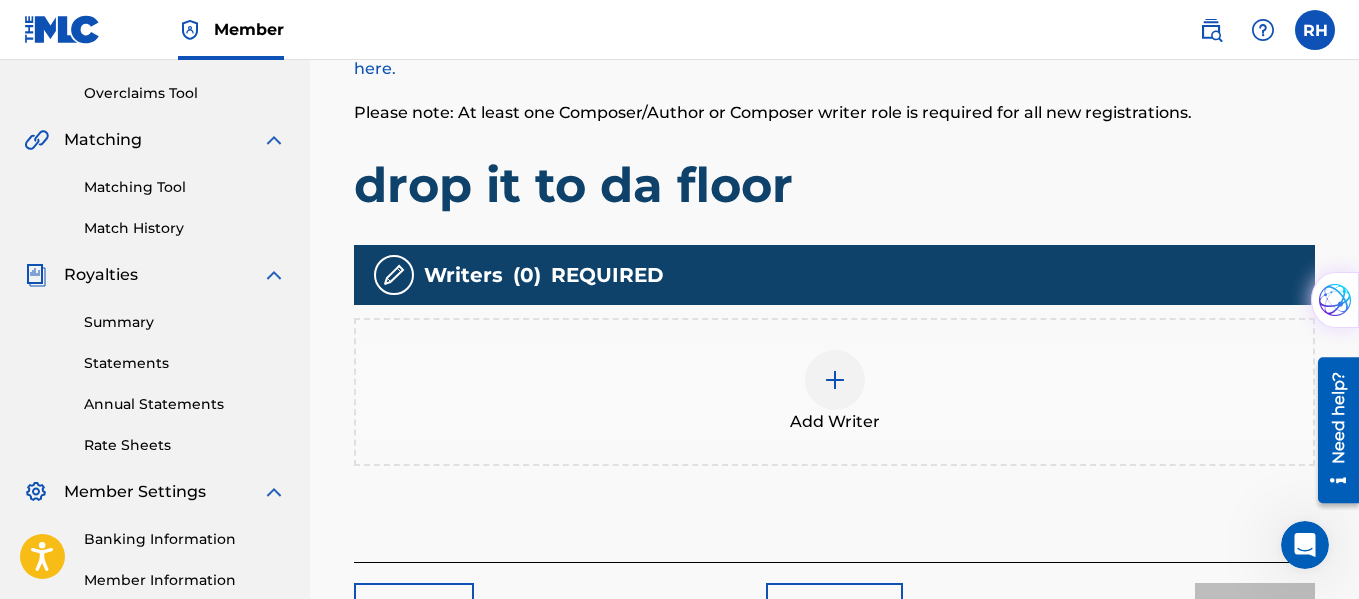 scroll, scrollTop: 153, scrollLeft: 0, axis: vertical 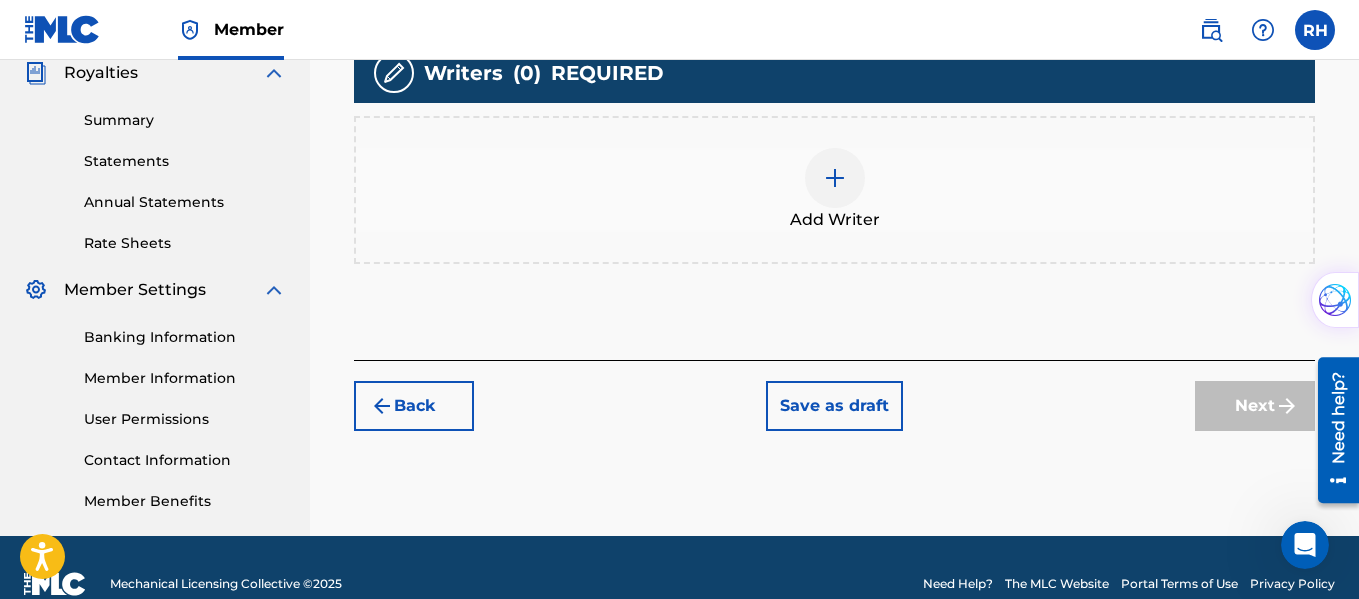 click at bounding box center [835, 178] 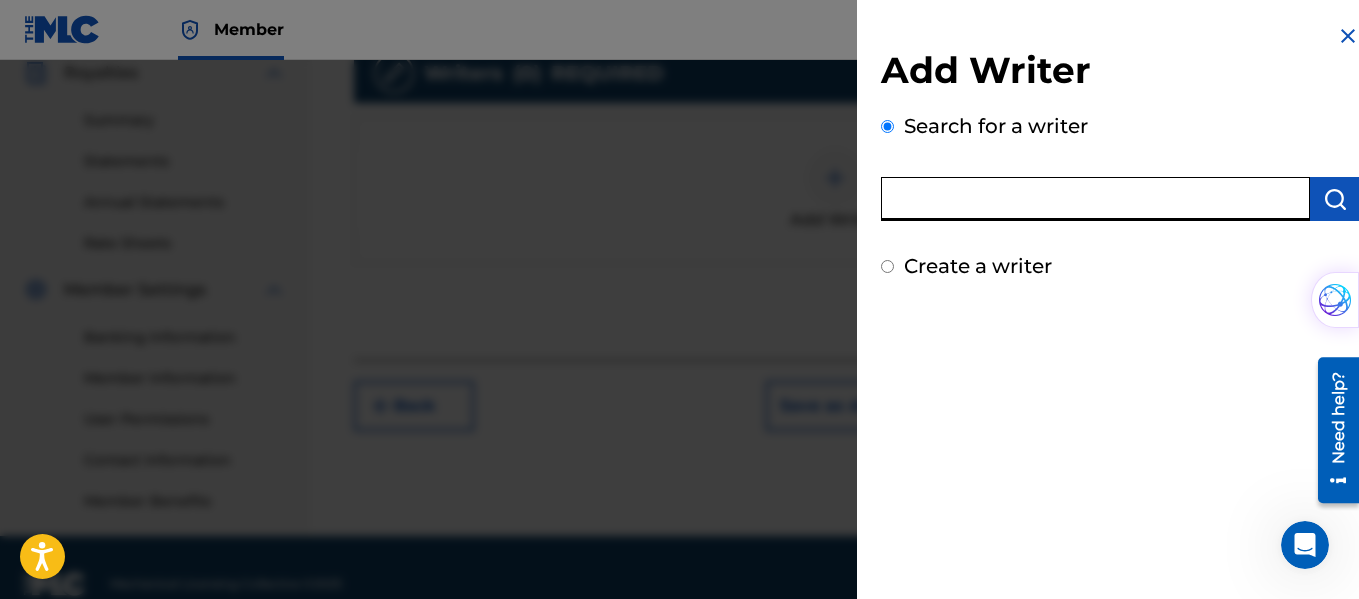 click at bounding box center (1095, 199) 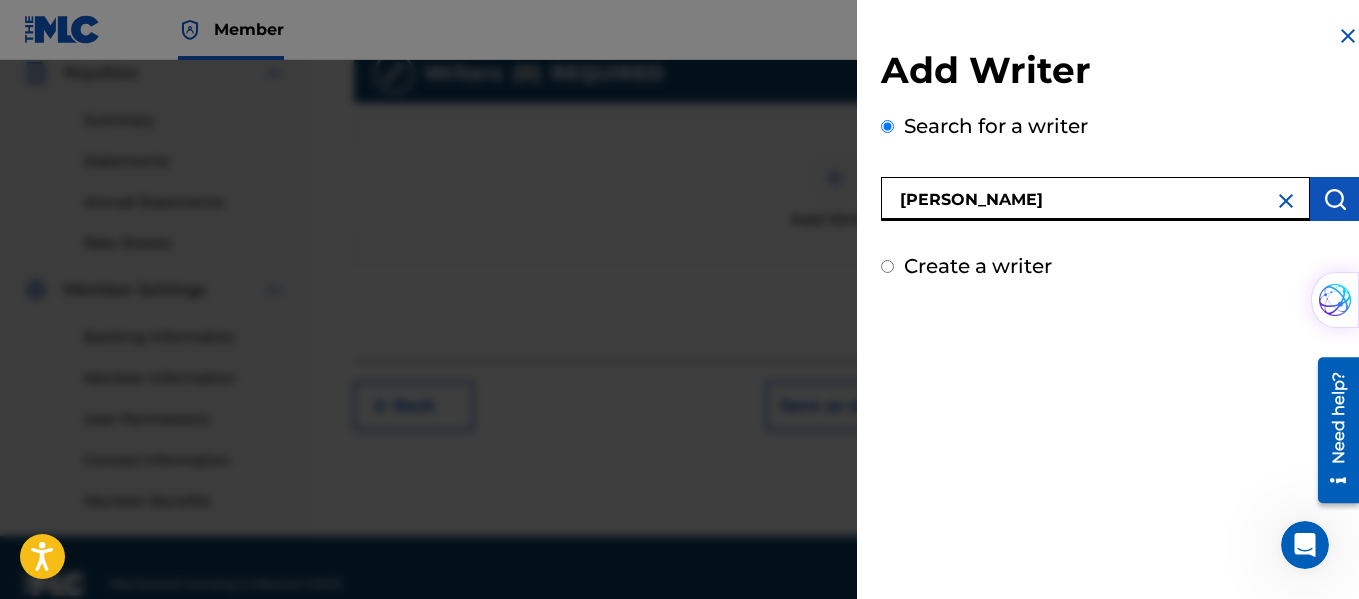 click on "[PERSON_NAME]" at bounding box center [1095, 199] 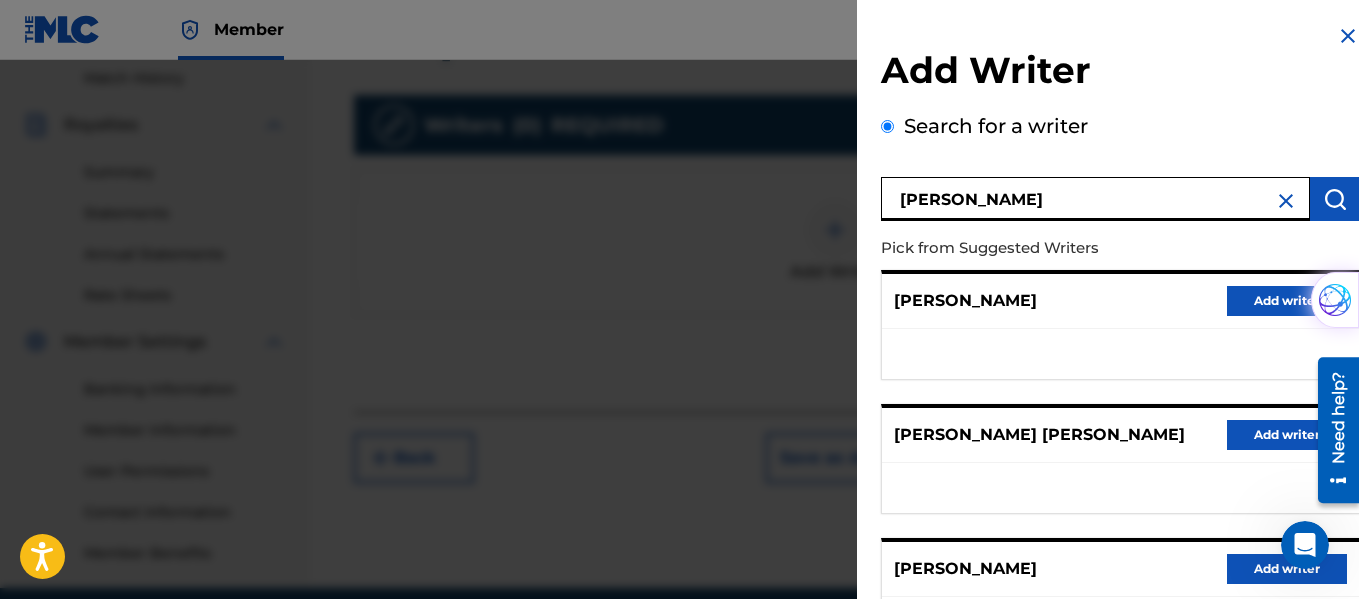 scroll, scrollTop: 641, scrollLeft: 0, axis: vertical 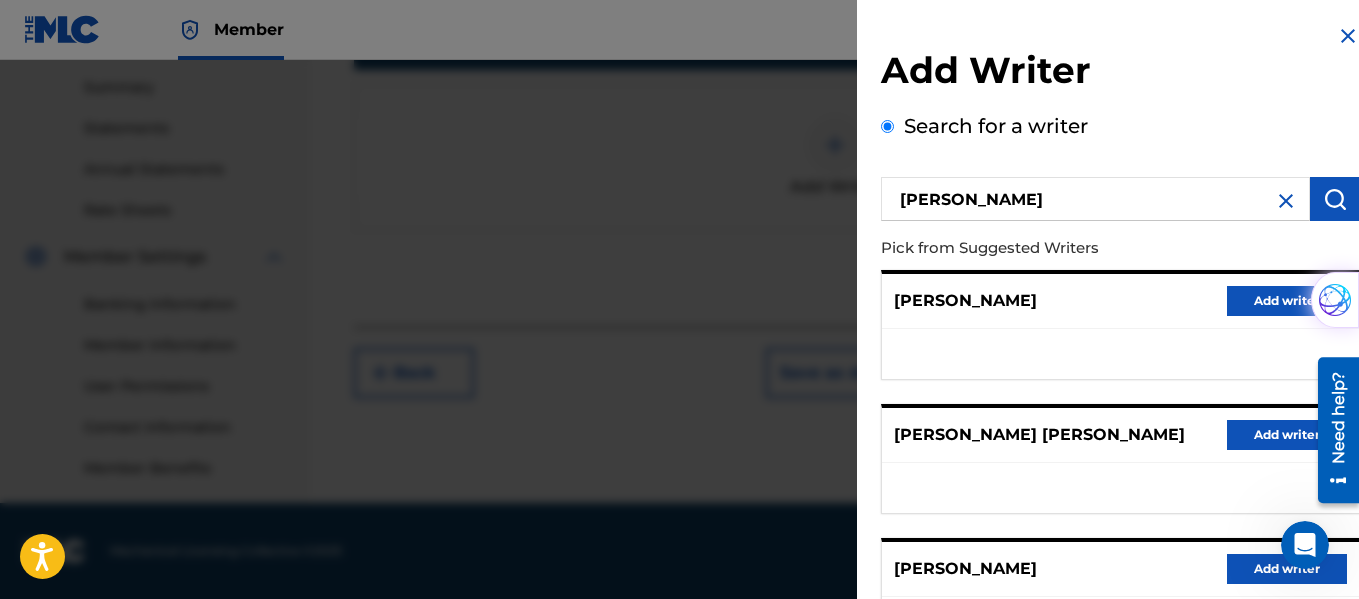 click on "Add writer" at bounding box center [1287, 569] 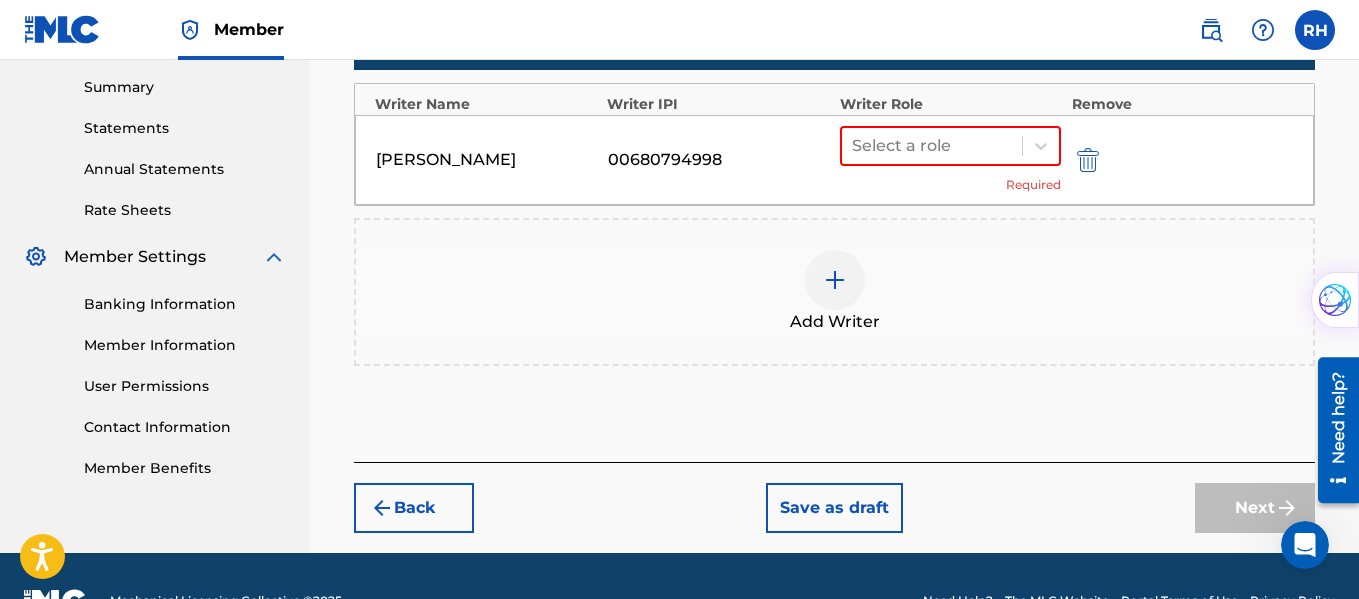 click at bounding box center [1088, 160] 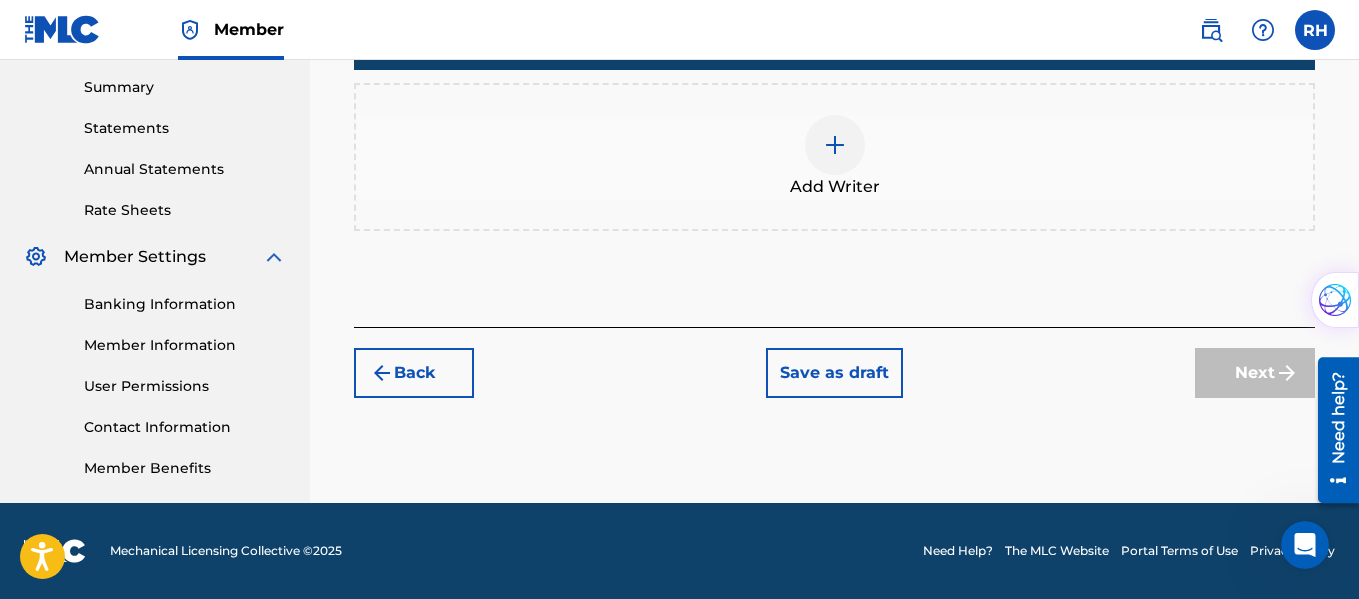 click on "Add Writer" at bounding box center (834, 157) 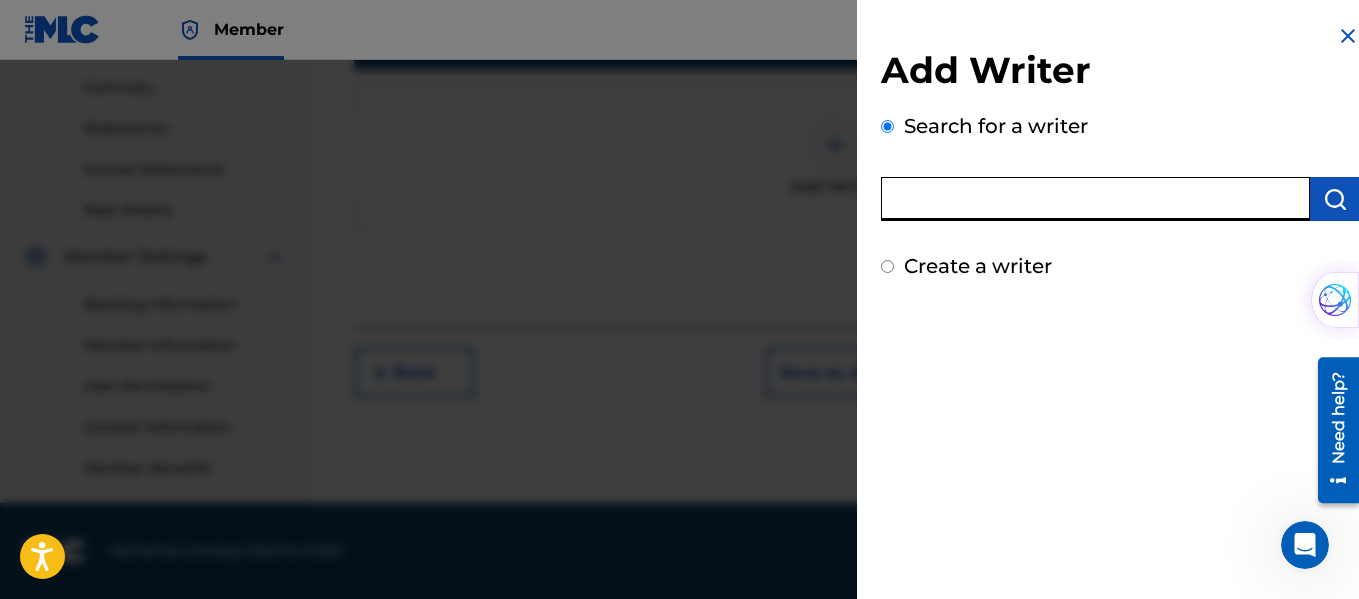 click at bounding box center [1095, 199] 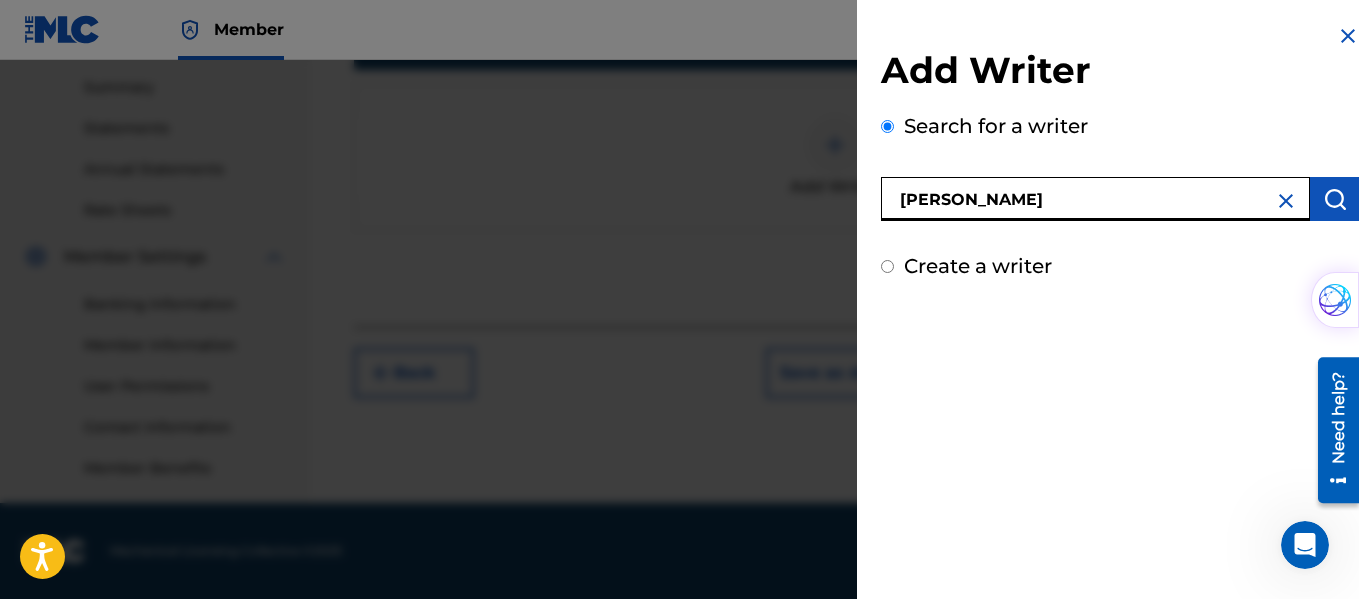 click on "[PERSON_NAME]" at bounding box center (1095, 199) 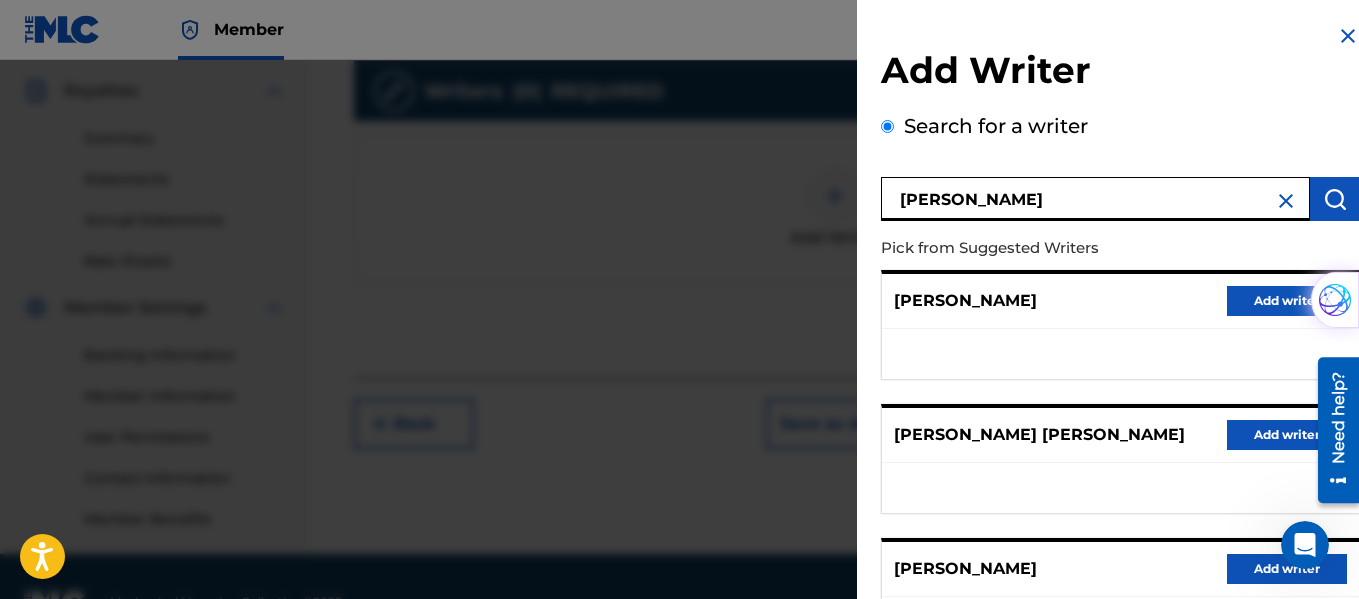scroll, scrollTop: 641, scrollLeft: 0, axis: vertical 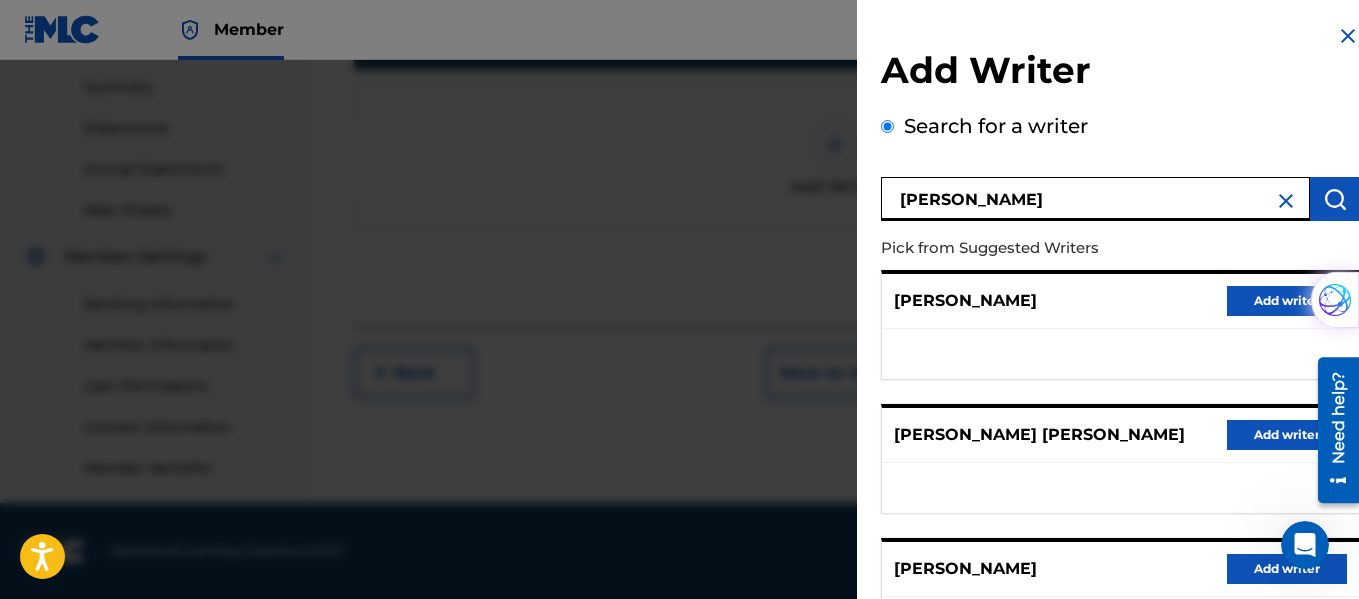 click on "Add Writer" at bounding box center (1120, 73) 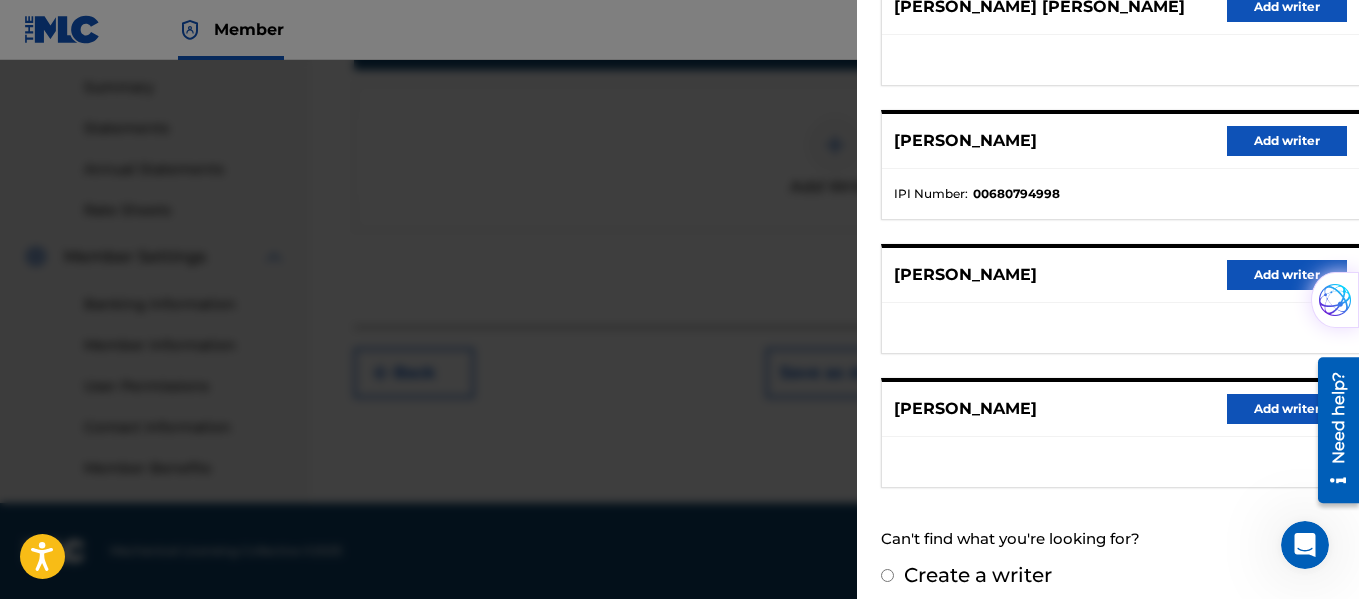 scroll, scrollTop: 443, scrollLeft: 0, axis: vertical 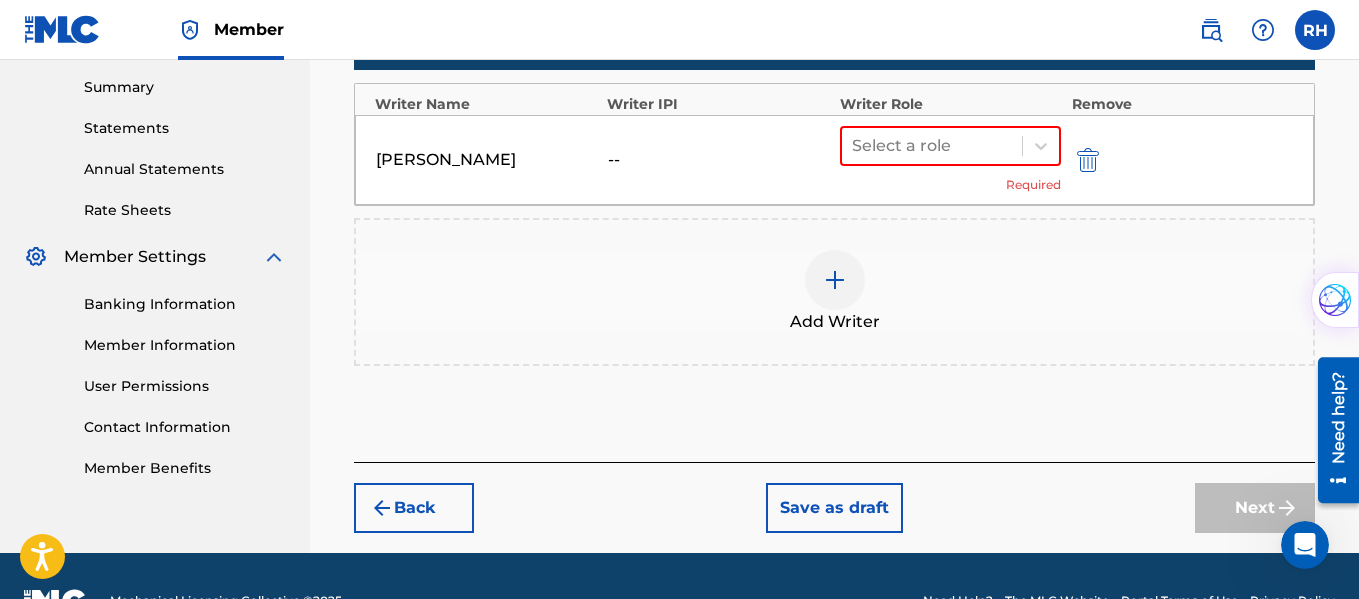 click on "--" at bounding box center [719, 160] 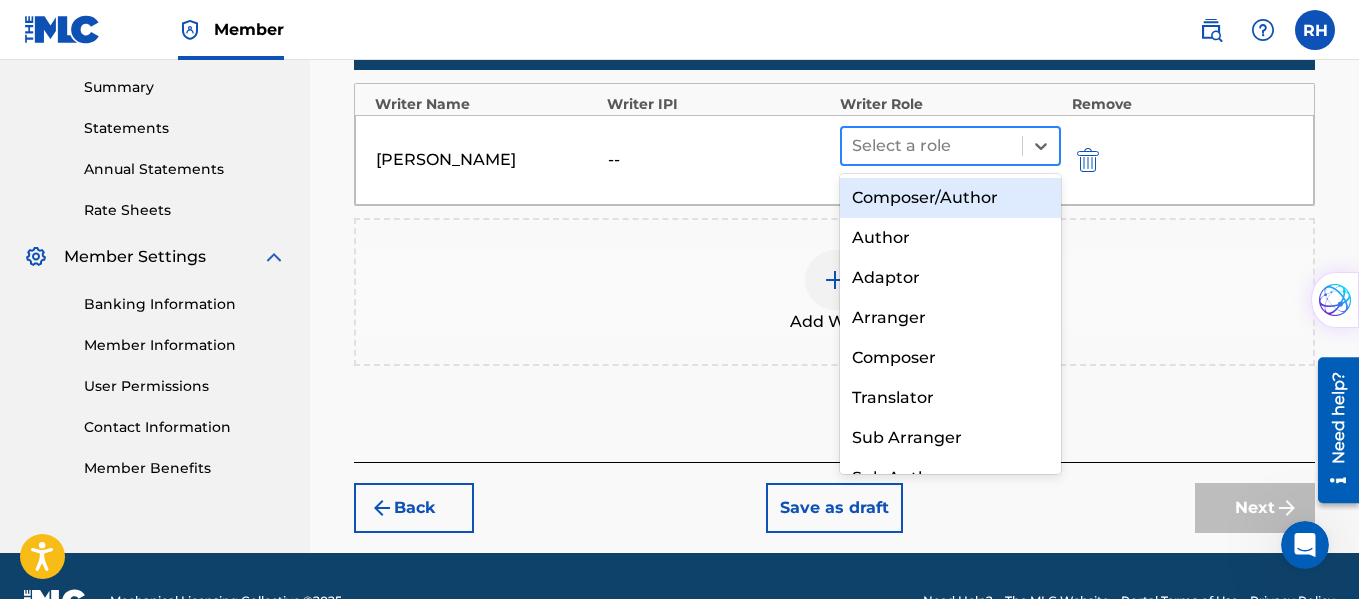 click at bounding box center [932, 146] 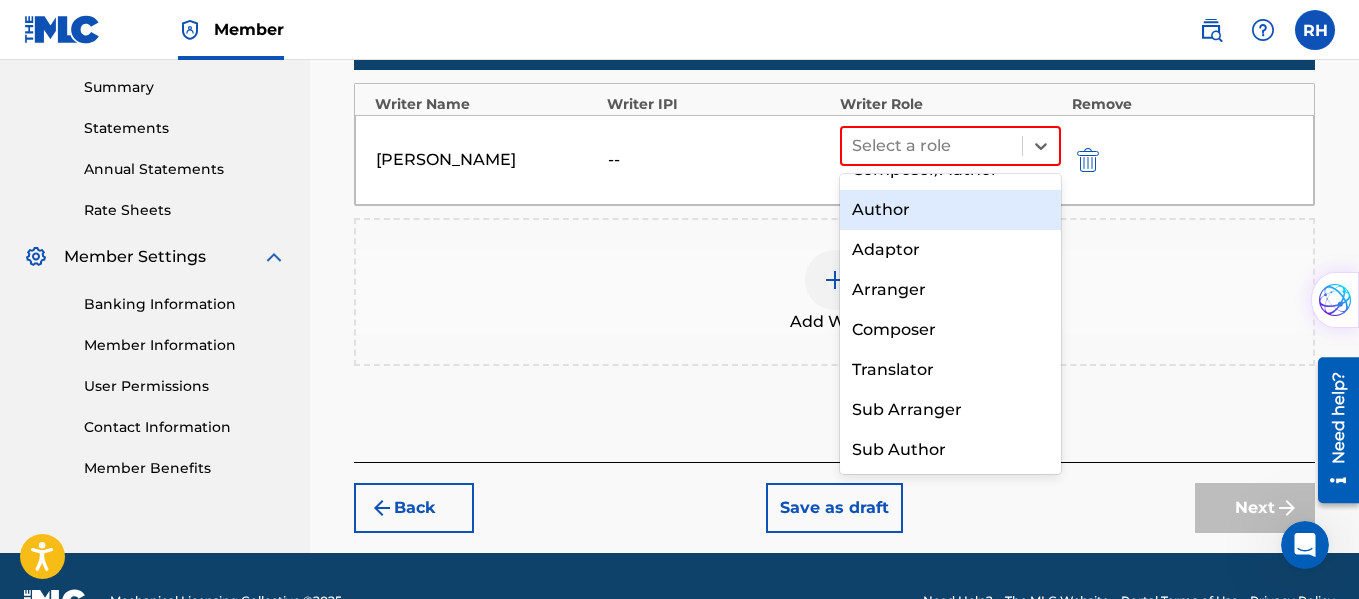 scroll, scrollTop: 0, scrollLeft: 0, axis: both 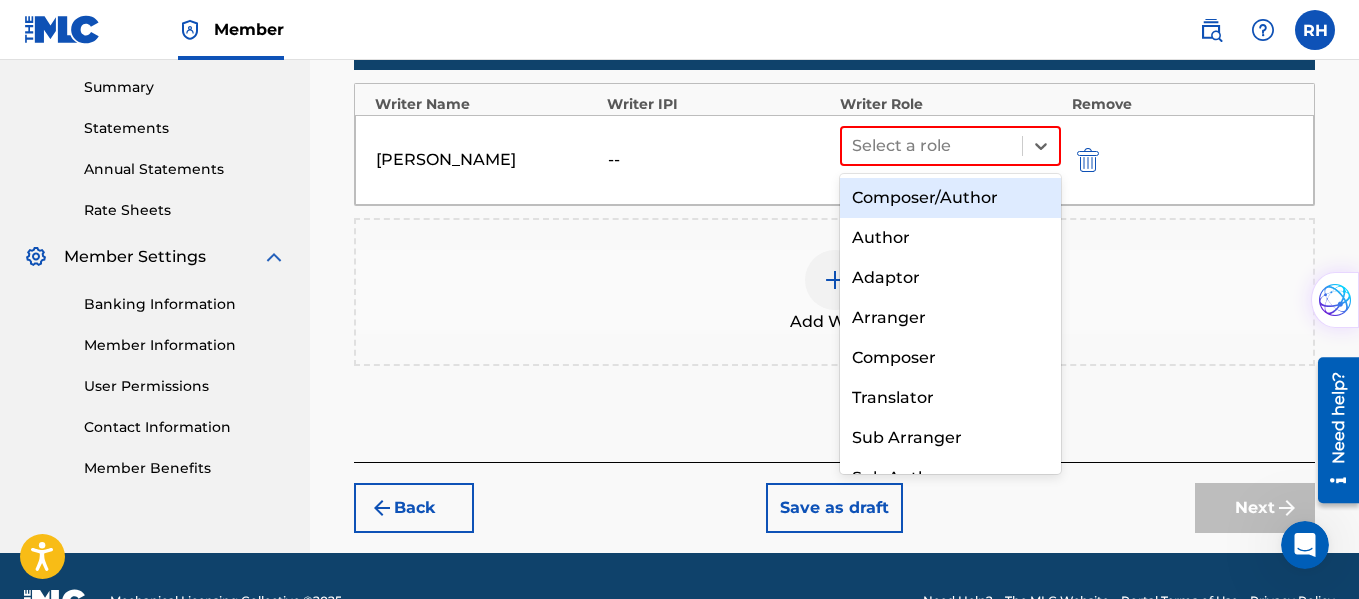 click on "Composer/Author" at bounding box center (951, 198) 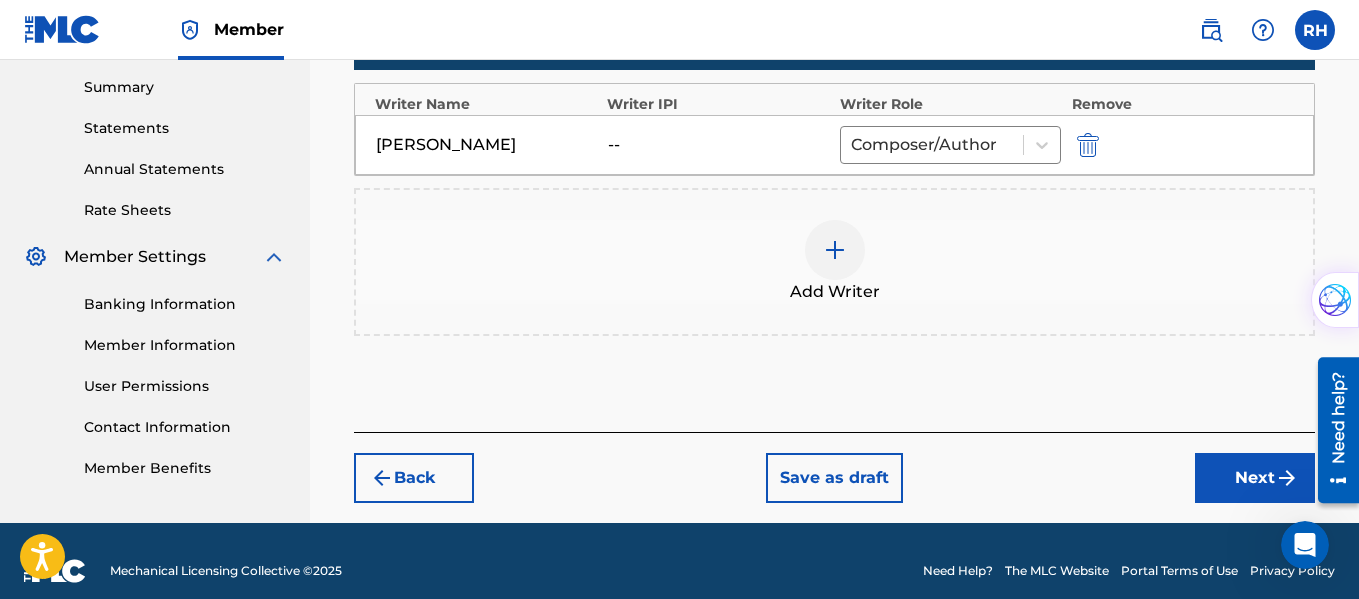 click on "--" at bounding box center [719, 145] 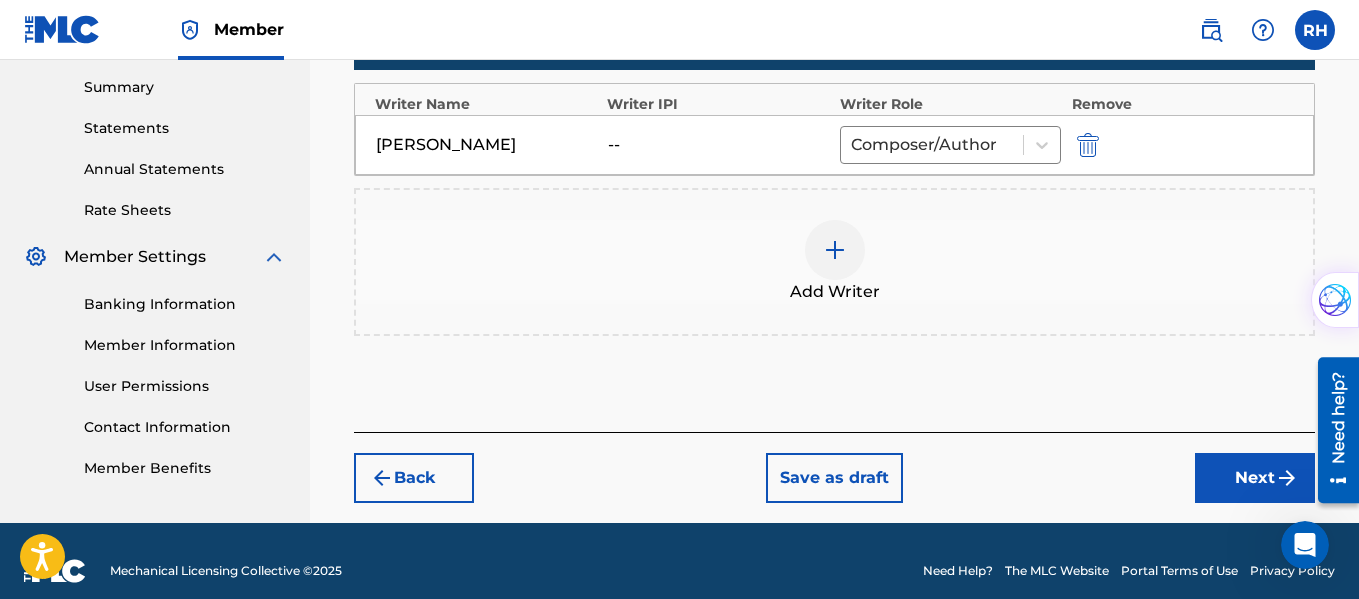 click at bounding box center (1088, 145) 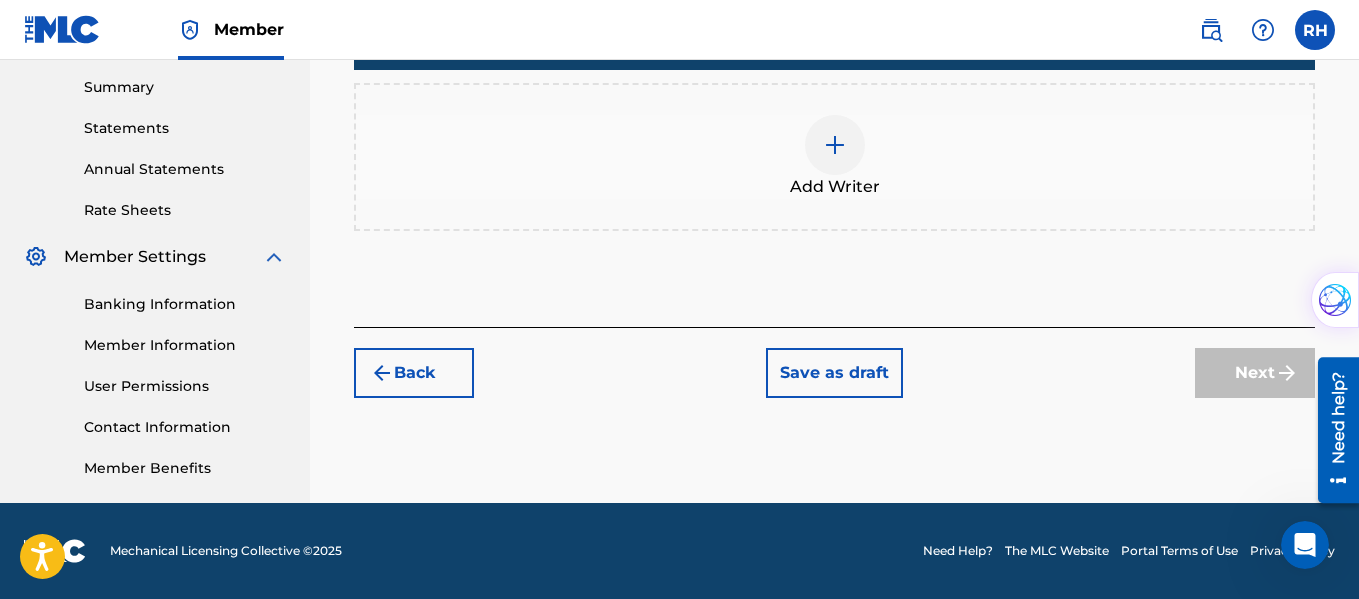 click on "Add Writer" at bounding box center [834, 157] 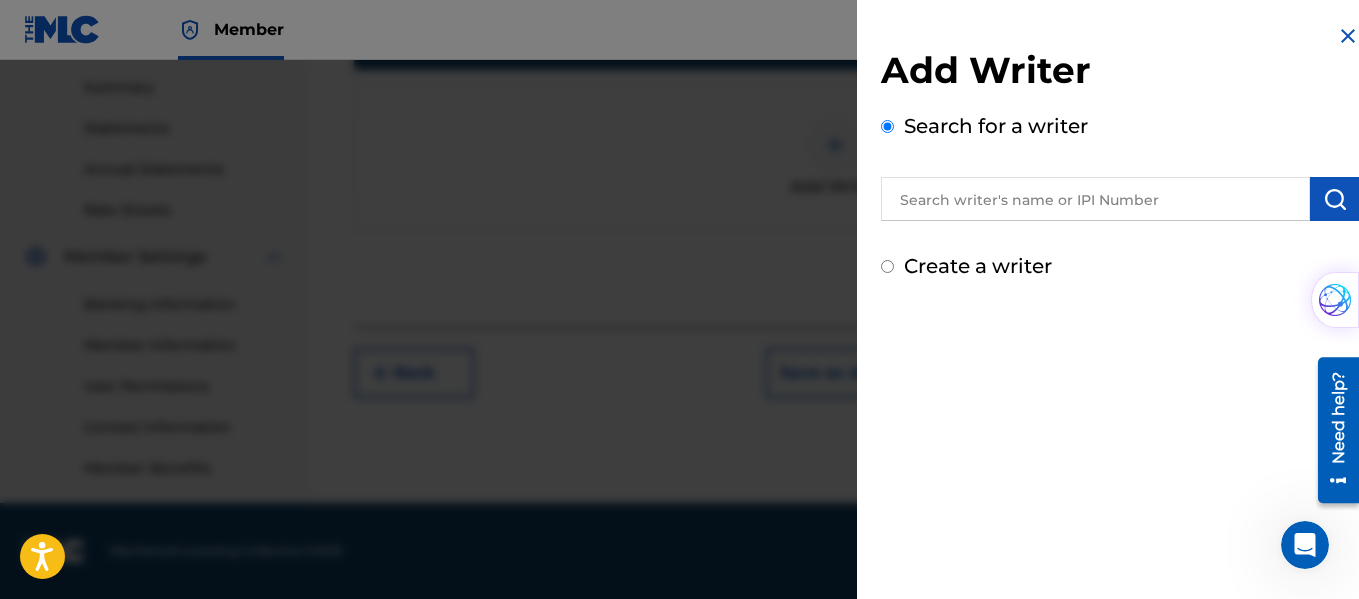 click at bounding box center (1095, 199) 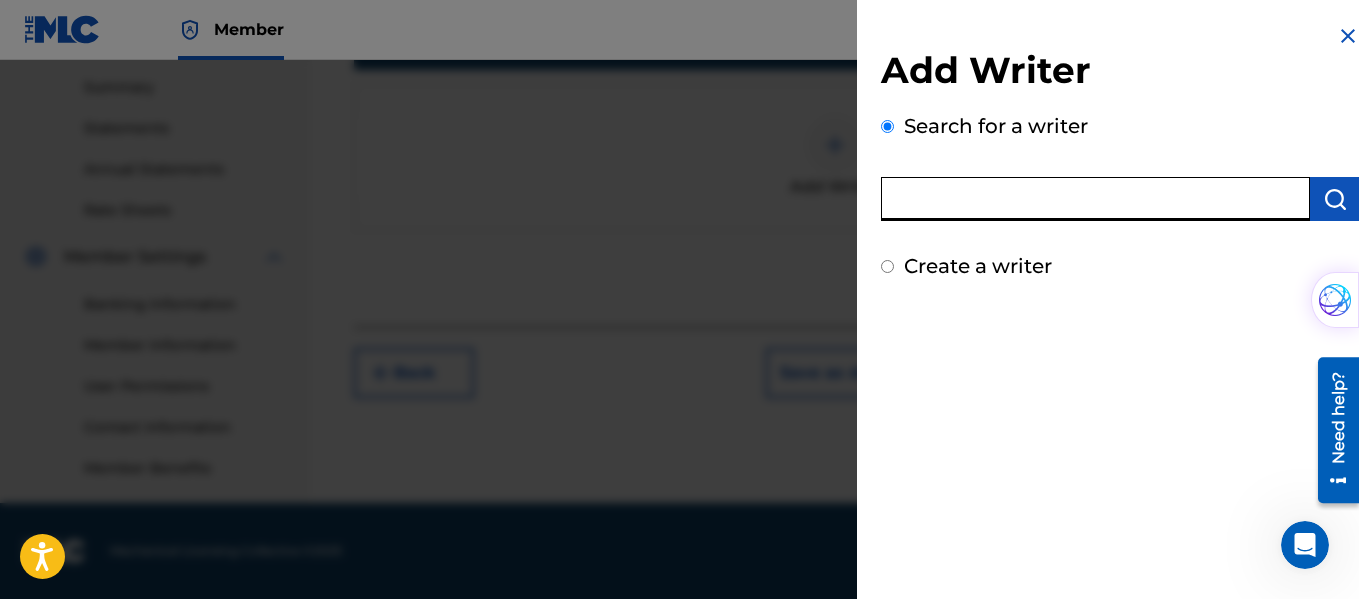 click on "Add Writer Search for a writer Create a writer" at bounding box center [1120, 152] 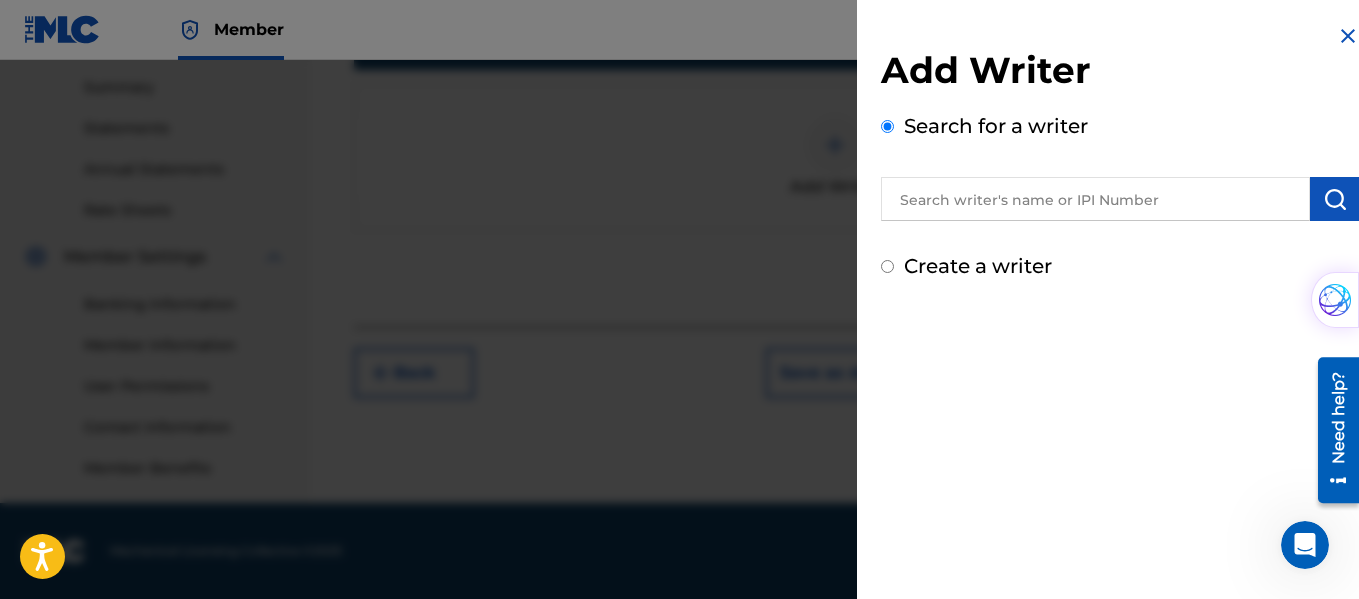 click on "Create a writer" at bounding box center [1120, 266] 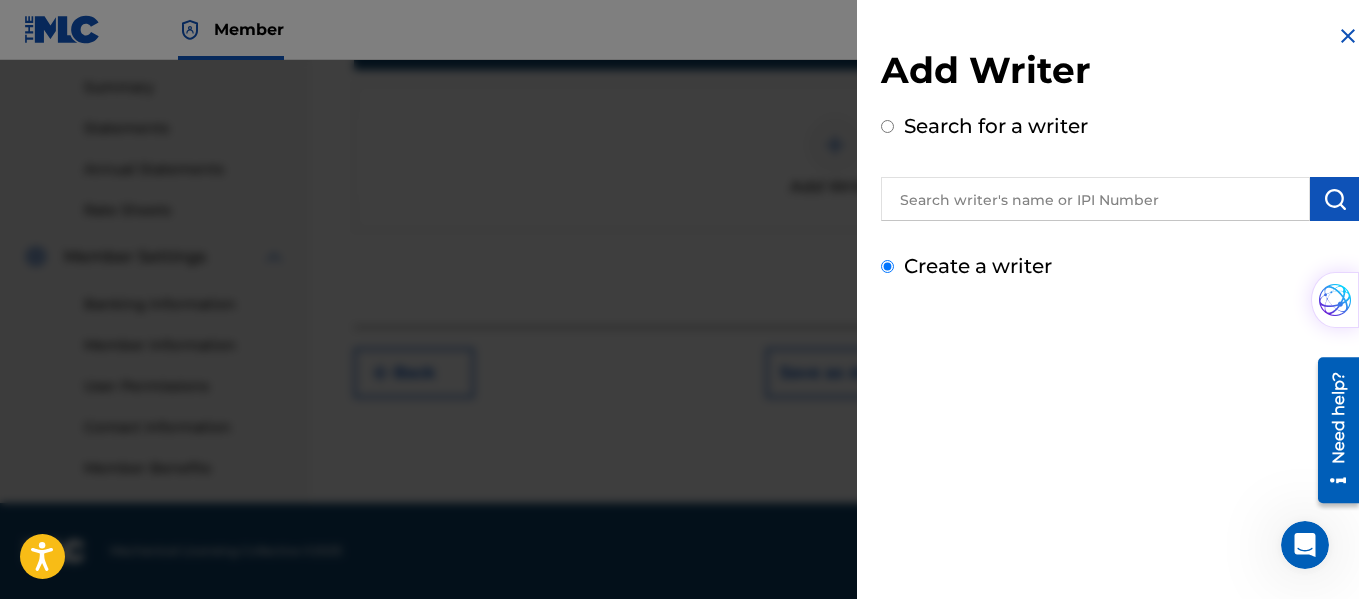 click on "Create a writer" at bounding box center [887, 266] 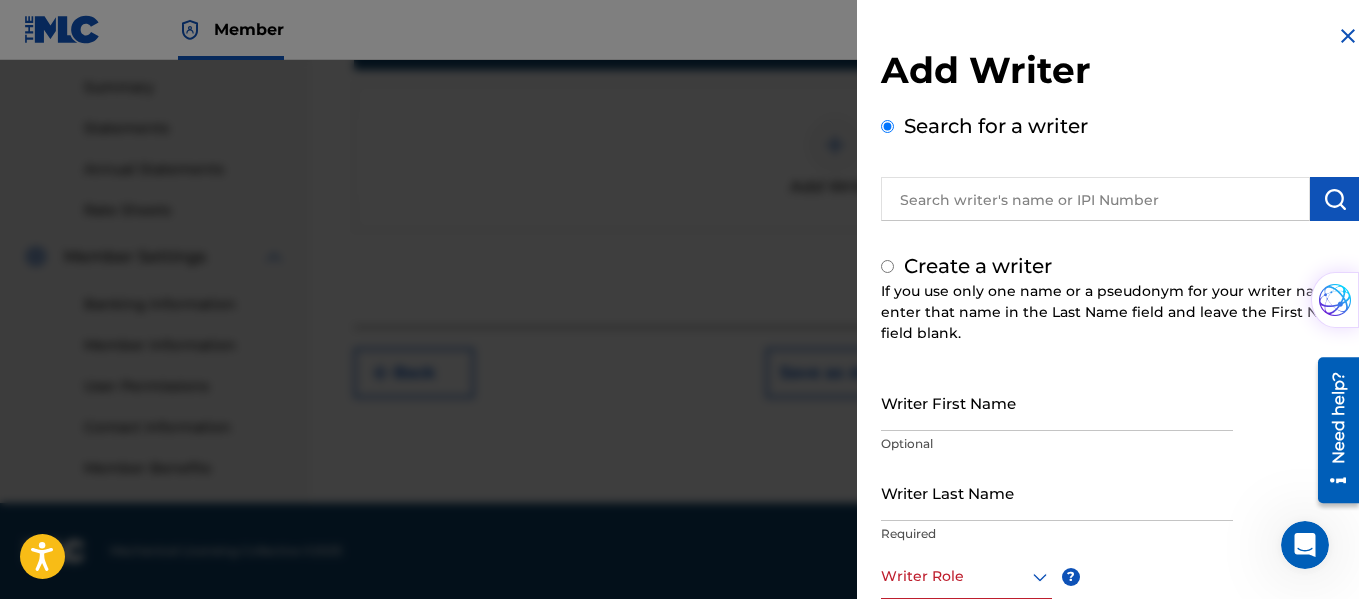 radio on "false" 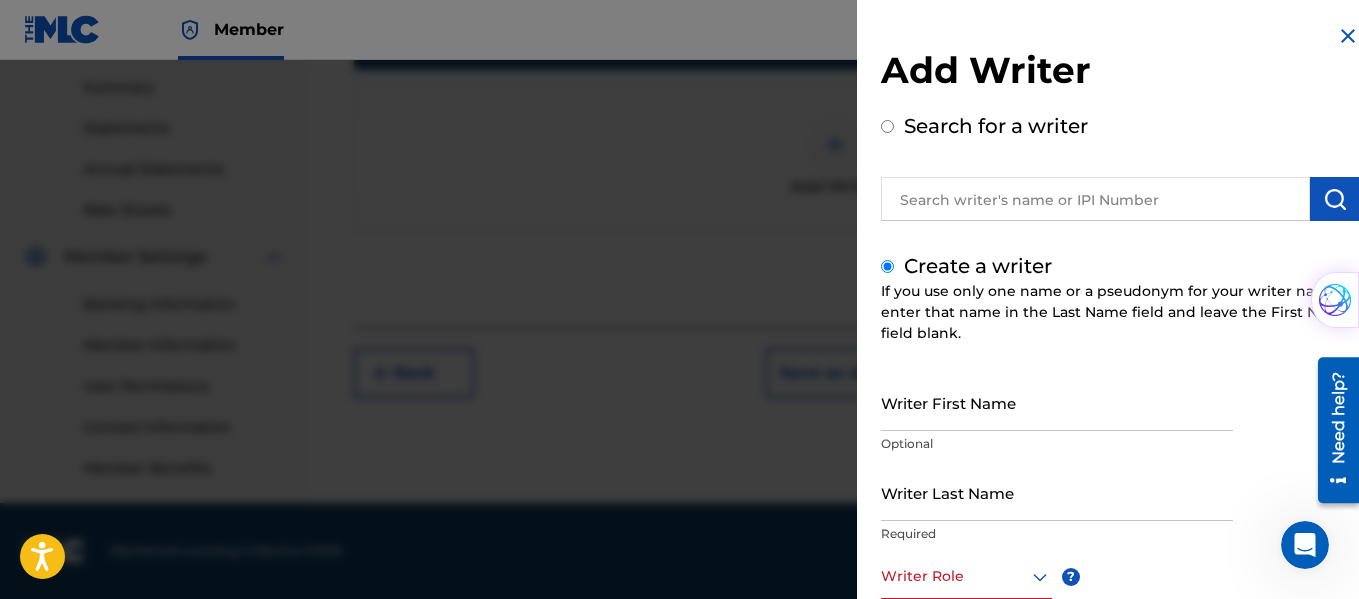 click at bounding box center [1095, 199] 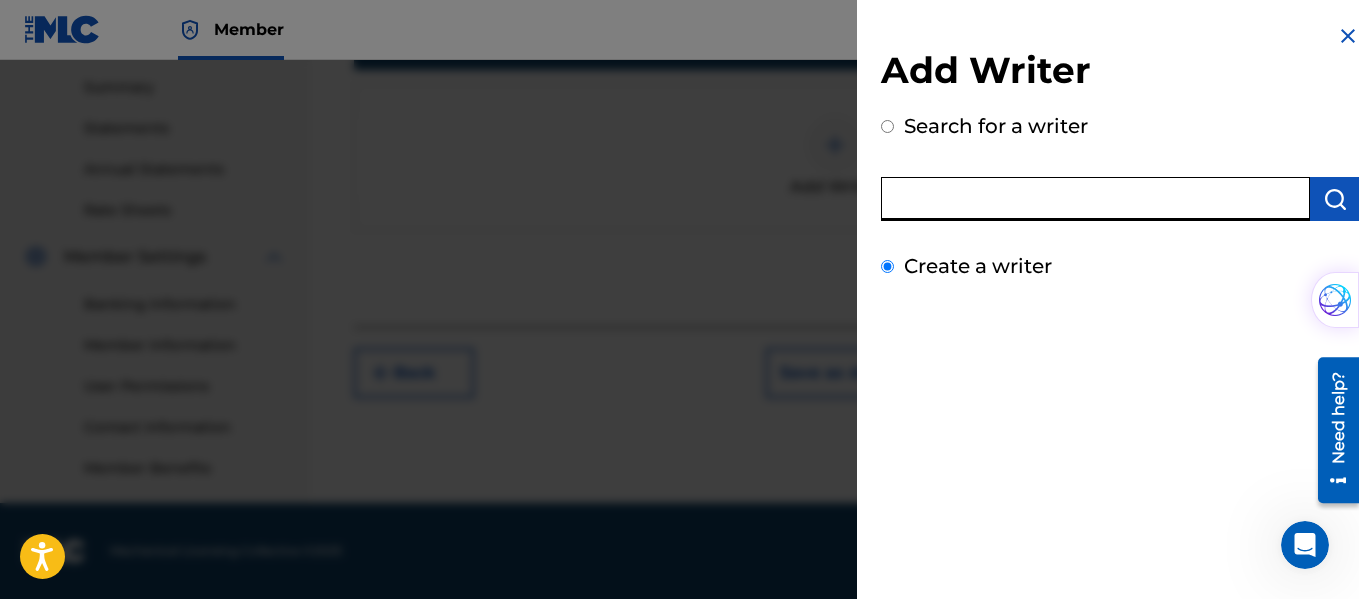 radio on "true" 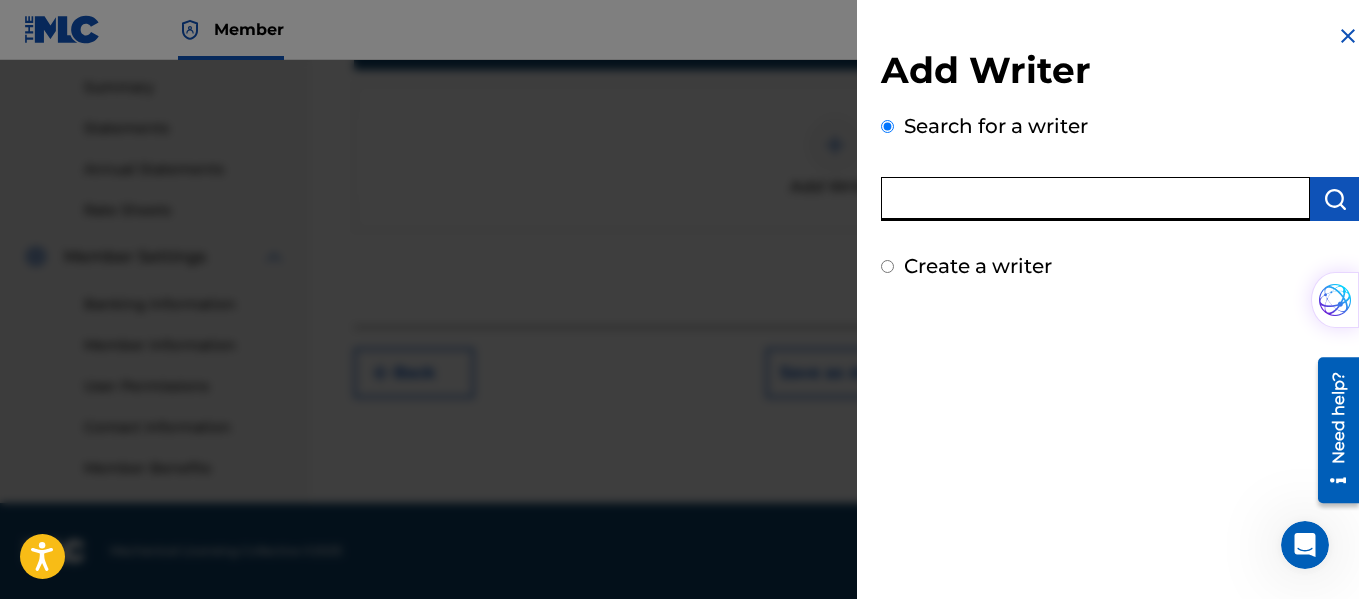 paste on "01023423513" 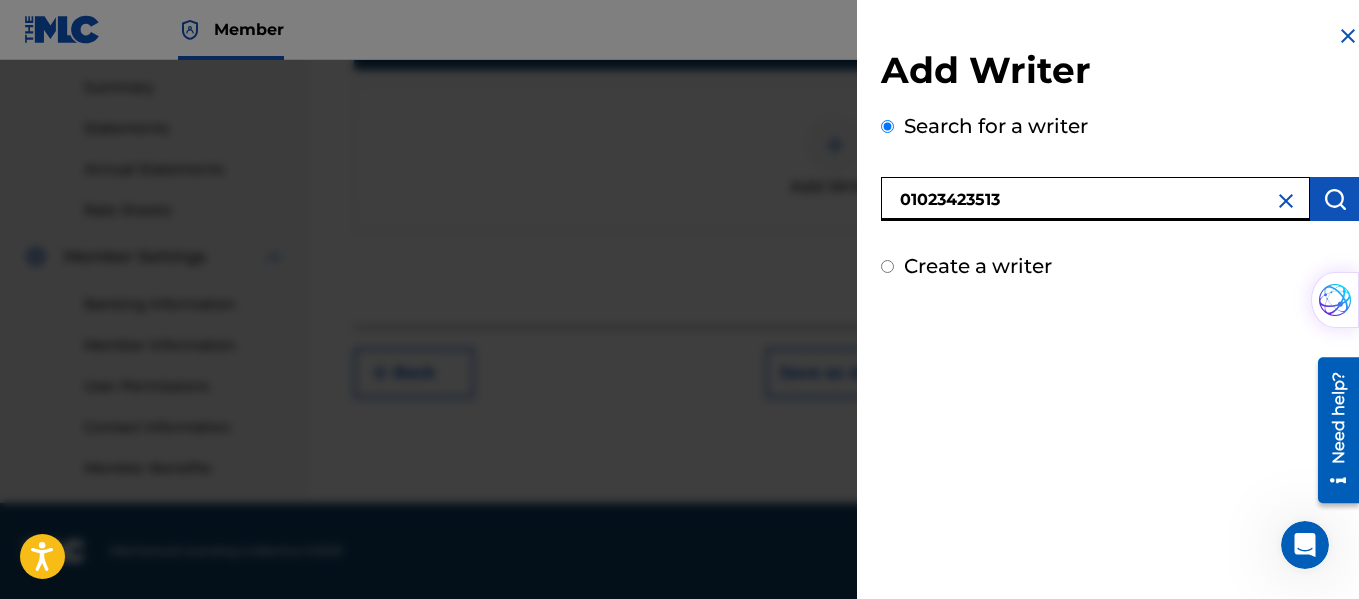 click on "01023423513" at bounding box center (1095, 199) 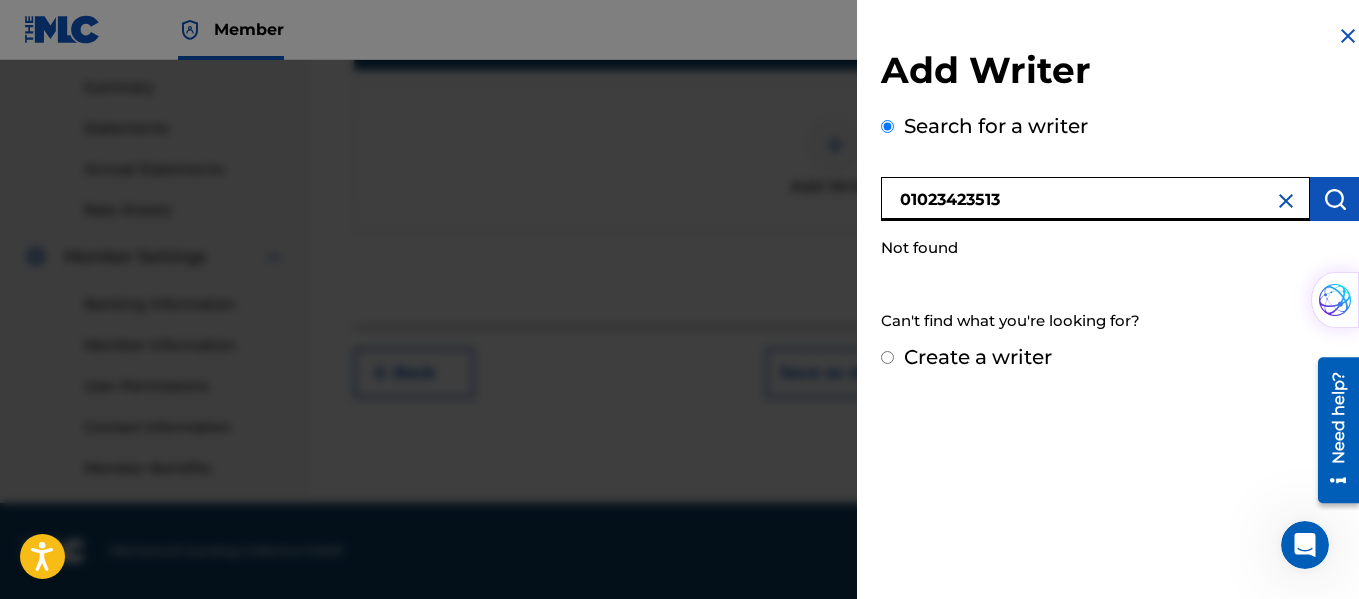 click on "Create a writer" at bounding box center (978, 357) 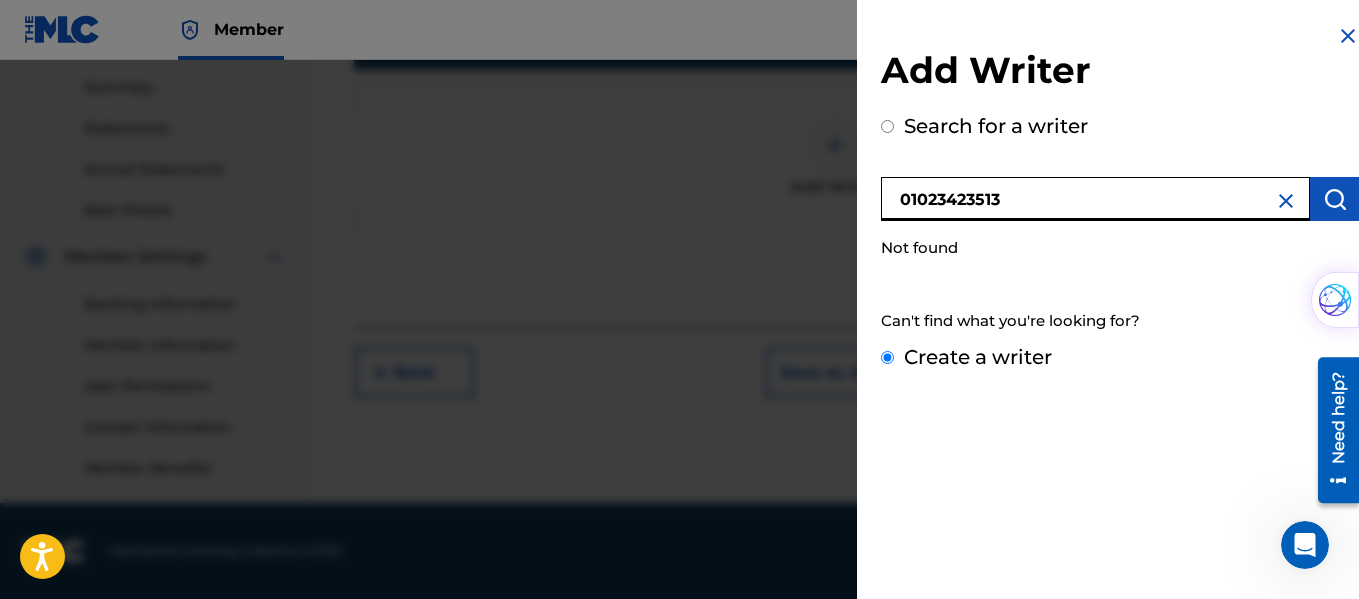 click on "Create a writer" at bounding box center (887, 357) 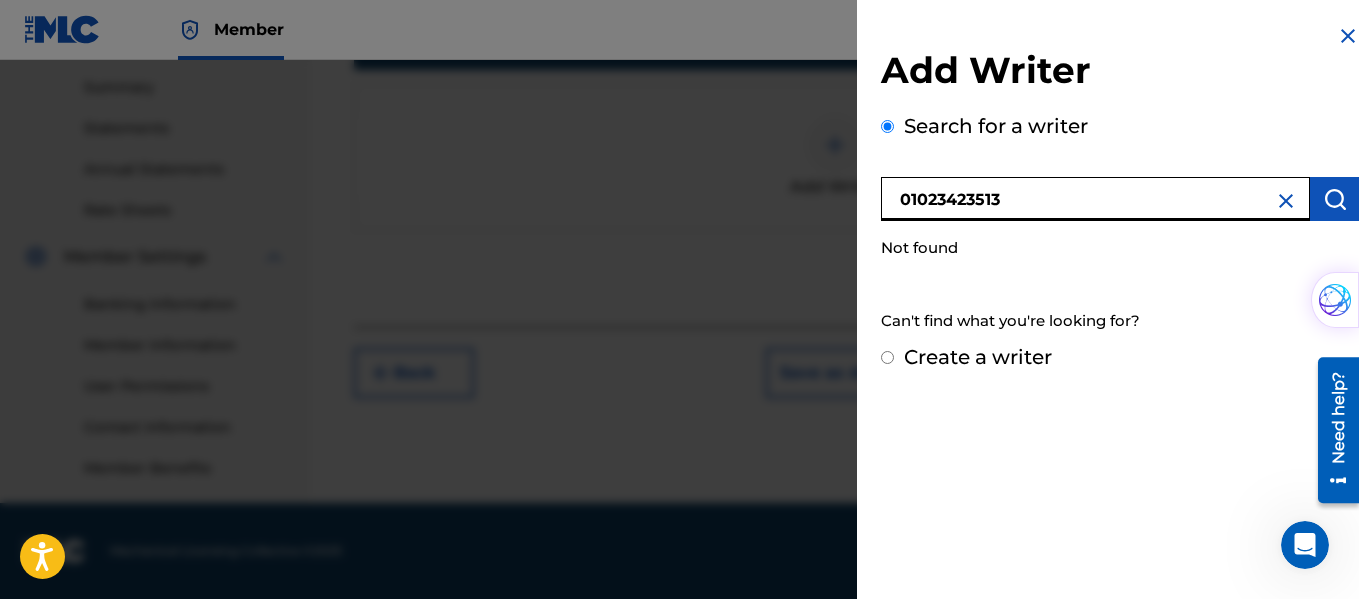 radio on "false" 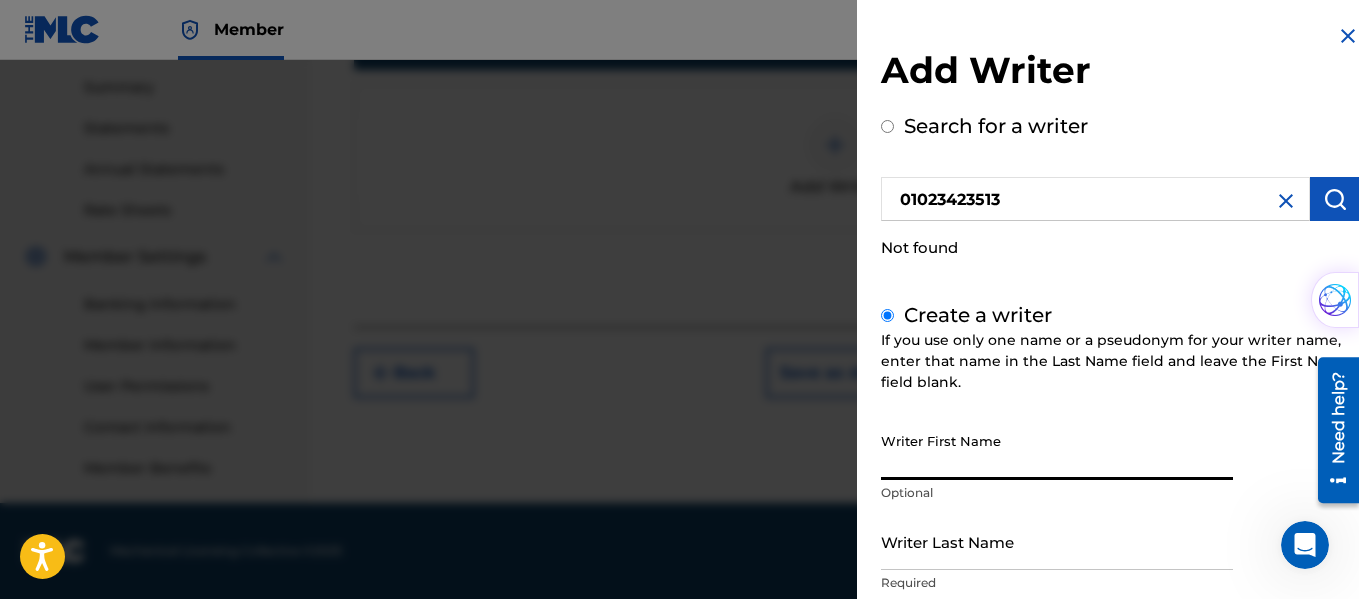 click on "Writer First Name" at bounding box center [1057, 451] 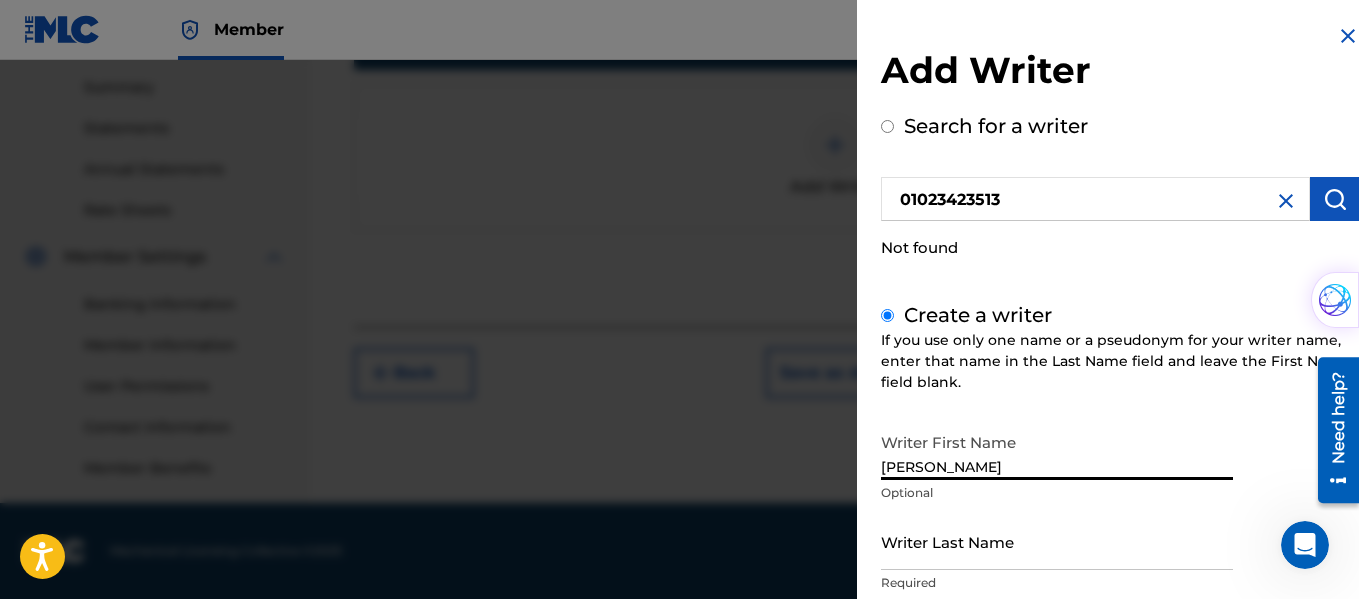 type on "[PERSON_NAME]" 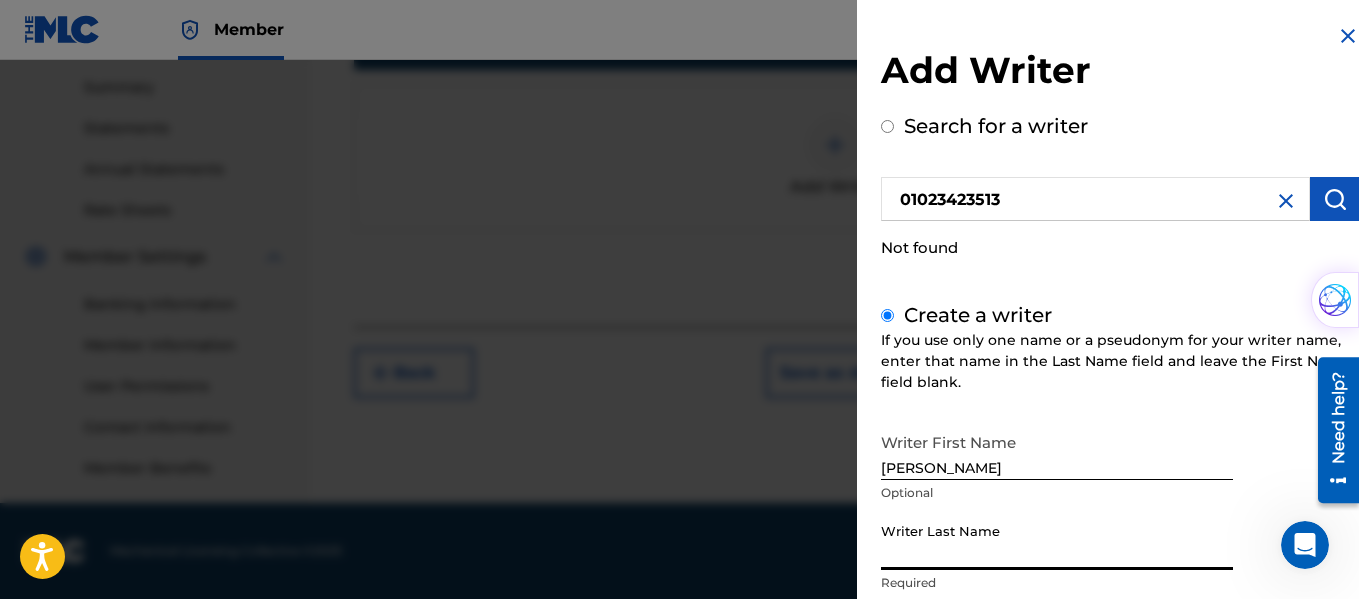 click on "Writer Last Name" at bounding box center (1057, 541) 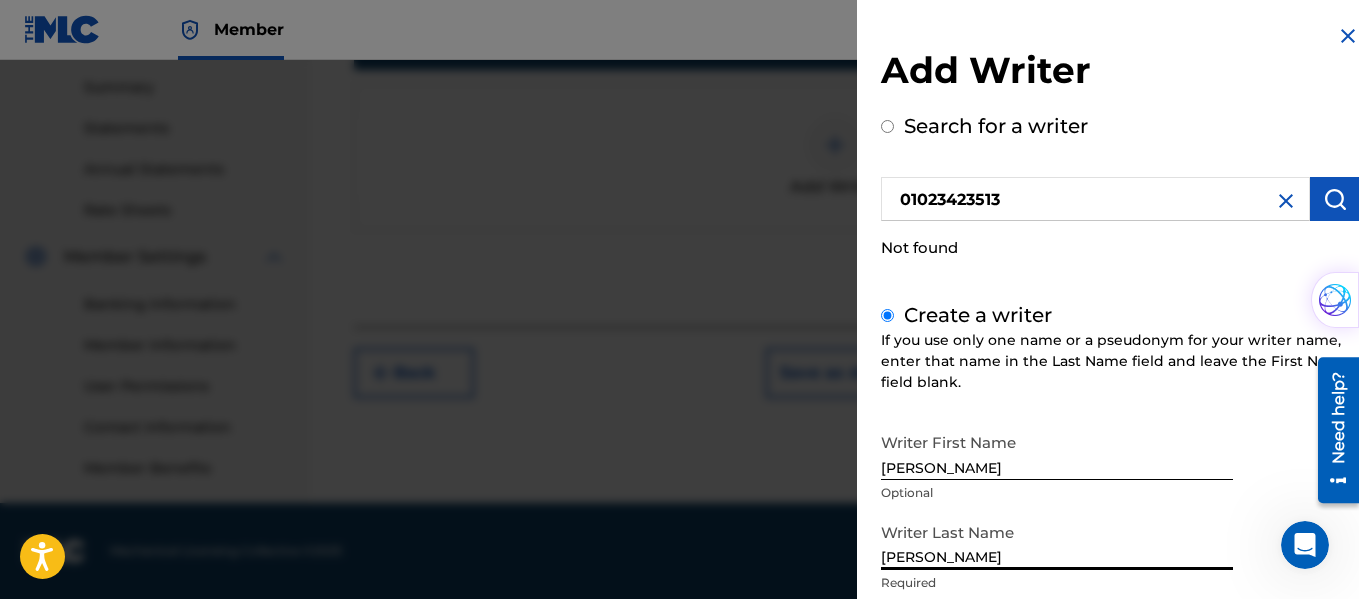 type on "[PERSON_NAME]" 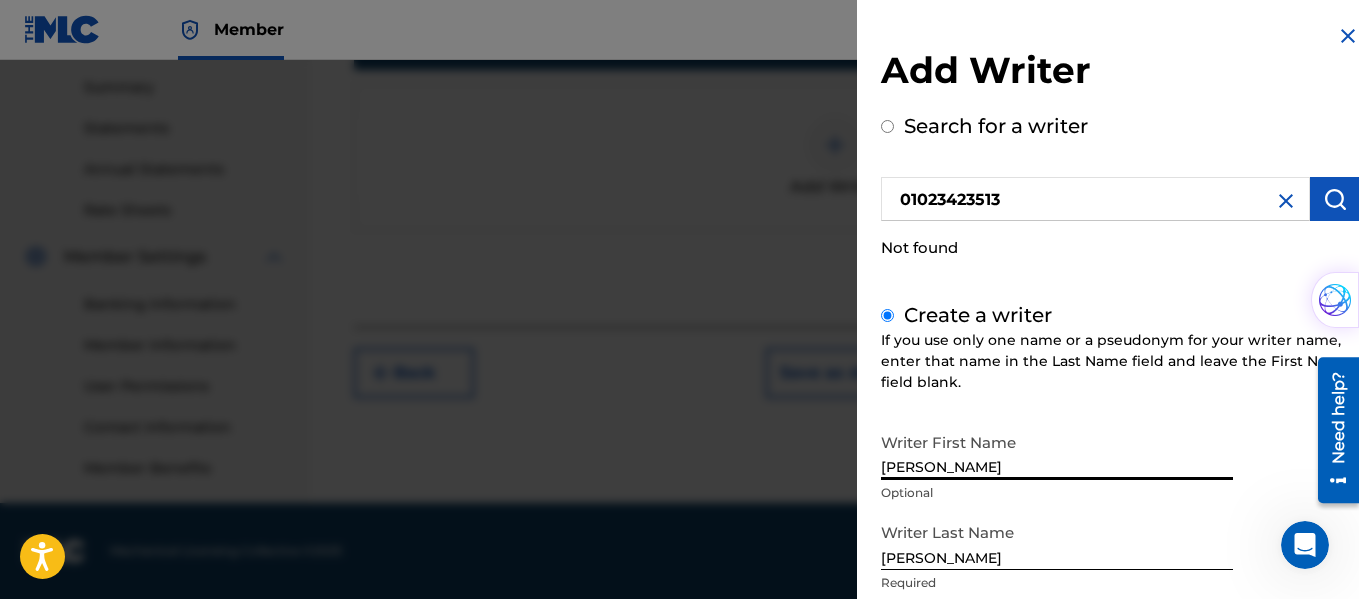 click on "[PERSON_NAME]" at bounding box center (1057, 451) 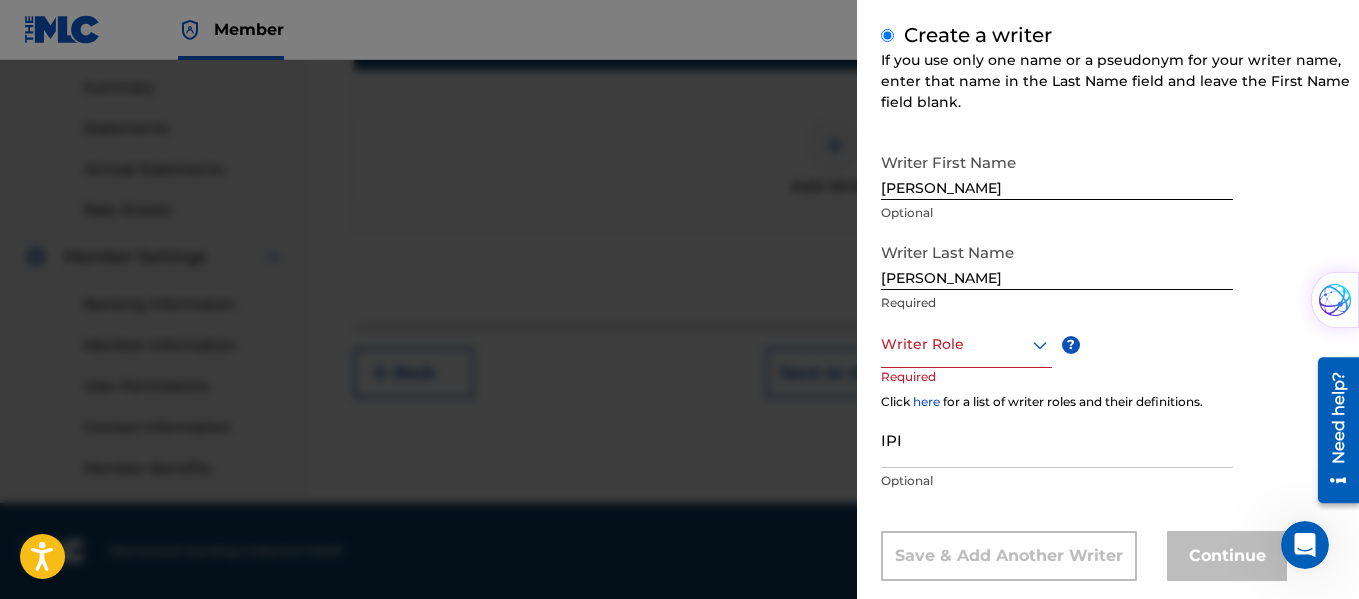scroll, scrollTop: 316, scrollLeft: 0, axis: vertical 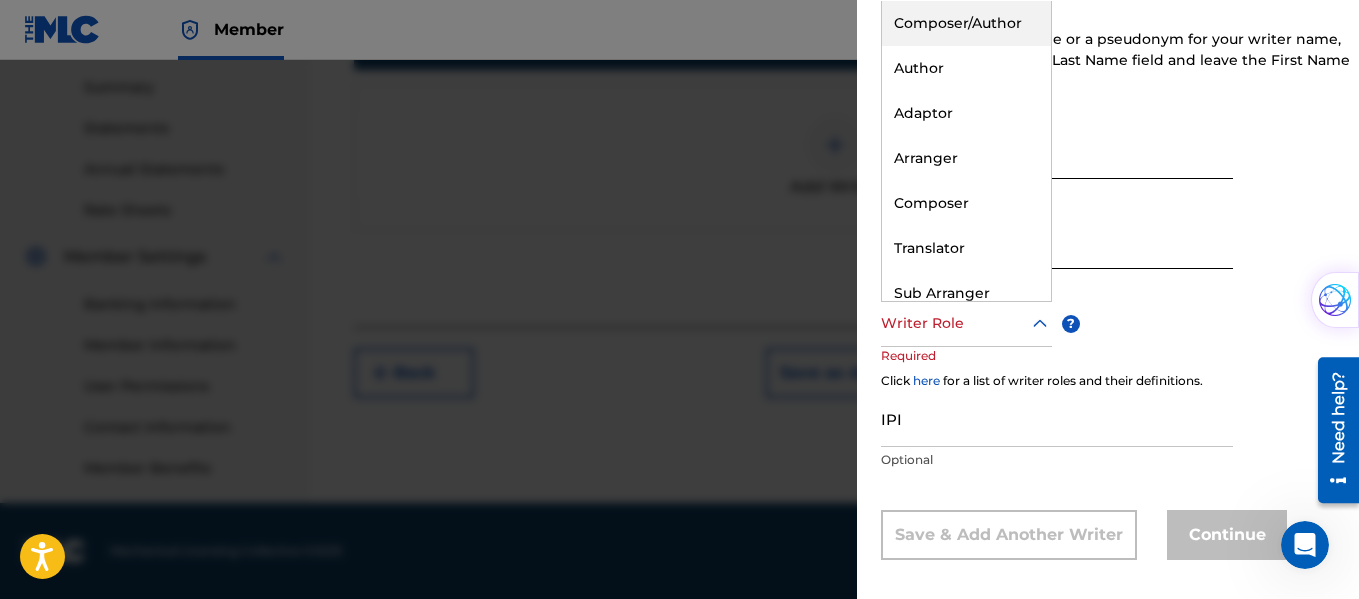 click on "Writer Role" at bounding box center [966, 324] 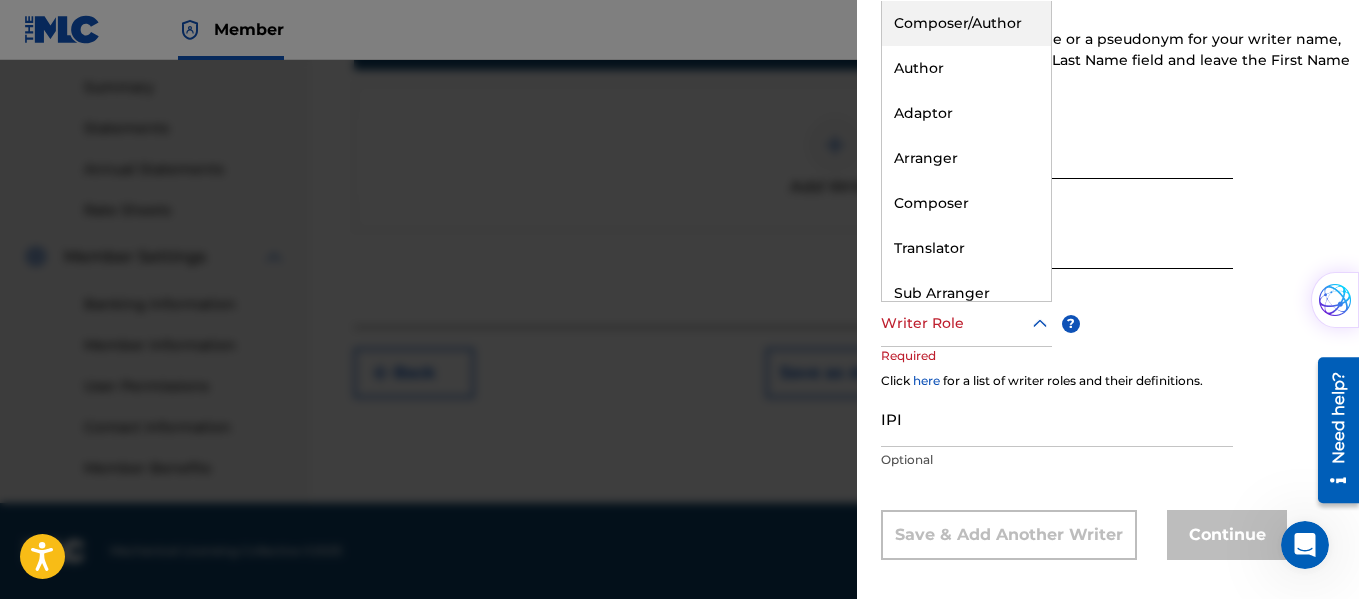 click on "Composer/Author" at bounding box center [966, 23] 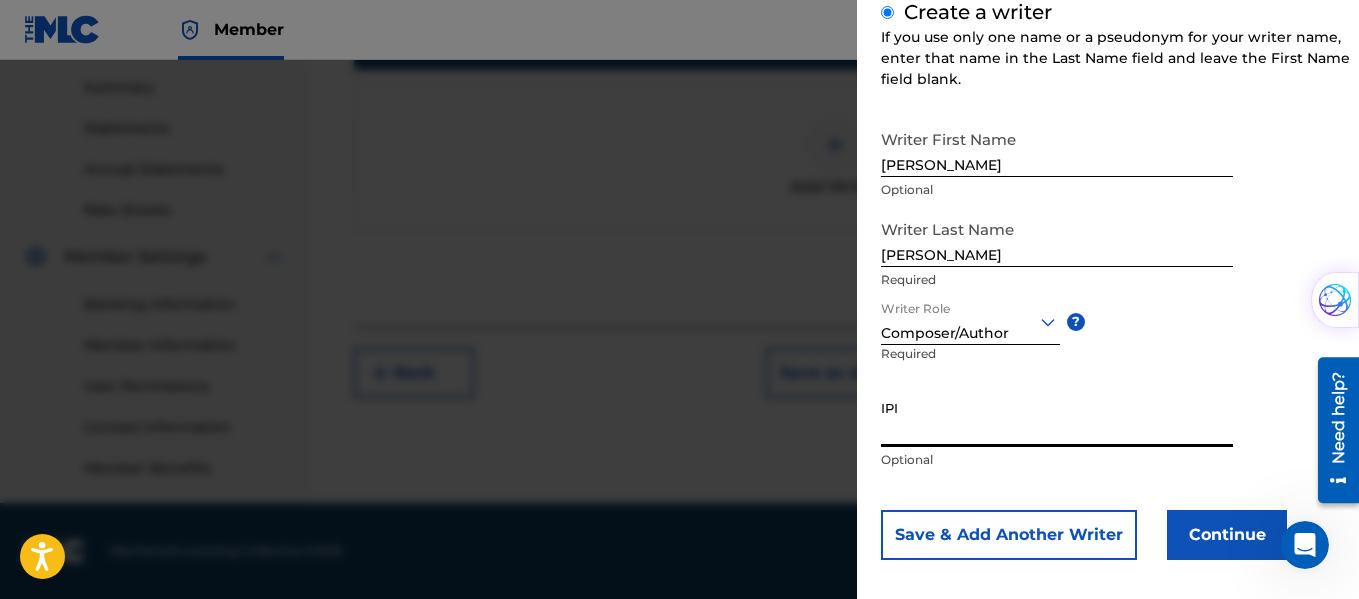 click on "IPI" at bounding box center [1057, 418] 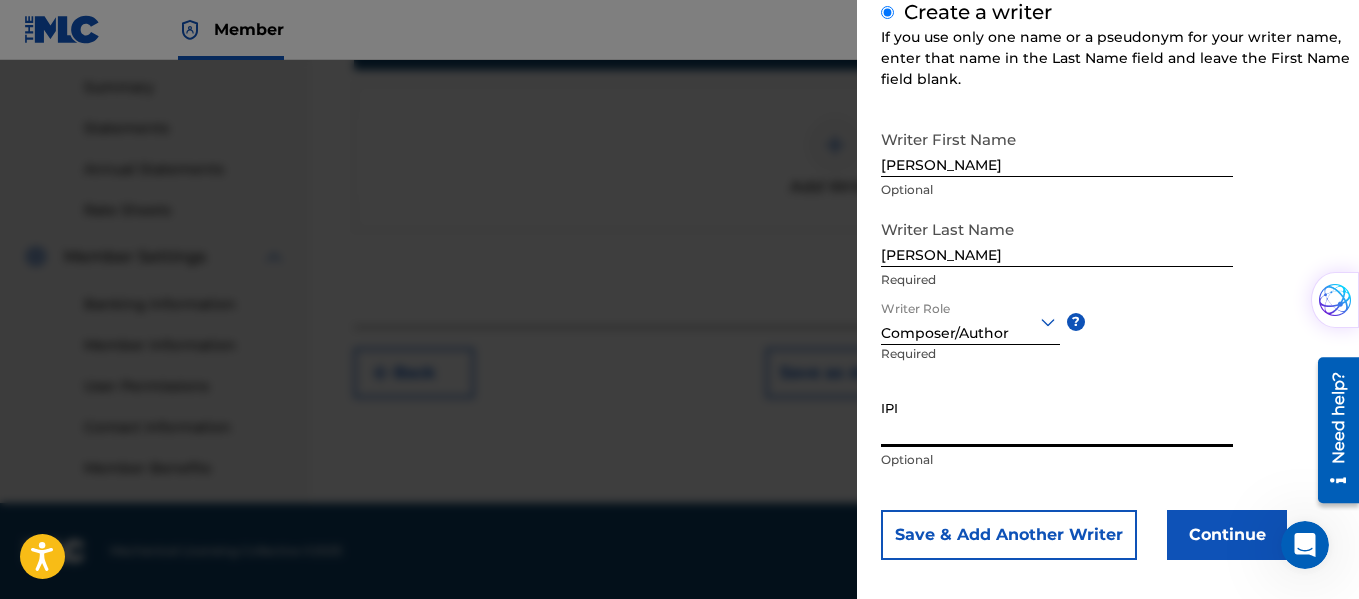 paste on "01023423513" 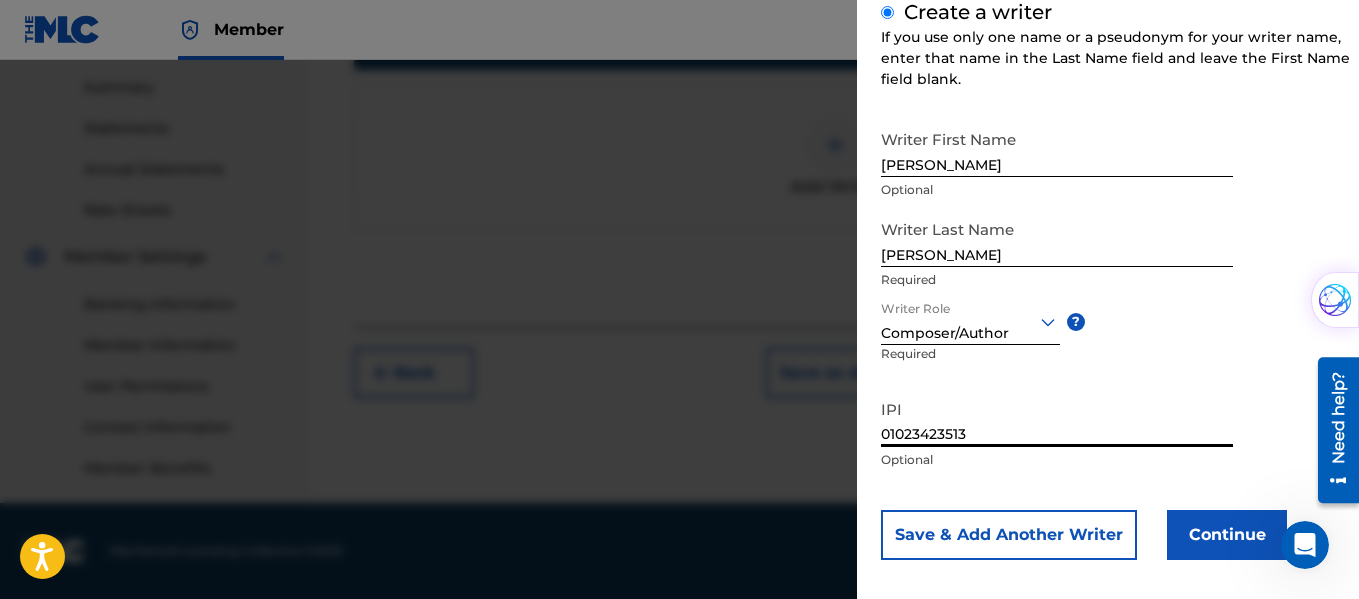 type on "01023423513" 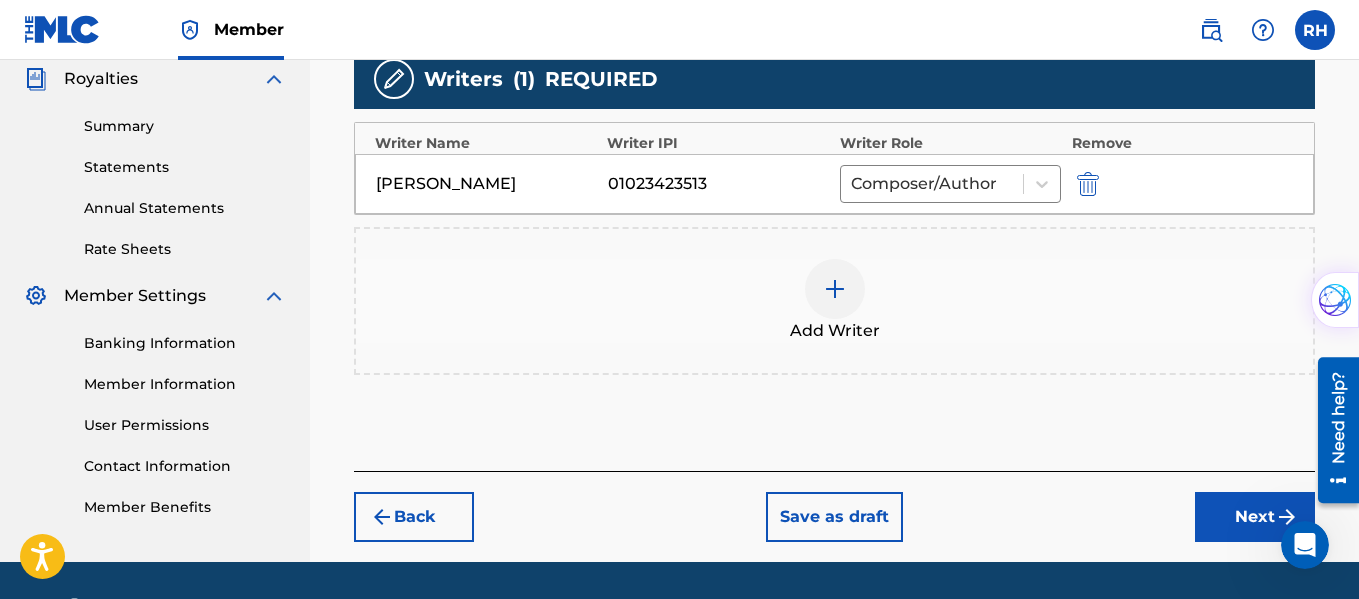 scroll, scrollTop: 661, scrollLeft: 0, axis: vertical 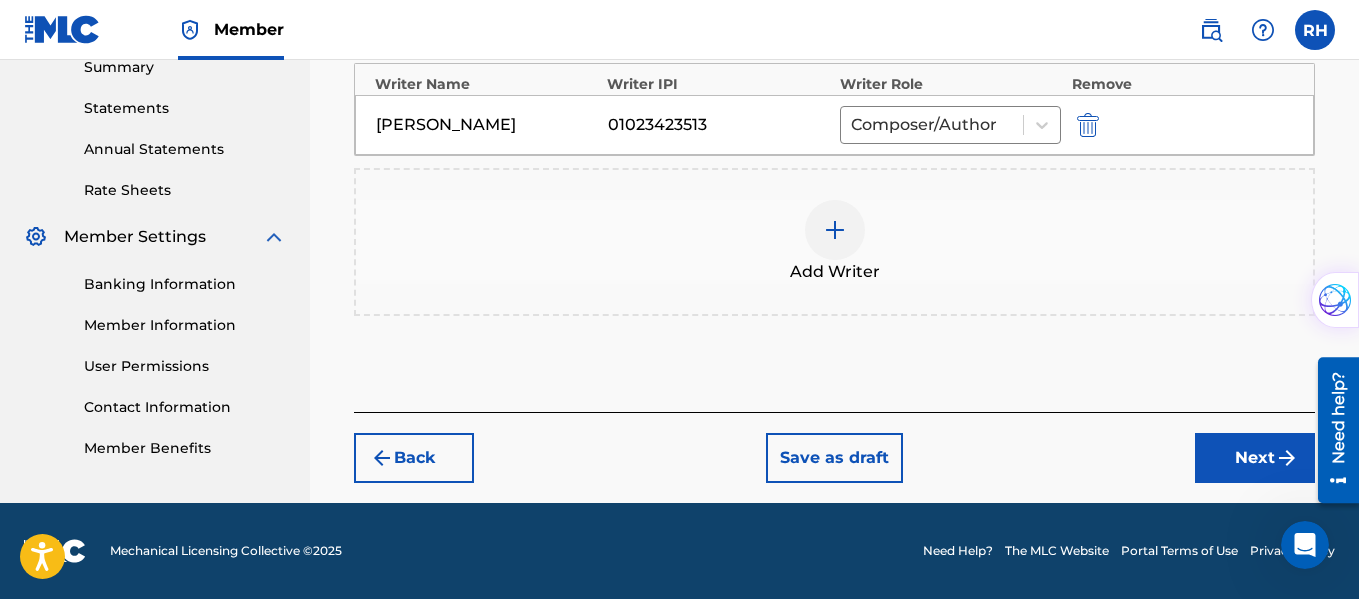 click on "Next" at bounding box center (1255, 458) 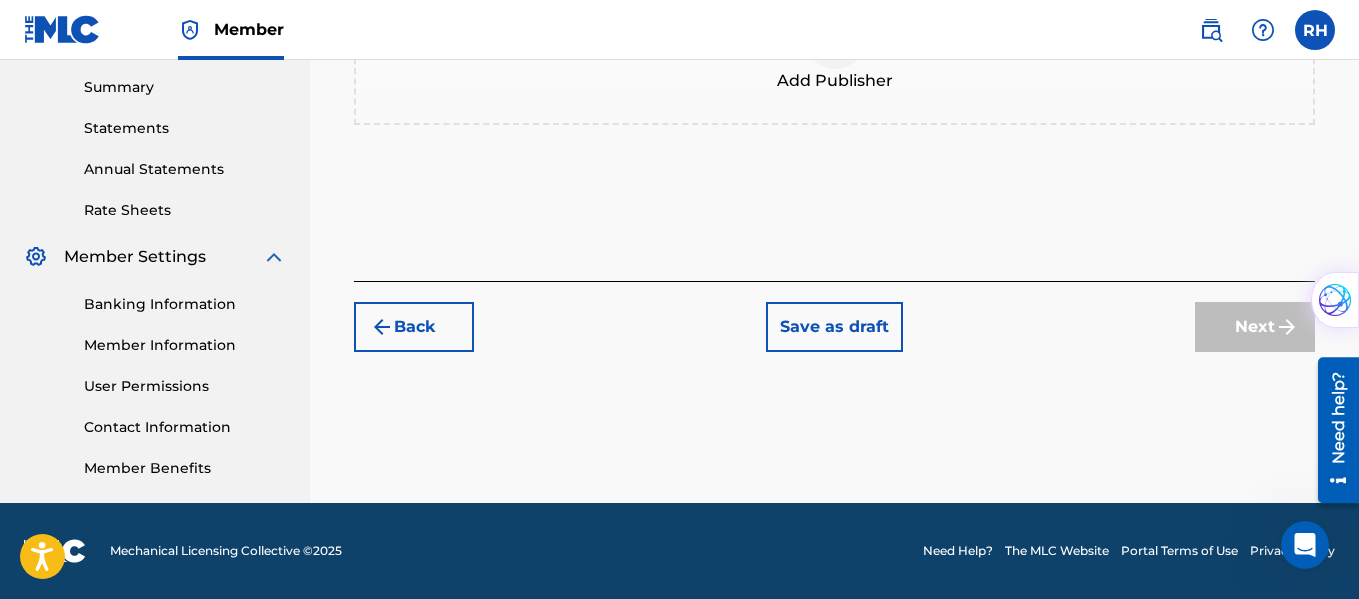 scroll, scrollTop: 90, scrollLeft: 0, axis: vertical 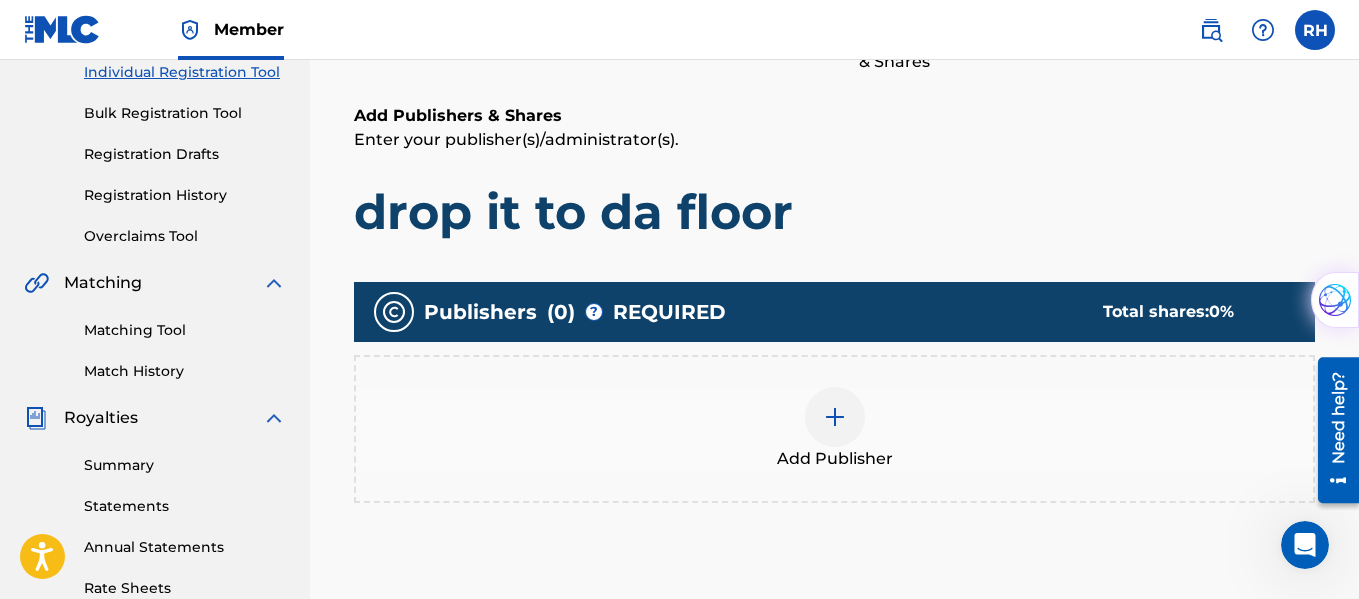click on "Add Publisher" at bounding box center (834, 429) 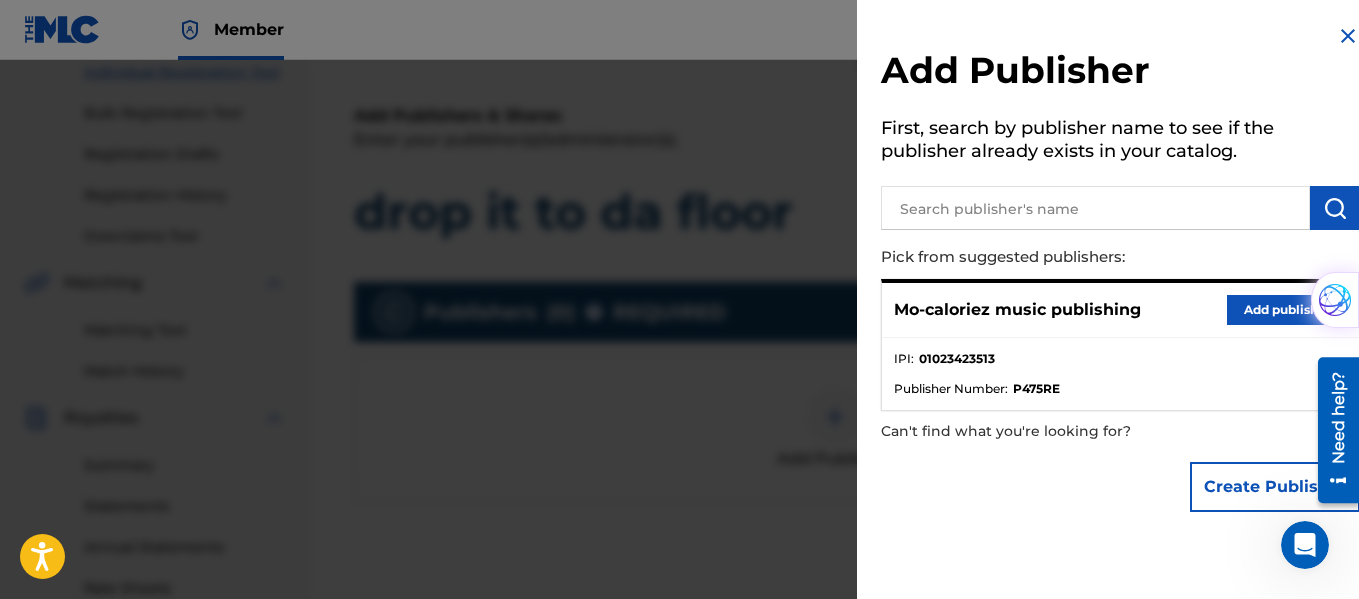 click on "Add publisher" at bounding box center (1287, 310) 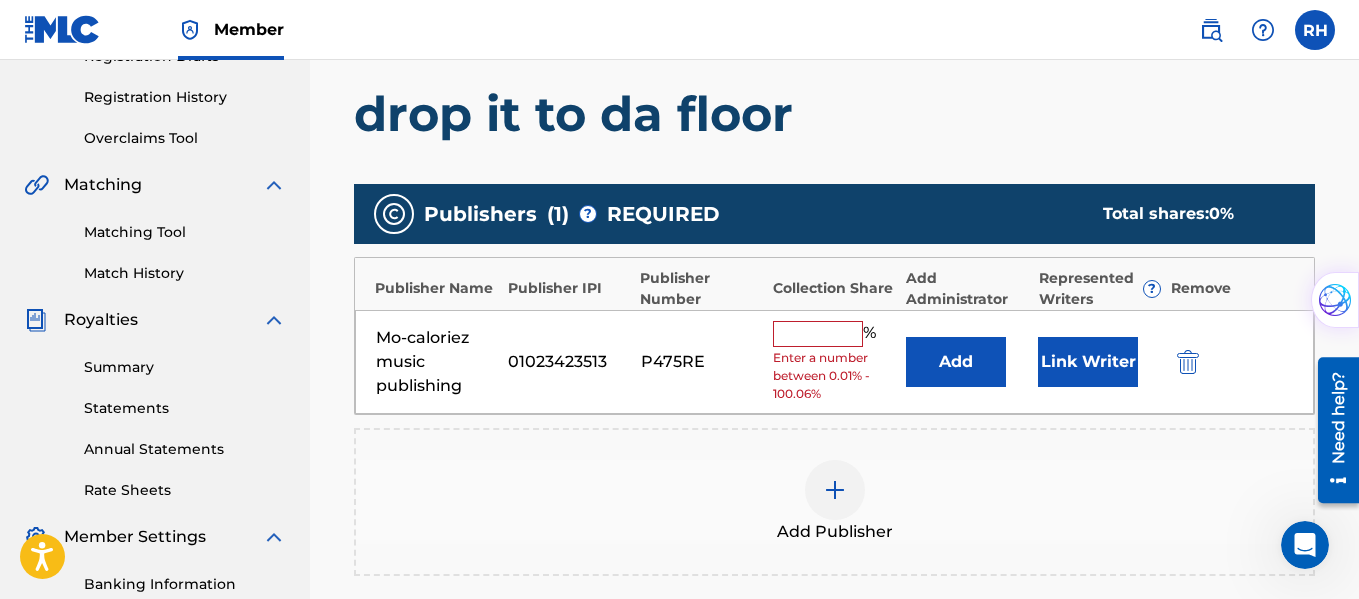 scroll, scrollTop: 372, scrollLeft: 0, axis: vertical 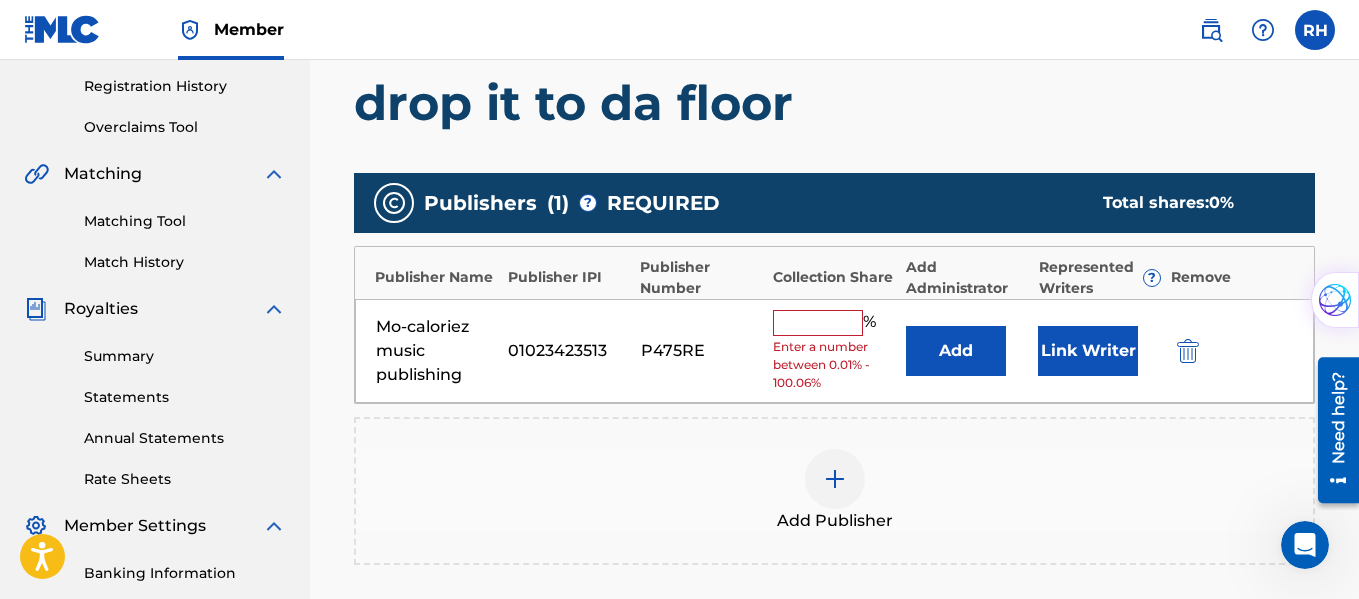 click at bounding box center (835, 479) 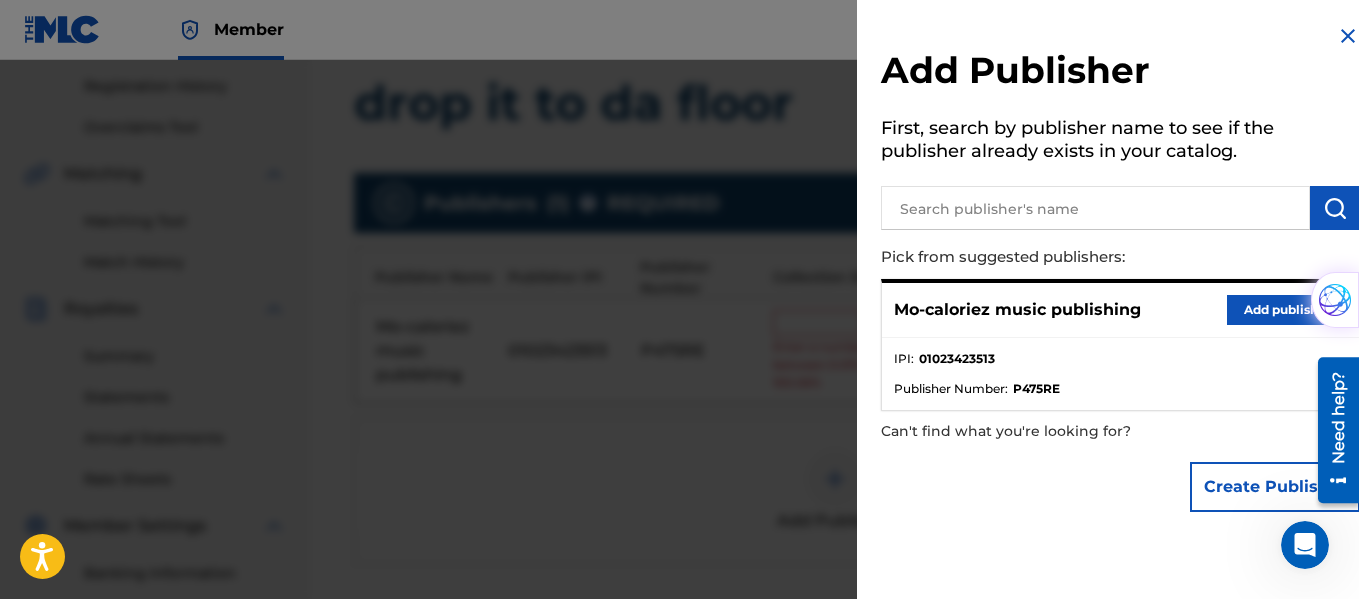 click at bounding box center (679, 359) 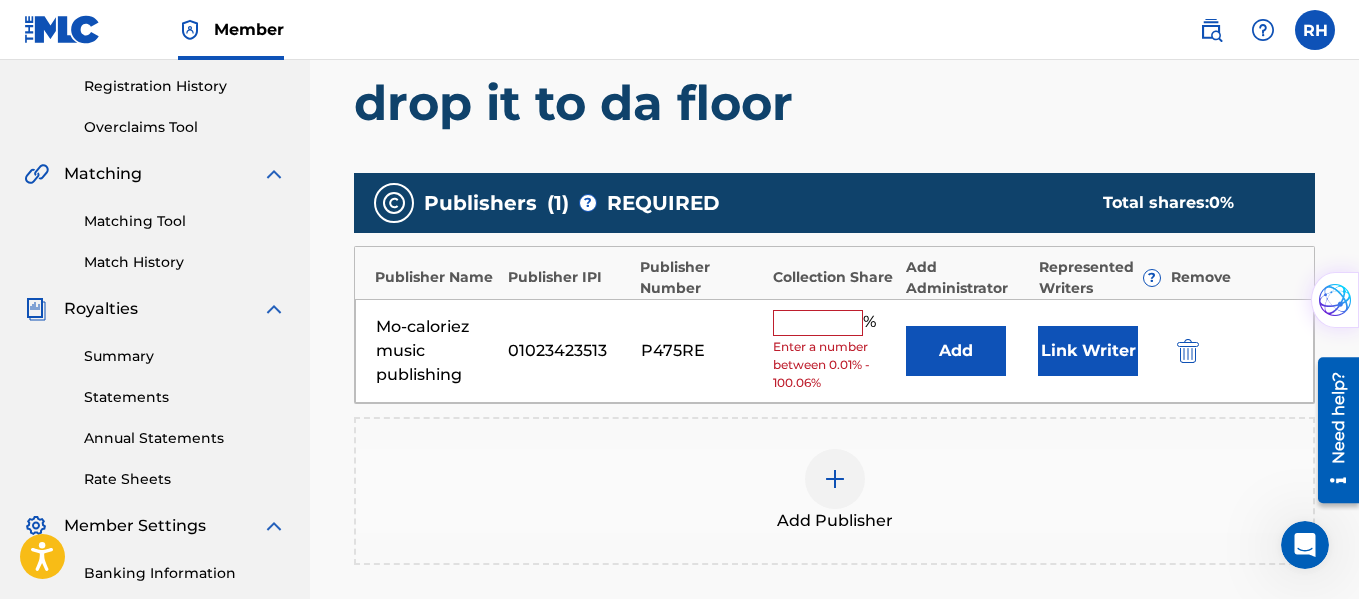 click at bounding box center (818, 323) 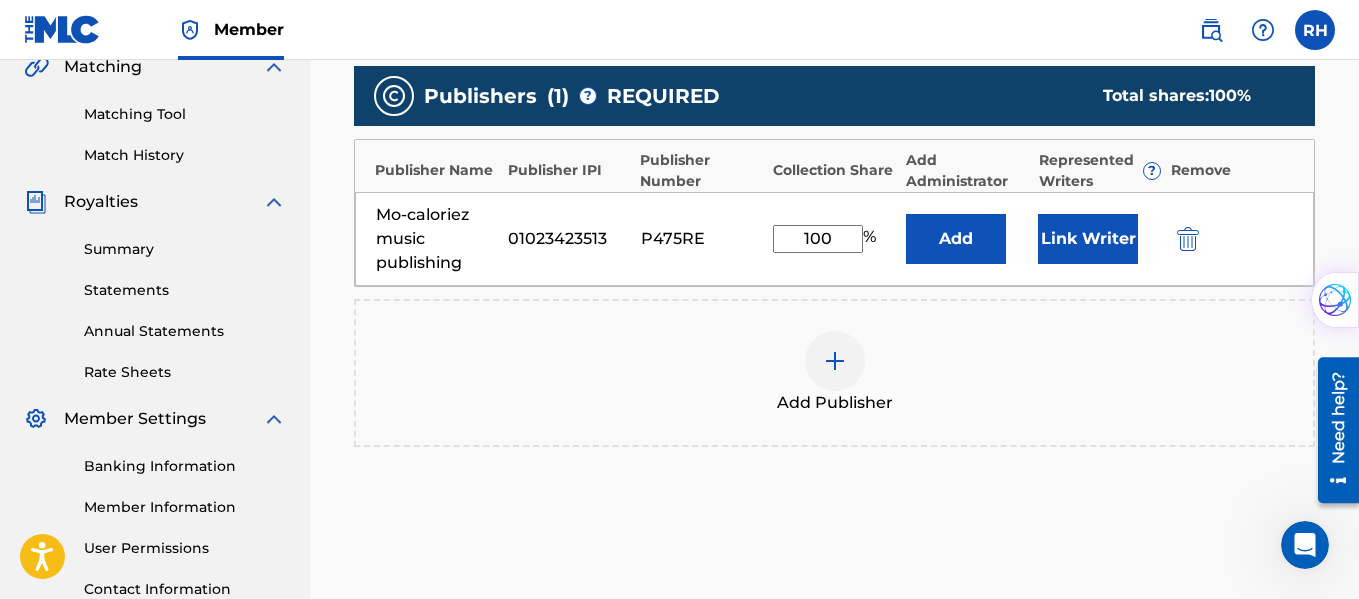 scroll, scrollTop: 670, scrollLeft: 0, axis: vertical 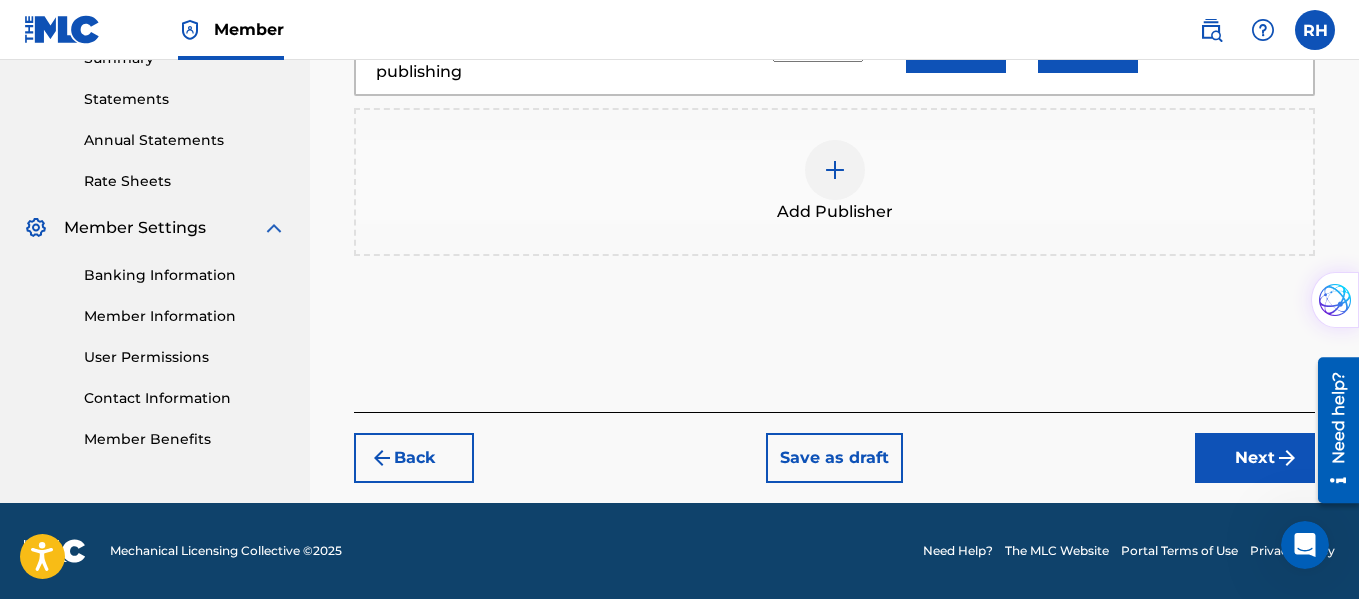 type on "100" 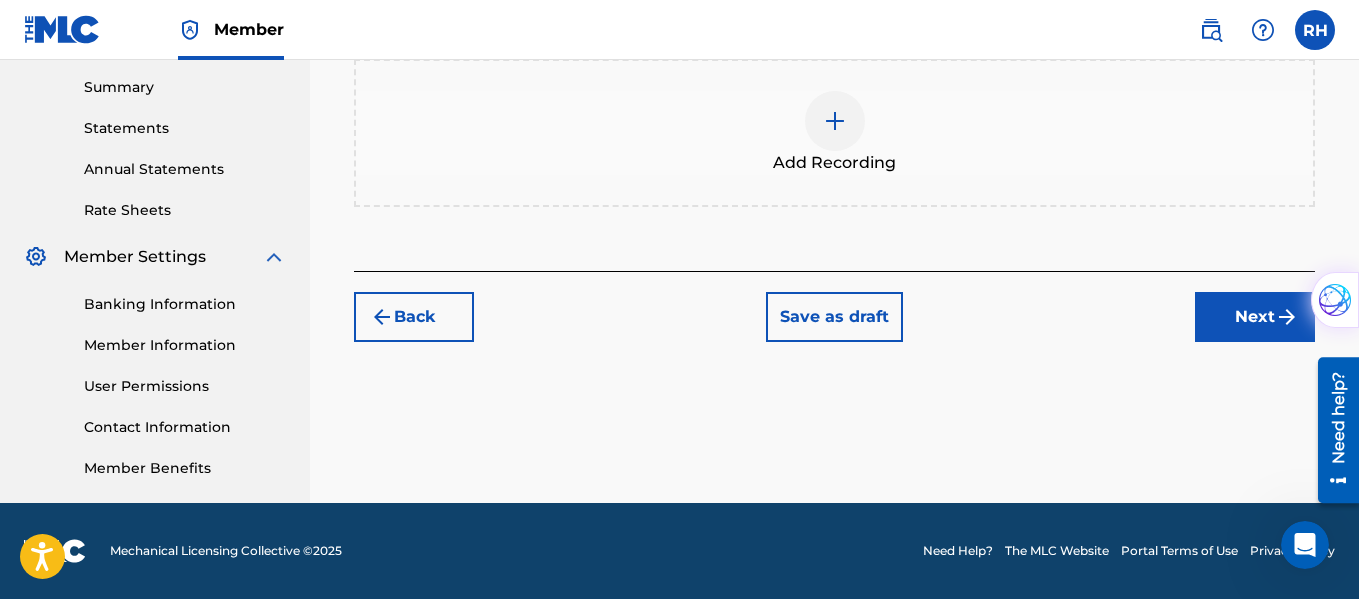 scroll, scrollTop: 90, scrollLeft: 0, axis: vertical 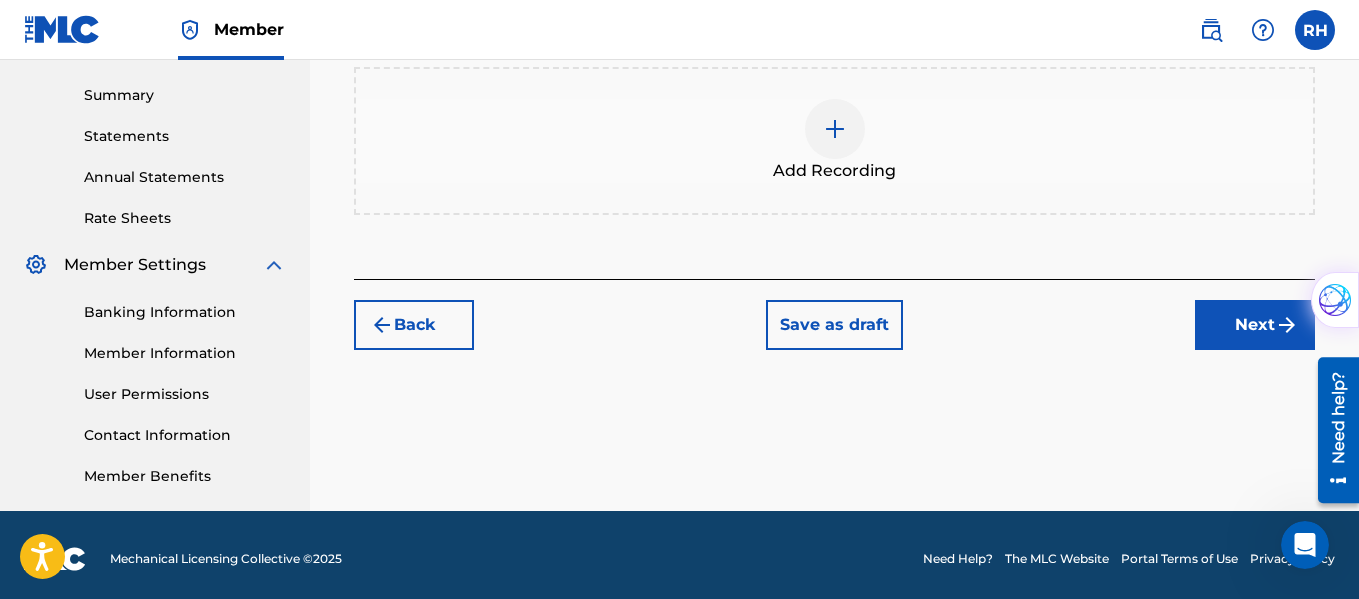click on "Next" at bounding box center [1255, 325] 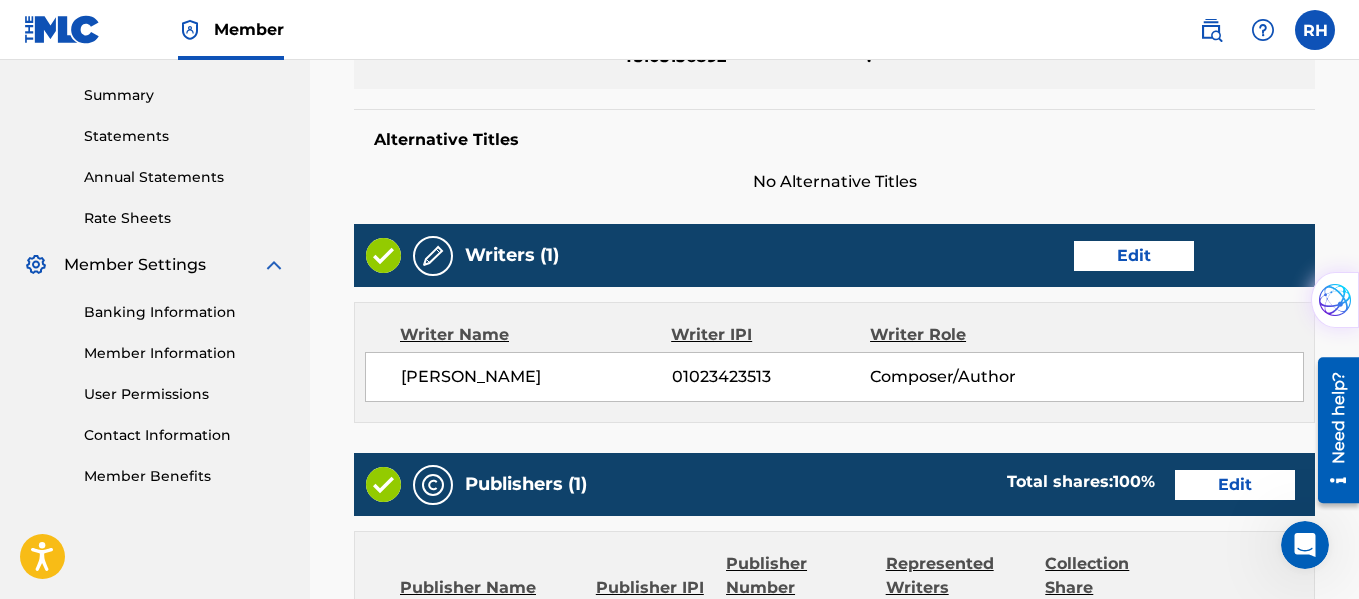 scroll, scrollTop: 90, scrollLeft: 0, axis: vertical 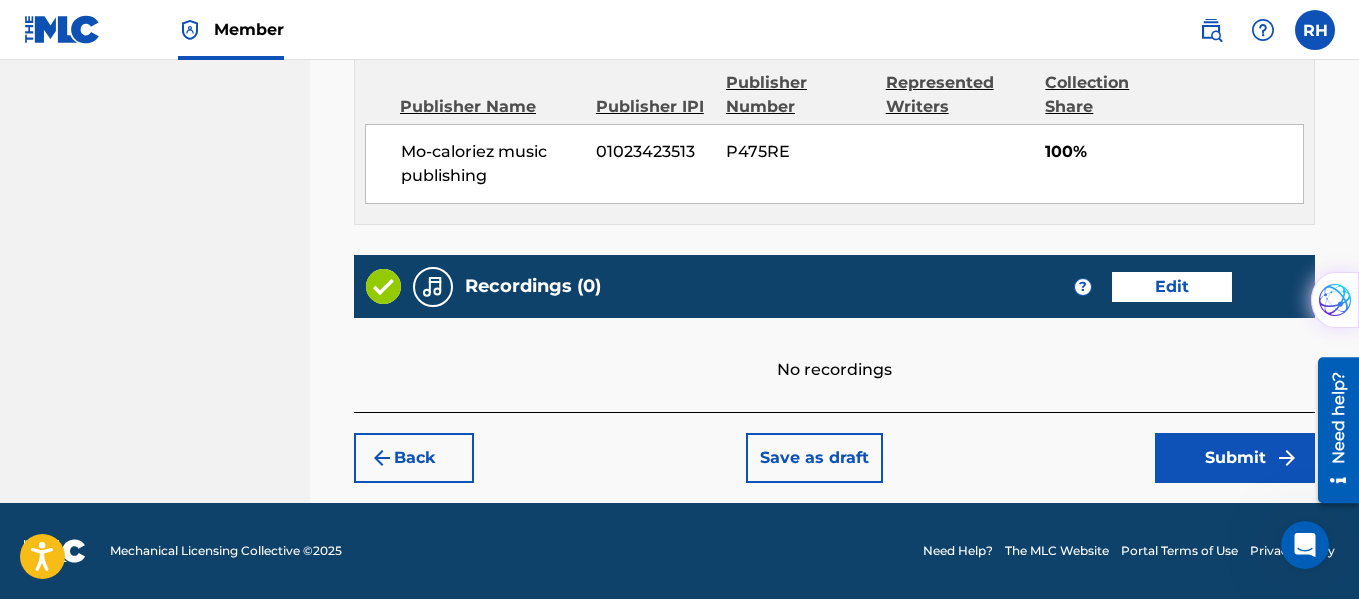 click on "Submit" at bounding box center (1235, 458) 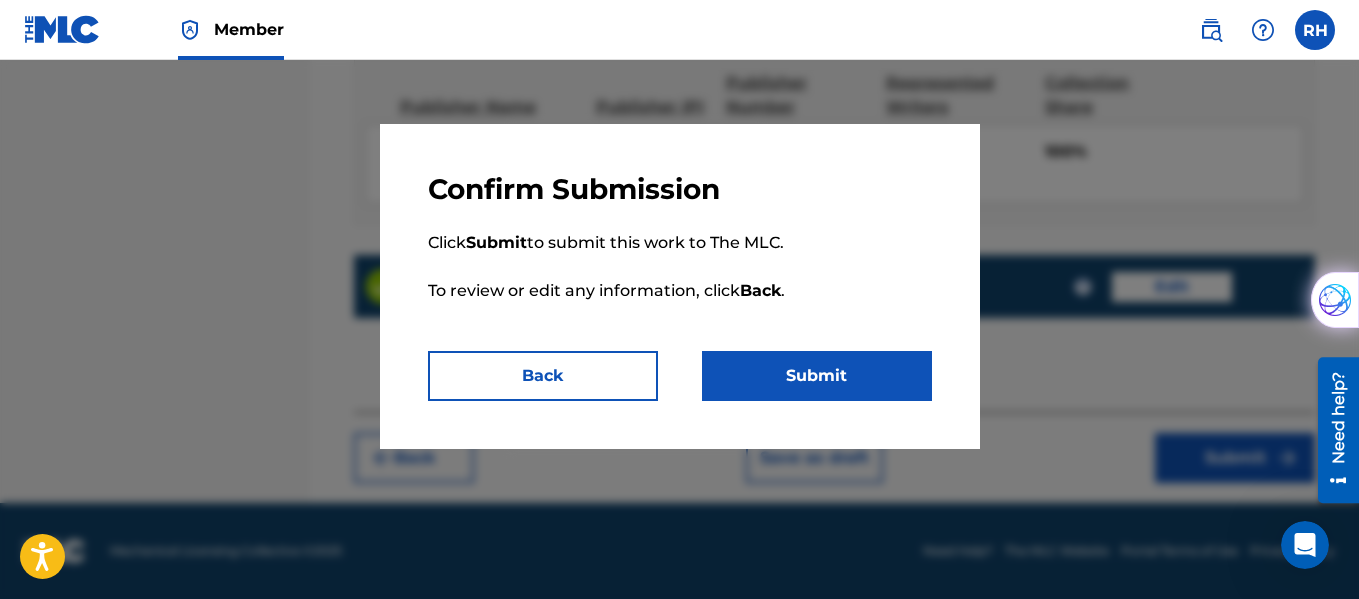 click on "Submit" at bounding box center [817, 376] 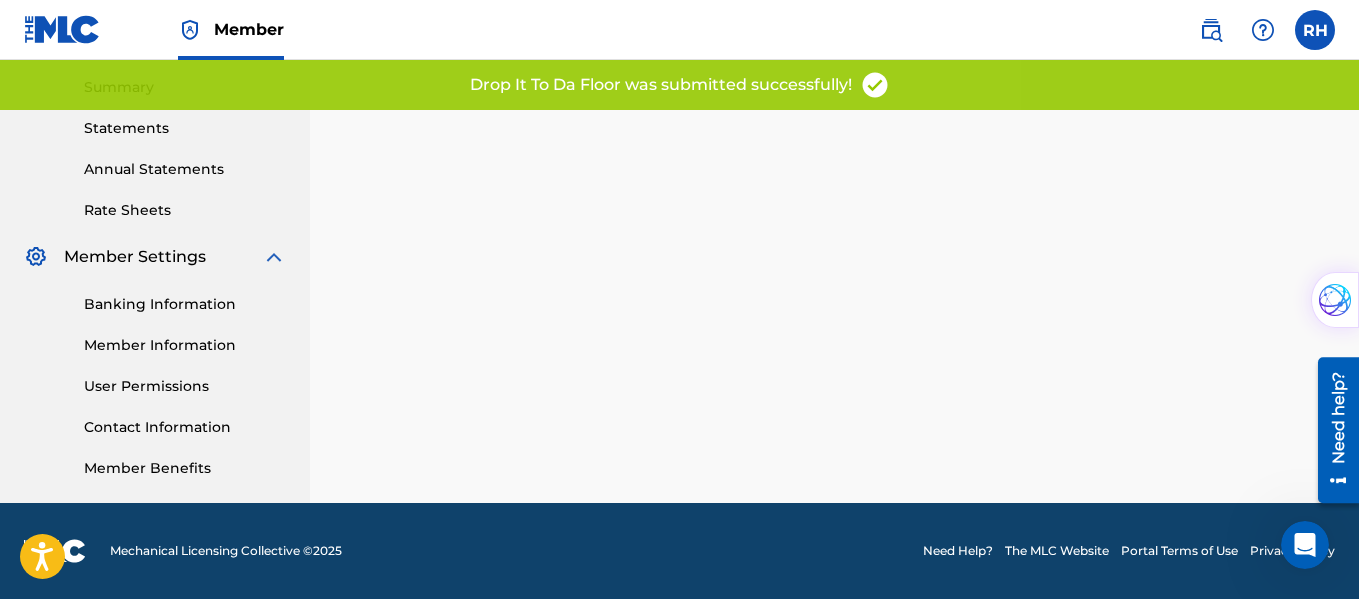 scroll, scrollTop: 0, scrollLeft: 0, axis: both 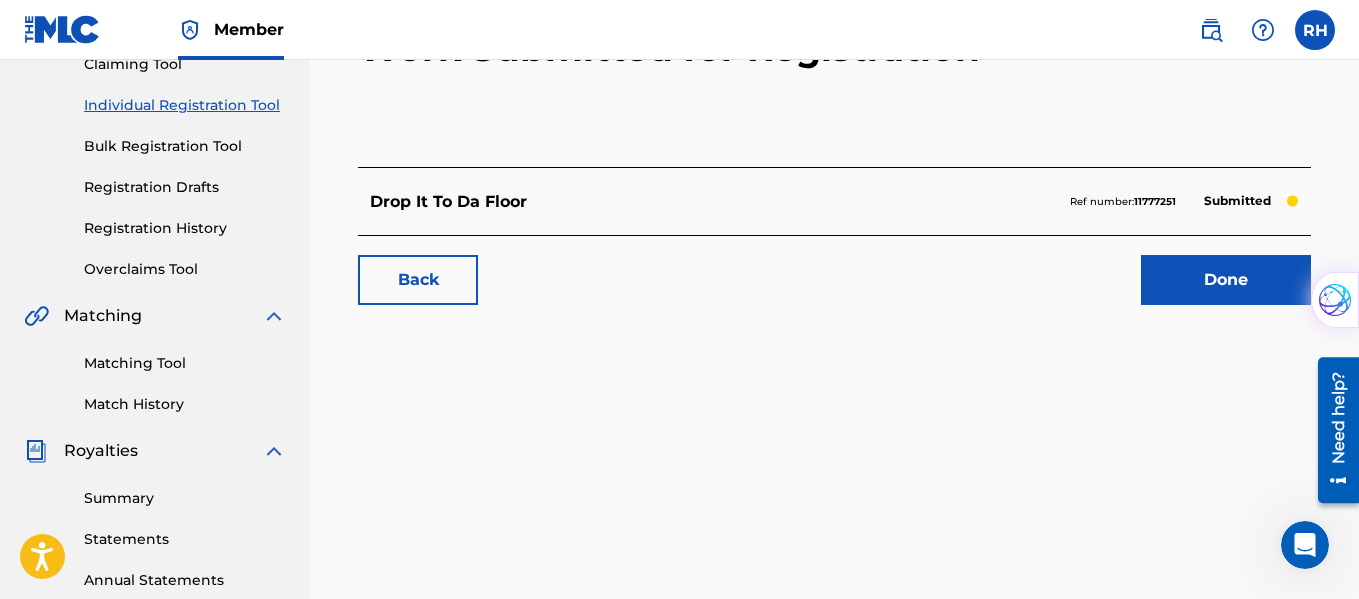 click on "Done" at bounding box center [1226, 280] 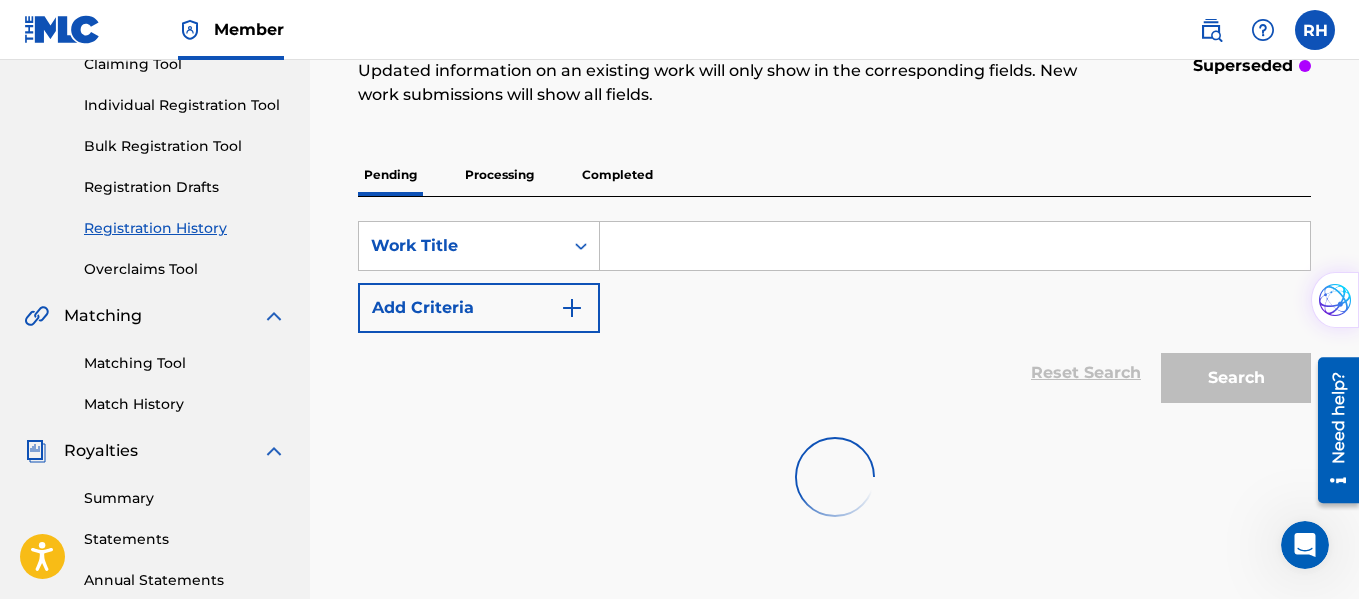 scroll, scrollTop: 0, scrollLeft: 0, axis: both 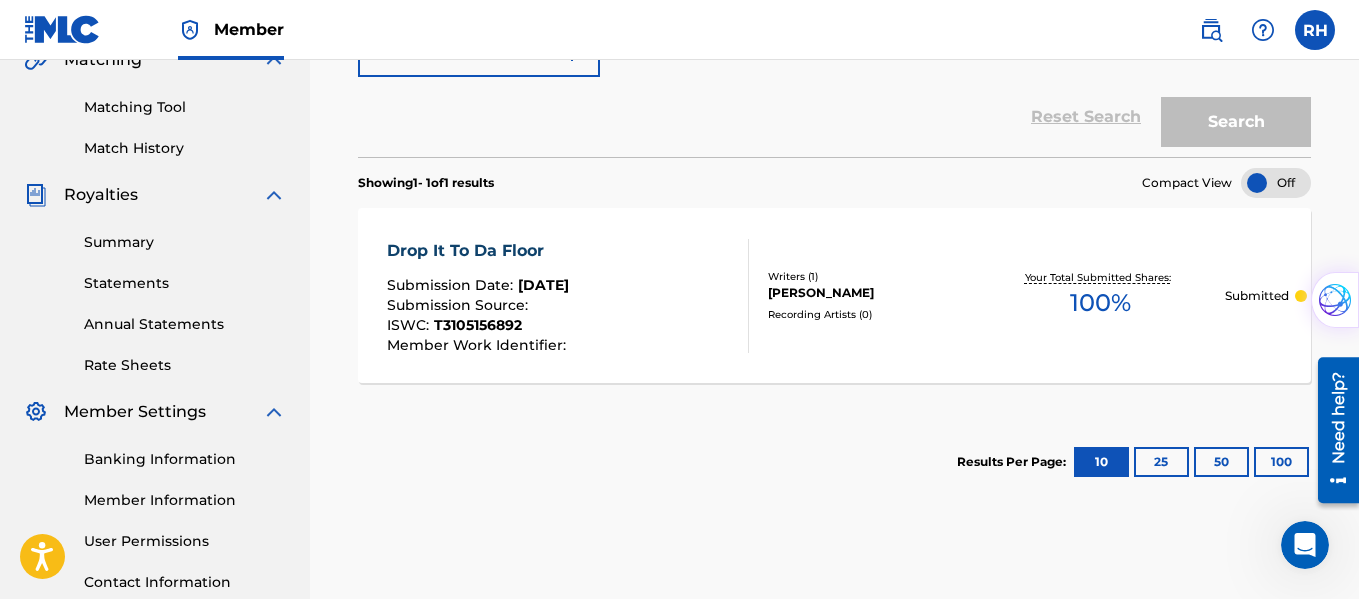 drag, startPoint x: 1364, startPoint y: 220, endPoint x: 47, endPoint y: 105, distance: 1322.0114 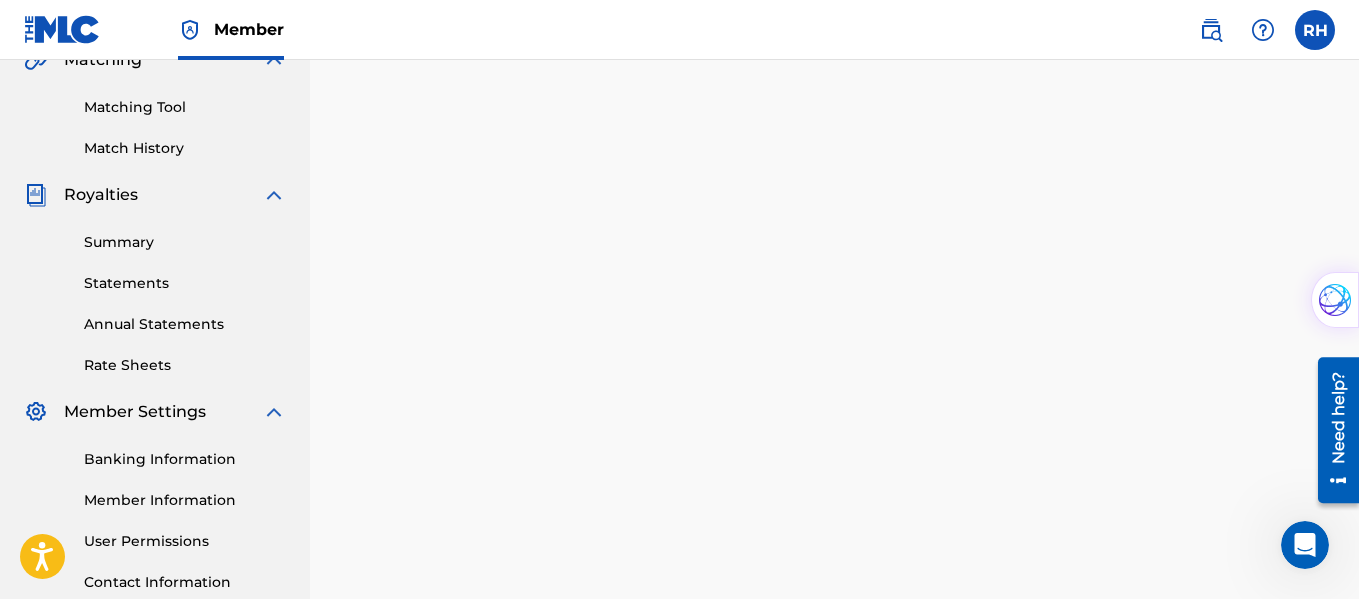 scroll, scrollTop: 0, scrollLeft: 0, axis: both 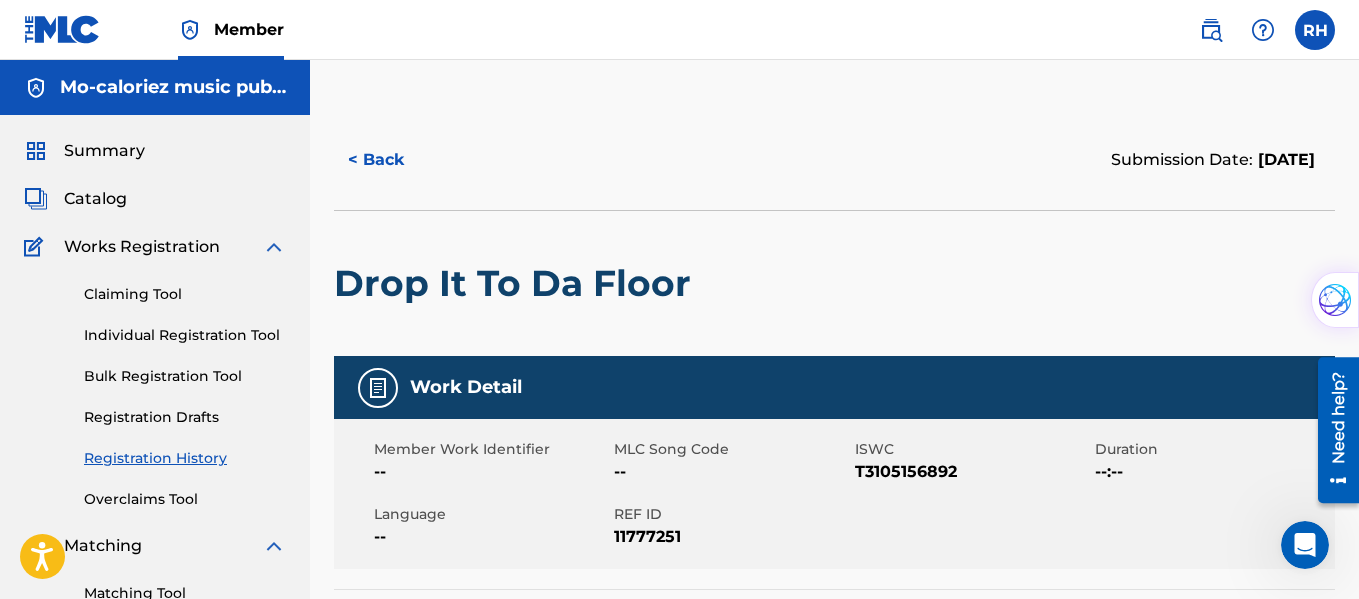 click on "Catalog" at bounding box center (95, 199) 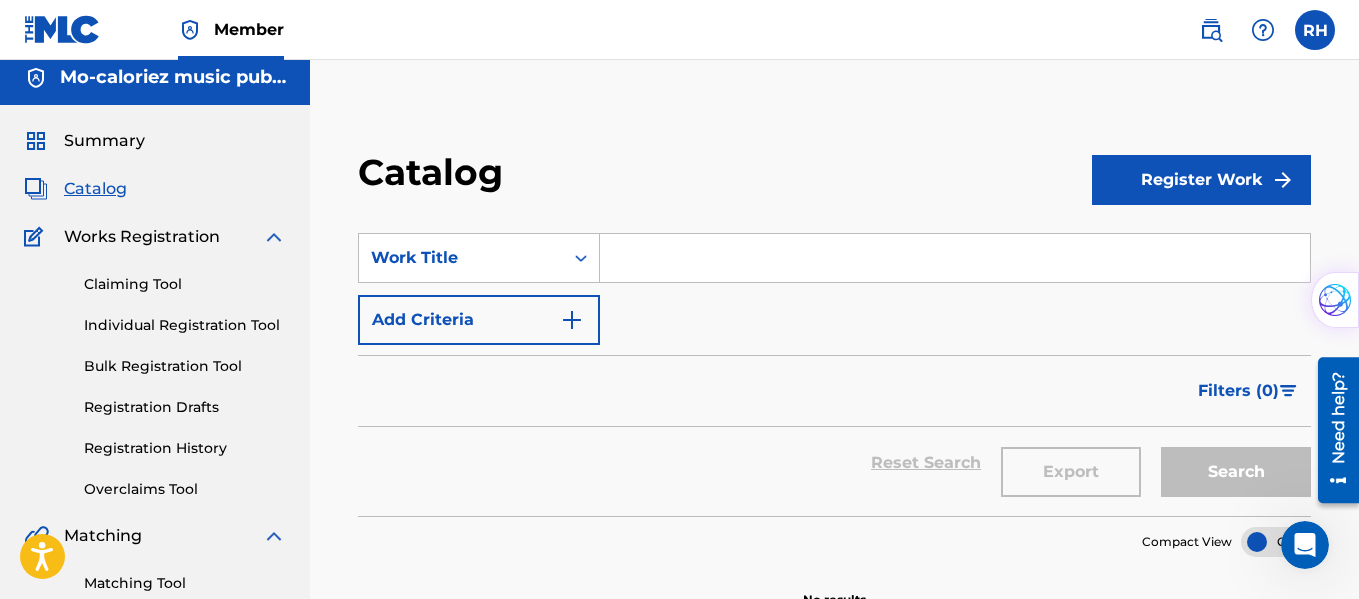 scroll, scrollTop: 0, scrollLeft: 0, axis: both 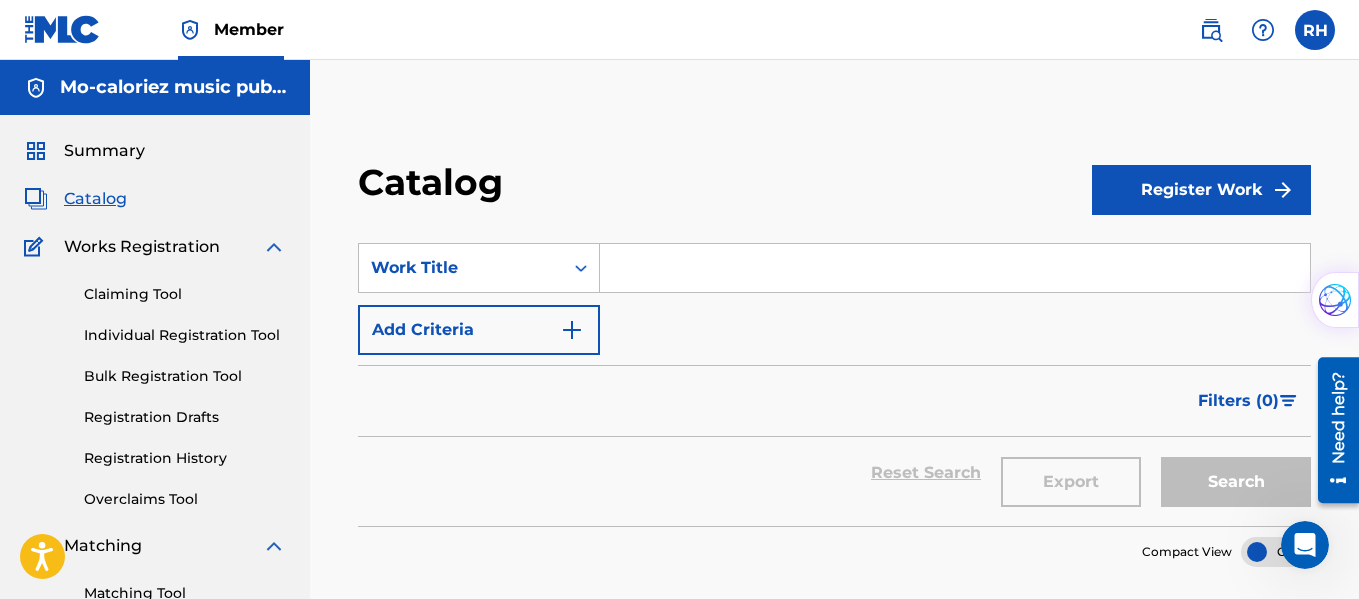 click on "Register Work" at bounding box center [1201, 190] 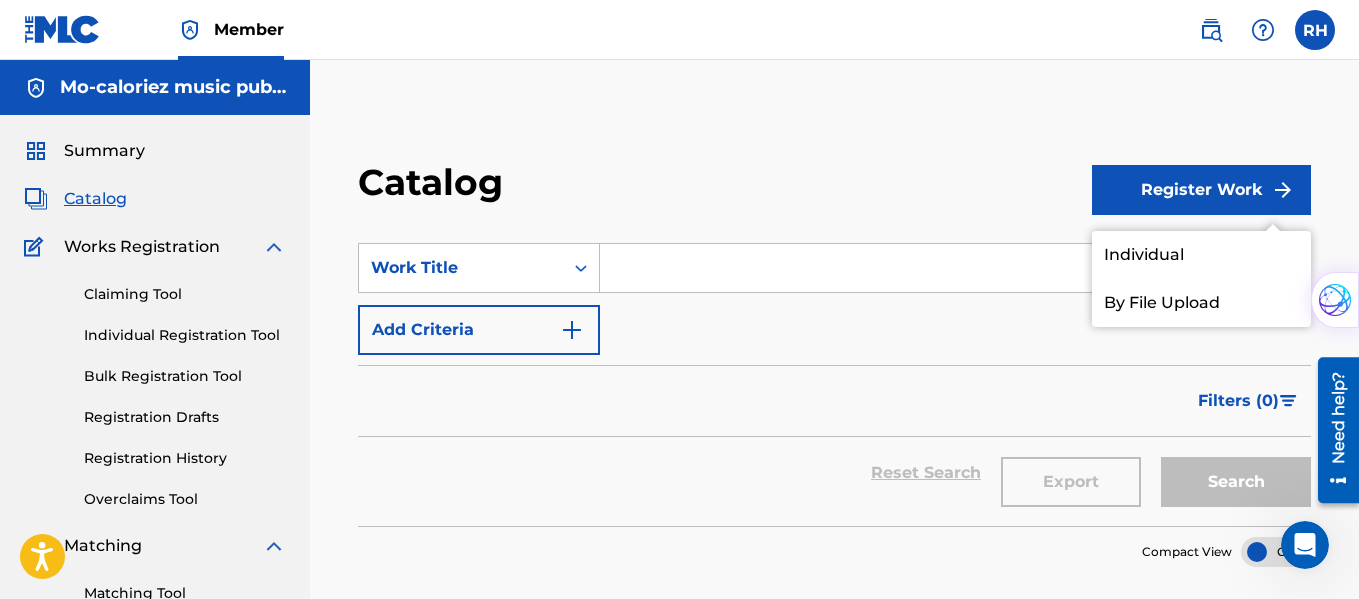 click on "Individual" at bounding box center [1201, 255] 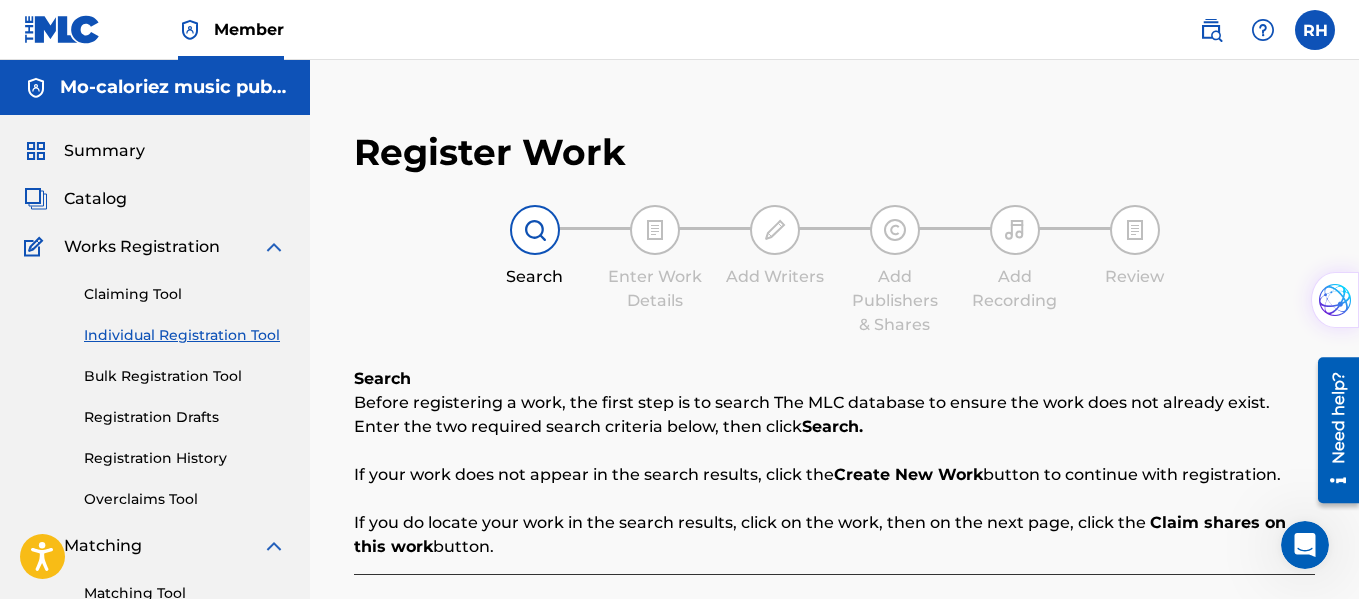 click on "Review" at bounding box center [1135, 247] 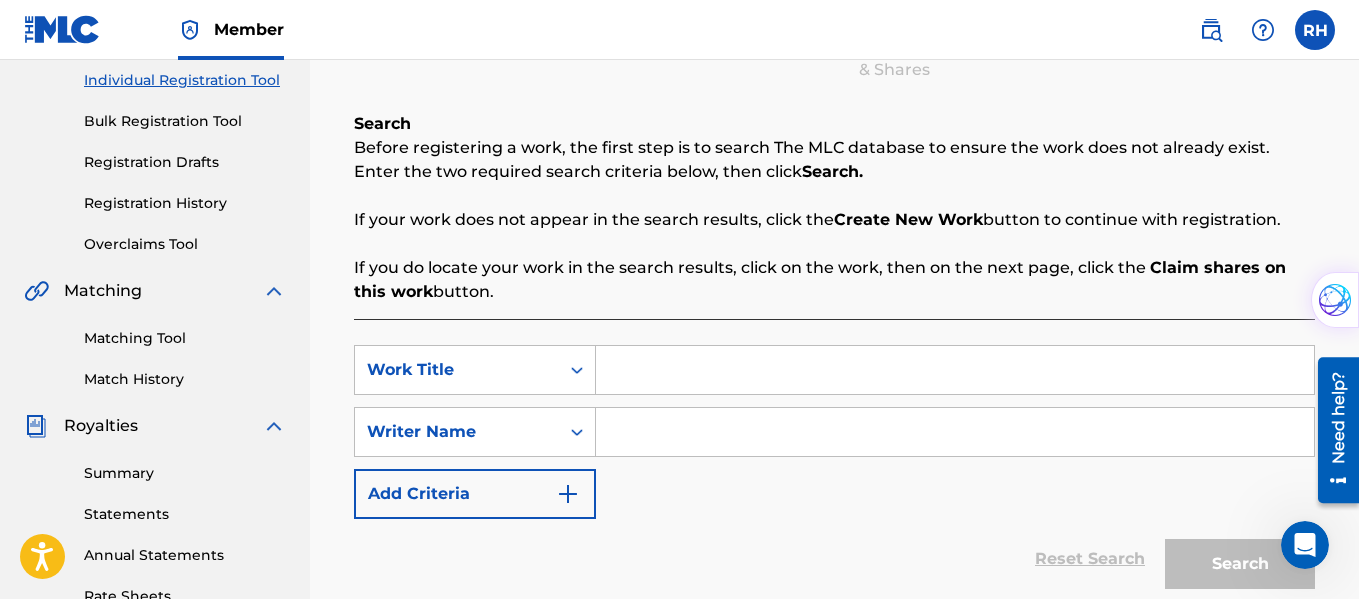 scroll, scrollTop: 496, scrollLeft: 0, axis: vertical 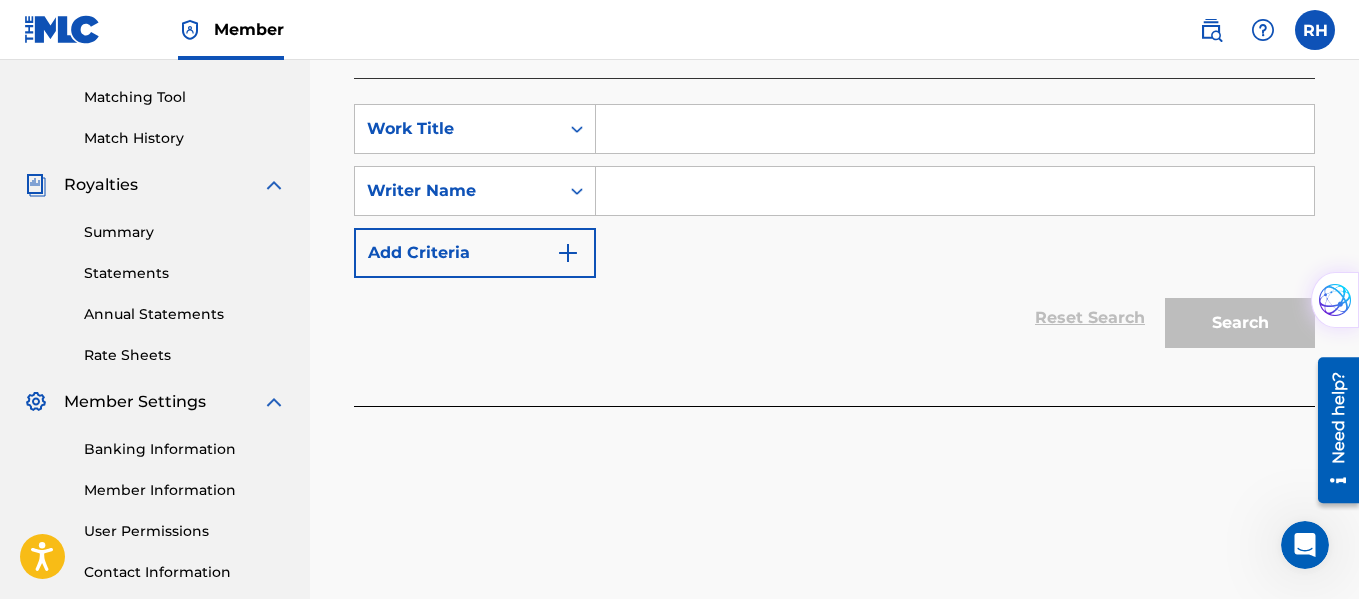 click at bounding box center (955, 129) 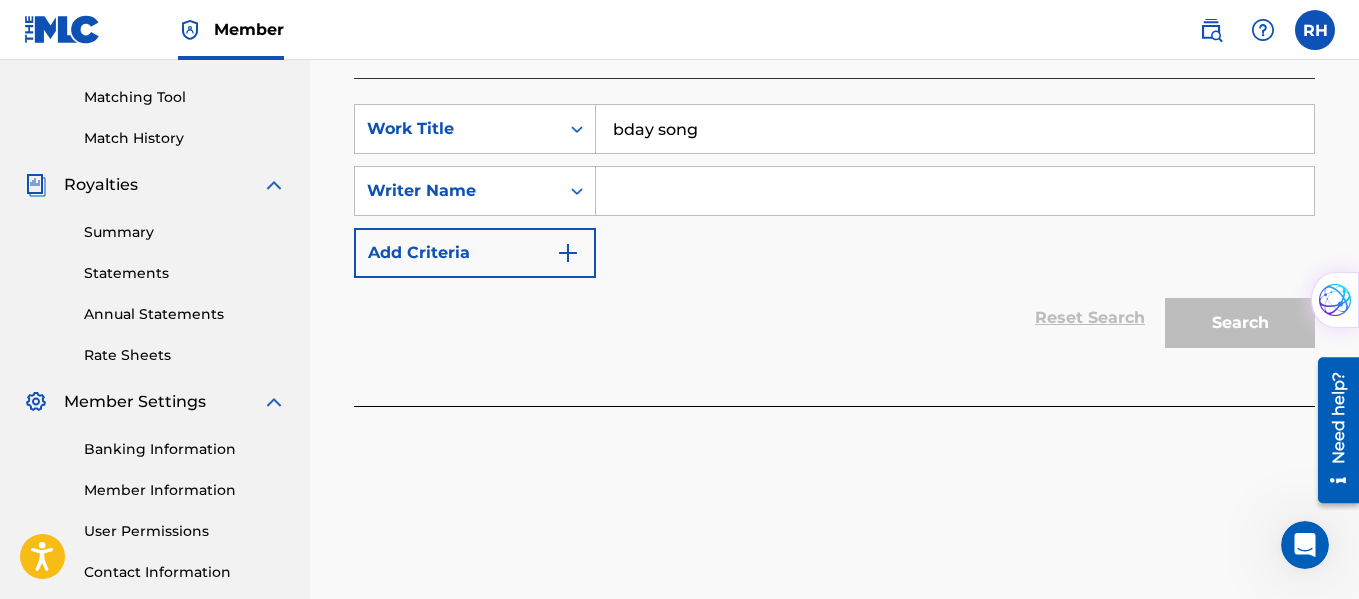 type on "bday song" 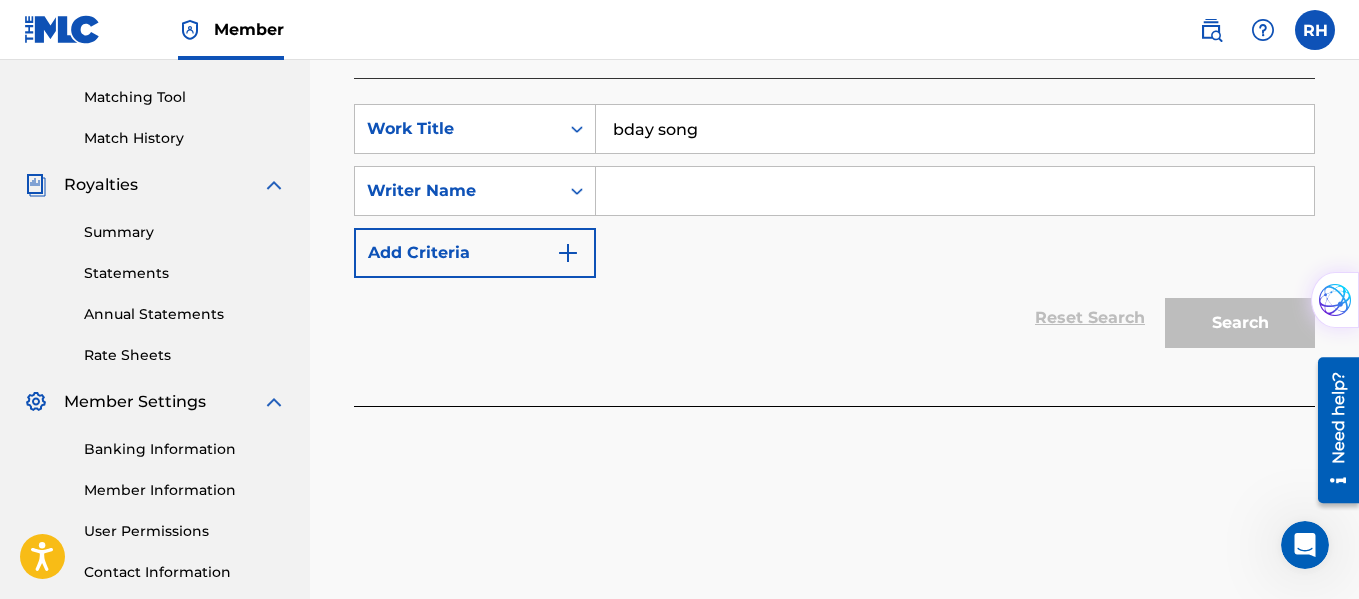 type on "[PERSON_NAME]" 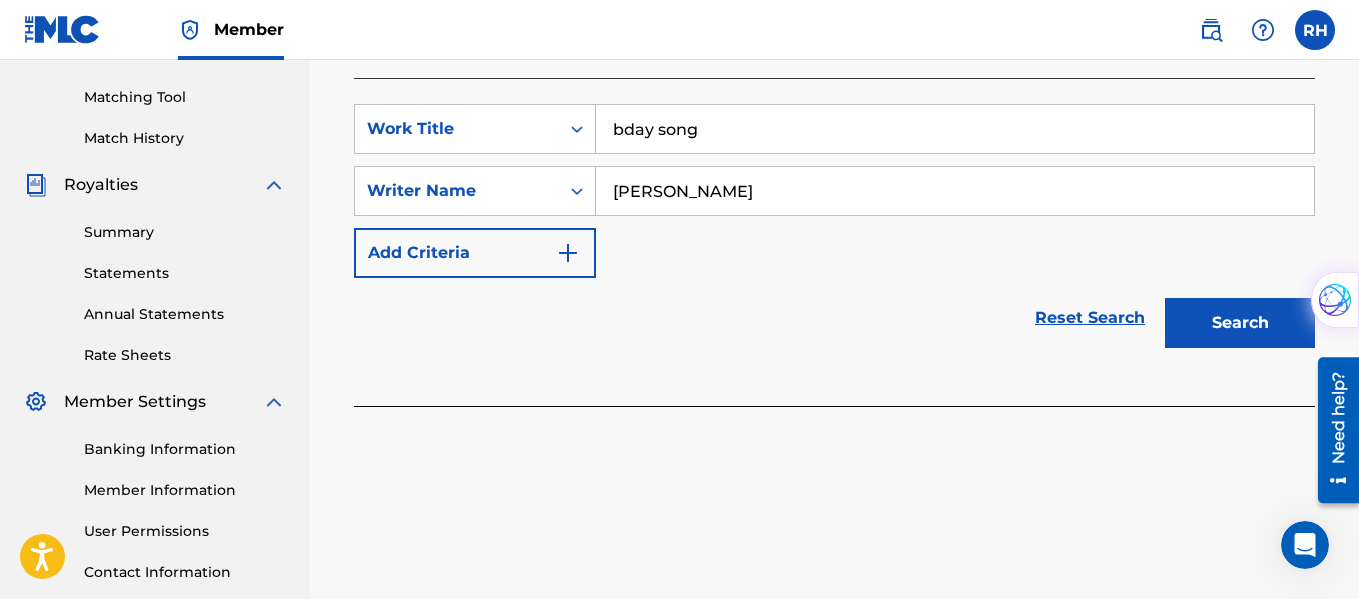 click on "Search" at bounding box center [1240, 323] 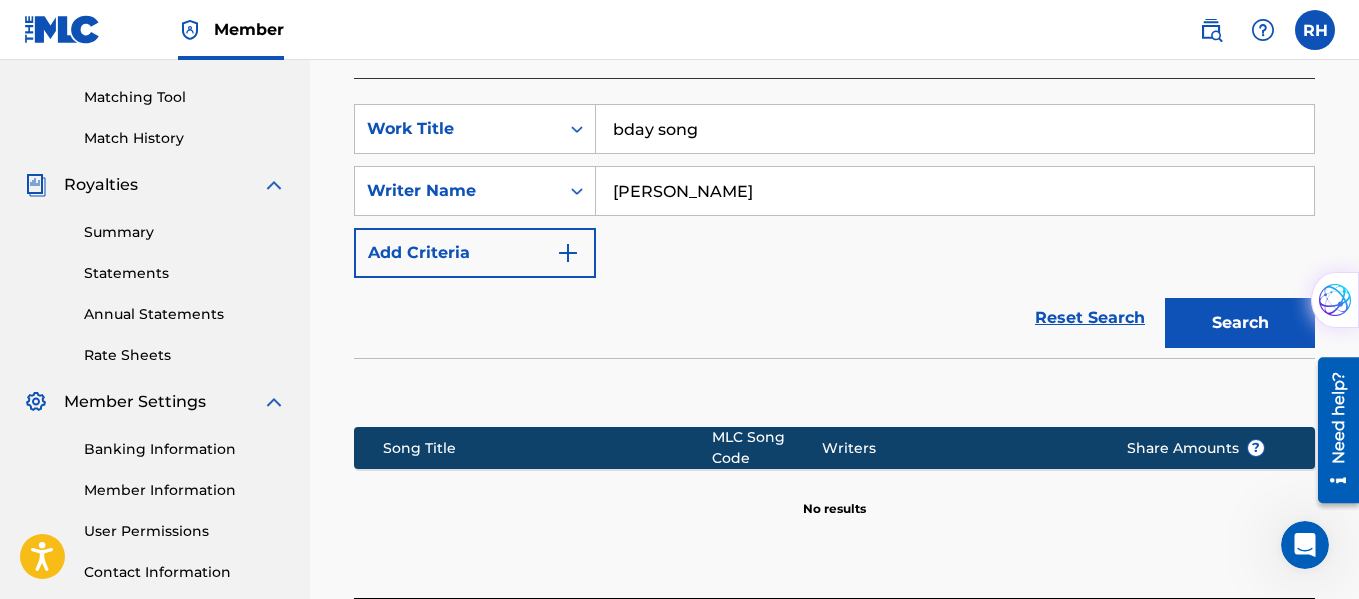 scroll, scrollTop: 682, scrollLeft: 0, axis: vertical 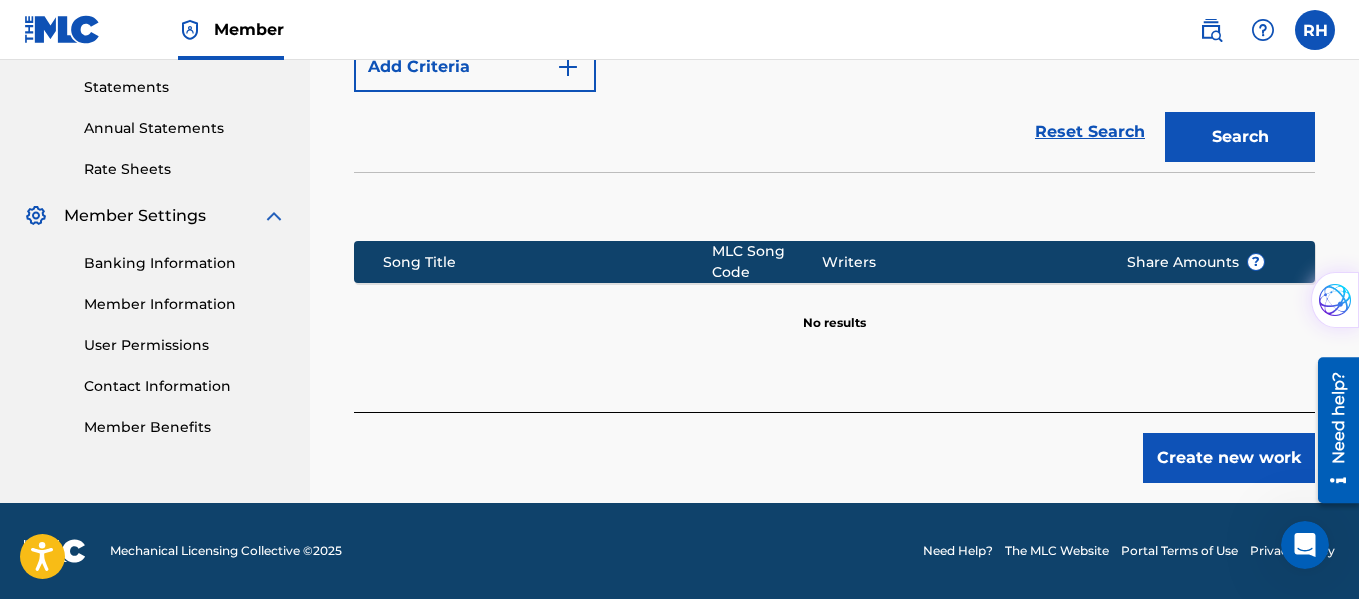 click on "Create new work" at bounding box center [1229, 458] 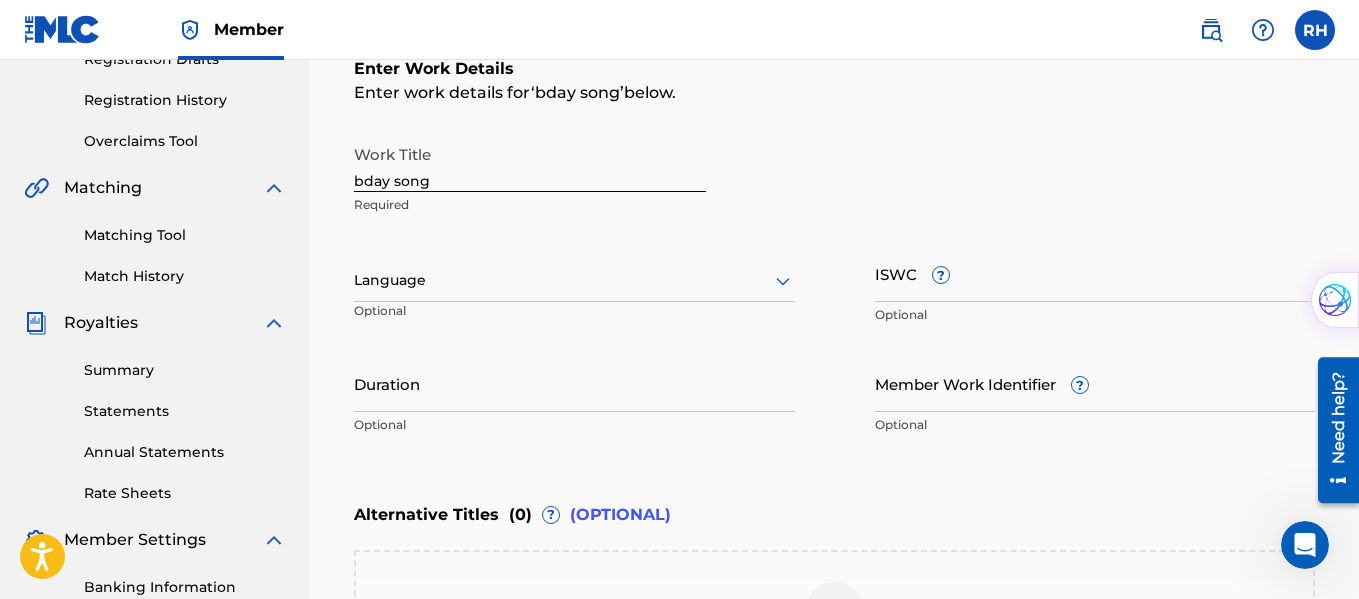 scroll, scrollTop: 360, scrollLeft: 0, axis: vertical 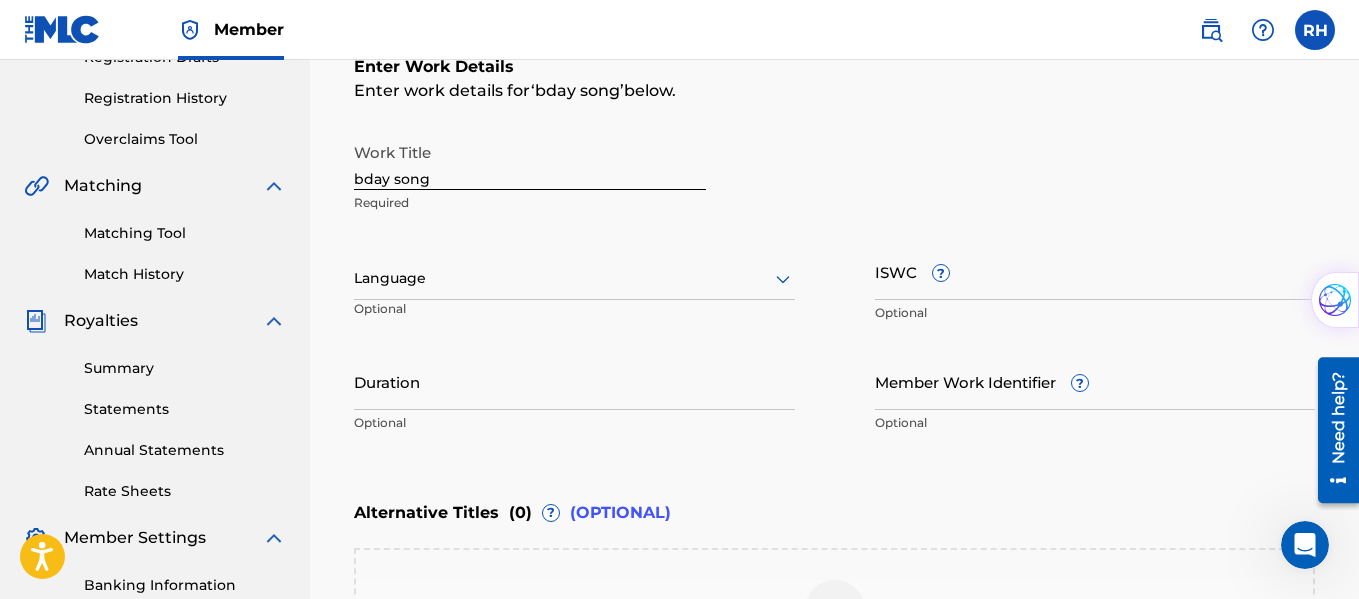 click on "ISWC   ?" at bounding box center (1095, 271) 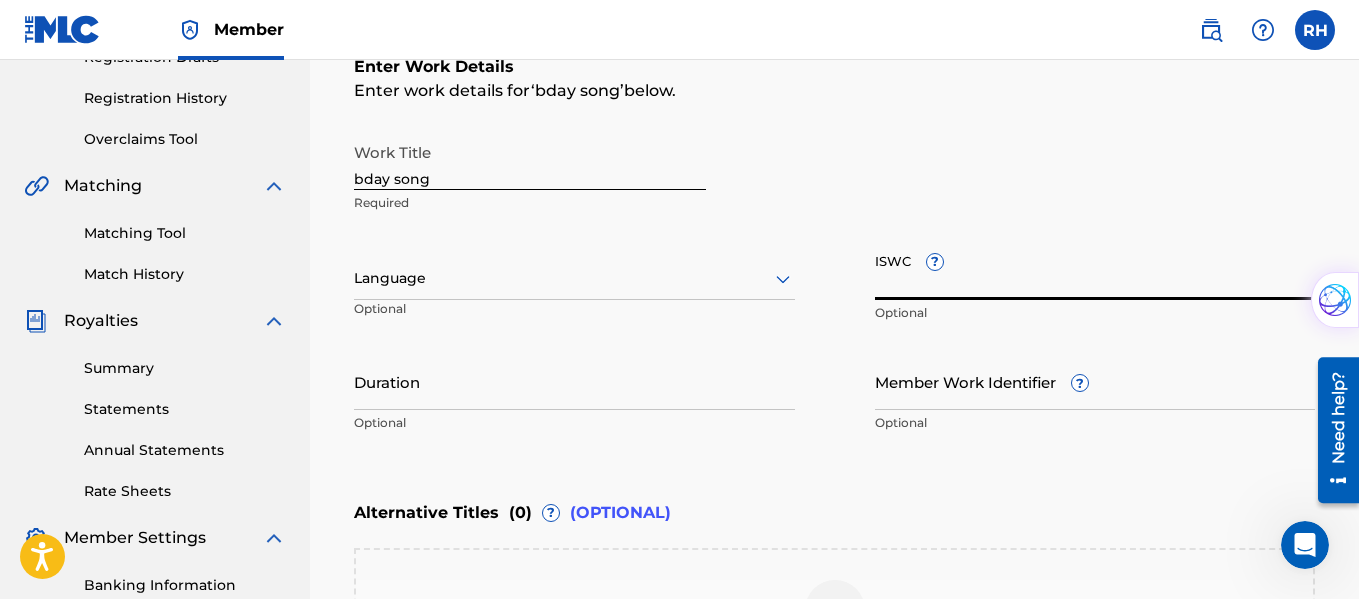 paste on "T-332.539.817-8" 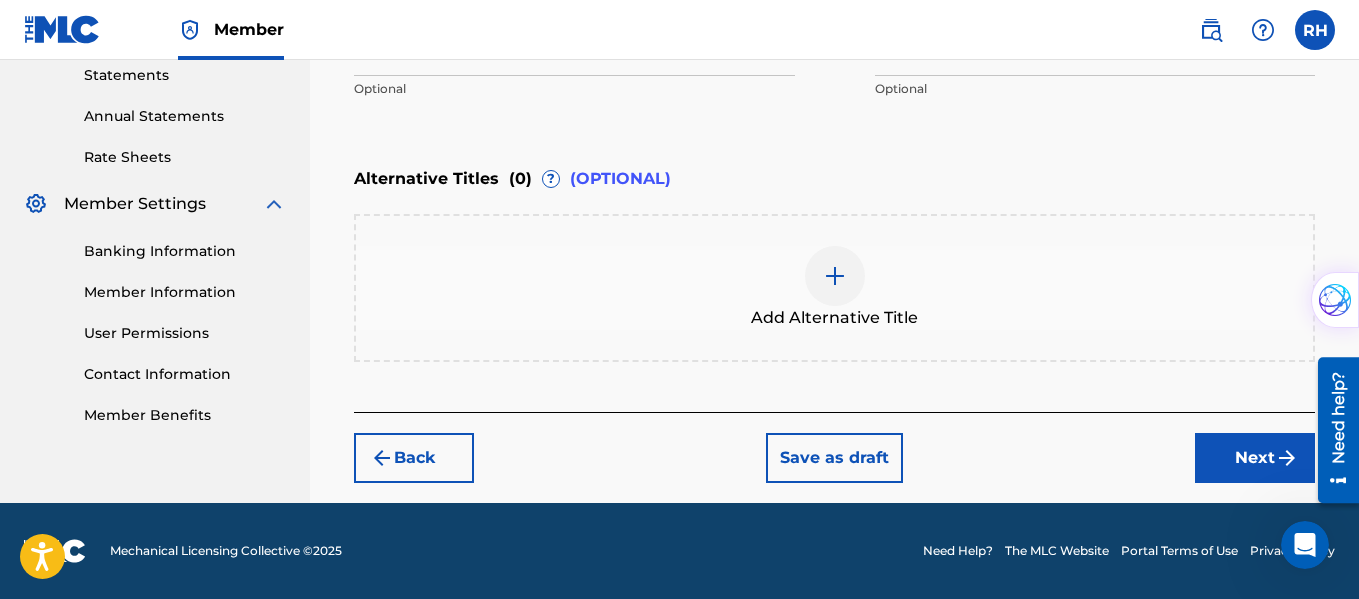 type on "T-332.539.817-8" 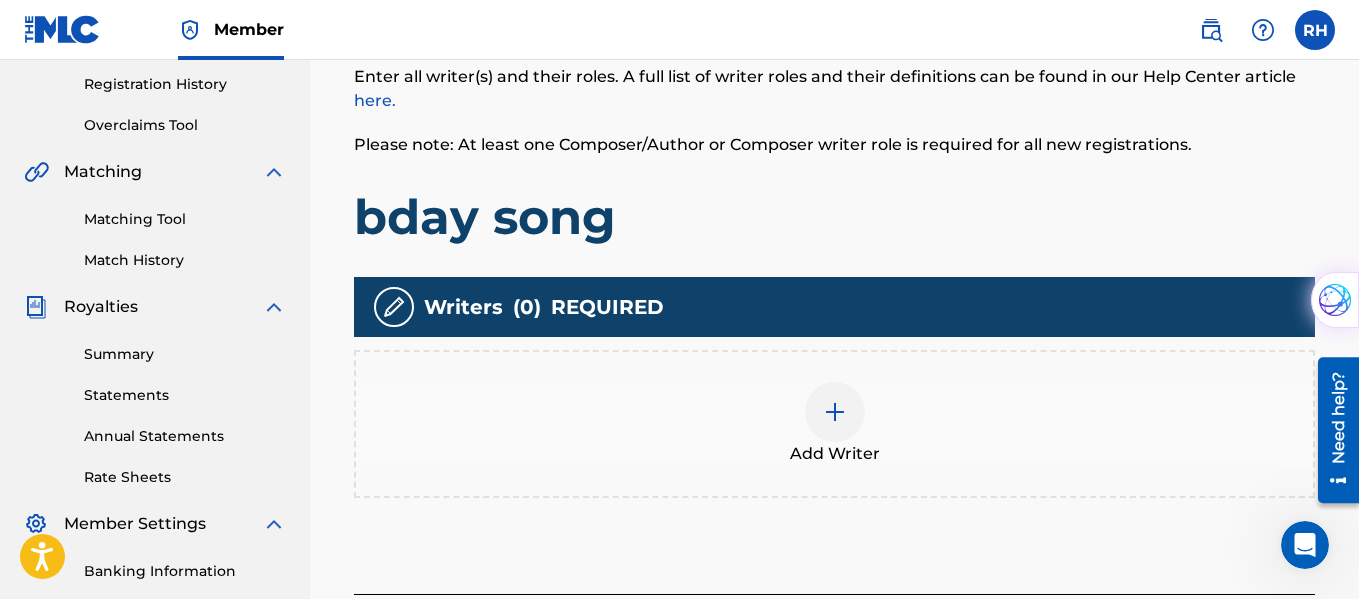 scroll, scrollTop: 370, scrollLeft: 0, axis: vertical 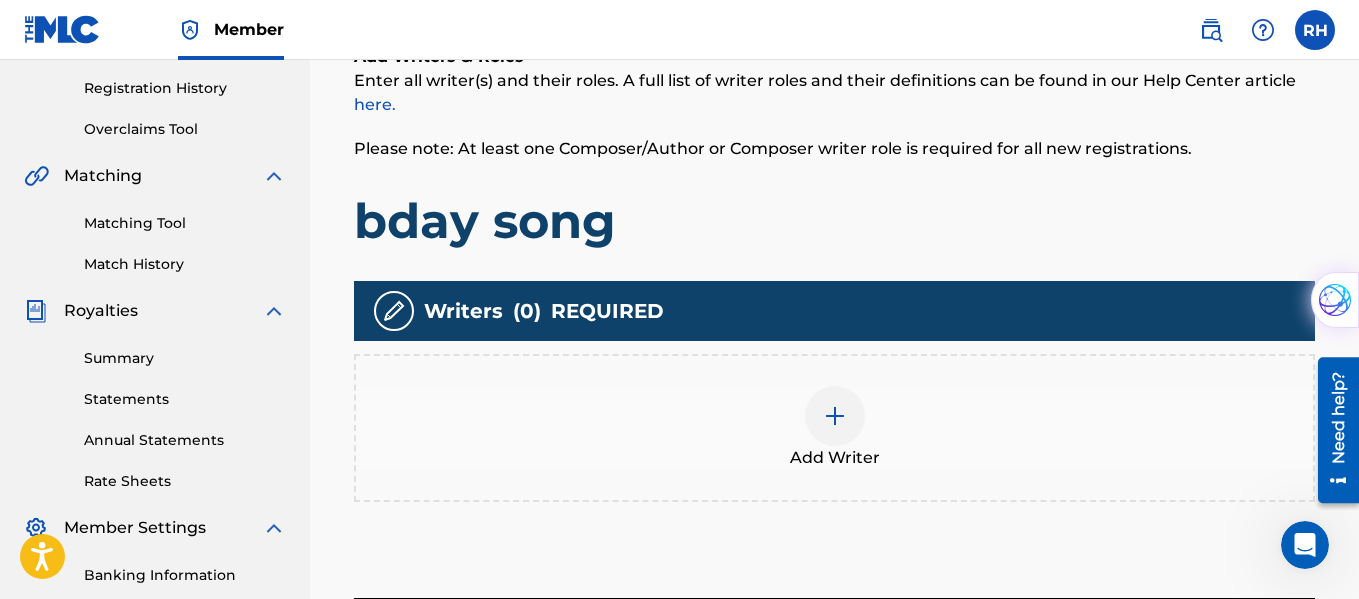 drag, startPoint x: 1365, startPoint y: 245, endPoint x: 45, endPoint y: 30, distance: 1337.3949 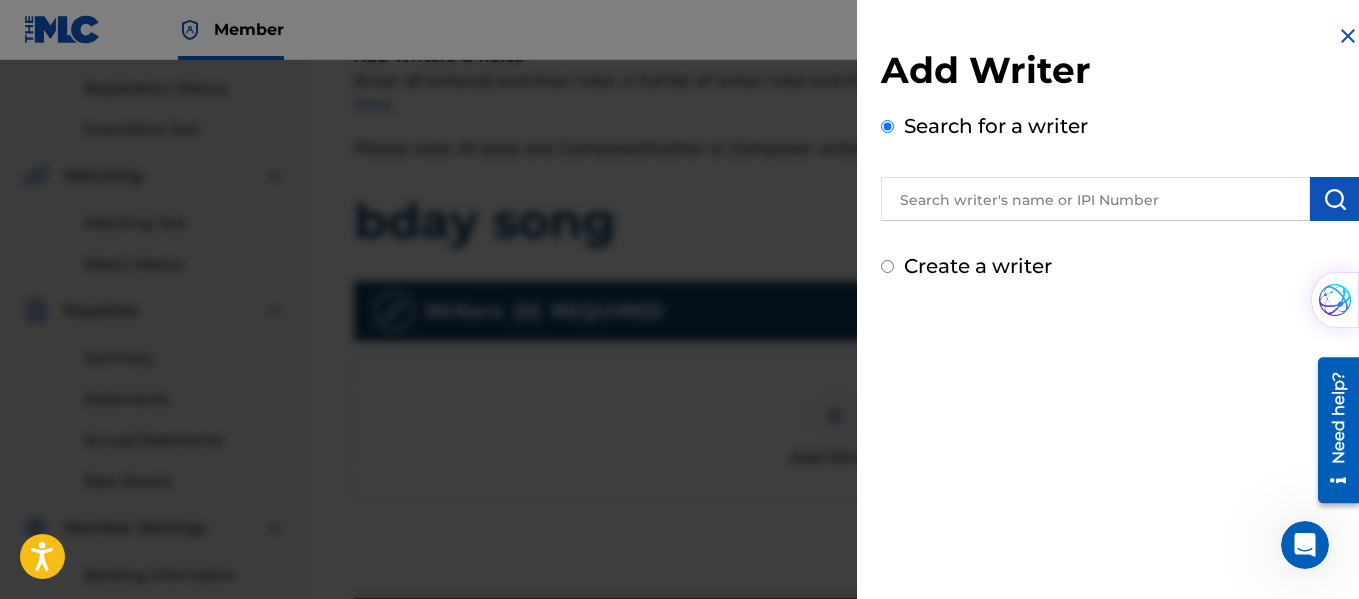 click at bounding box center [1095, 199] 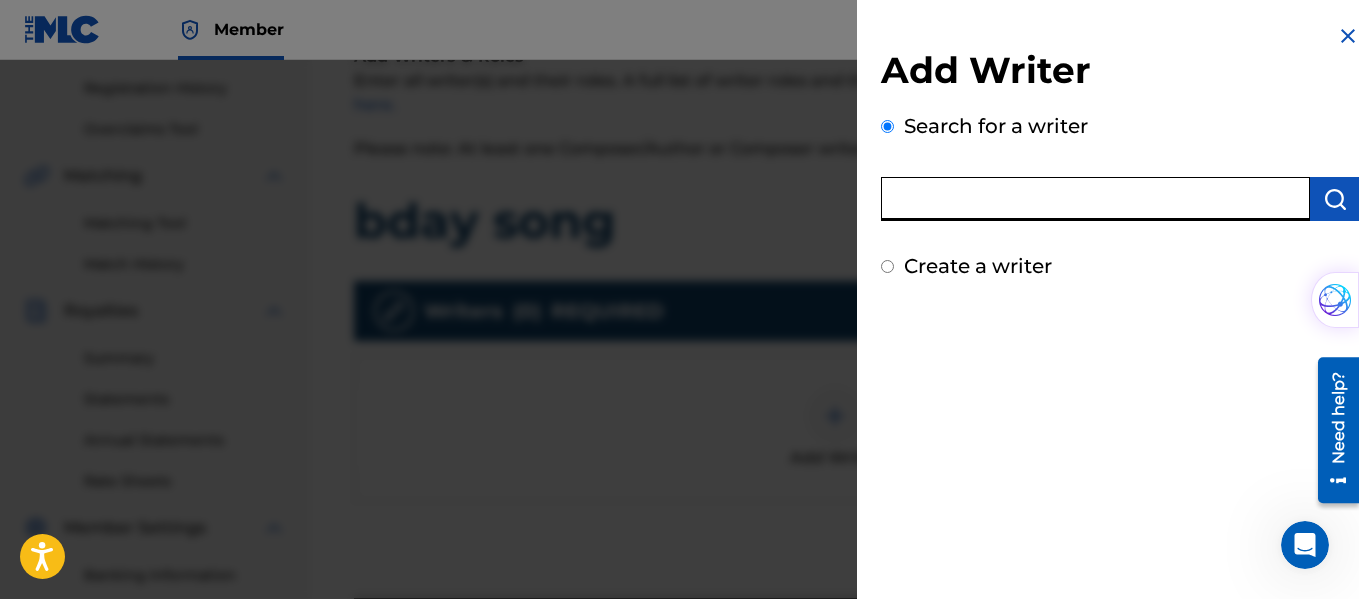 click at bounding box center [1095, 199] 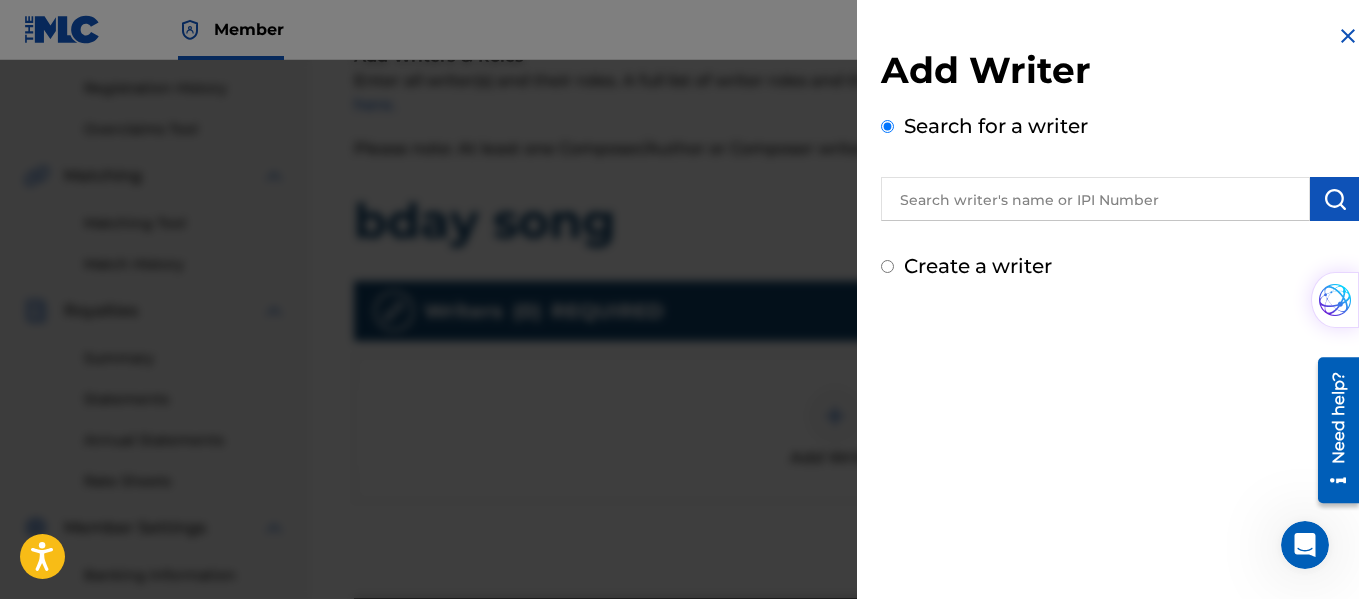 click at bounding box center (1095, 199) 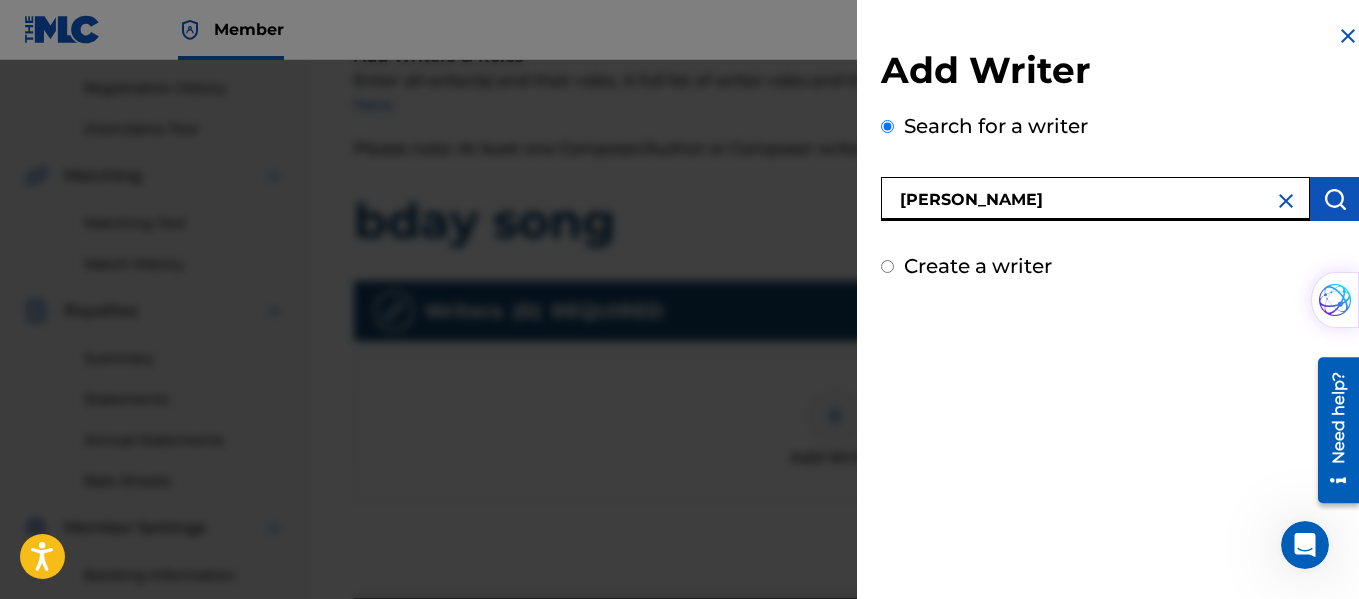 click on "[PERSON_NAME]" at bounding box center [1095, 199] 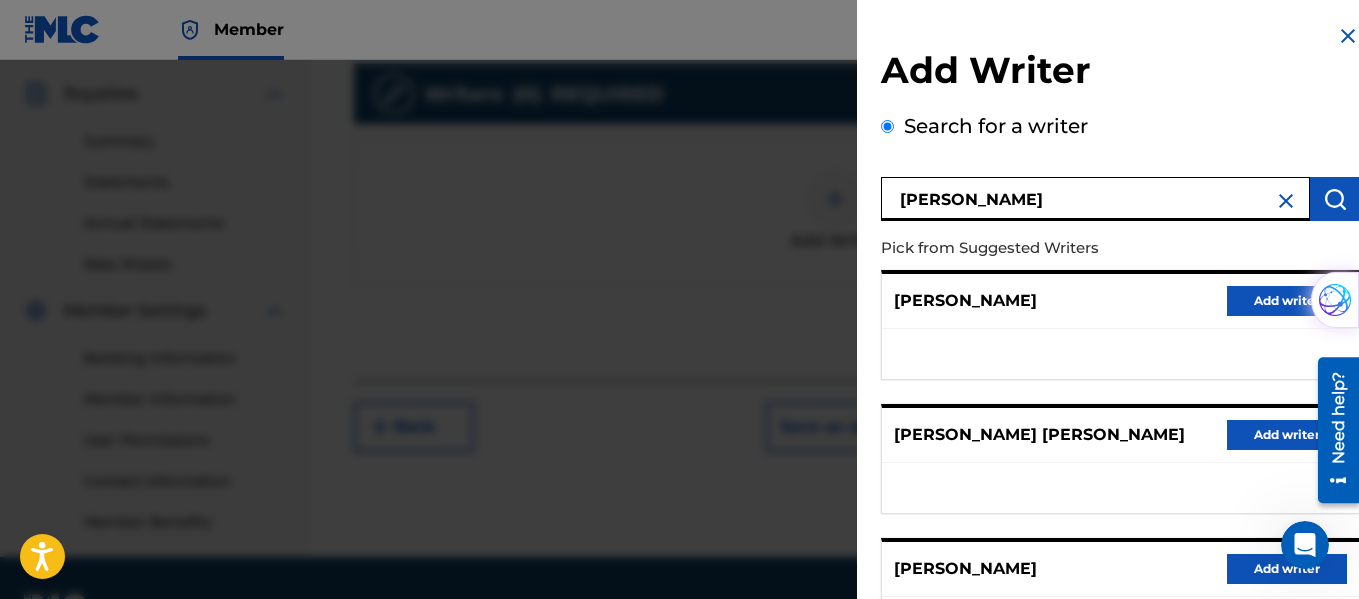scroll, scrollTop: 641, scrollLeft: 0, axis: vertical 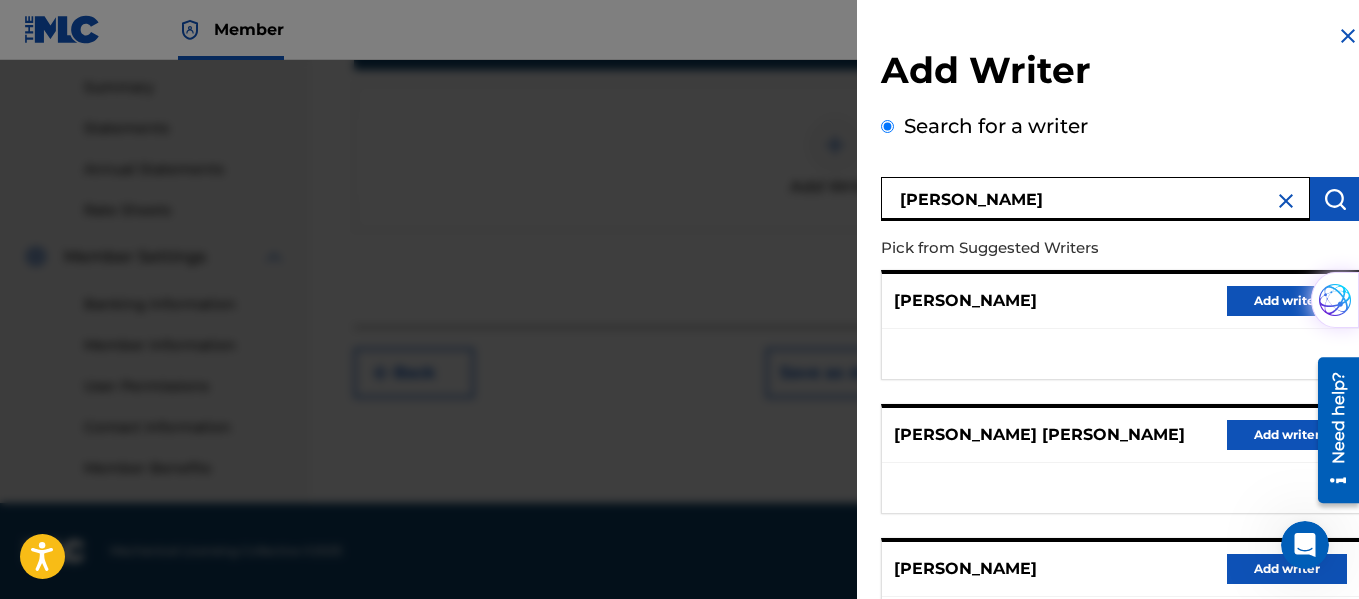 click on "[PERSON_NAME] Pick from Suggested Writers [PERSON_NAME] Add writer [PERSON_NAME] [PERSON_NAME] Add writer [PERSON_NAME] Add writer IPI Number : 00680794998 [PERSON_NAME] Add writer [PERSON_NAME] Add writer" at bounding box center (1120, 543) 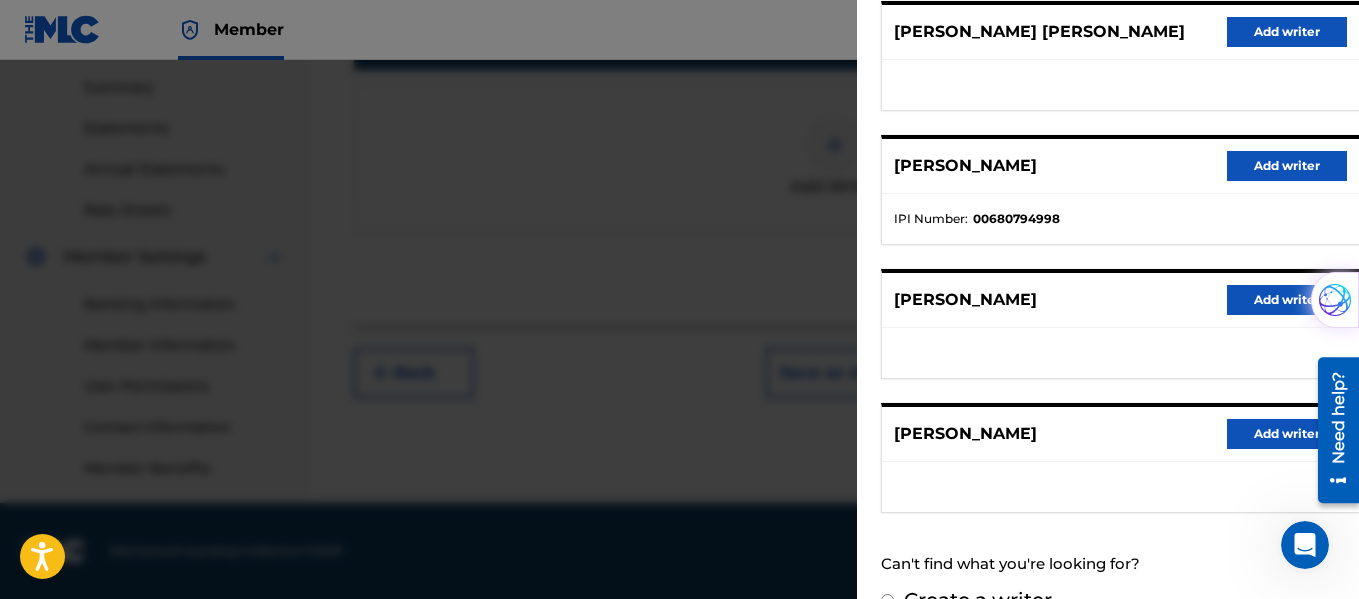scroll, scrollTop: 443, scrollLeft: 0, axis: vertical 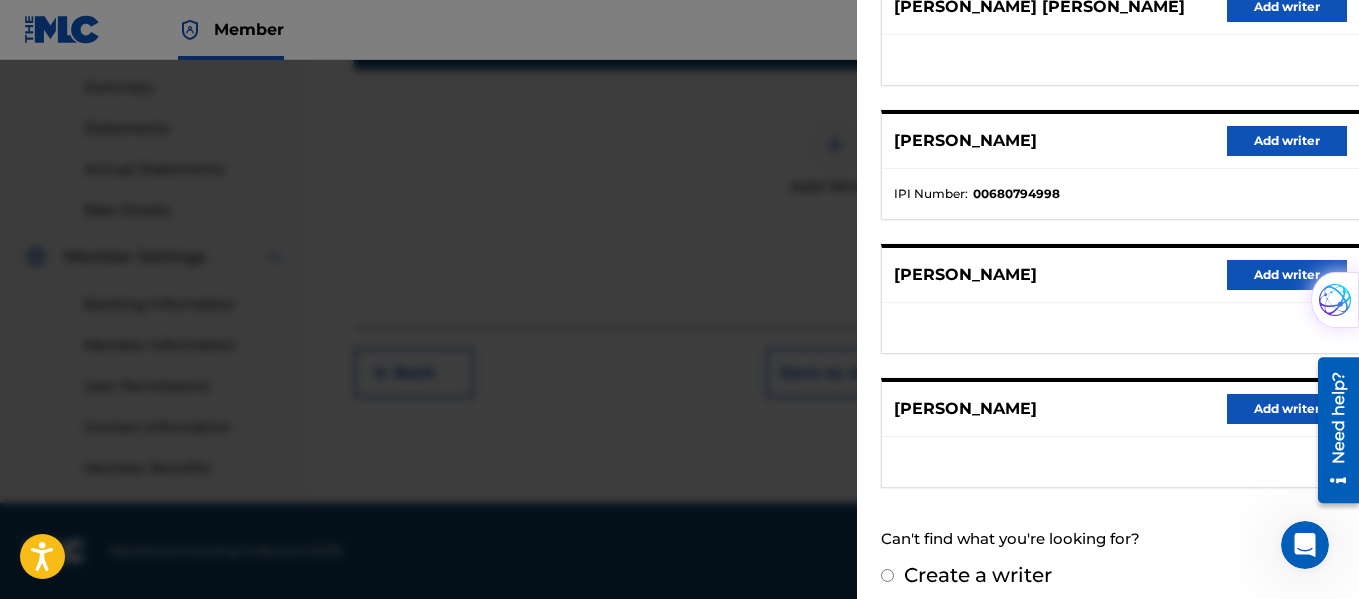 click on "Add writer" at bounding box center [1287, 275] 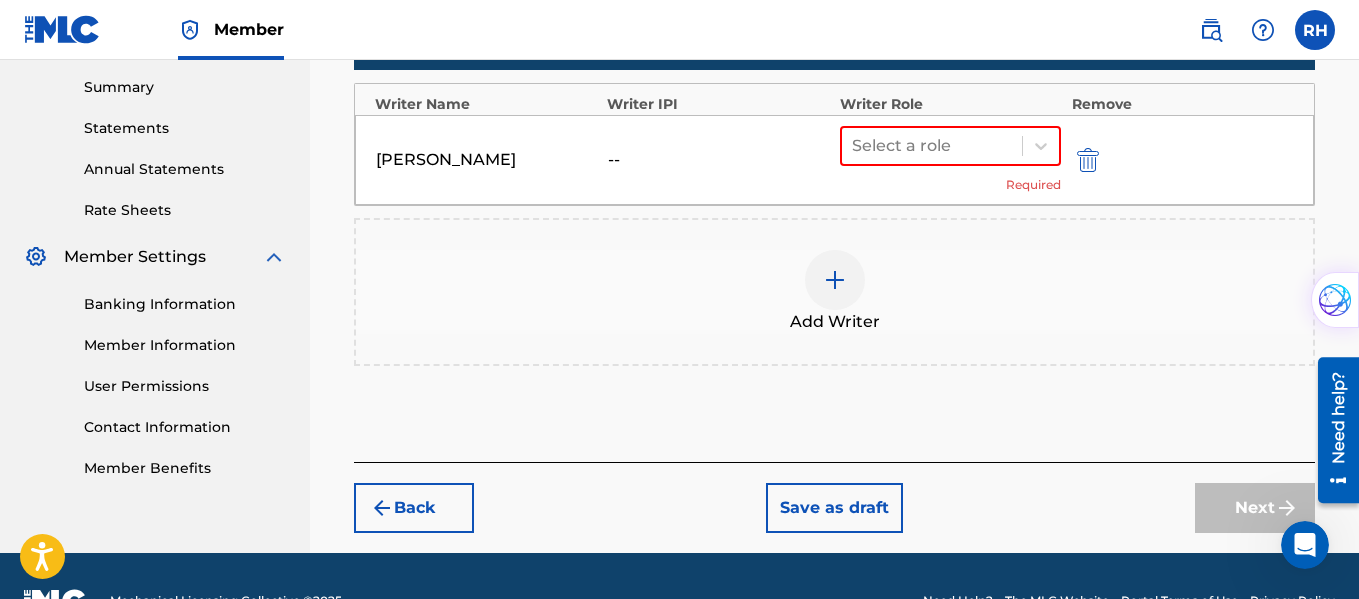 click on "[PERSON_NAME] -- Select a role Required" at bounding box center [834, 160] 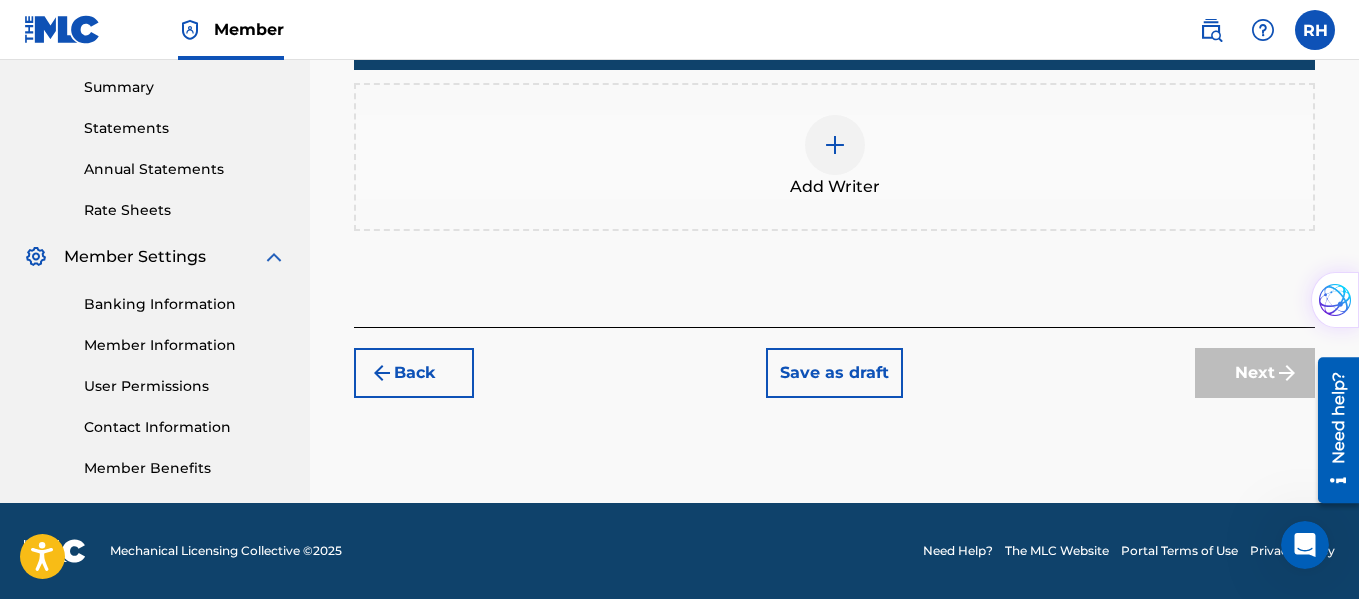 click on "Add Writer" at bounding box center (834, 157) 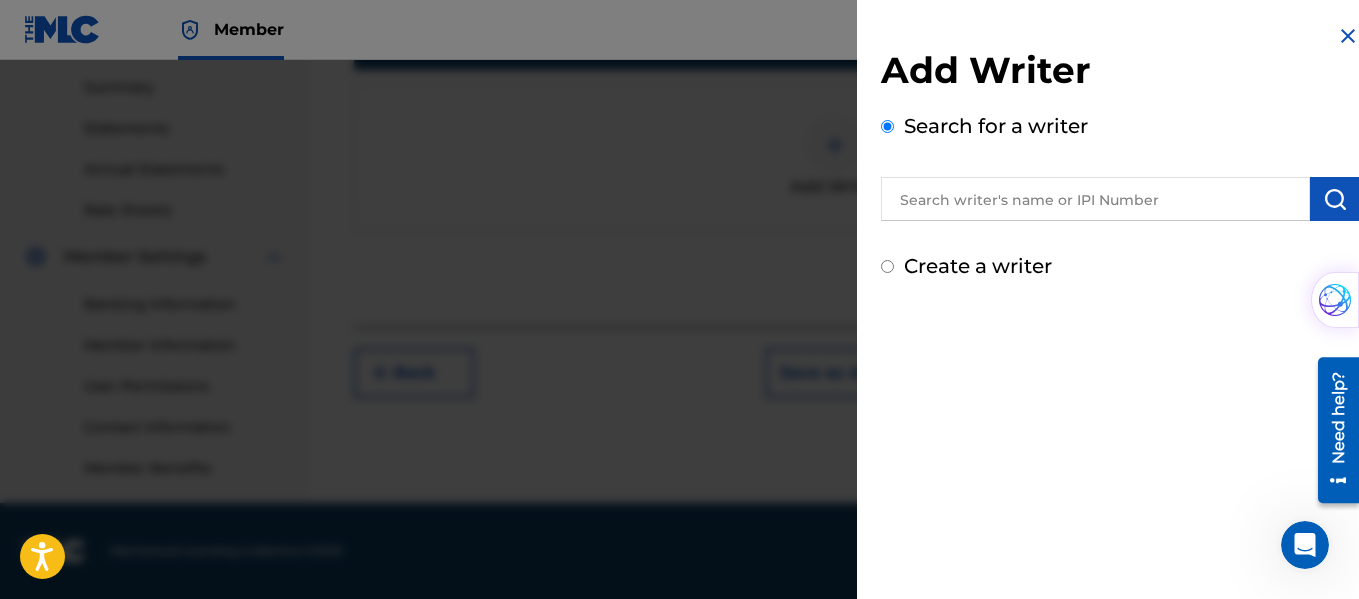 click at bounding box center (1095, 199) 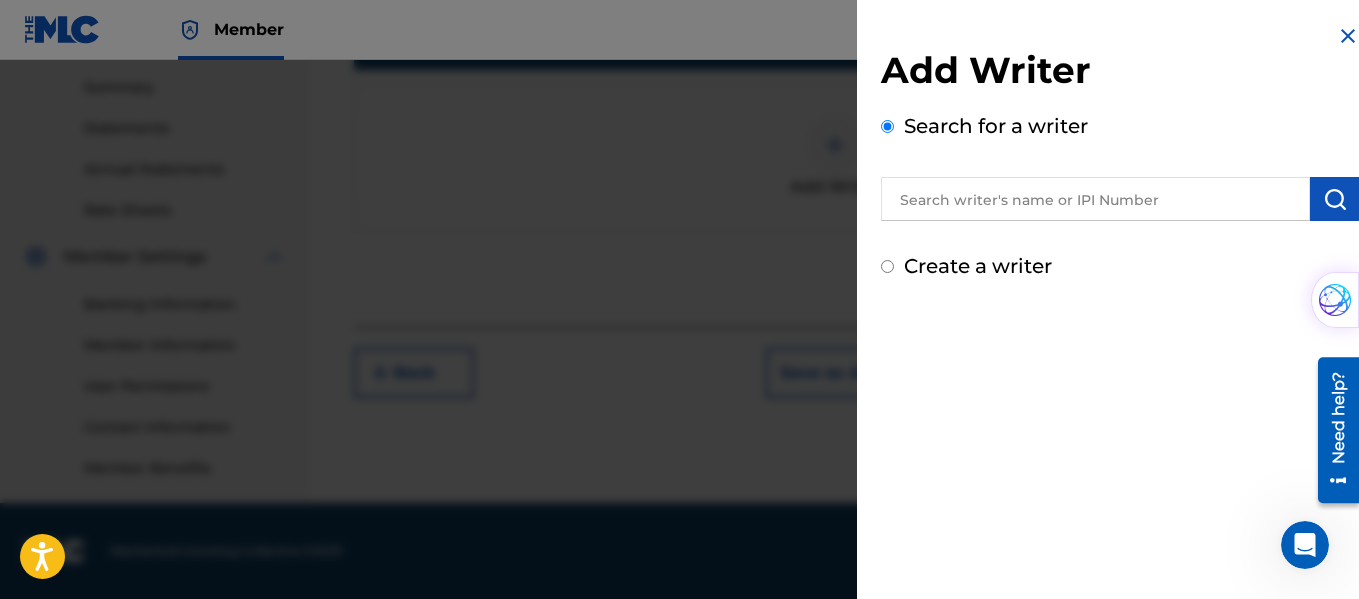 click on "Add Writer Search for a writer Create a writer" at bounding box center [1120, 164] 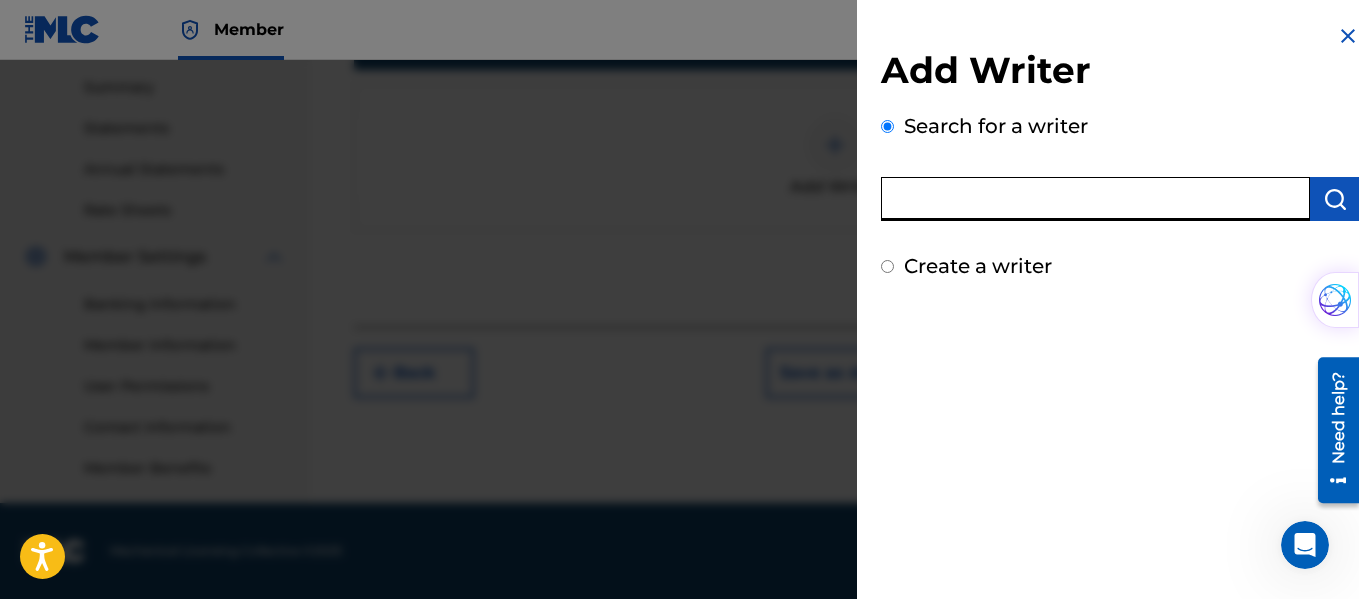 click at bounding box center (1095, 199) 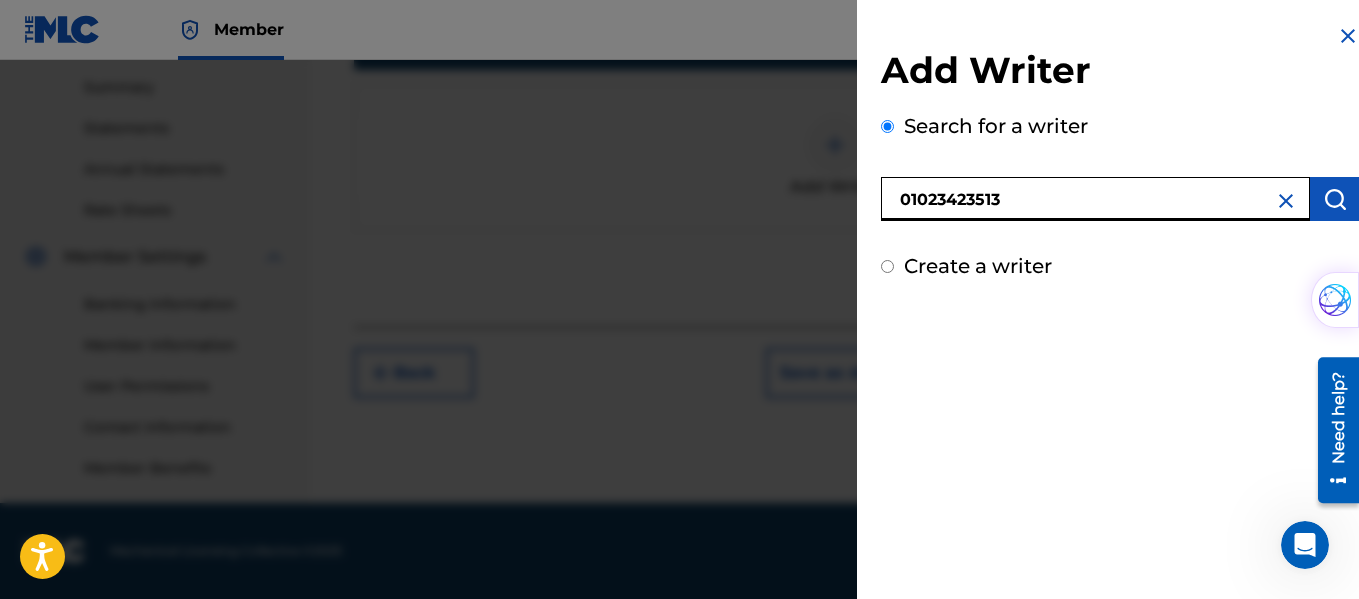 type on "01023423513" 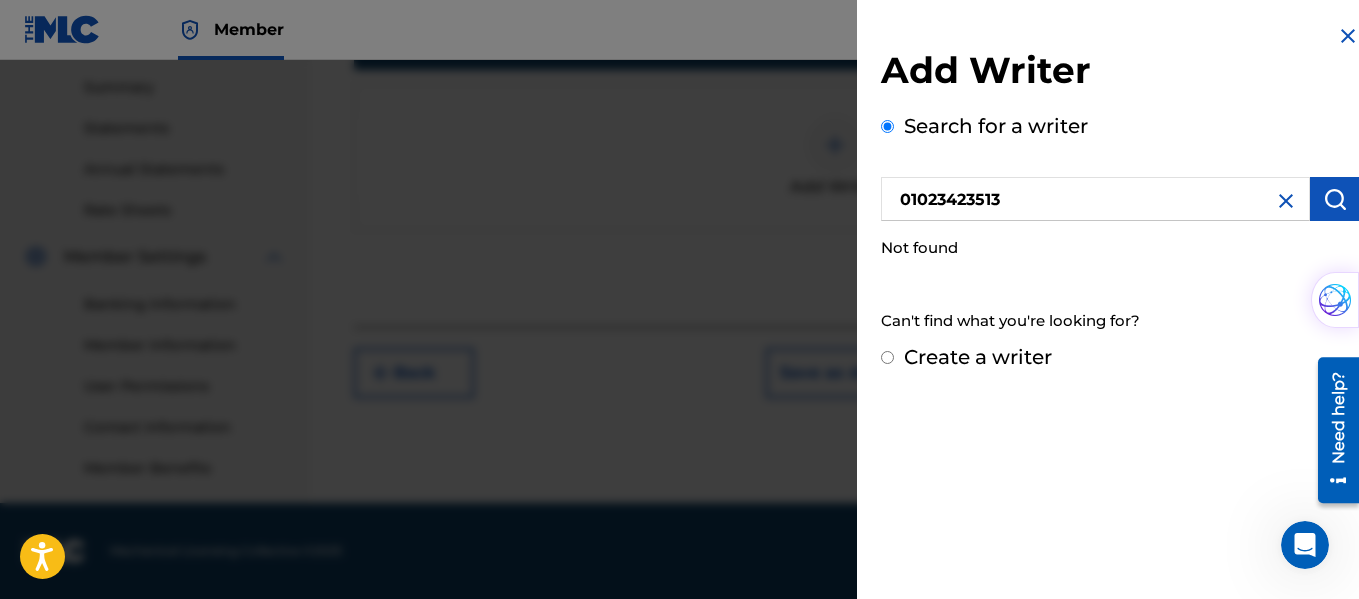 click on "Add Writer Search for a writer 01023423513 Not found Can't find what you're looking for? Create a writer" at bounding box center (1120, 198) 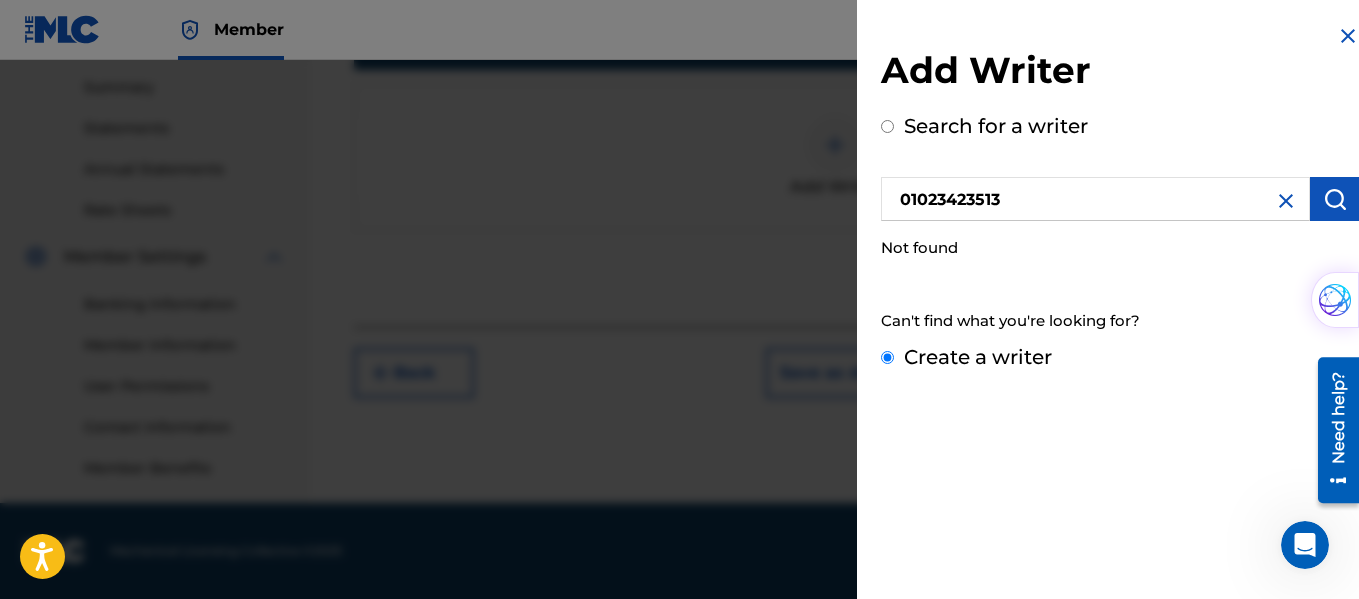 click on "Create a writer" at bounding box center [887, 357] 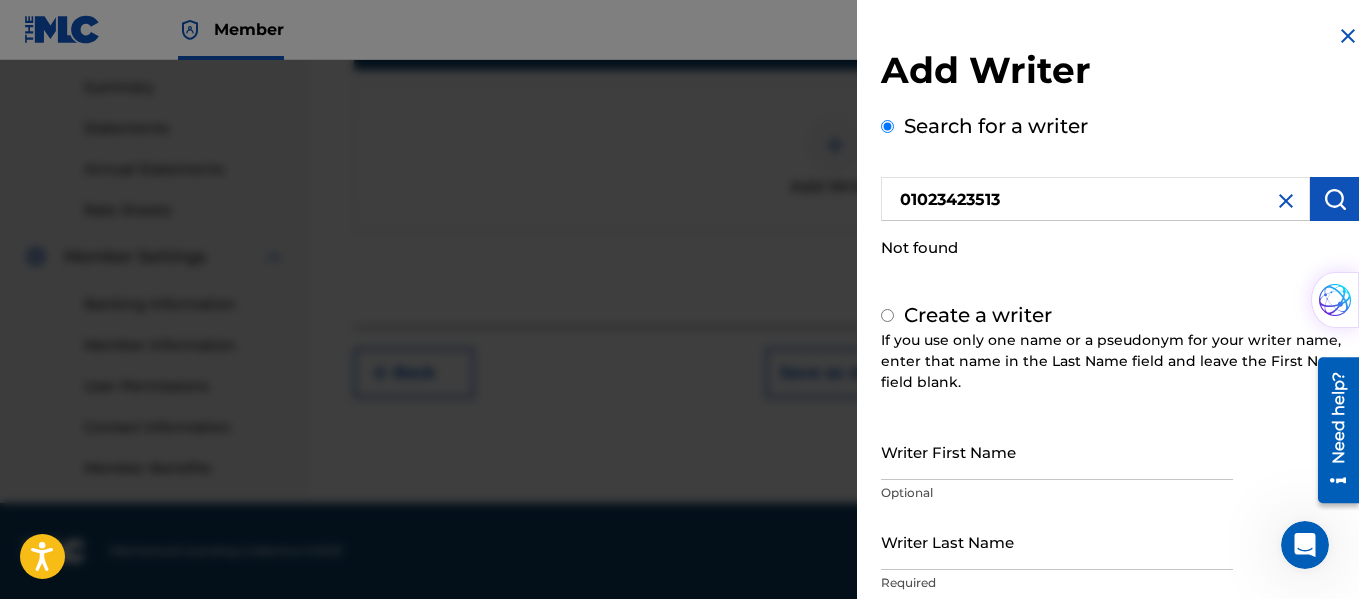 radio on "false" 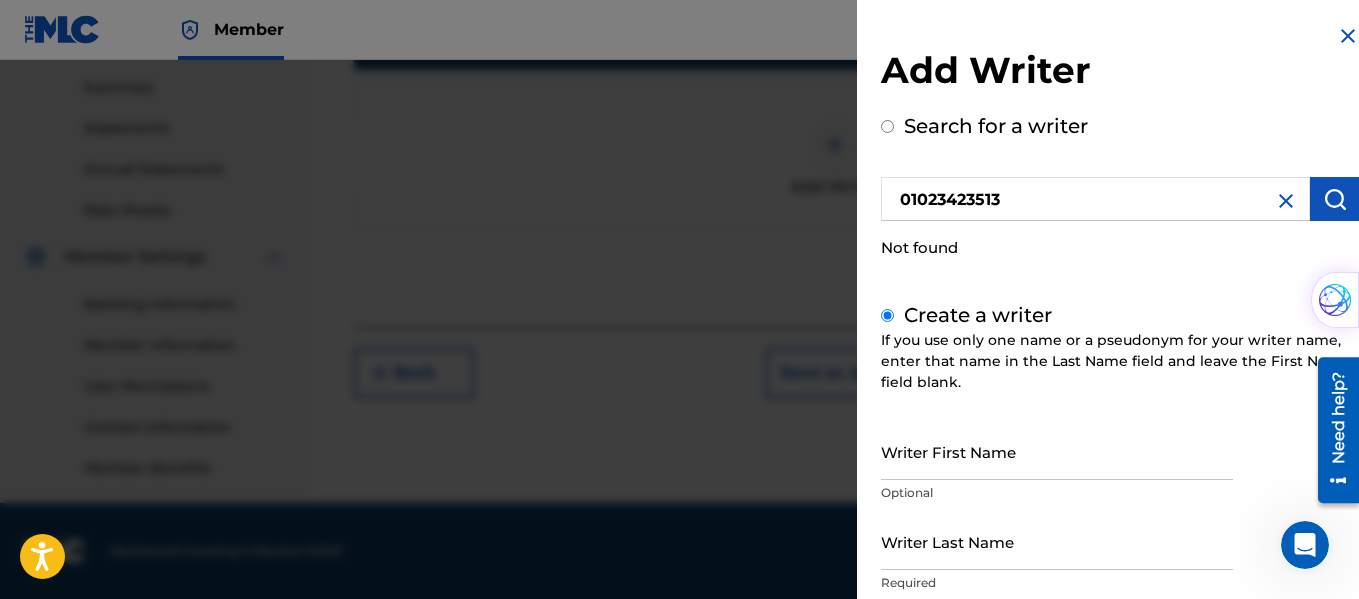 click on "Search for a writer" at bounding box center (887, 126) 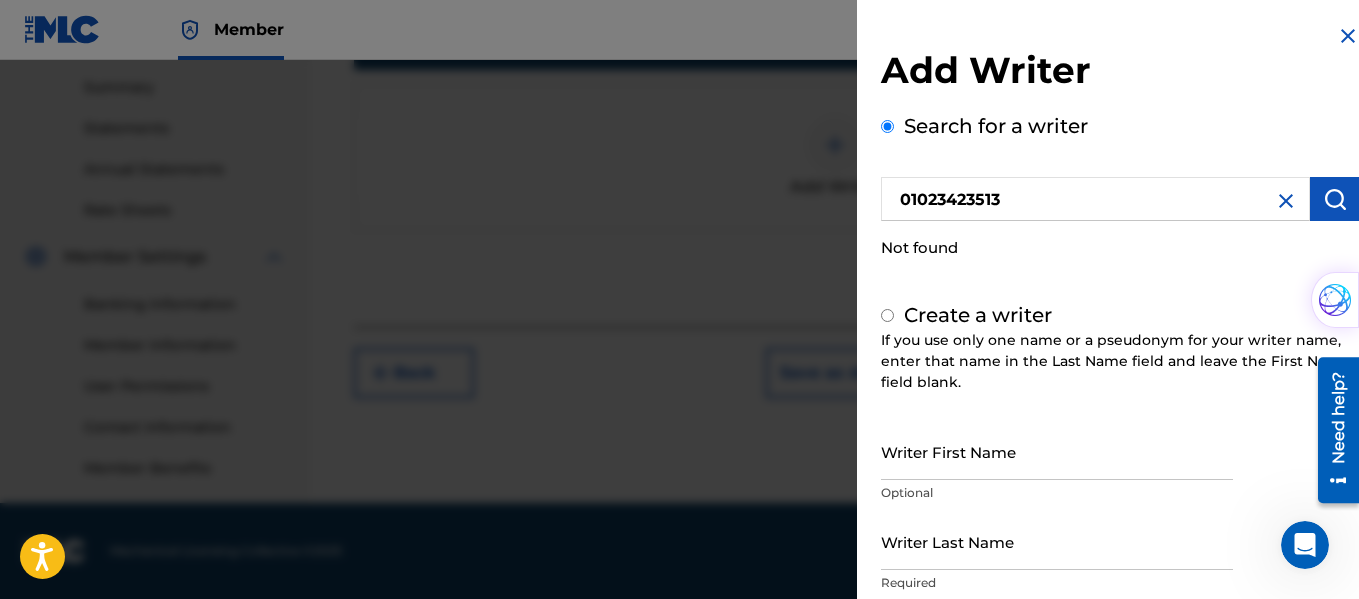 click on "Create a writer" at bounding box center (887, 315) 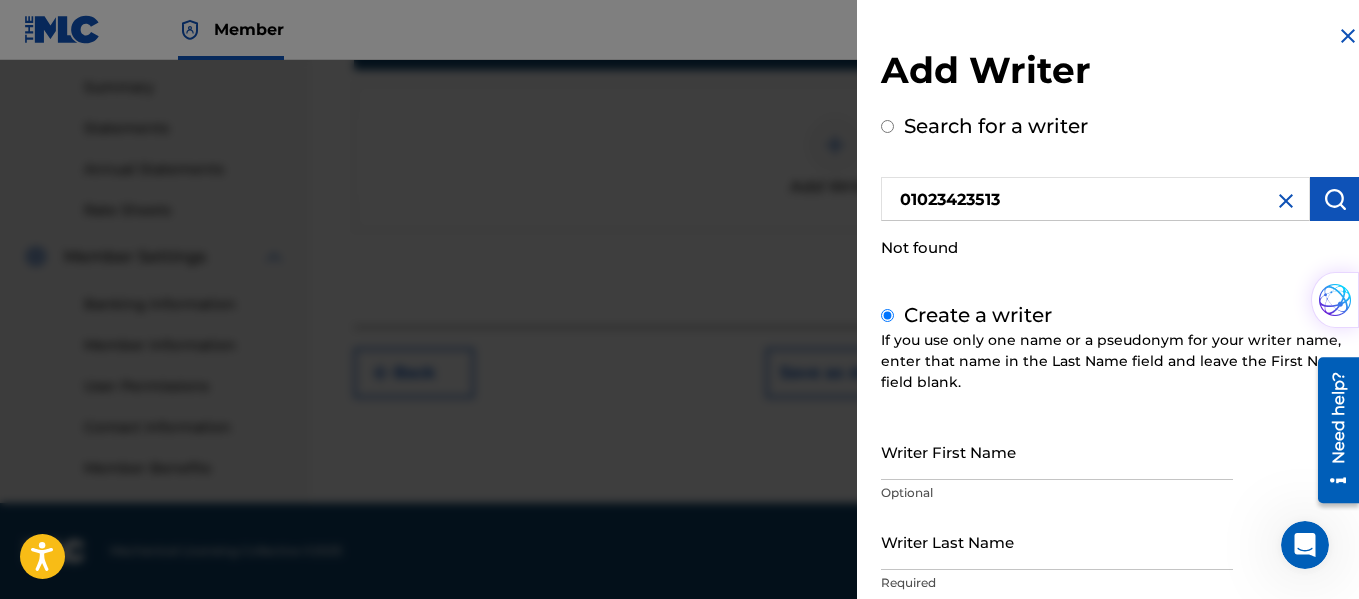 click on "Search for a writer" at bounding box center [887, 126] 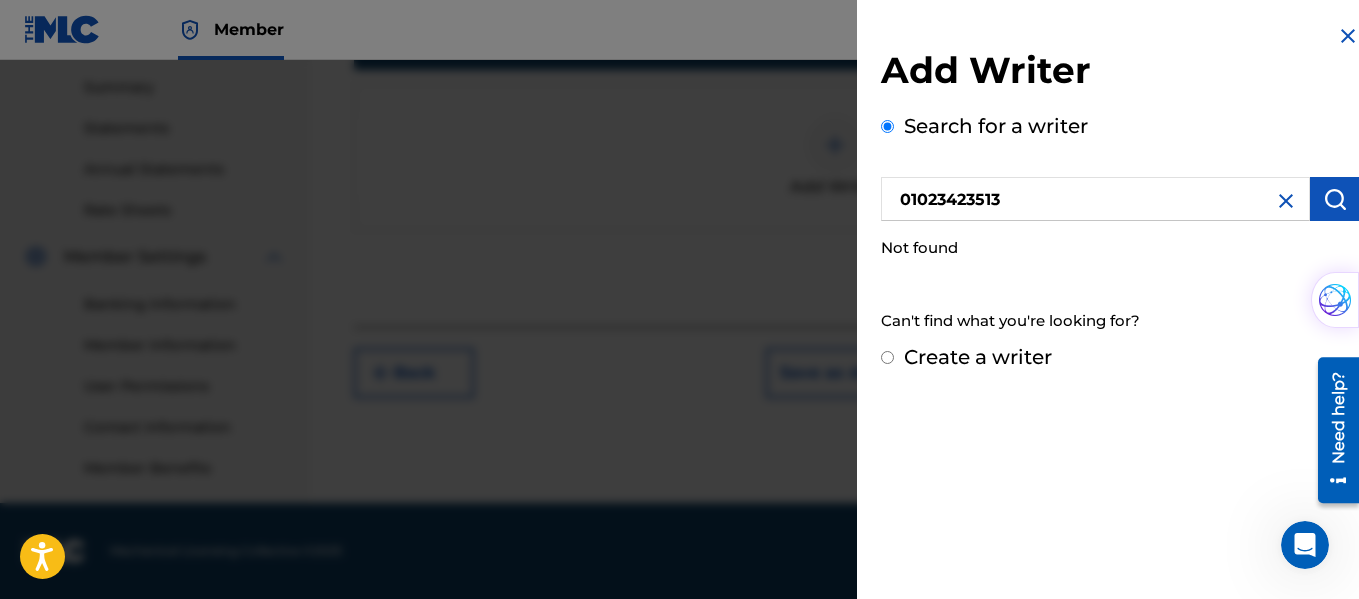 click on "Create a writer" at bounding box center (887, 357) 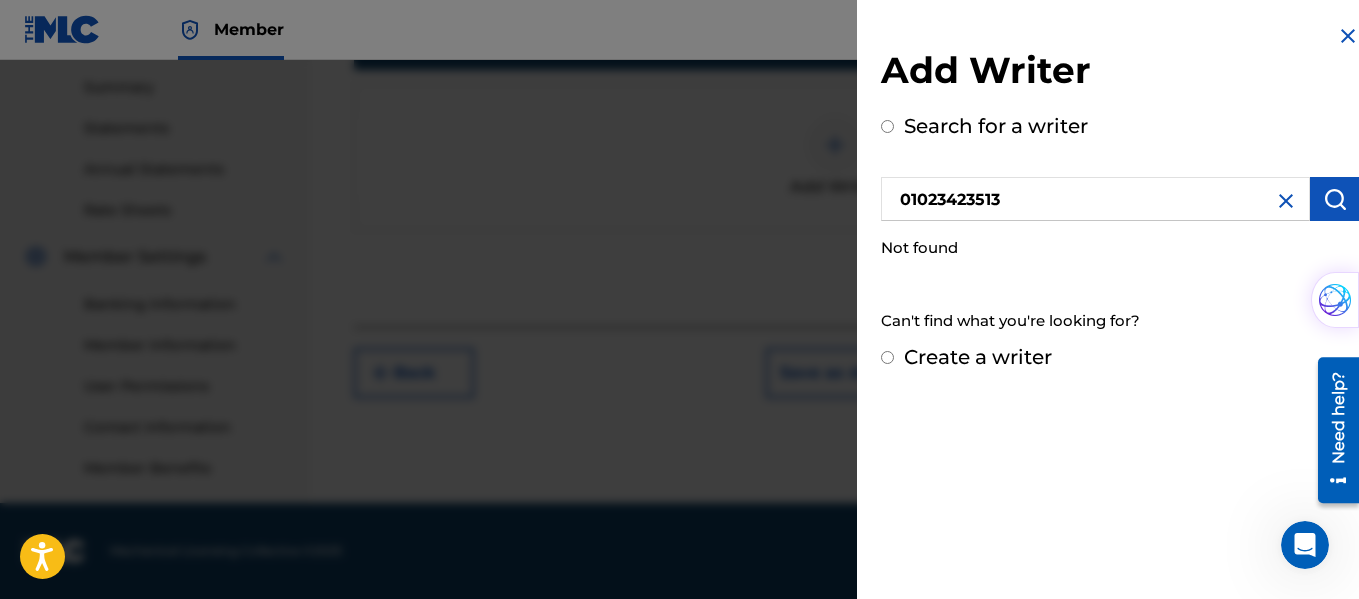 radio on "true" 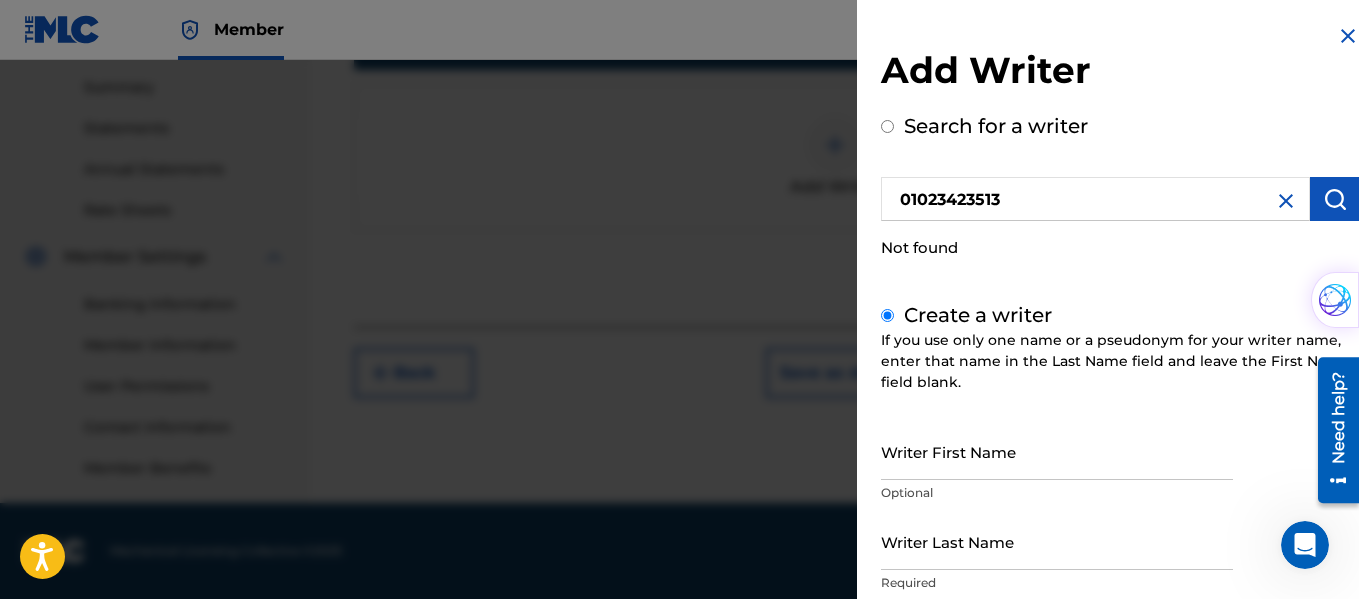 click on "Create a writer If you use only one name or a pseudonym for your writer name, enter that name in the Last Name field and leave the First Name field blank. Writer First Name   Optional Writer Last Name   Required Writer Role ? Required Click   here   for a list of writer roles and their definitions. IPI   Optional Save & Add Another Writer Continue" at bounding box center [1120, 580] 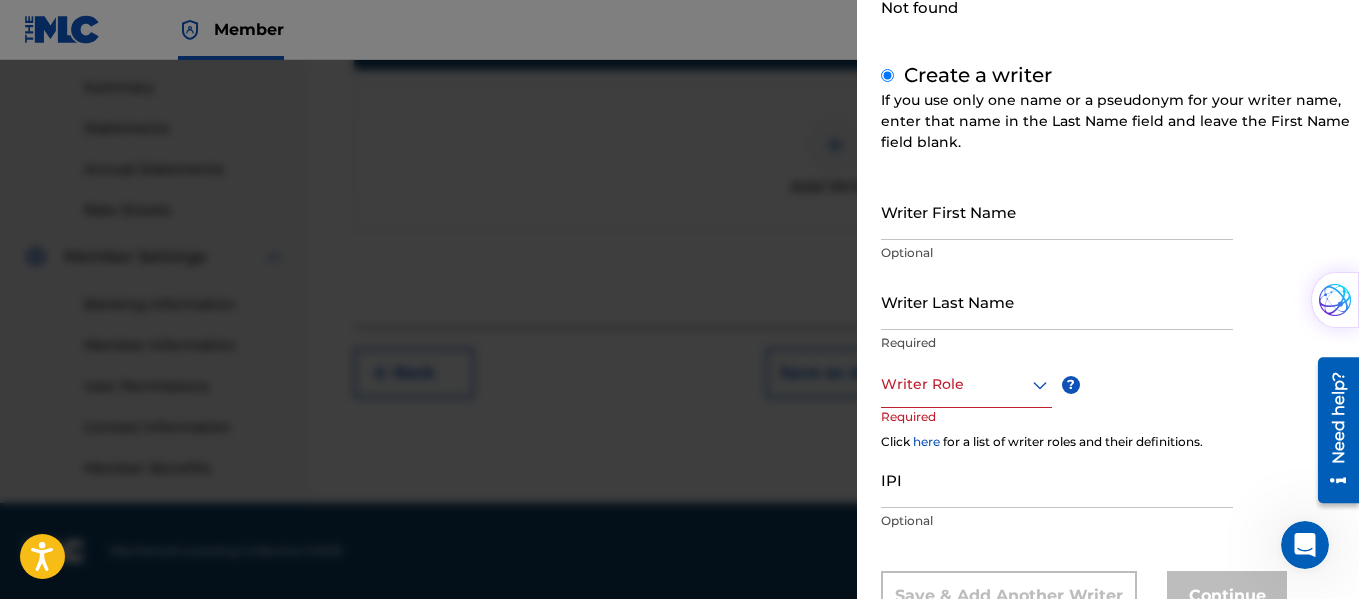 scroll, scrollTop: 280, scrollLeft: 0, axis: vertical 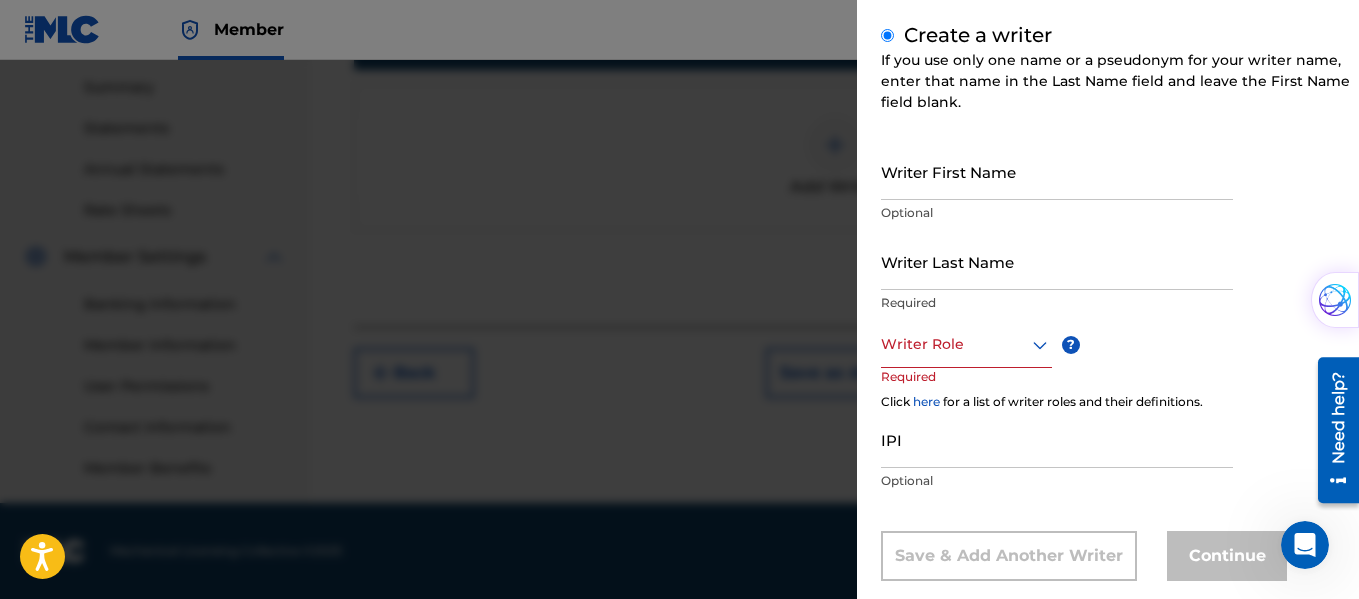 click on "Writer First Name" at bounding box center [1057, 171] 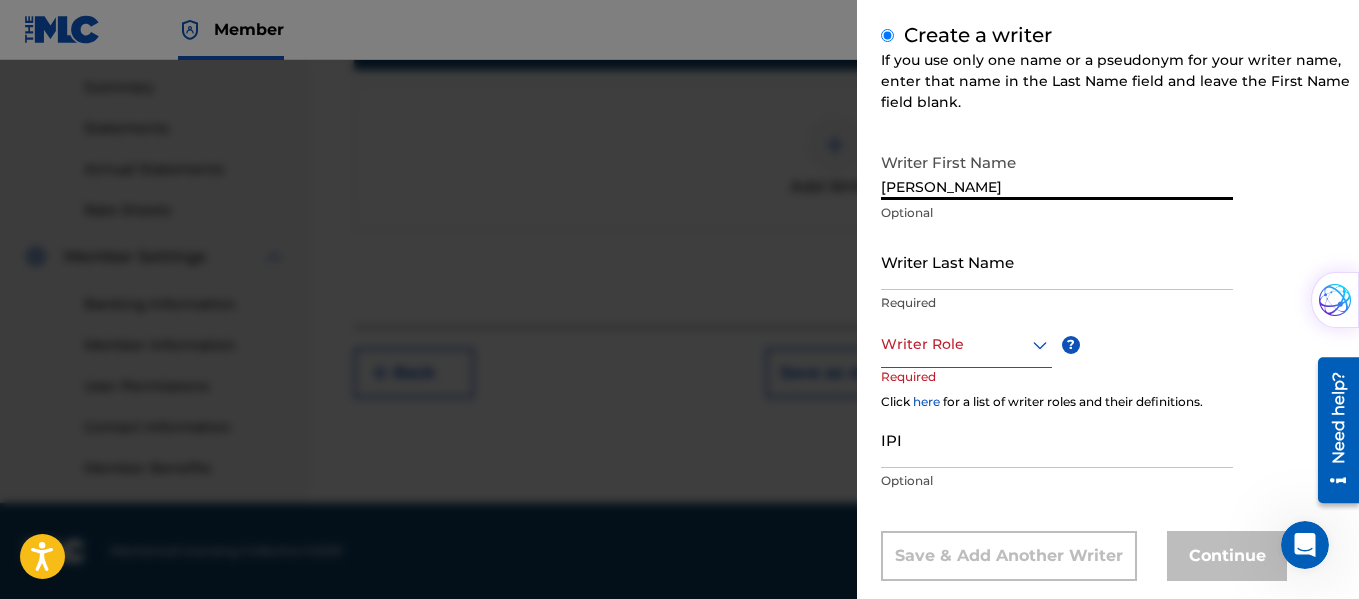 type on "[PERSON_NAME]" 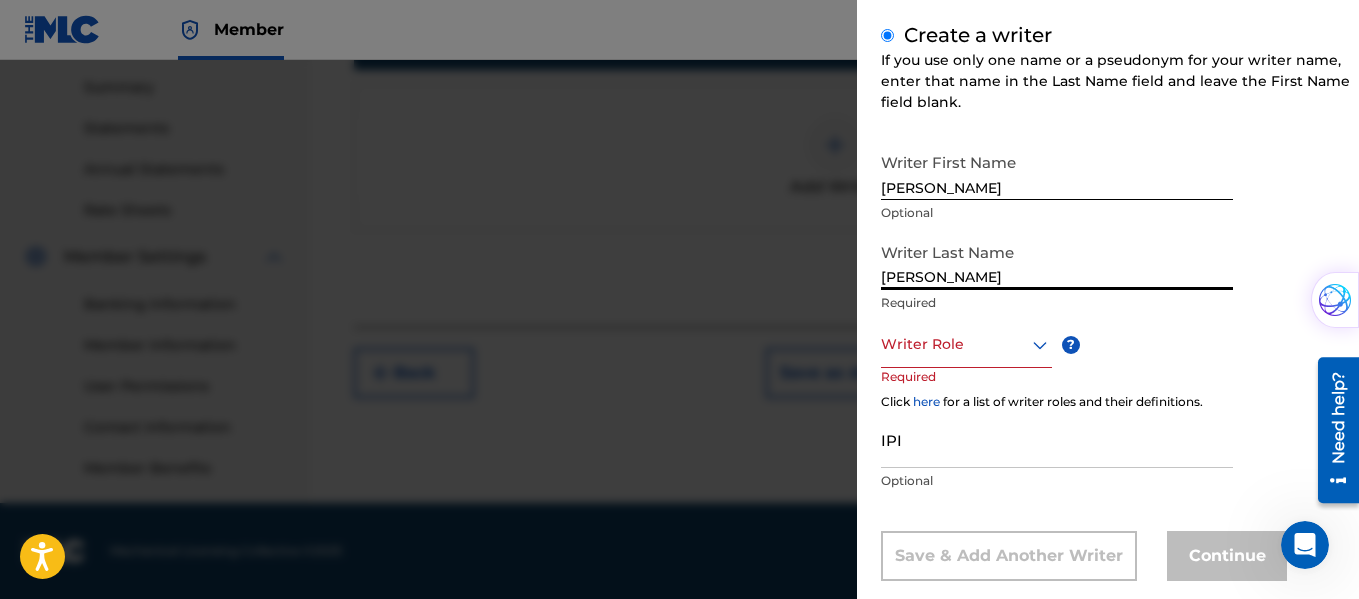 type on "[PERSON_NAME]" 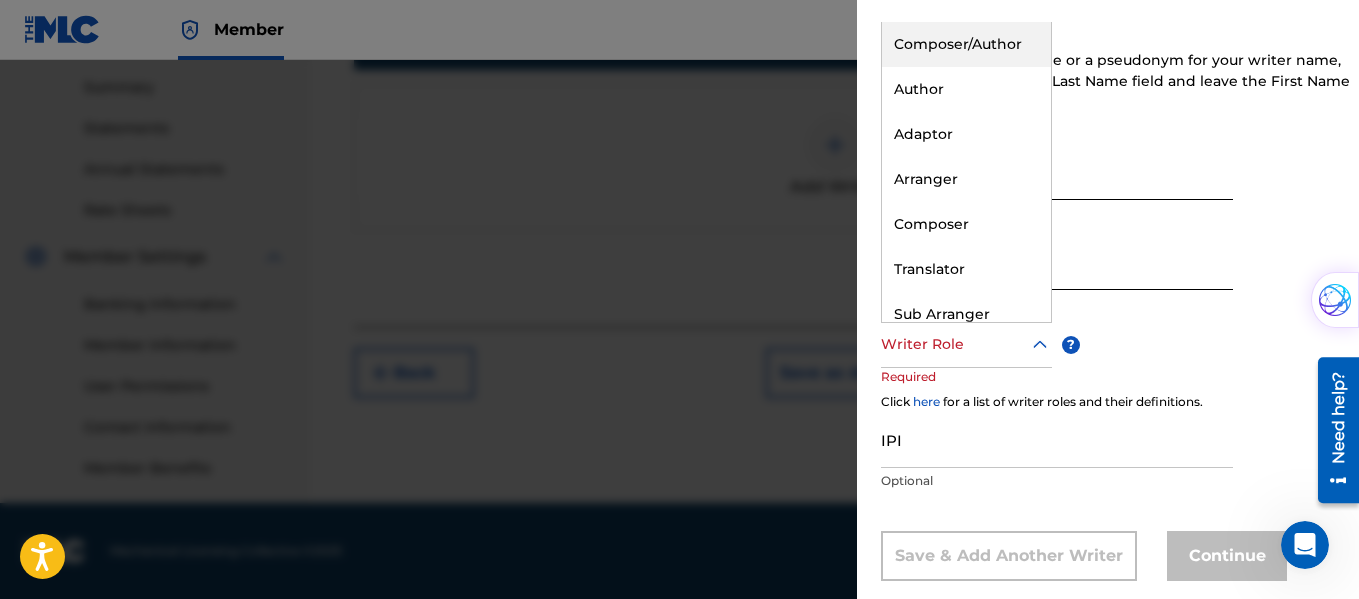 click on "Composer/Author" at bounding box center (966, 44) 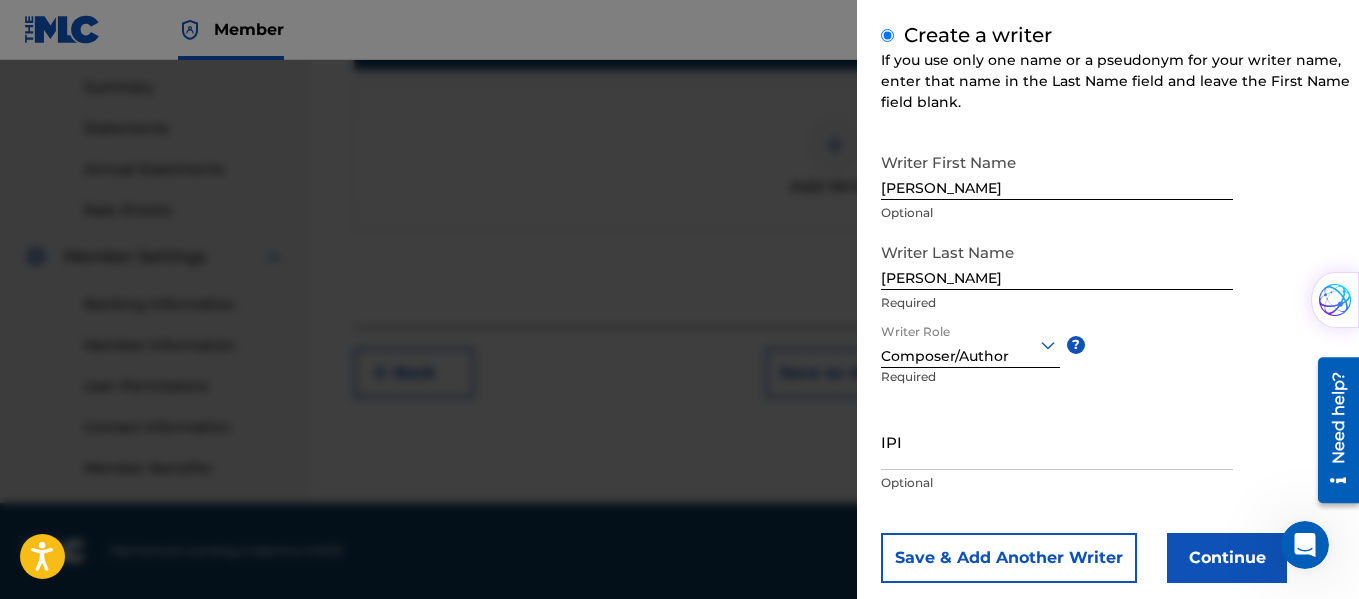 click on "IPI" at bounding box center [1057, 441] 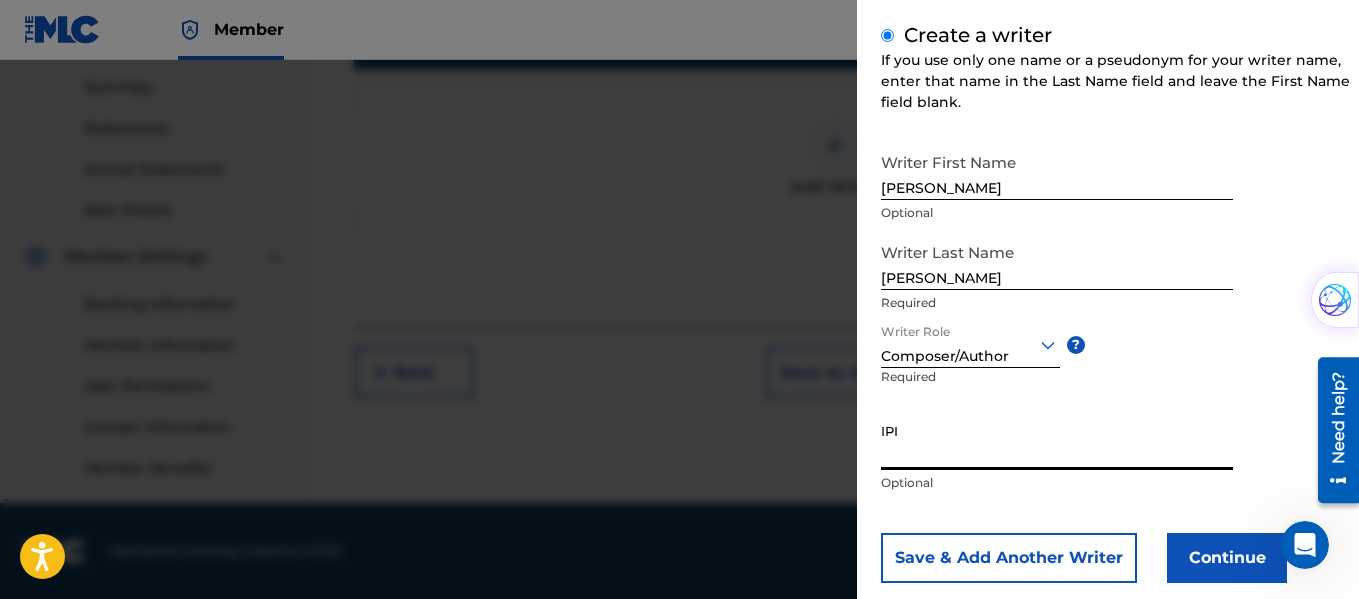 paste on "01023423513  1 1 of 1 pages (1 items)" 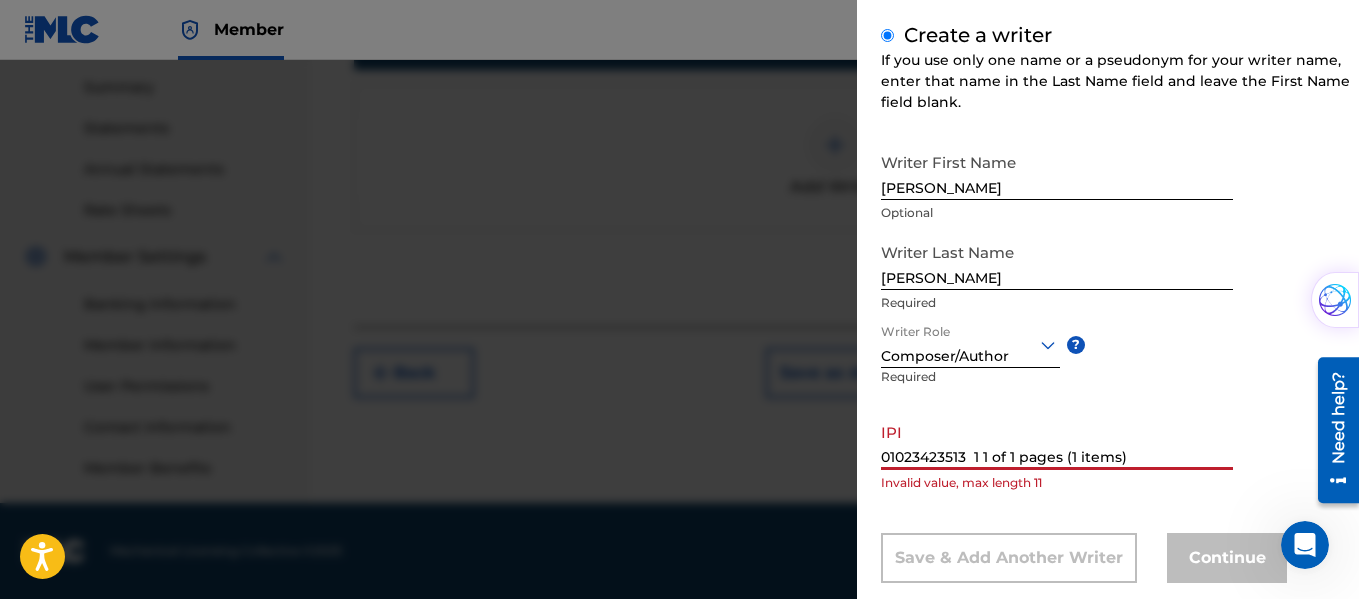drag, startPoint x: 1183, startPoint y: 445, endPoint x: 967, endPoint y: 446, distance: 216.00232 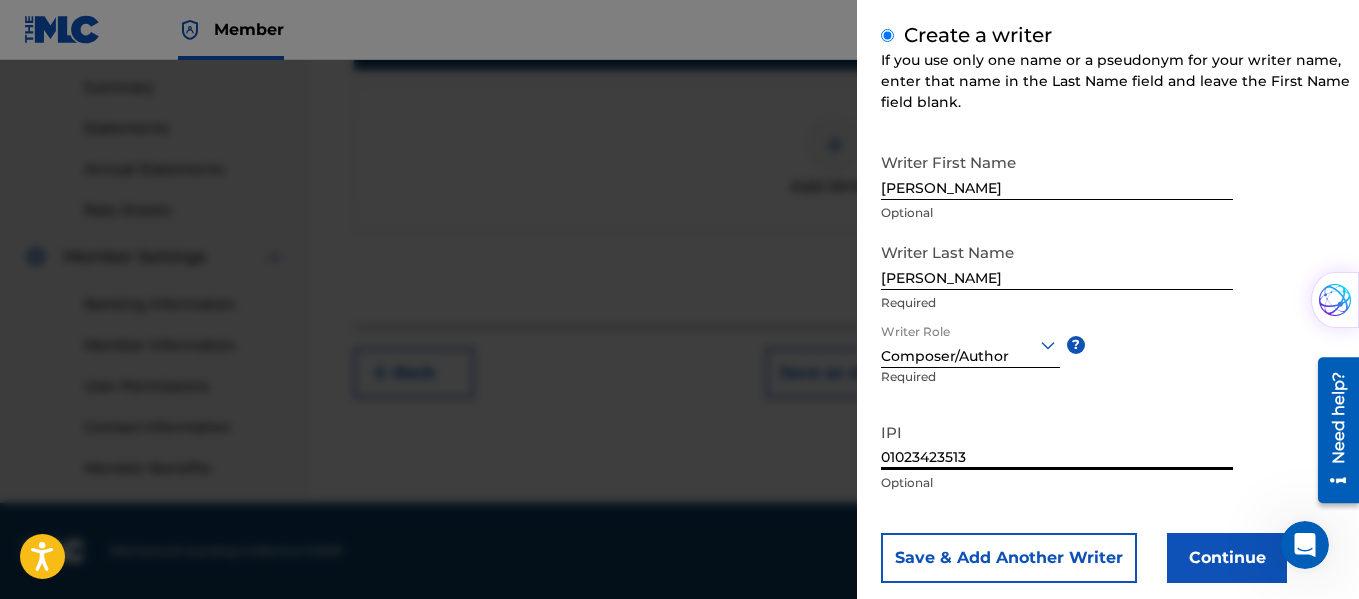 type on "01023423513" 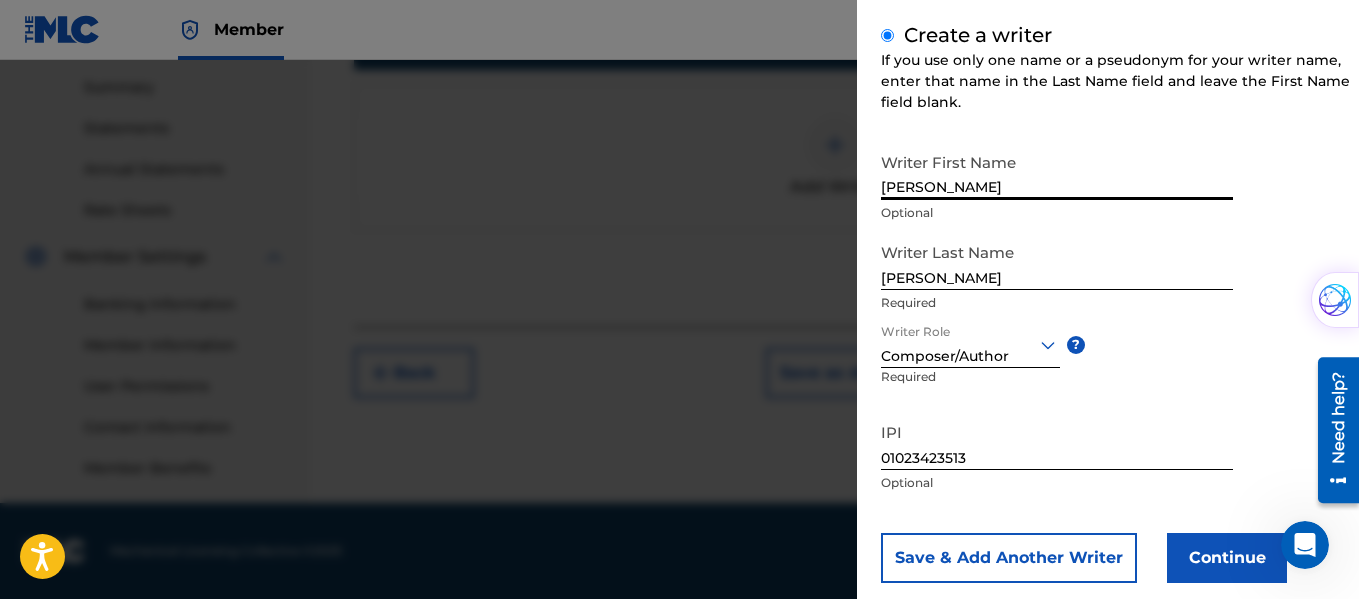 type on "[PERSON_NAME]" 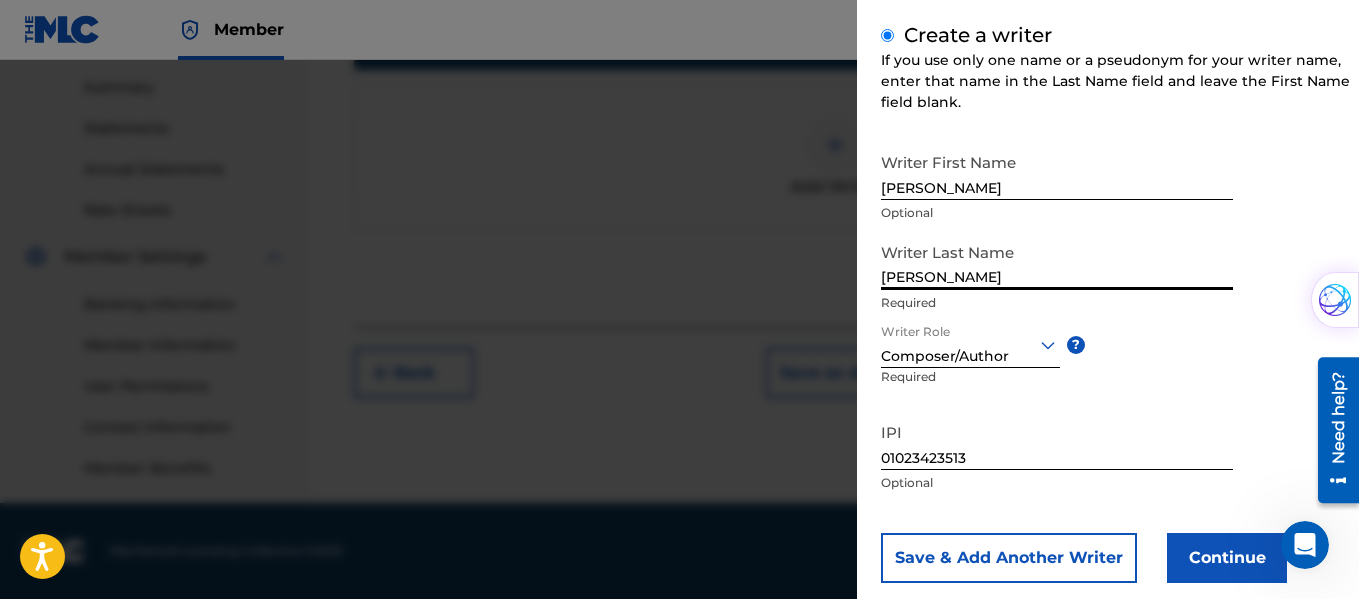 type on "[PERSON_NAME]" 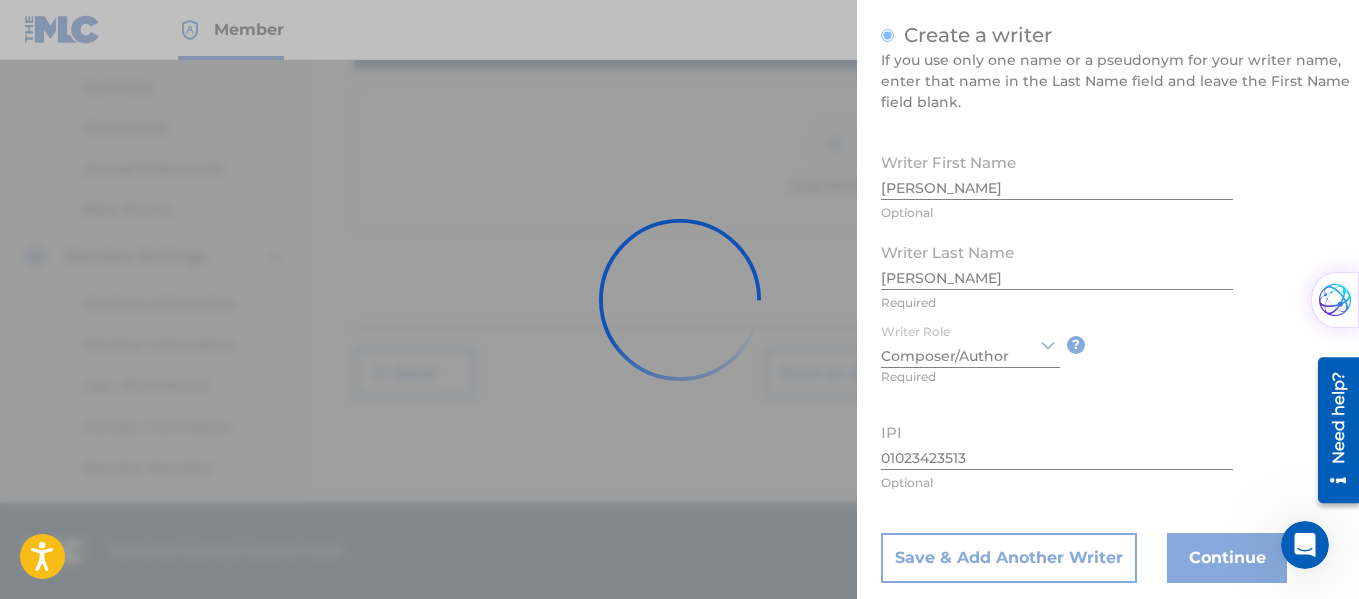 type 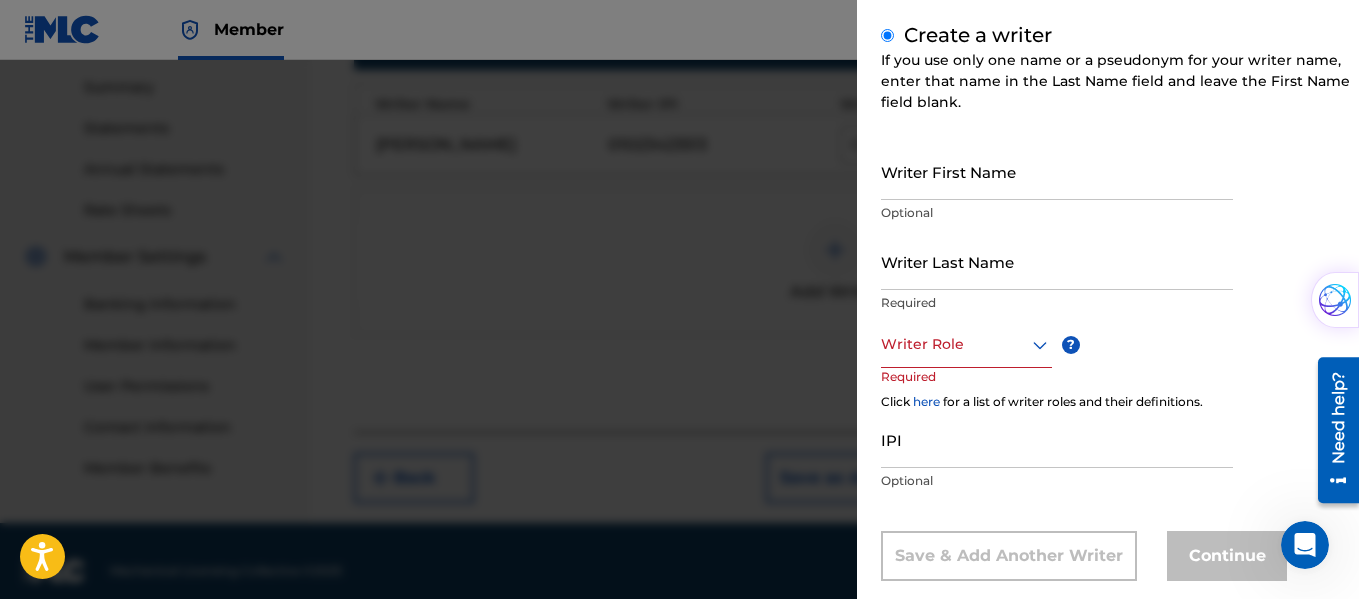 click at bounding box center [966, 344] 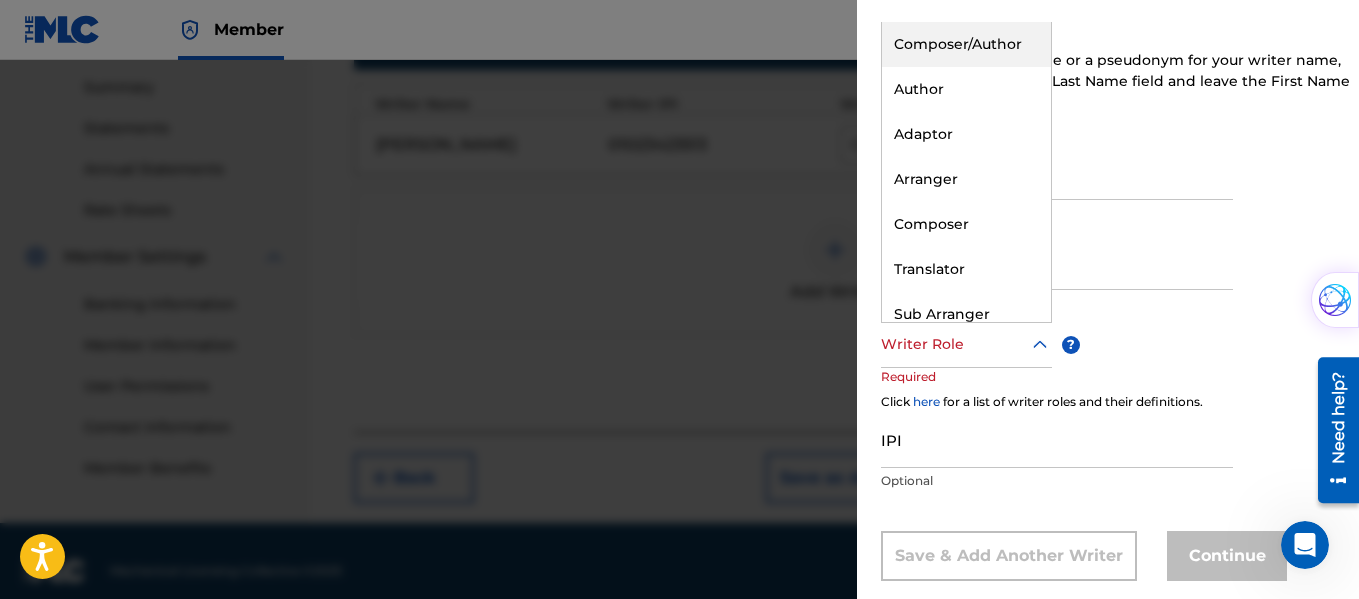 click on "Composer/Author" at bounding box center [966, 44] 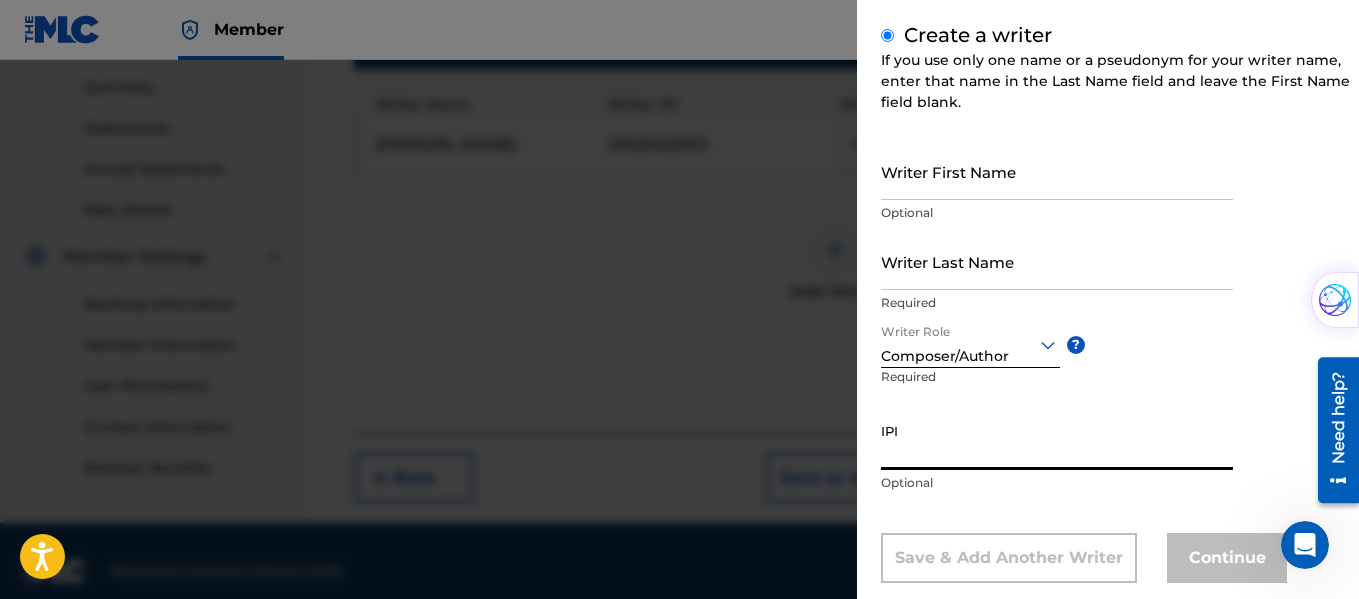 click on "IPI" at bounding box center (1057, 441) 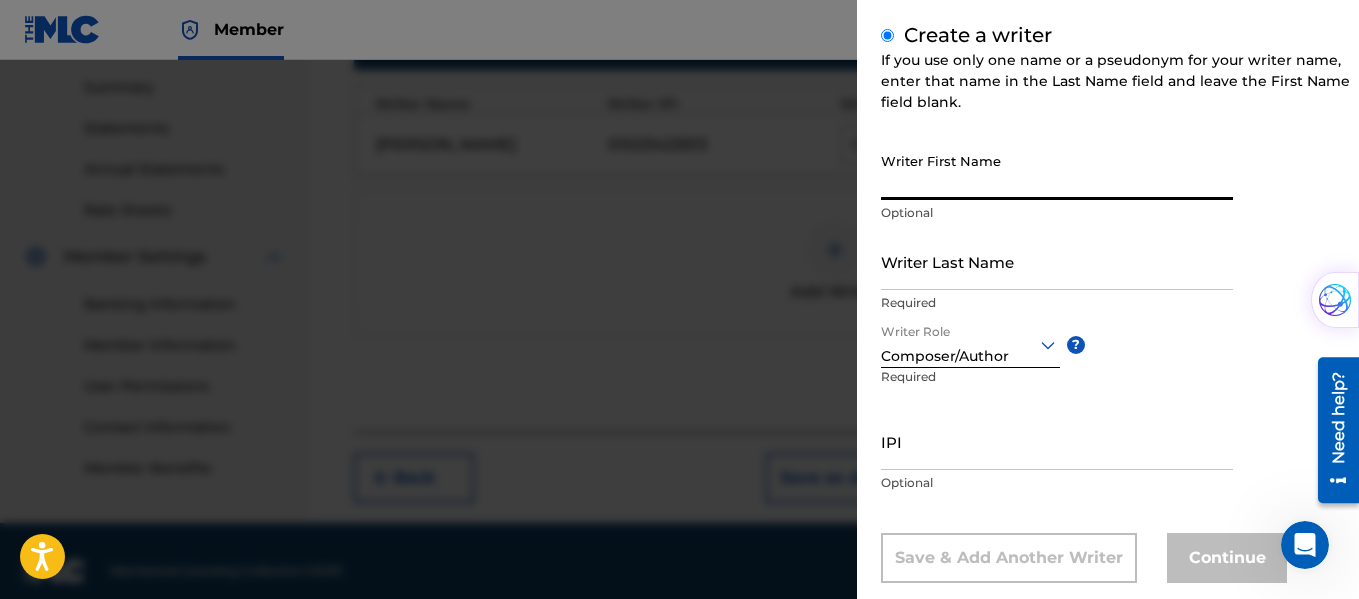 click on "Writer First Name" at bounding box center (1057, 171) 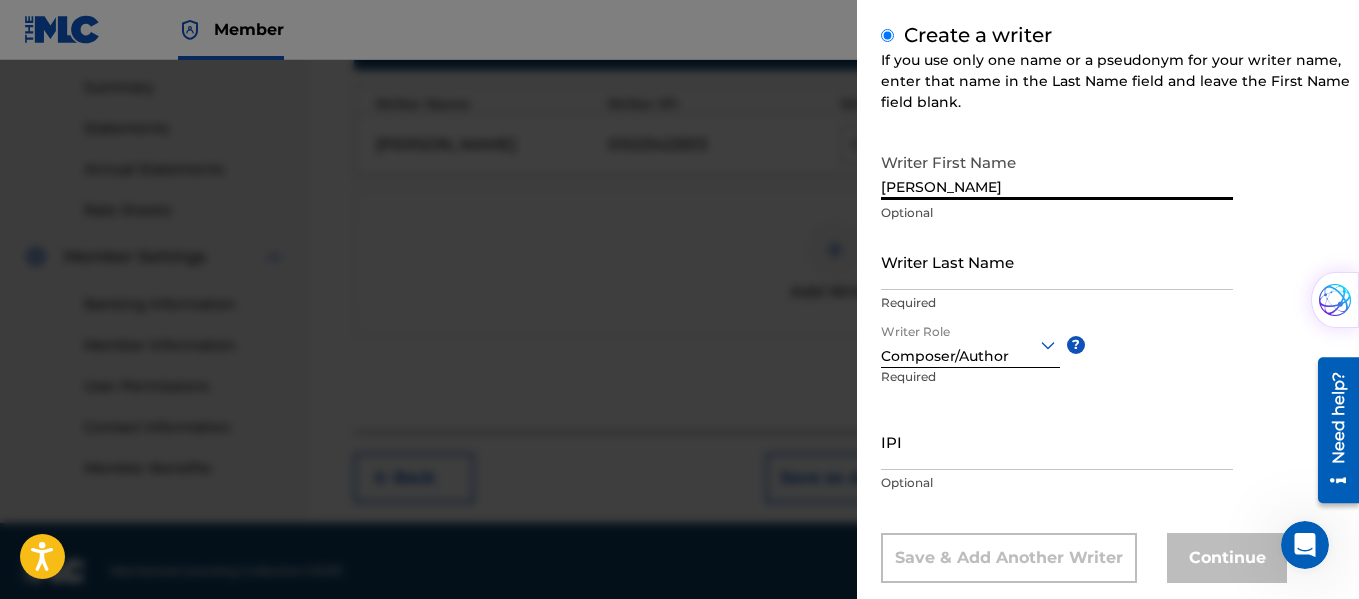 type on "[PERSON_NAME]" 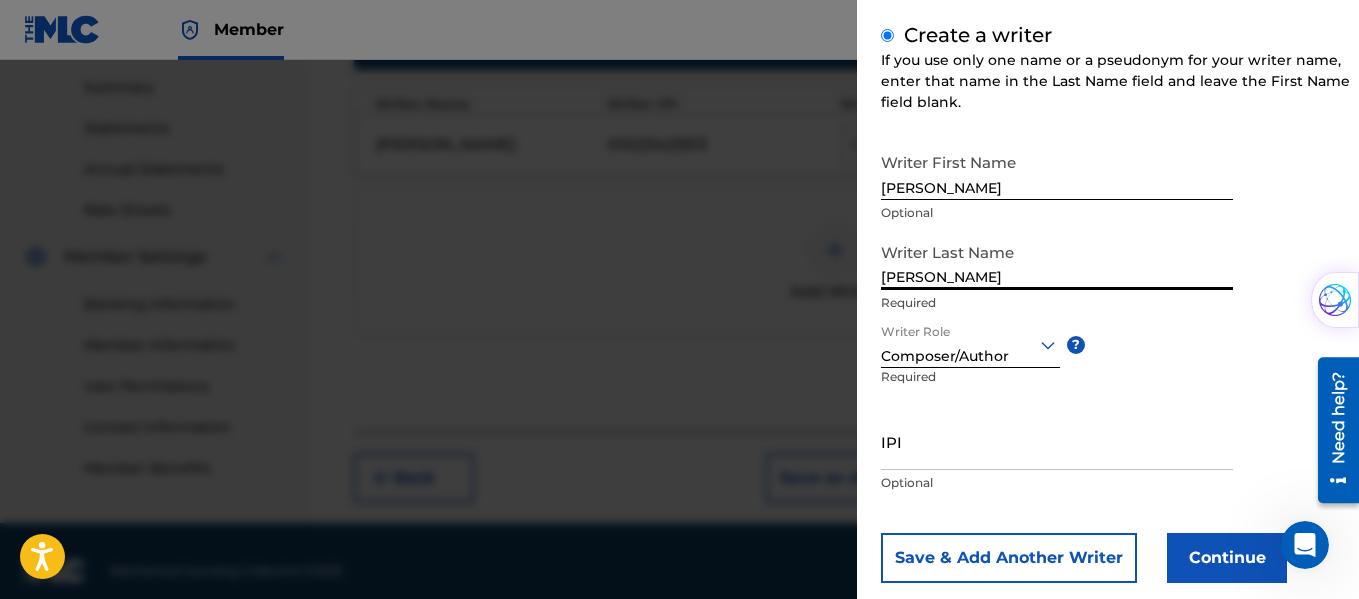 type on "[PERSON_NAME]" 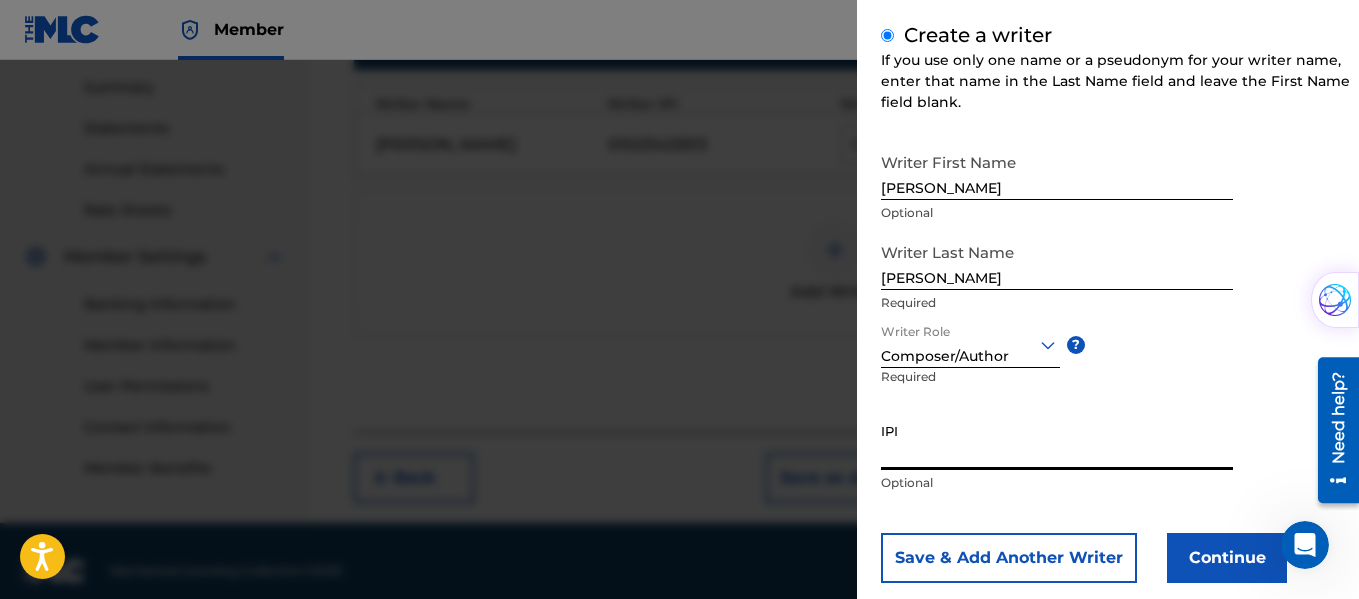 click on "IPI" at bounding box center (1057, 441) 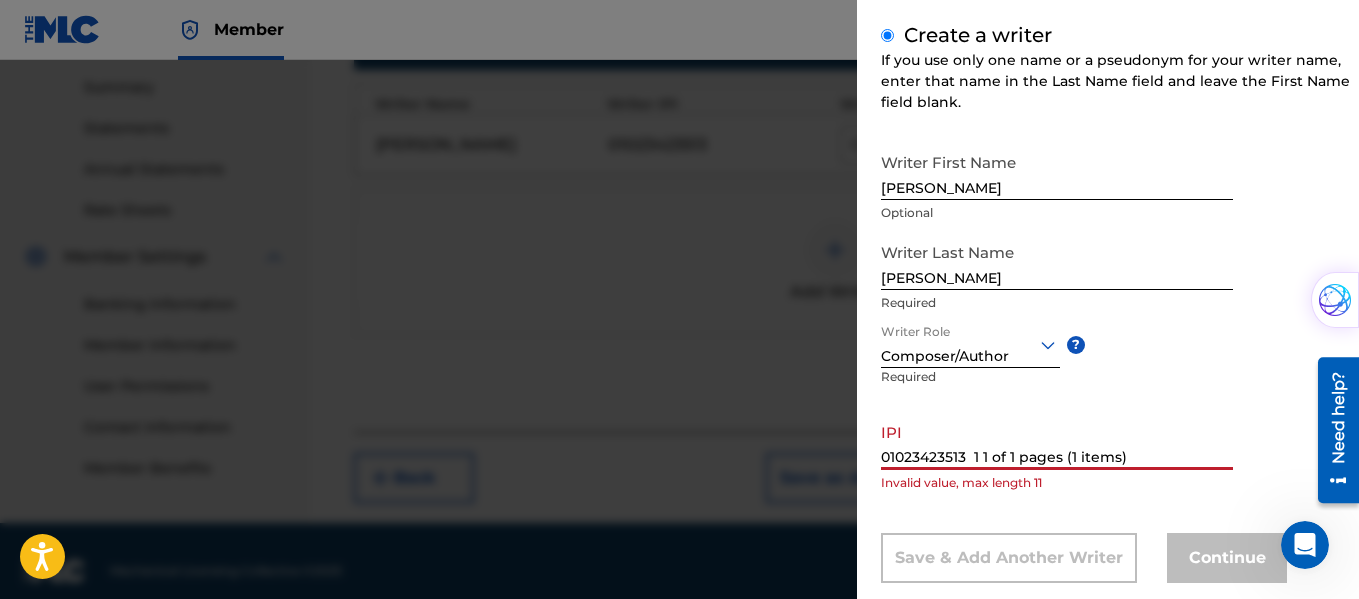 drag, startPoint x: 1225, startPoint y: 435, endPoint x: 968, endPoint y: 449, distance: 257.38104 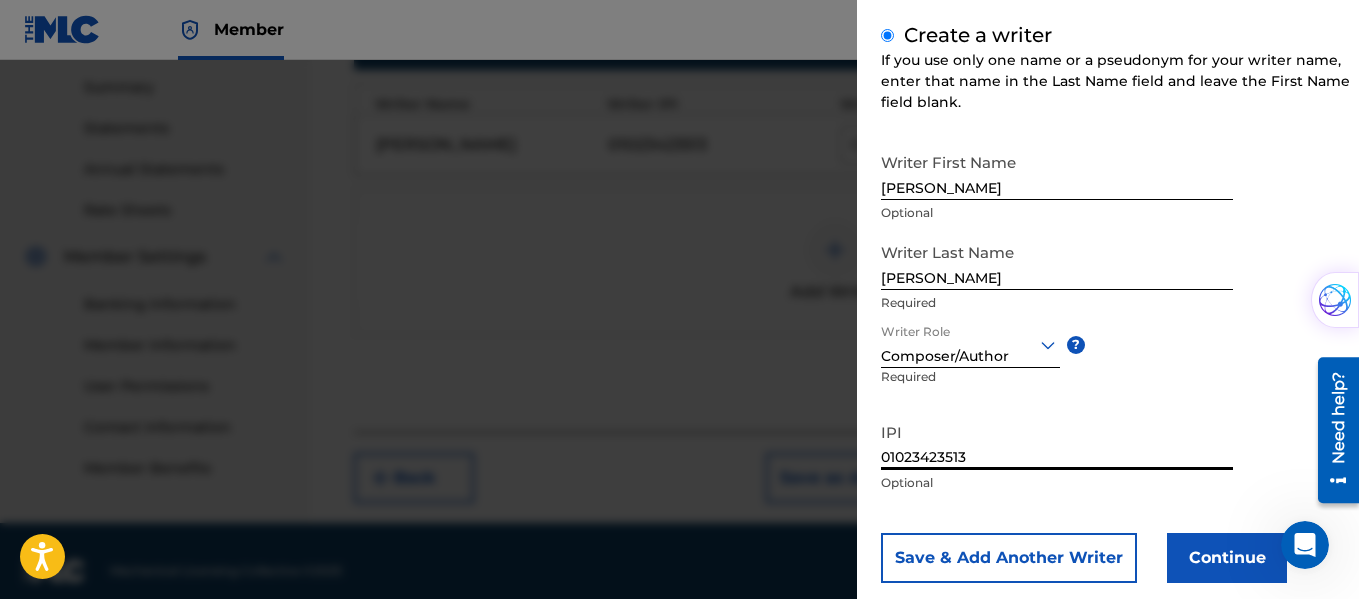 type on "01023423513" 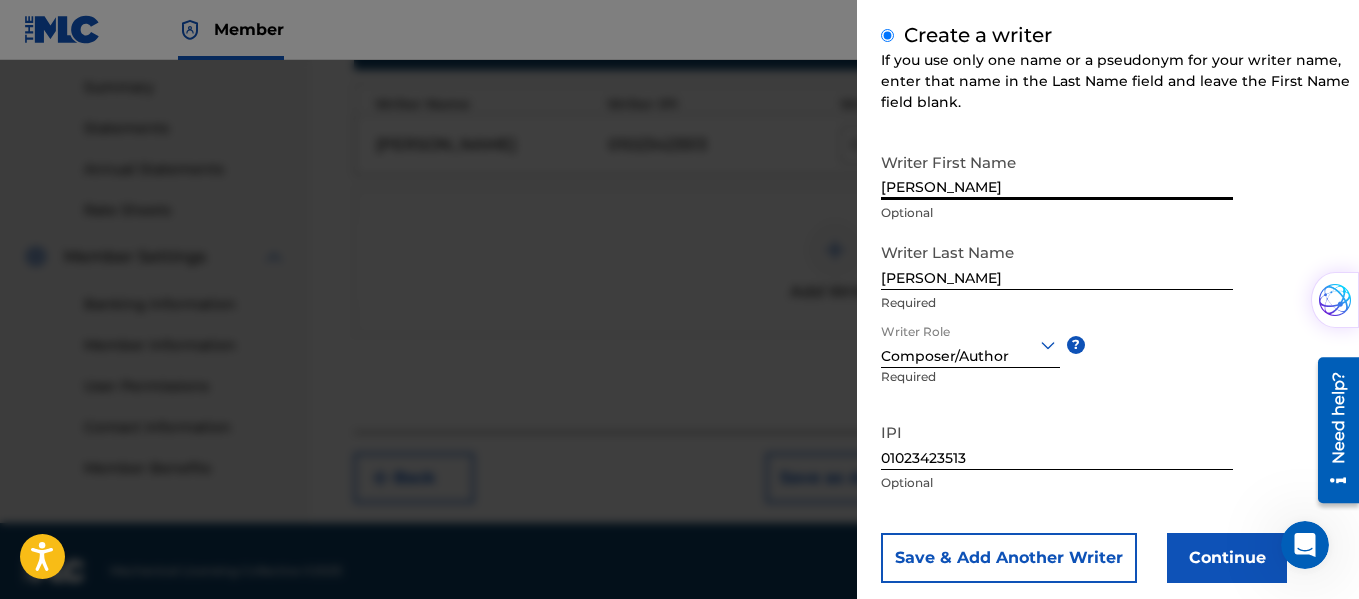 click on "[PERSON_NAME]" at bounding box center [1057, 171] 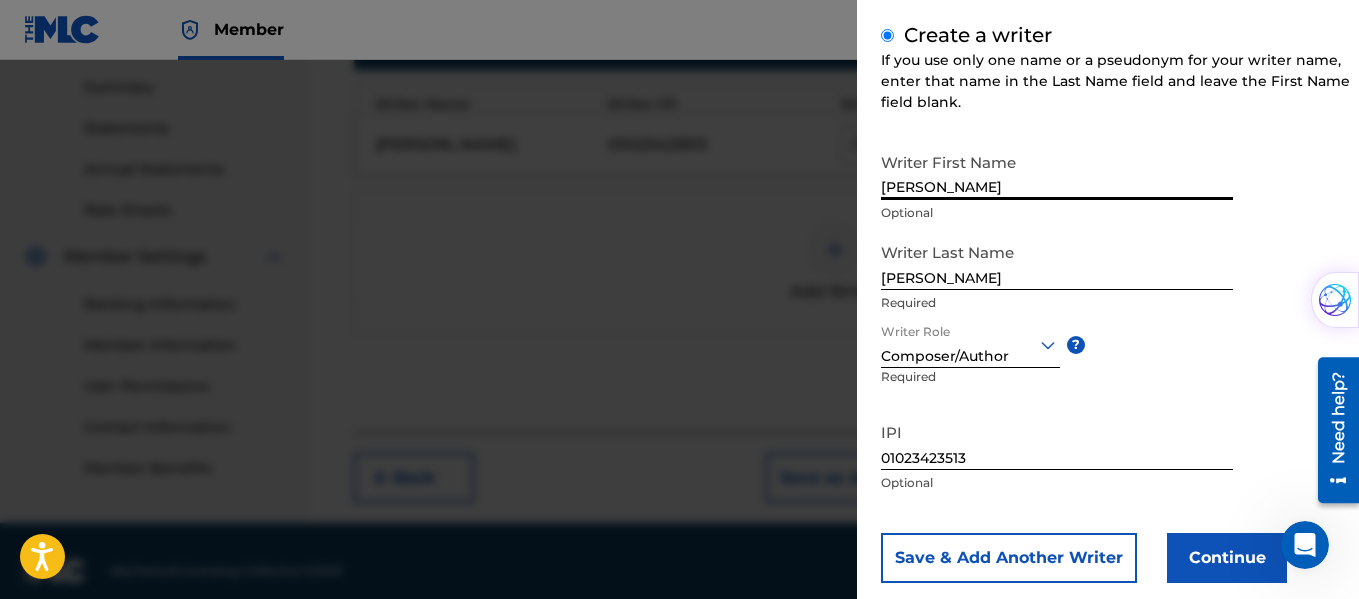 type on "[PERSON_NAME]" 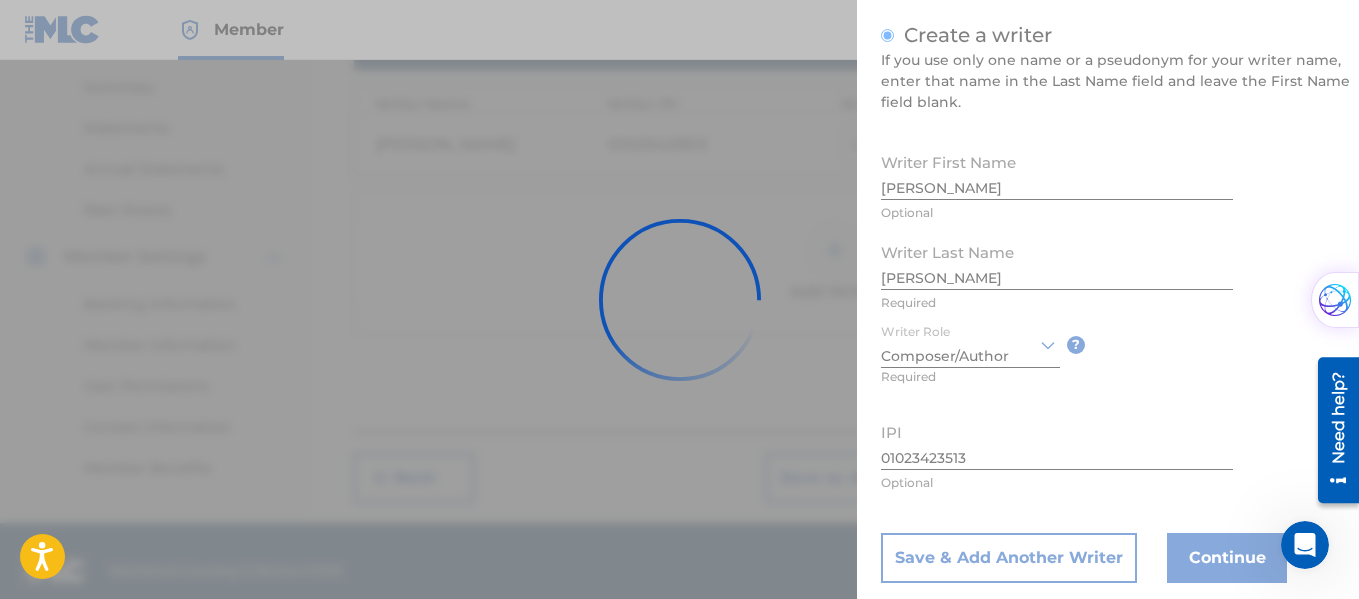type 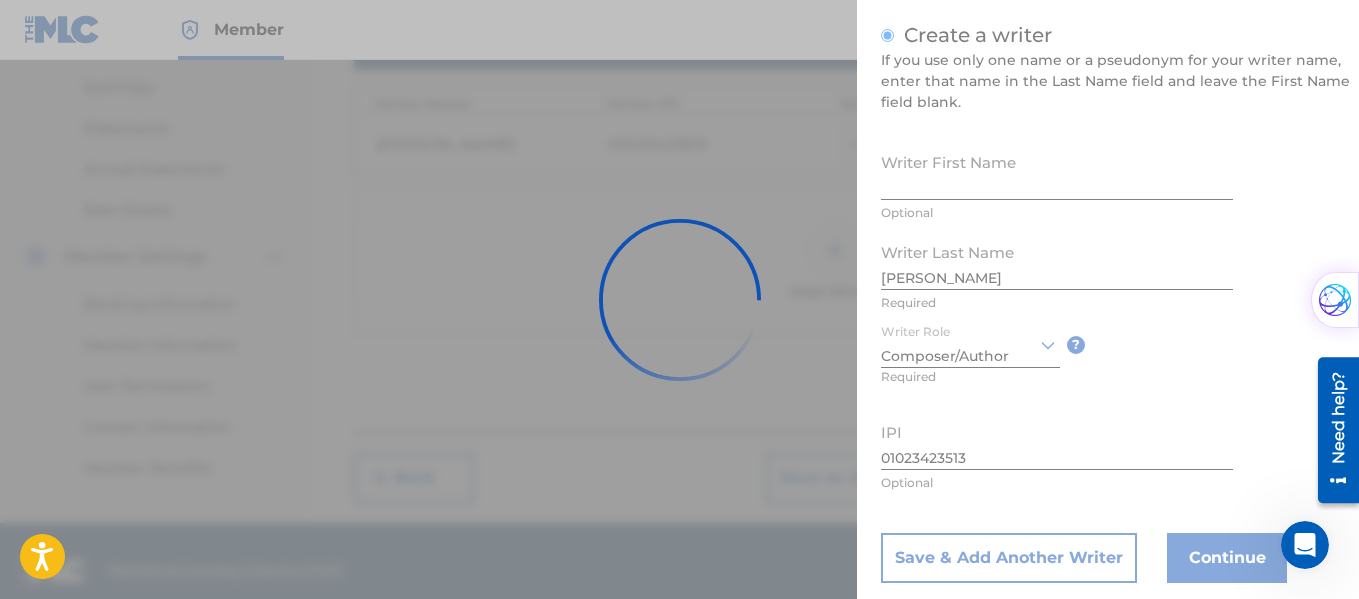 type 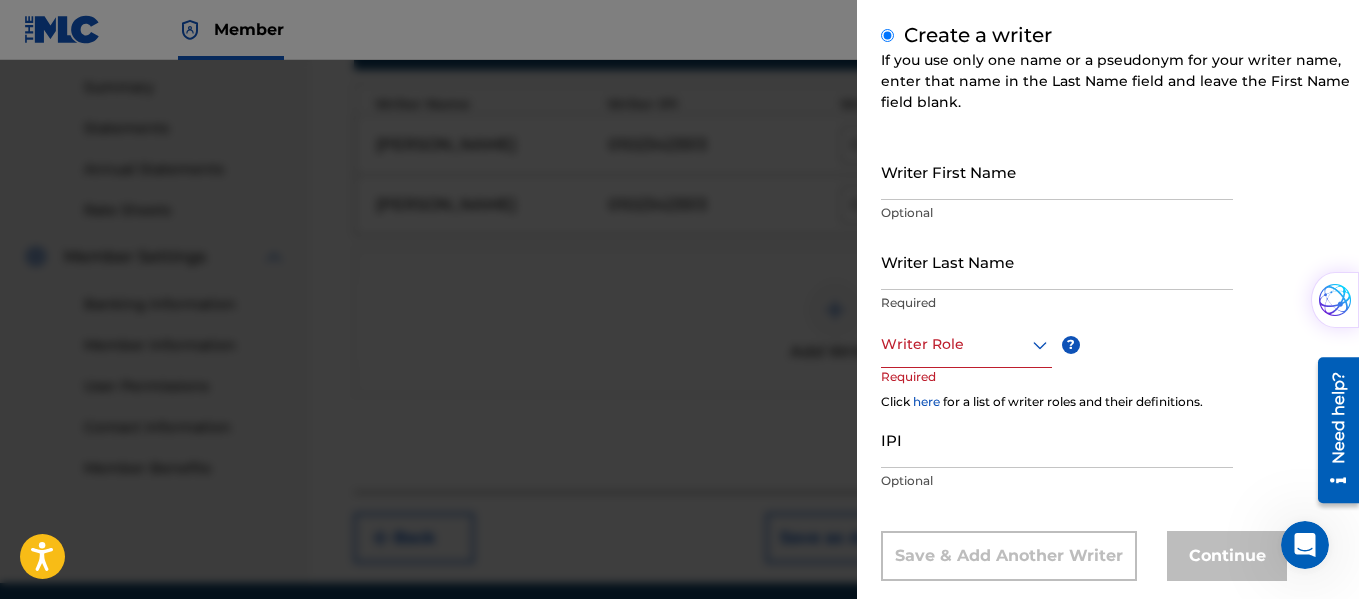click at bounding box center (966, 344) 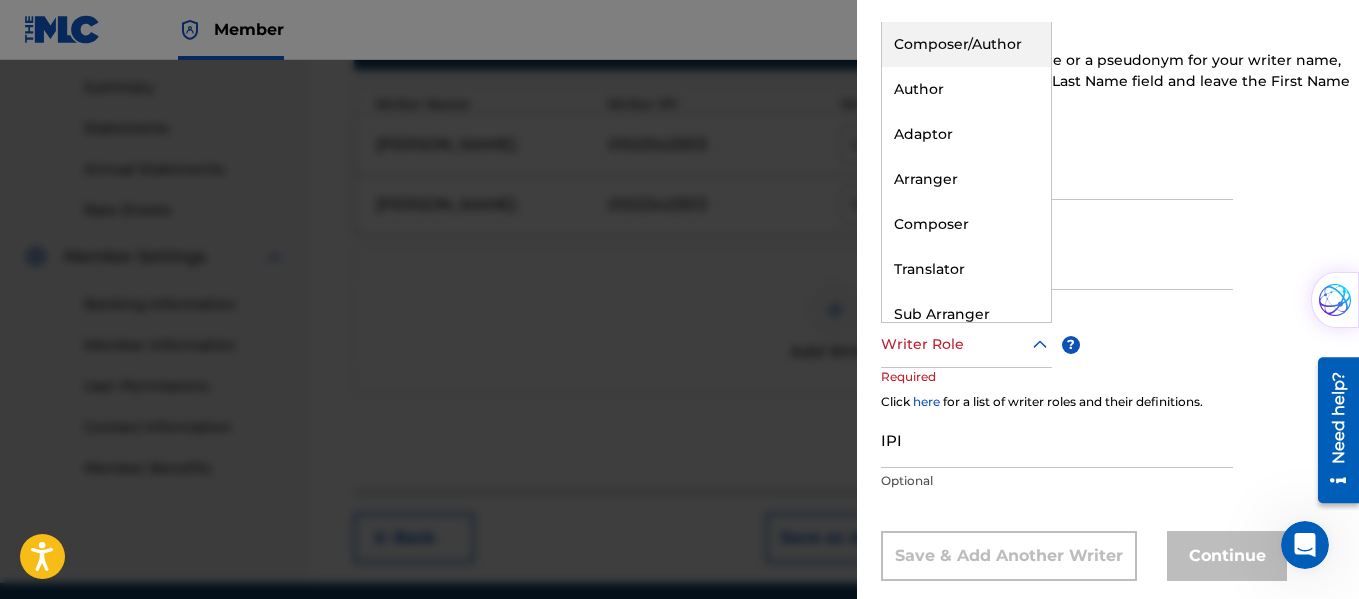 click on "Composer/Author" at bounding box center [966, 44] 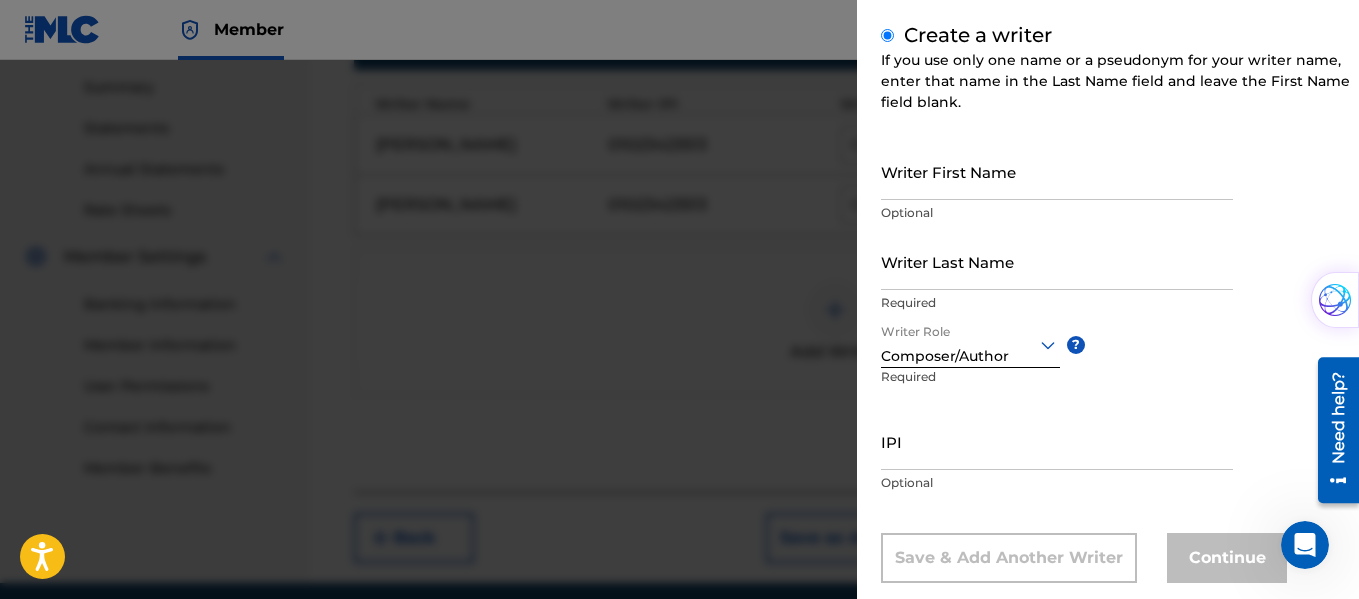 click on "Optional" at bounding box center (1057, 213) 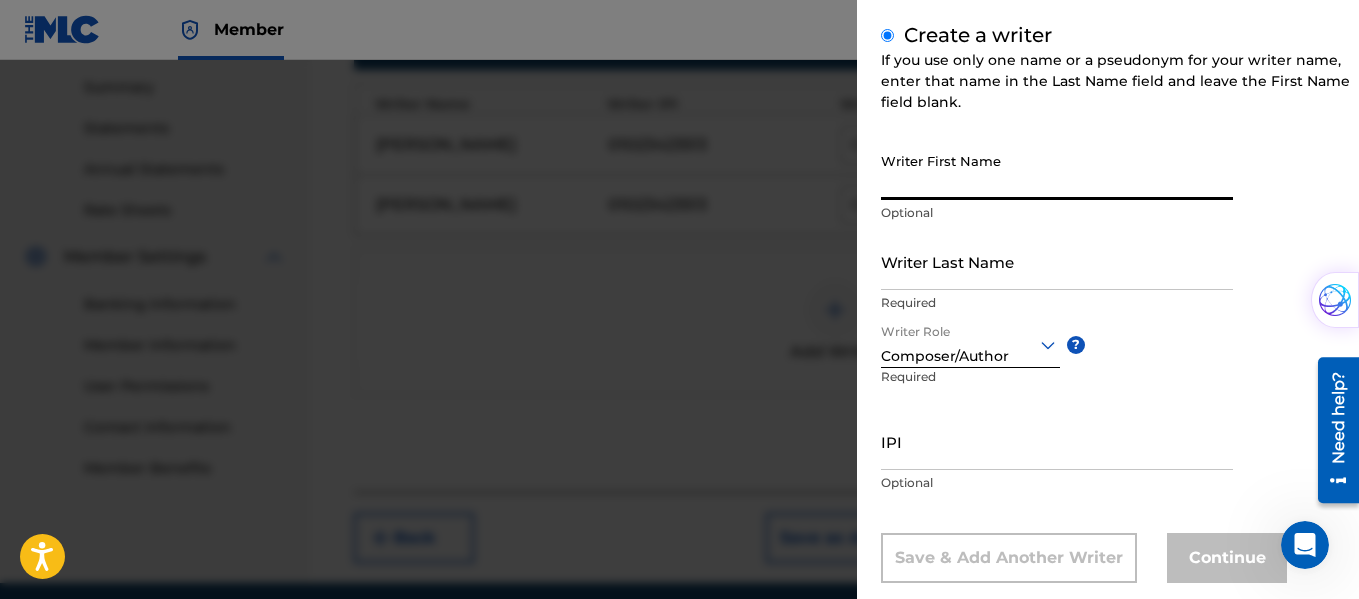 click on "Writer First Name" at bounding box center (1057, 171) 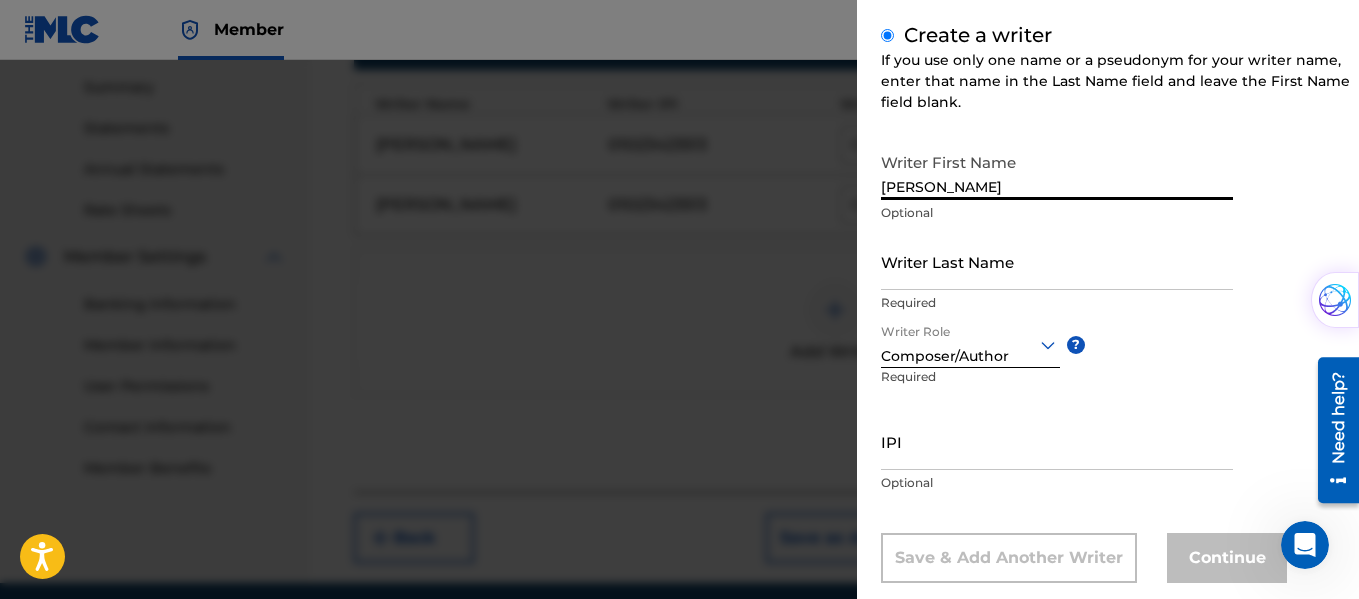 type on "[PERSON_NAME]" 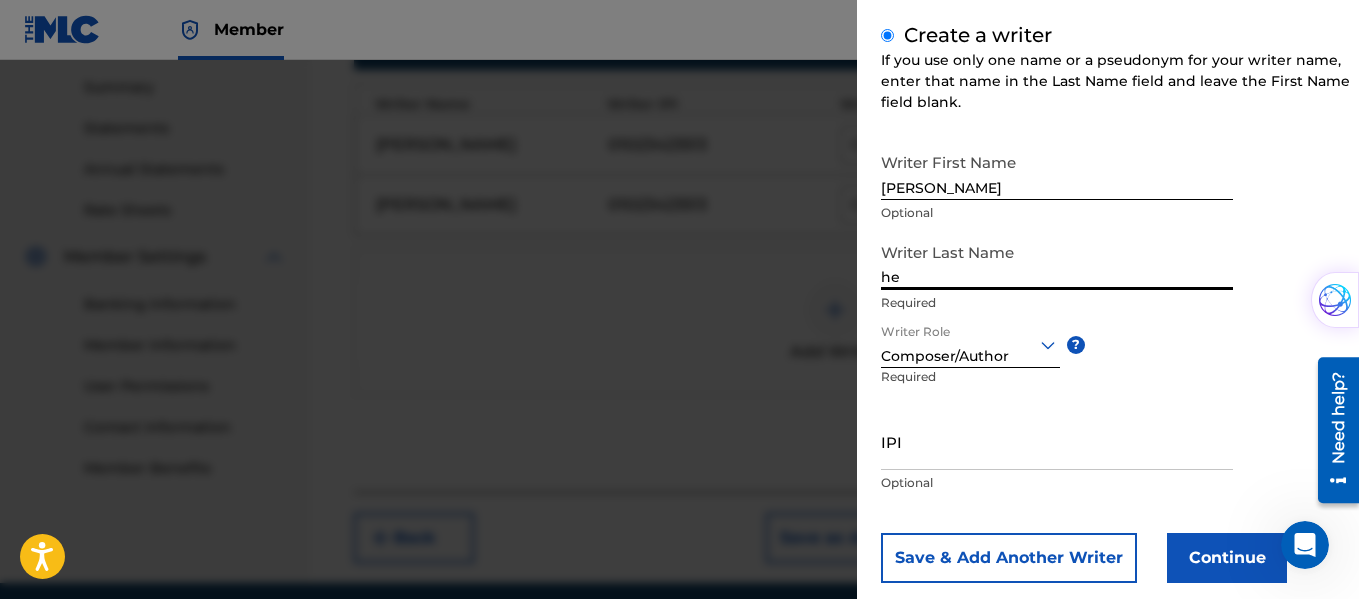 type on "h" 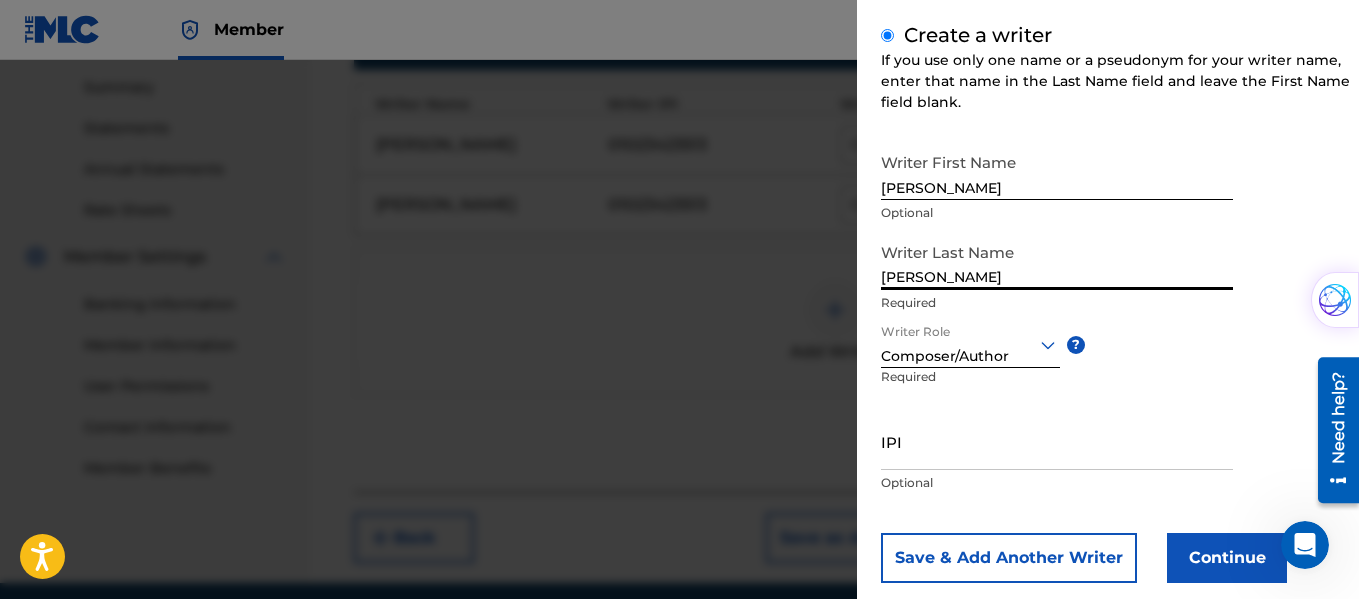 type on "[PERSON_NAME]" 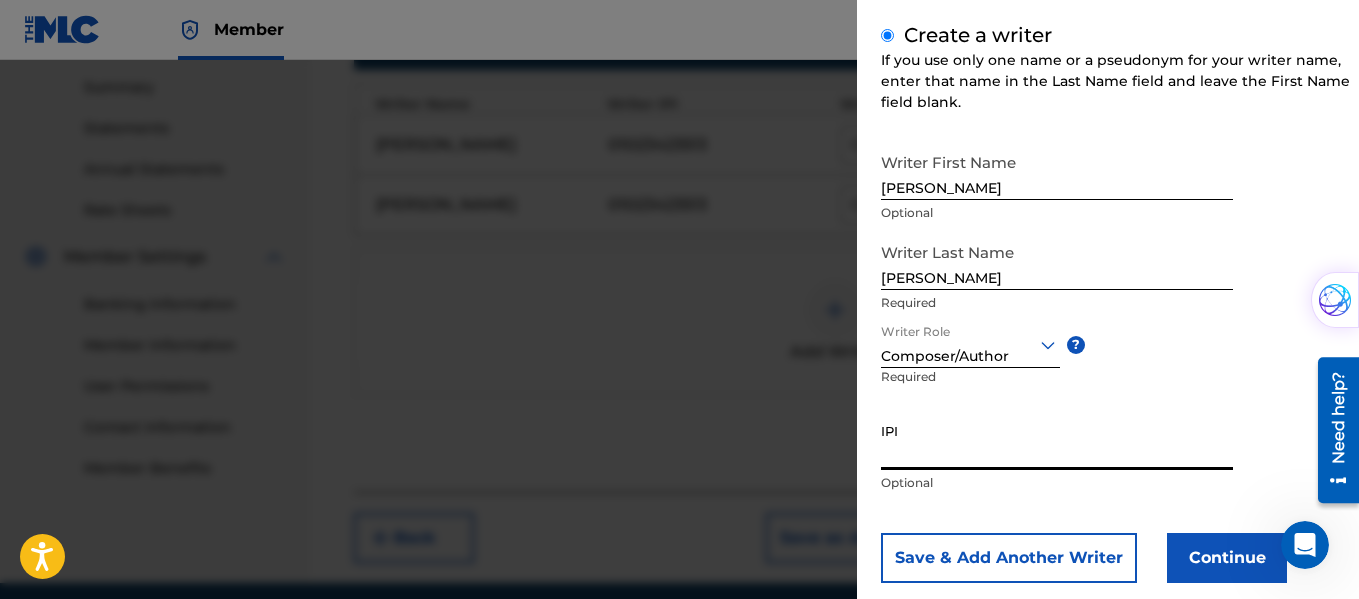 click on "IPI" at bounding box center (1057, 441) 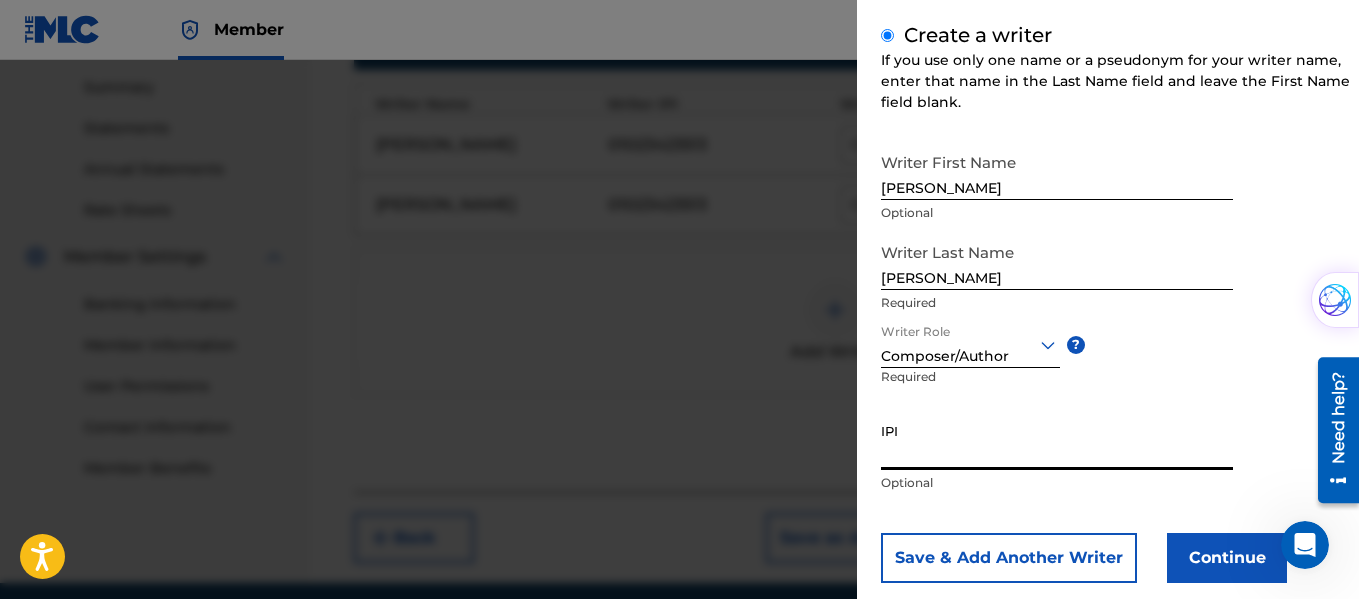 paste on "01023423513  1 1 of 1 pages (1 items)" 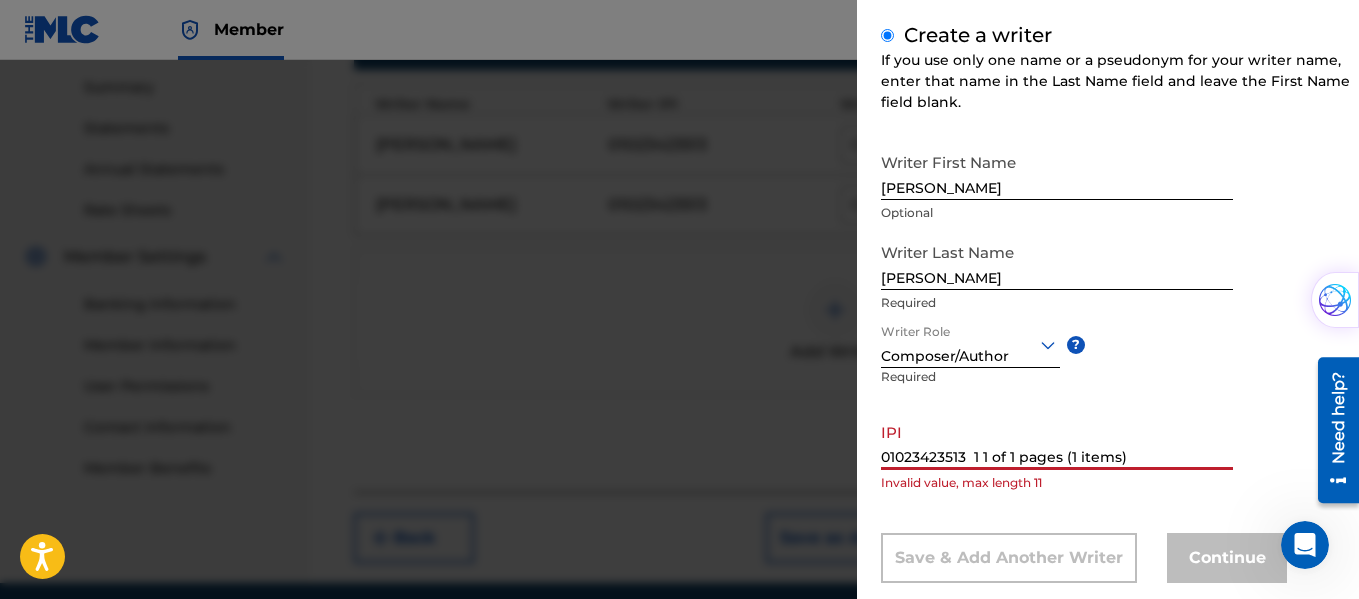 drag, startPoint x: 1150, startPoint y: 454, endPoint x: 961, endPoint y: 452, distance: 189.01057 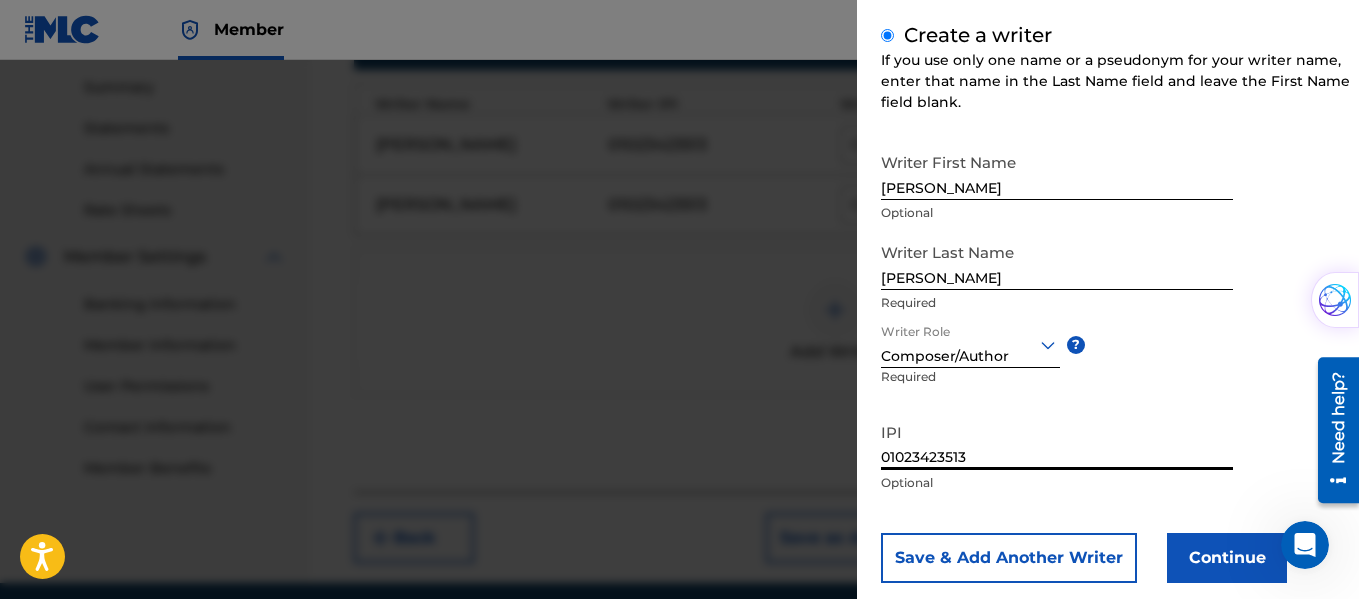 type on "01023423513" 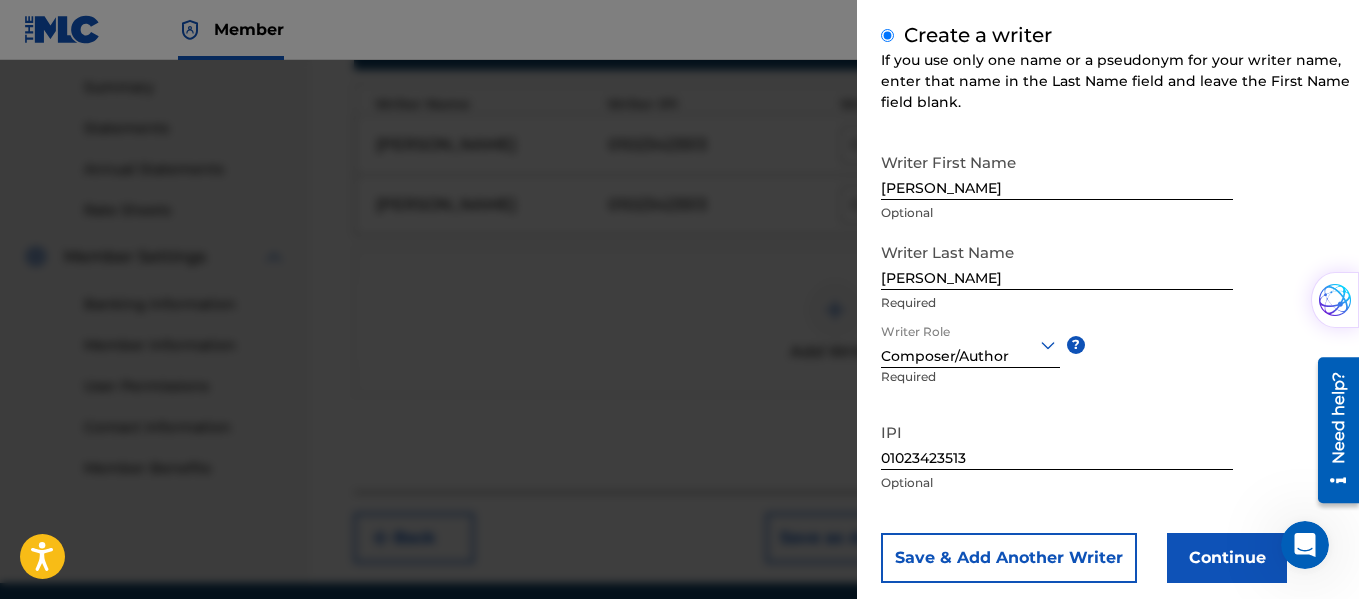 click on "Continue" at bounding box center (1227, 558) 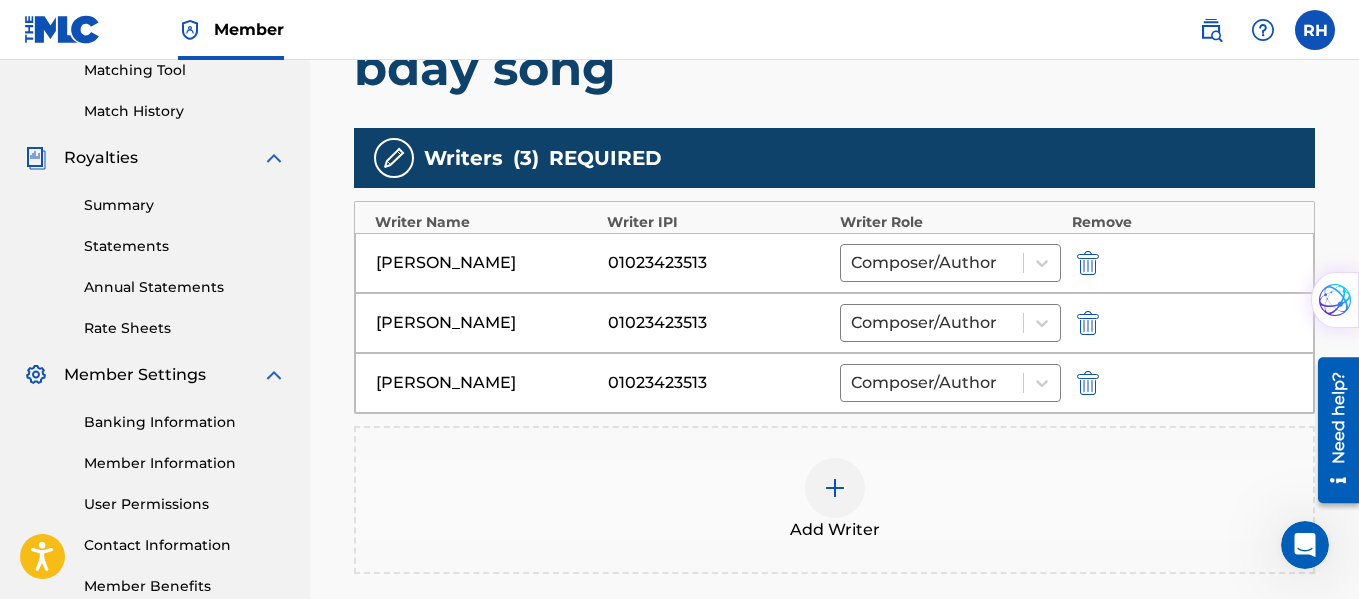 scroll, scrollTop: 509, scrollLeft: 0, axis: vertical 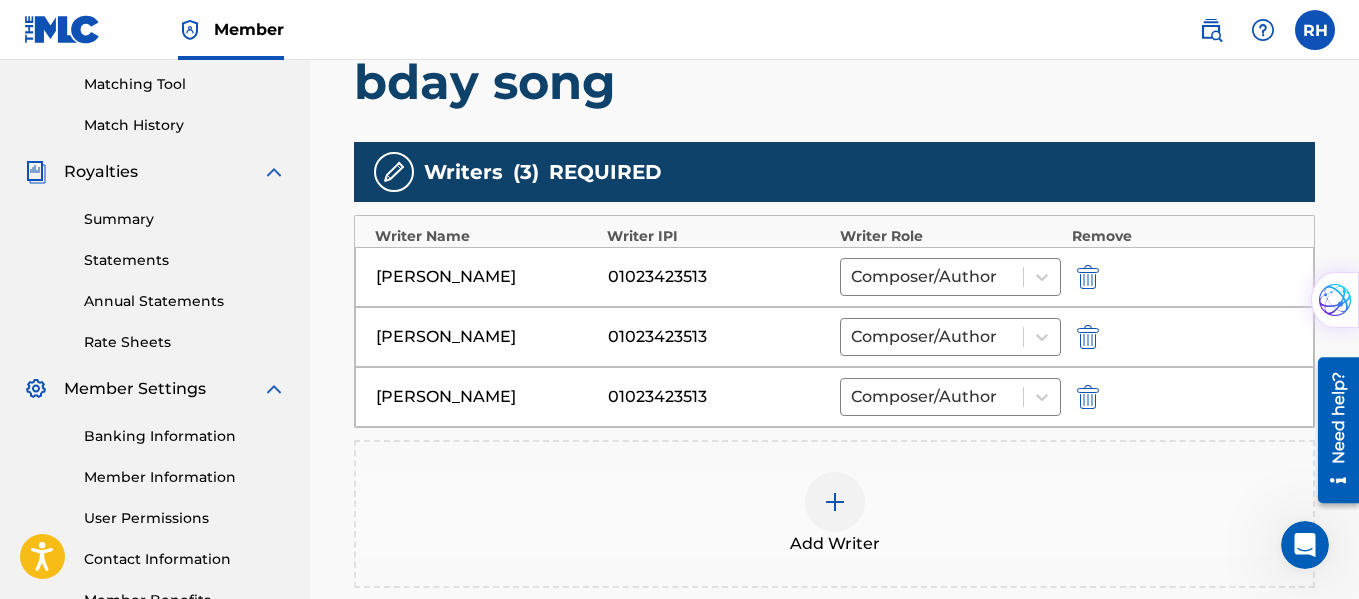 click at bounding box center [1088, 397] 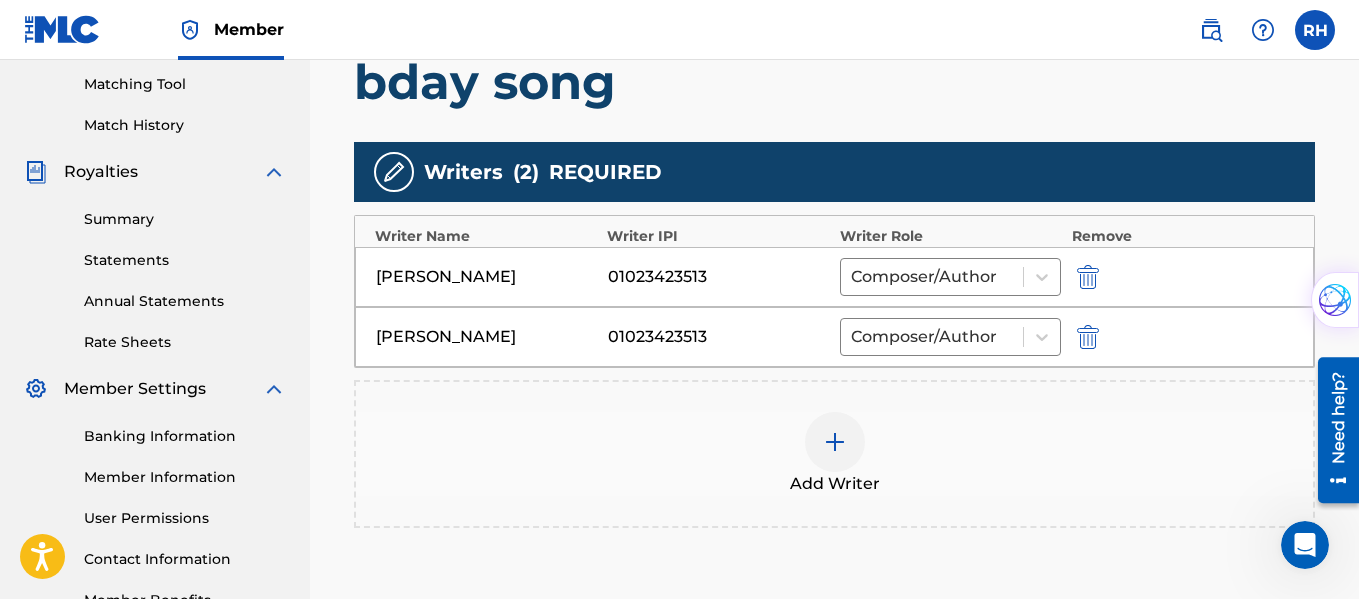 click at bounding box center [1088, 337] 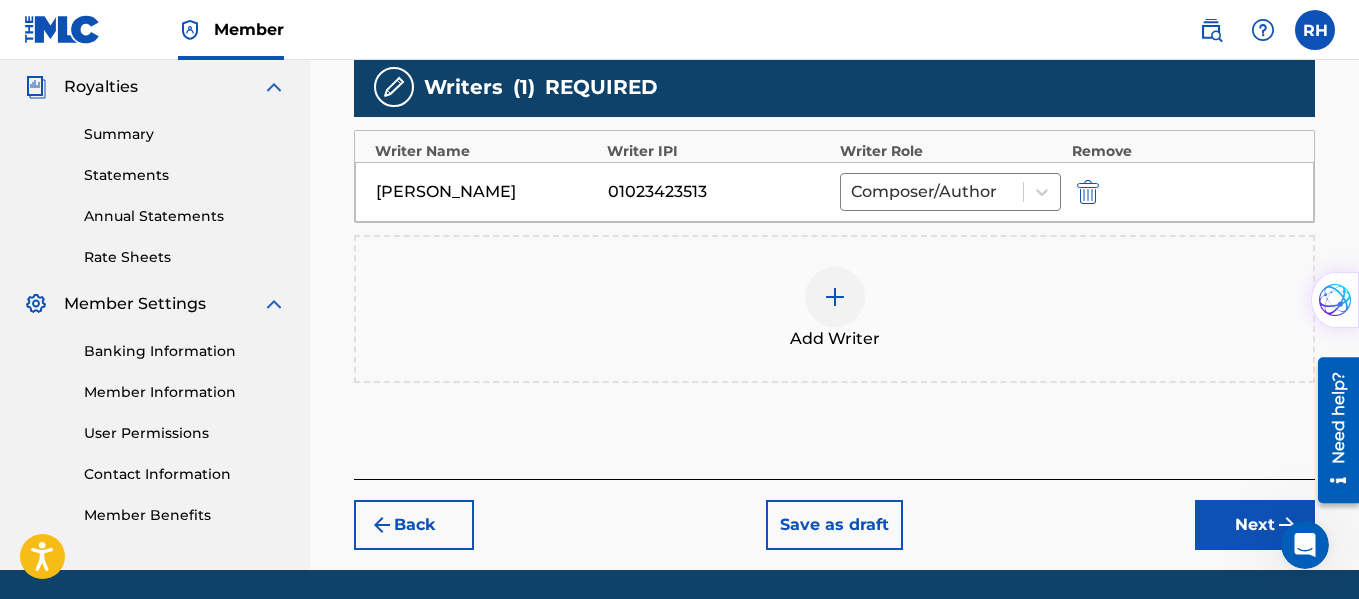 scroll, scrollTop: 661, scrollLeft: 0, axis: vertical 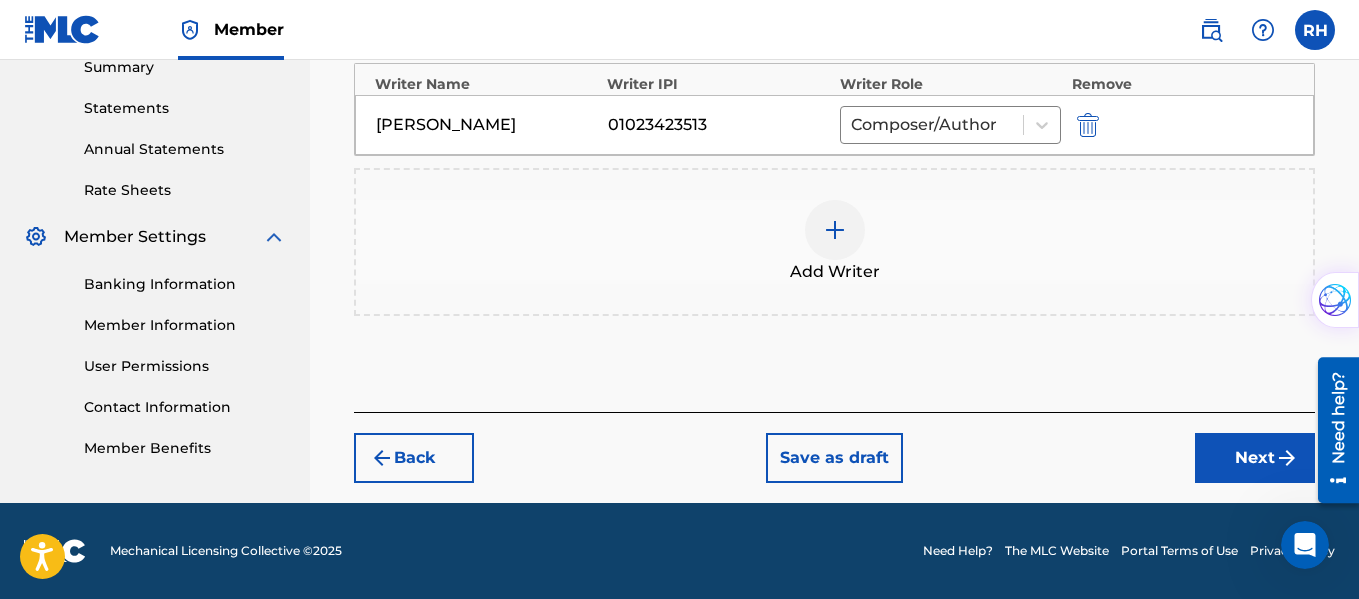 click on "Next" at bounding box center [1255, 458] 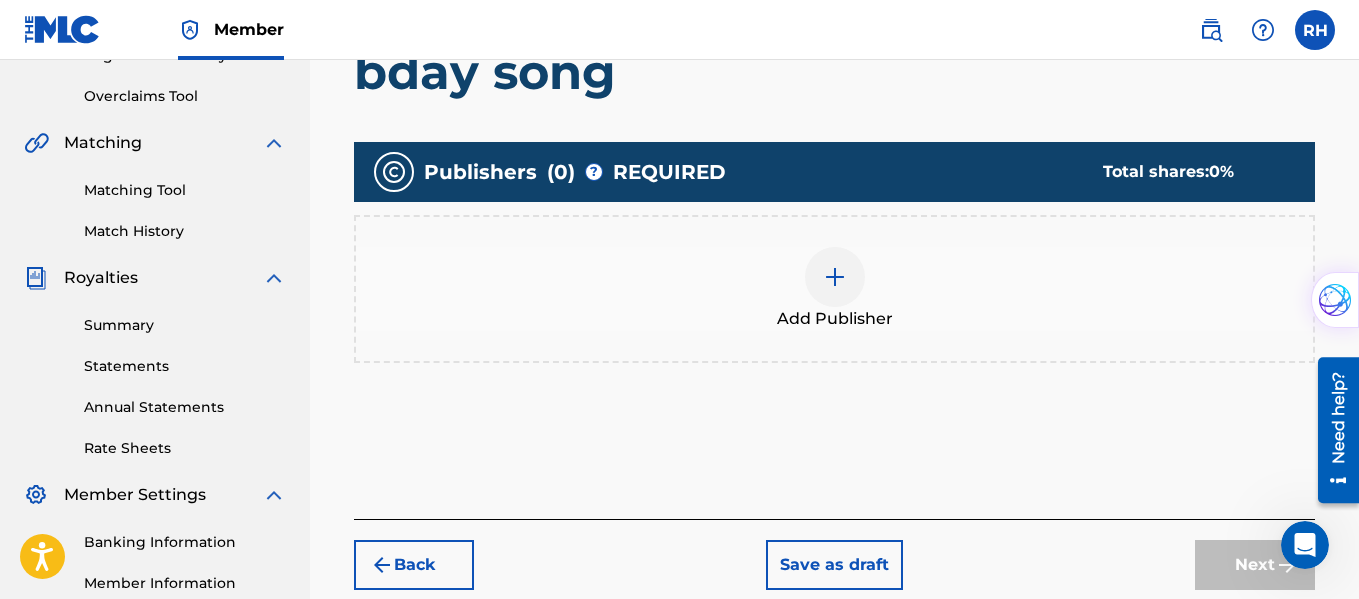 scroll, scrollTop: 406, scrollLeft: 0, axis: vertical 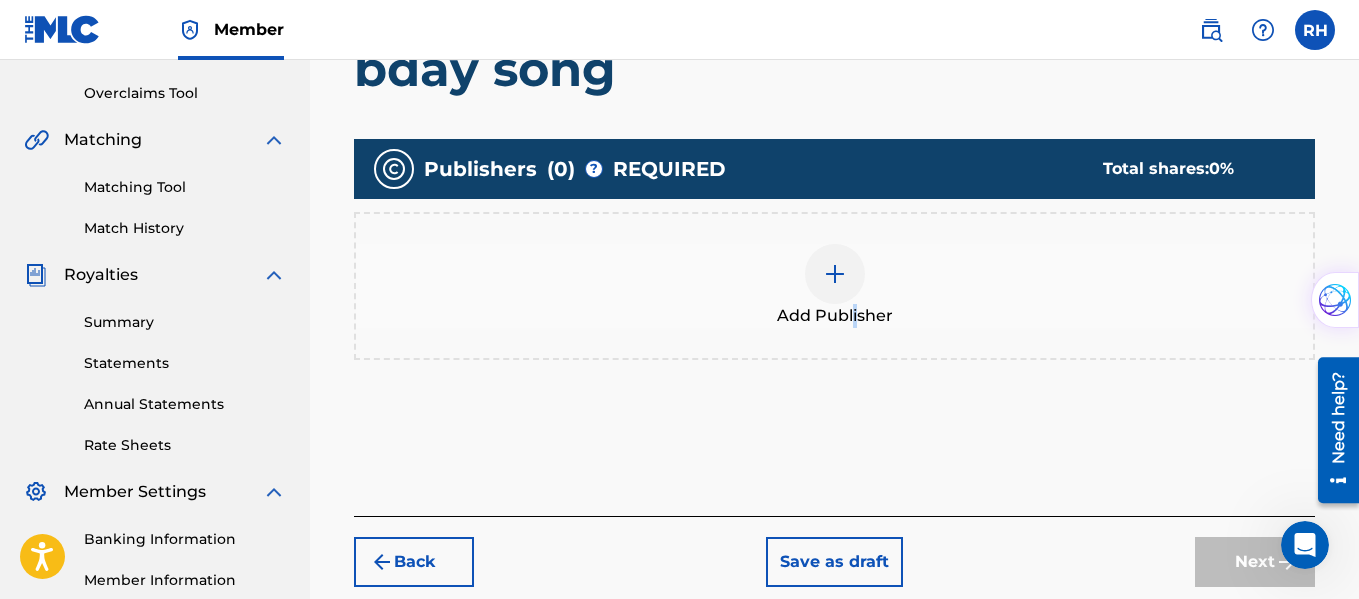click on "Add Publisher" at bounding box center (835, 316) 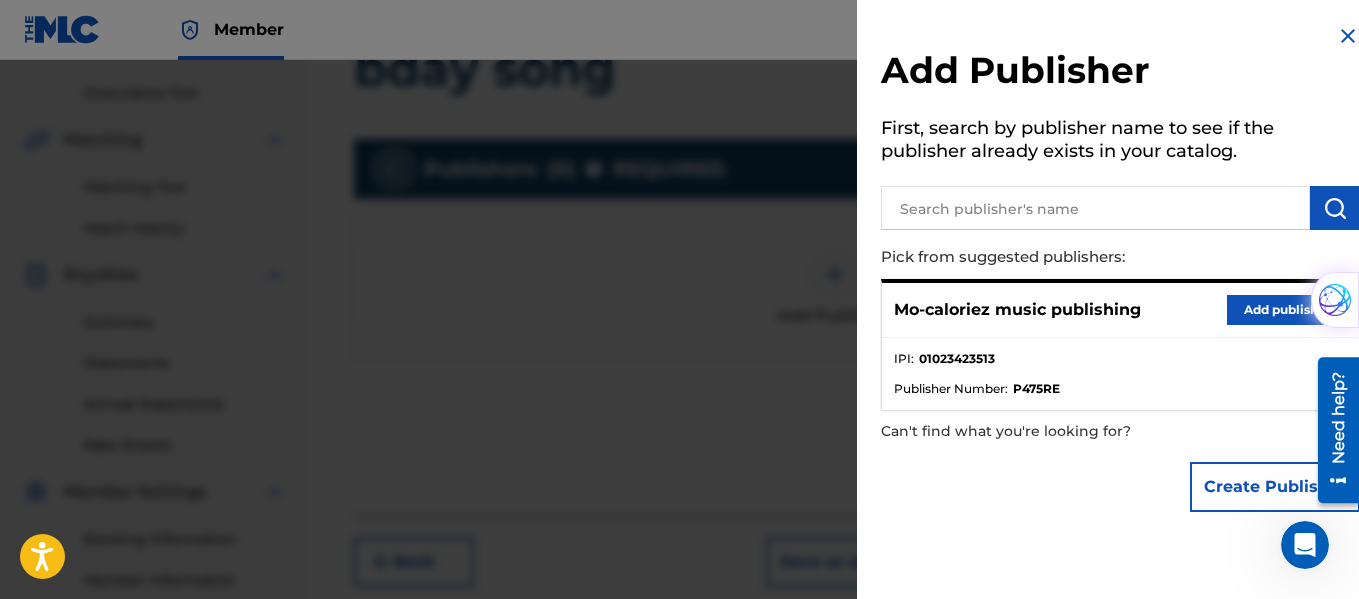 click on "01023423513" at bounding box center (957, 359) 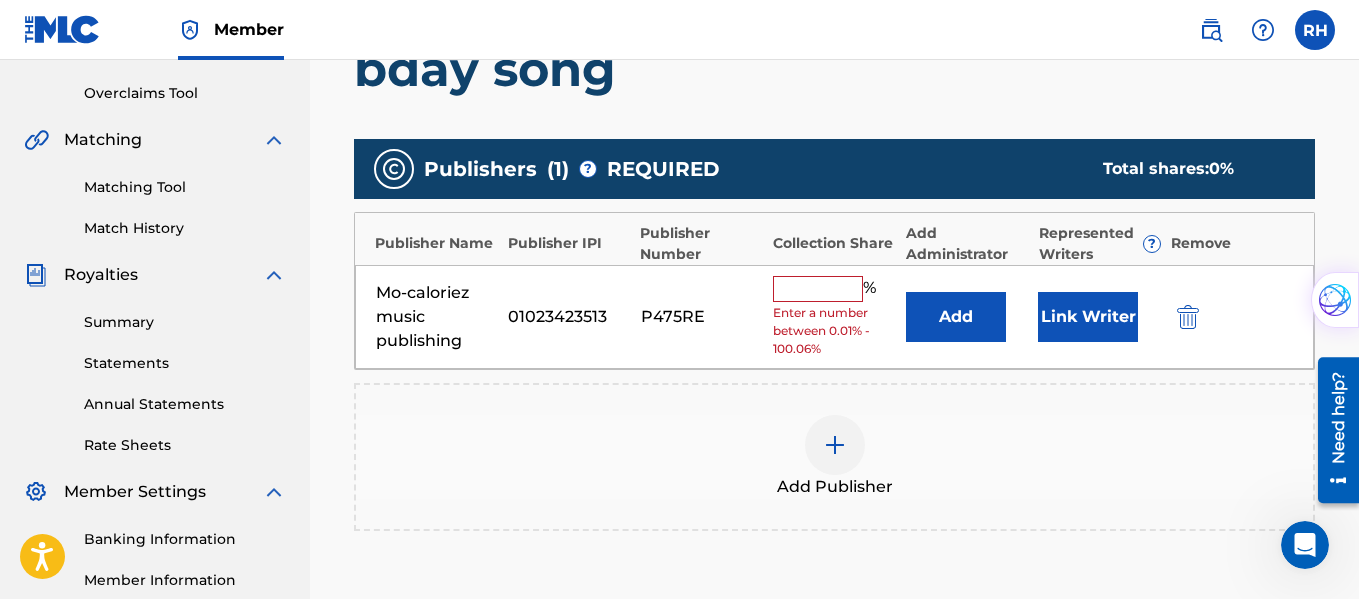 click on "% Enter a number between 0.01% - 100.06%" at bounding box center [834, 317] 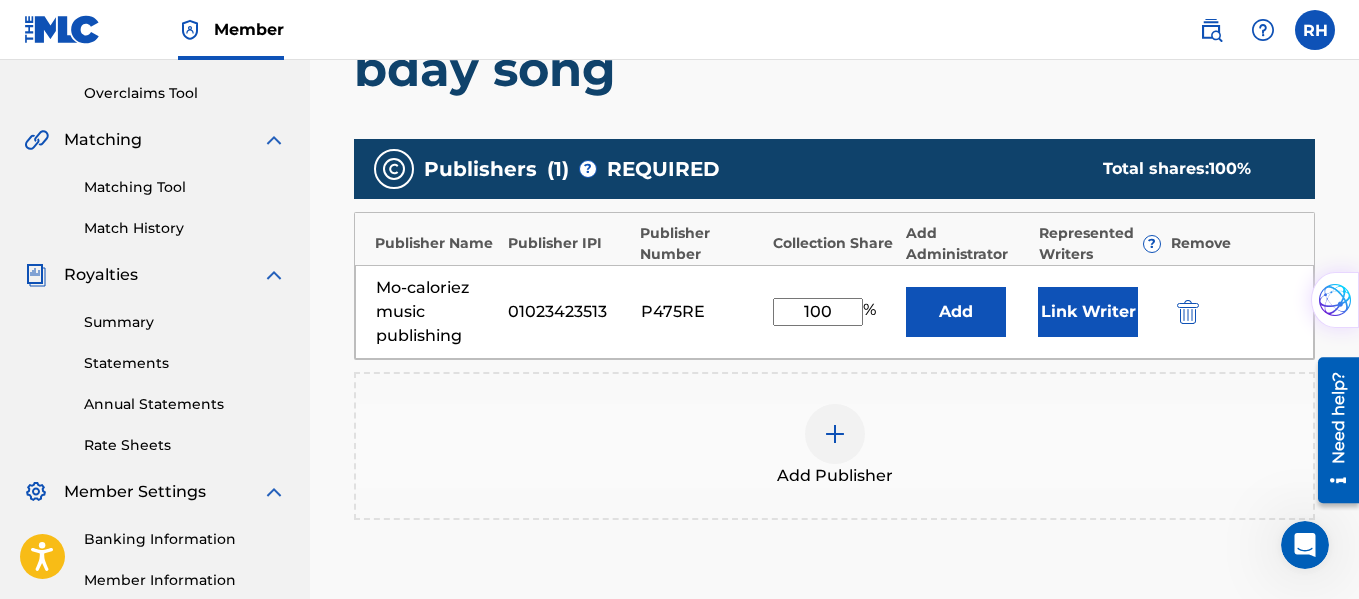click on "Add Publisher" at bounding box center [834, 446] 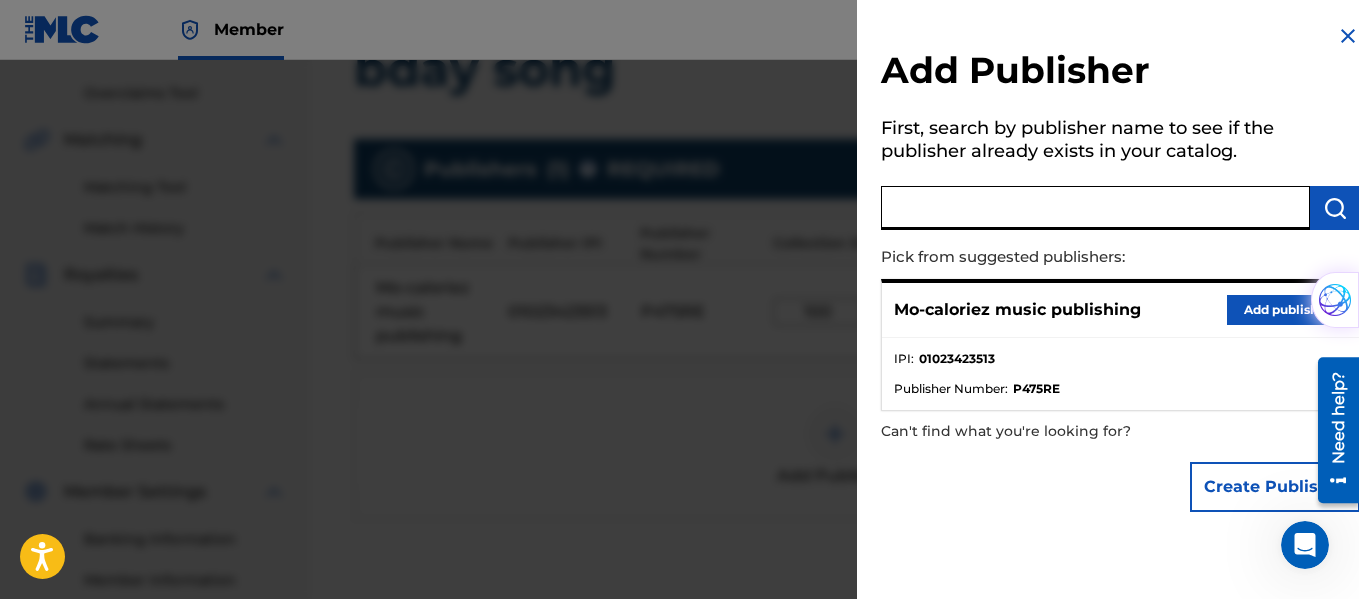 click at bounding box center [1095, 208] 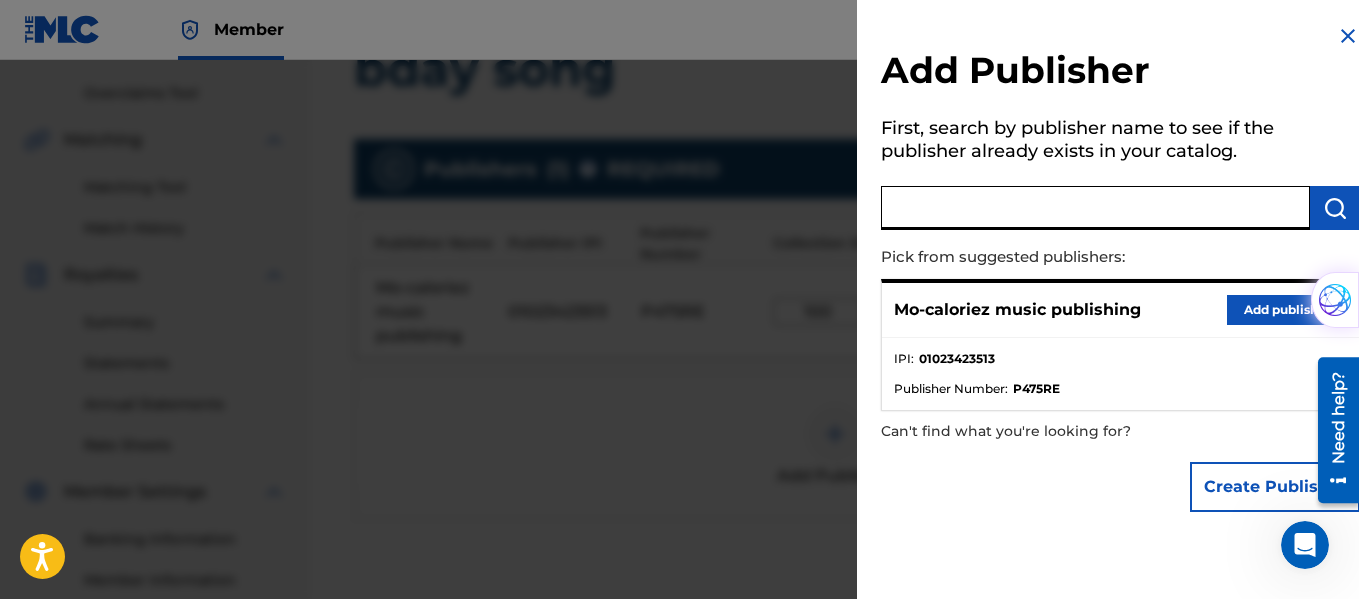 paste on "DITTO MUSIC PUBLISHING WORLDWIDE" 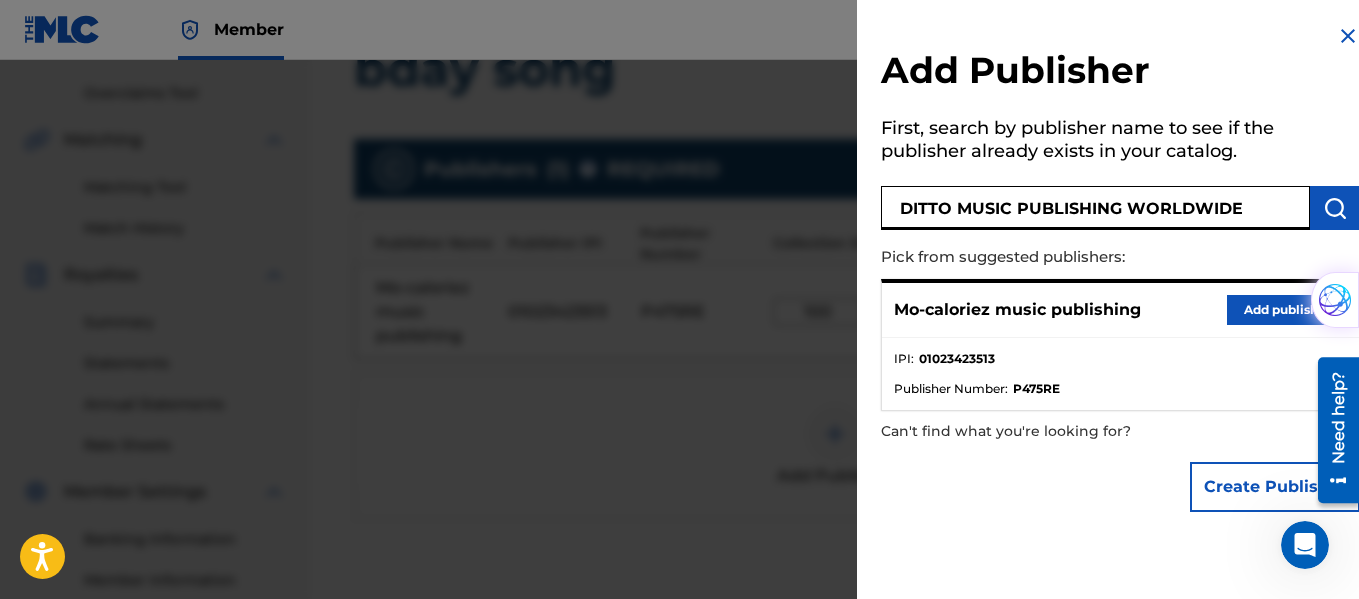 scroll, scrollTop: 0, scrollLeft: 7, axis: horizontal 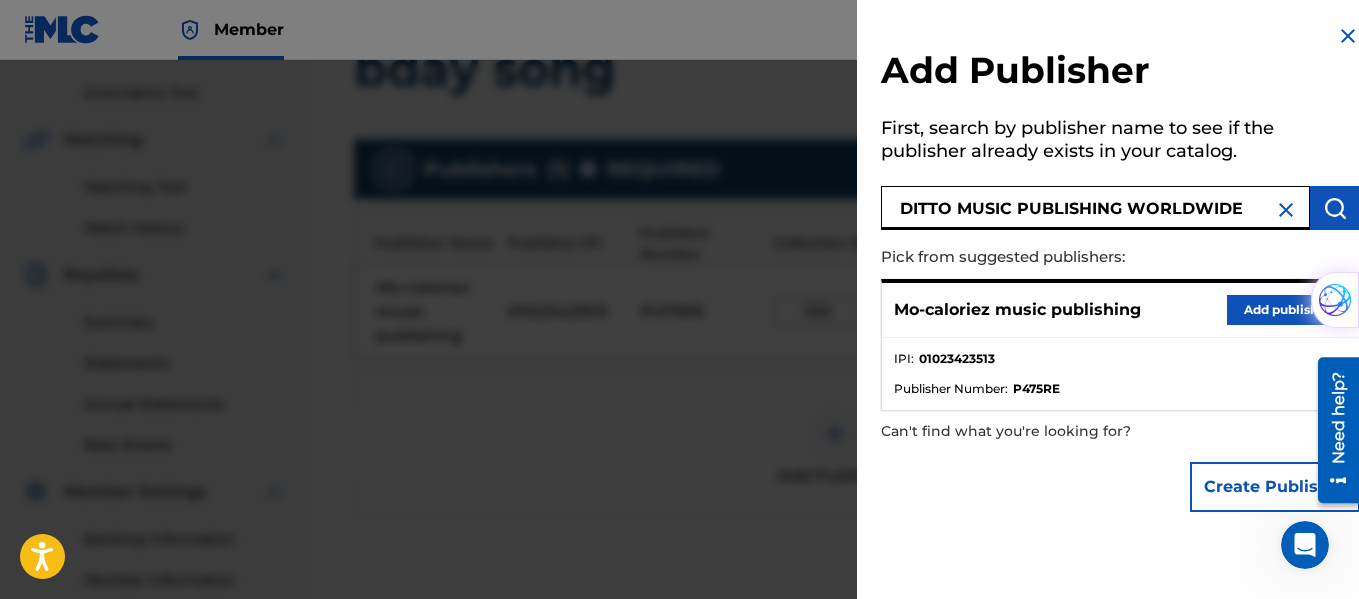 type on "DITTO MUSIC PUBLISHING WORLDWIDE" 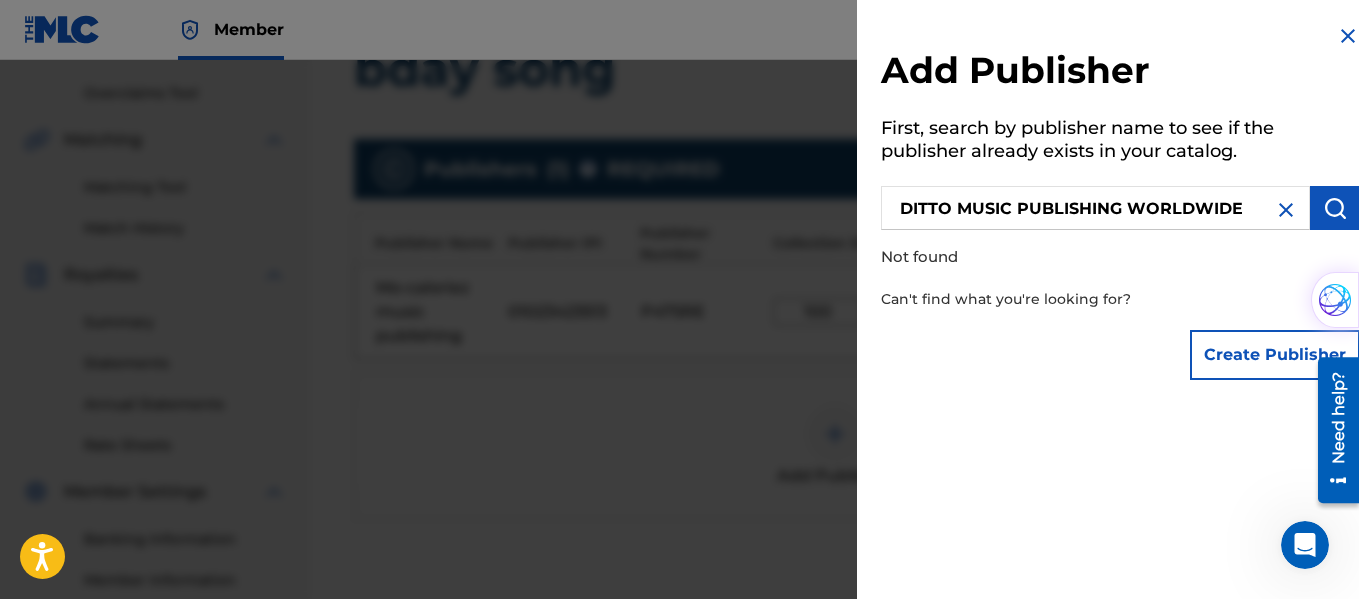 click on "Create Publisher" at bounding box center [1275, 355] 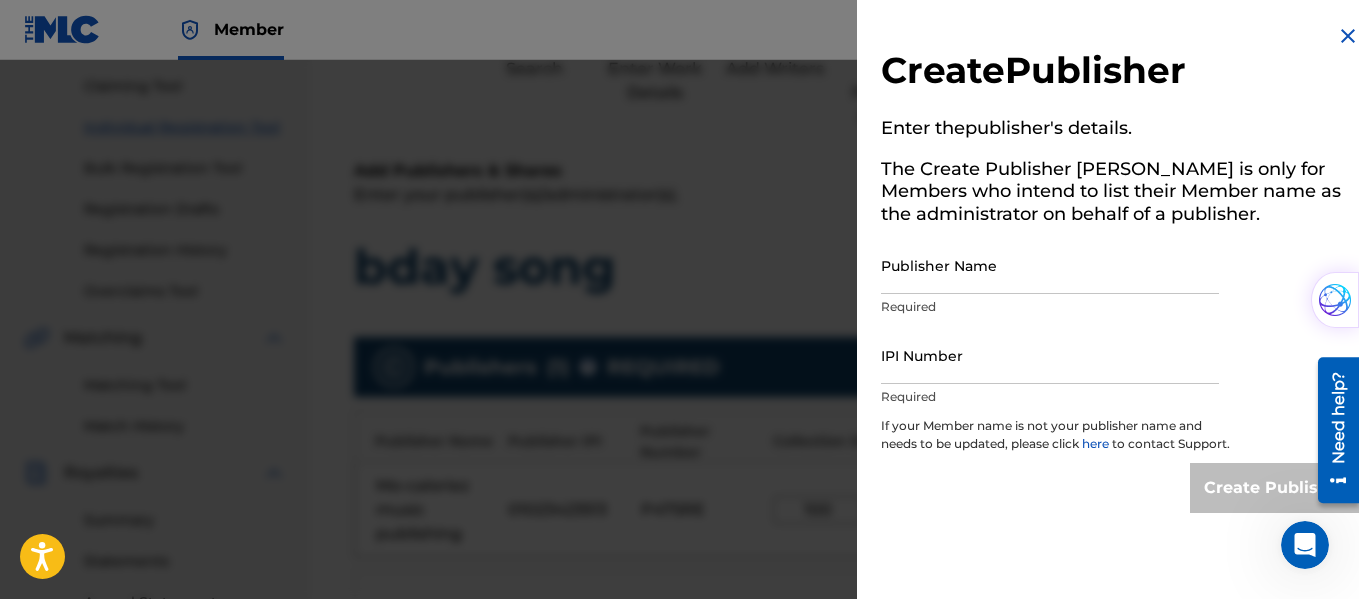 scroll, scrollTop: 248, scrollLeft: 0, axis: vertical 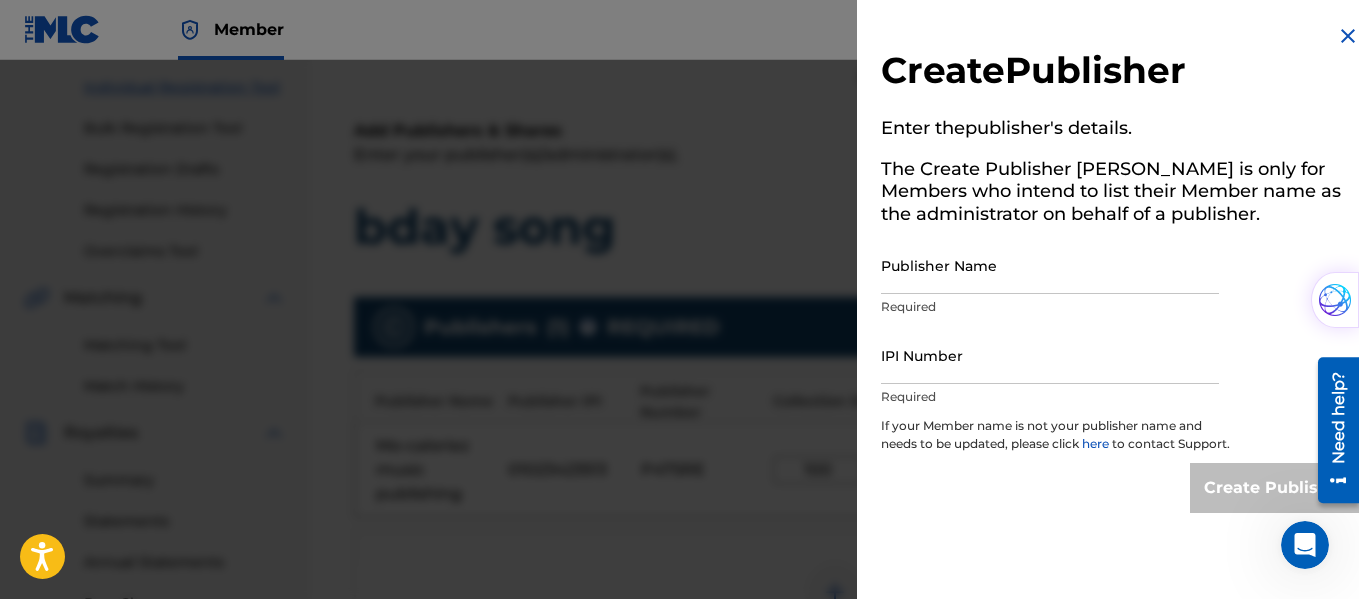 click at bounding box center (679, 359) 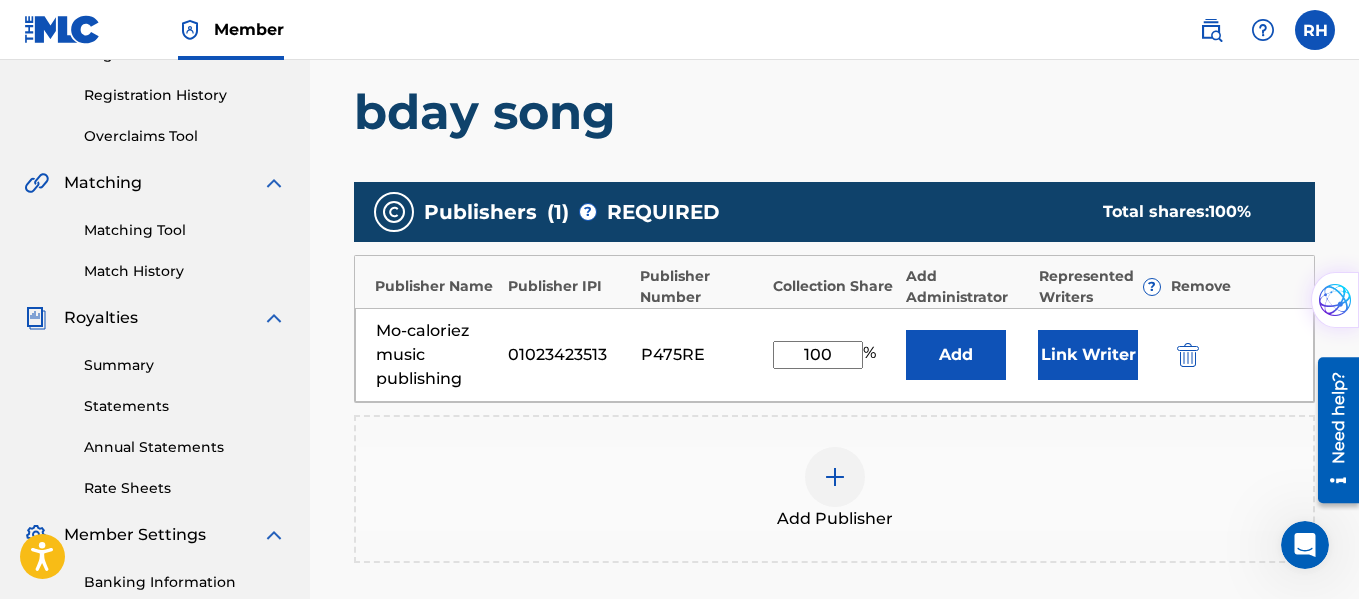 scroll, scrollTop: 358, scrollLeft: 0, axis: vertical 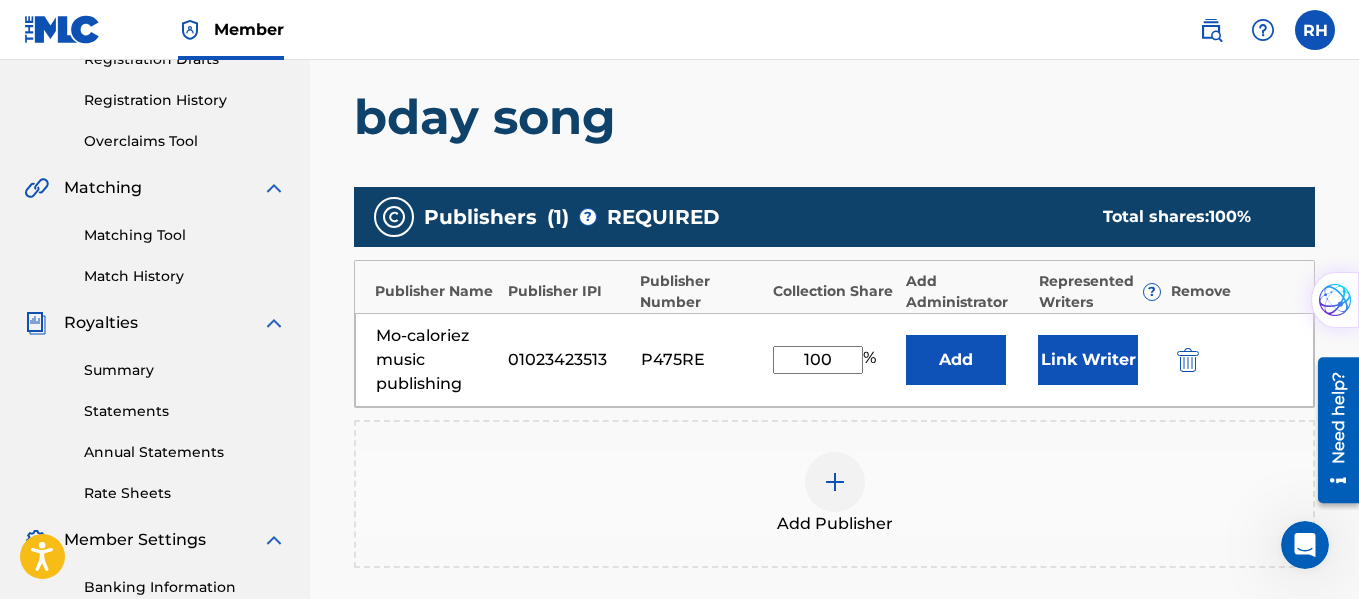 click at bounding box center (1188, 360) 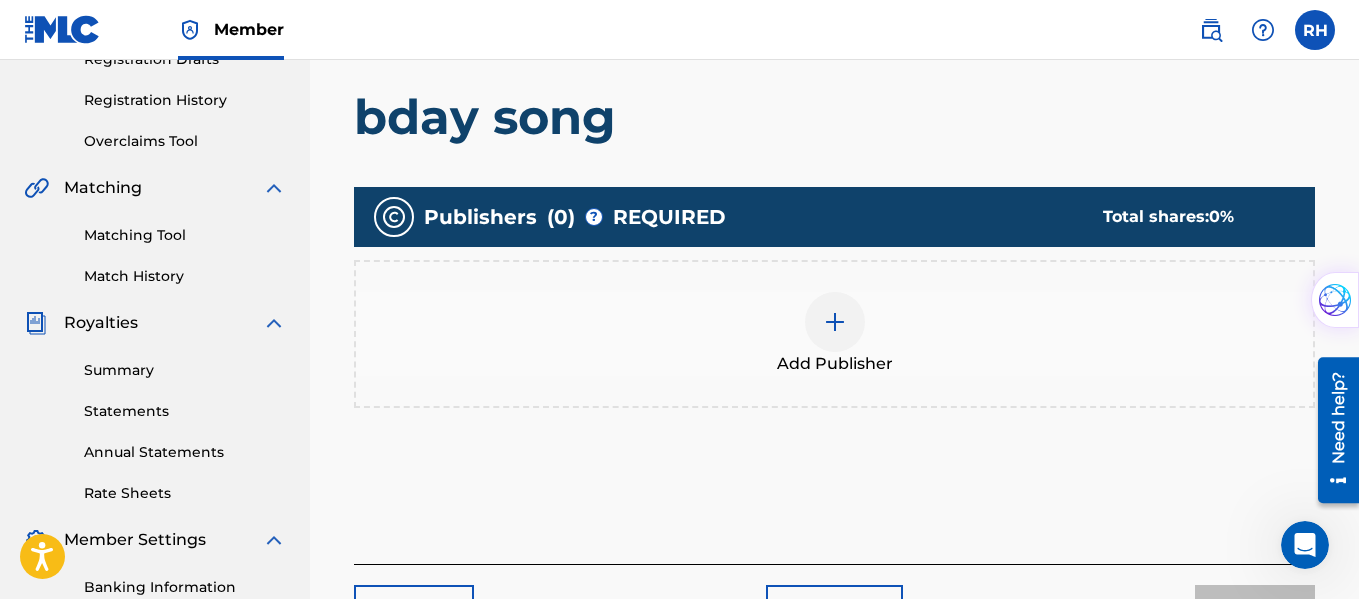 click on "Add Publisher" at bounding box center (834, 334) 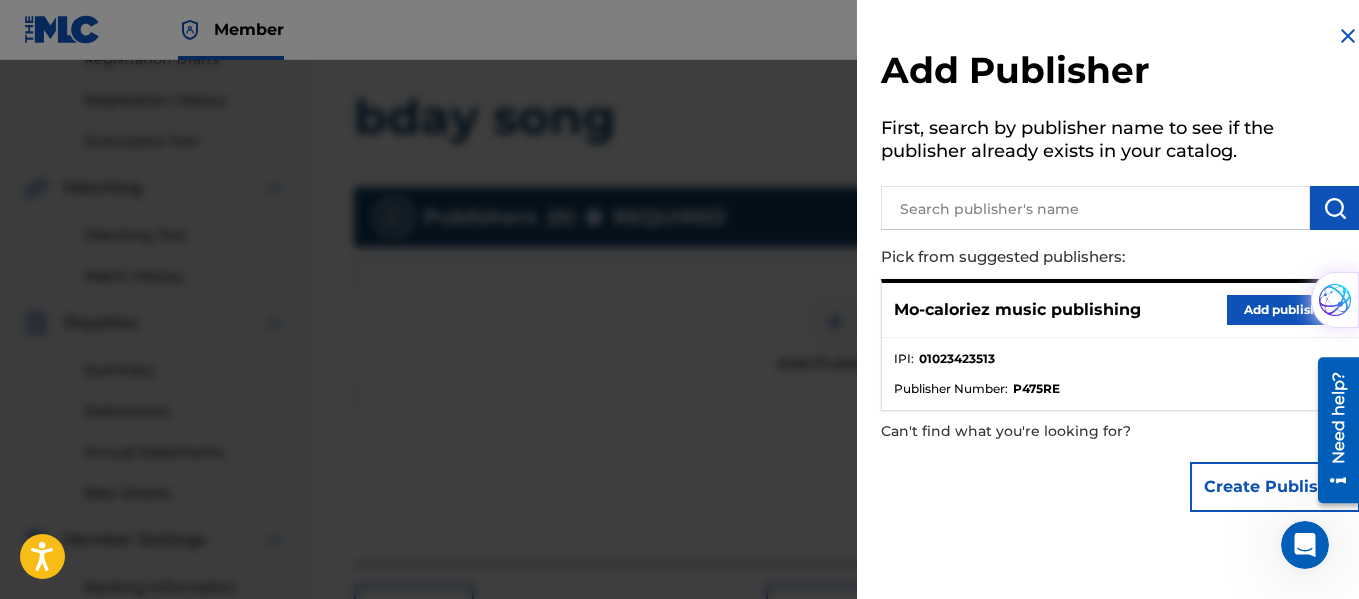 click at bounding box center [1095, 208] 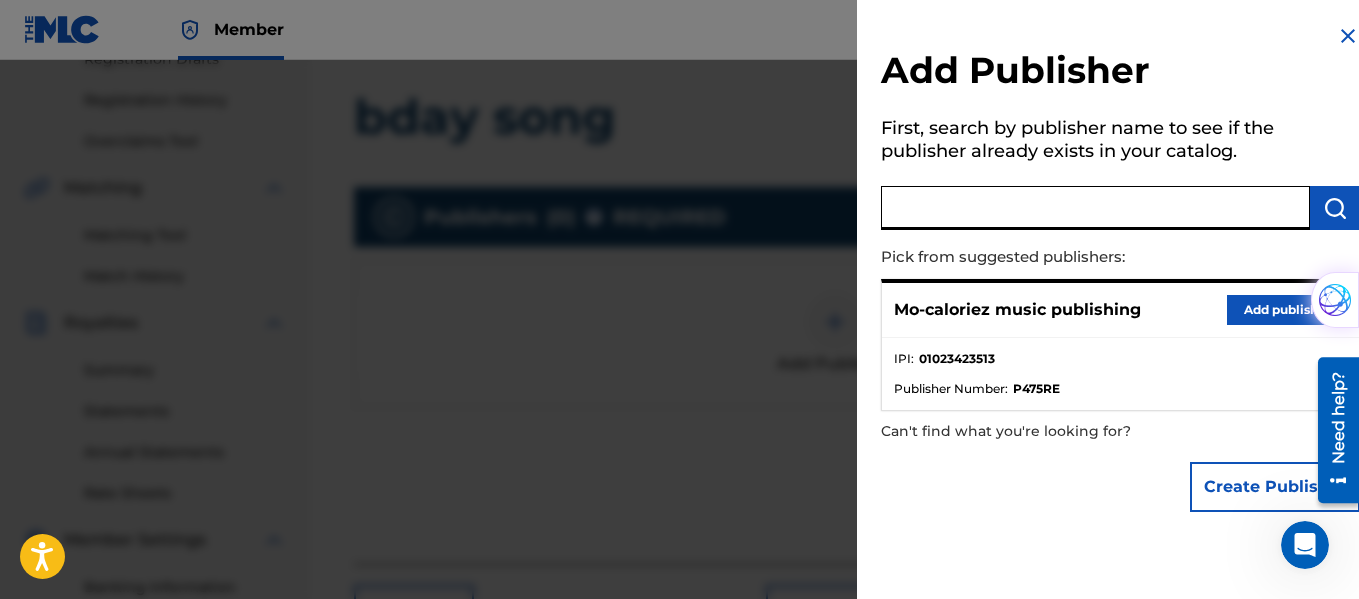 paste on "DITTO MUSIC PUBLISHING WORLDWIDE" 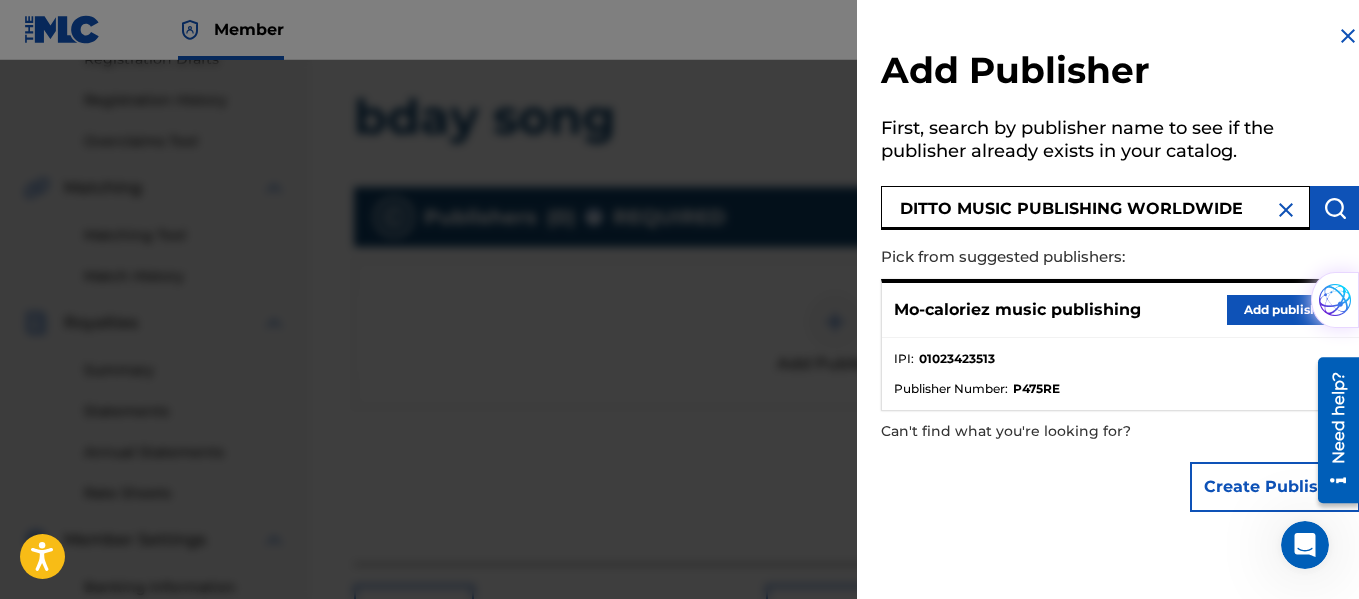 scroll, scrollTop: 0, scrollLeft: 7, axis: horizontal 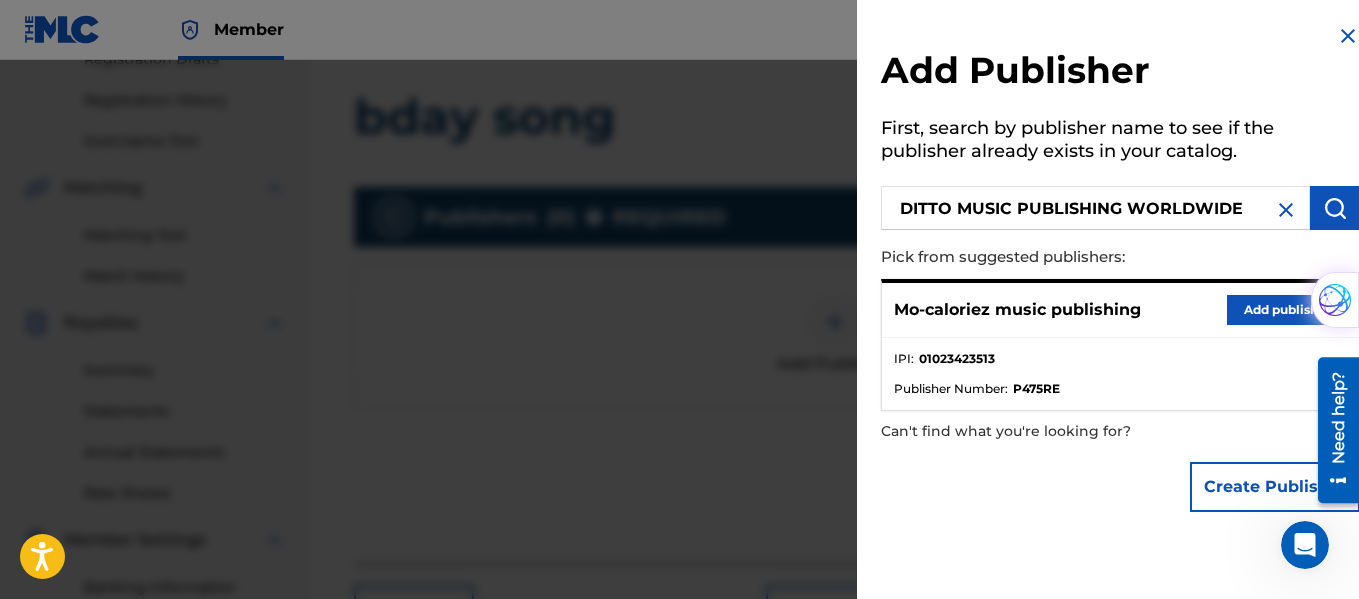 click at bounding box center [1335, 208] 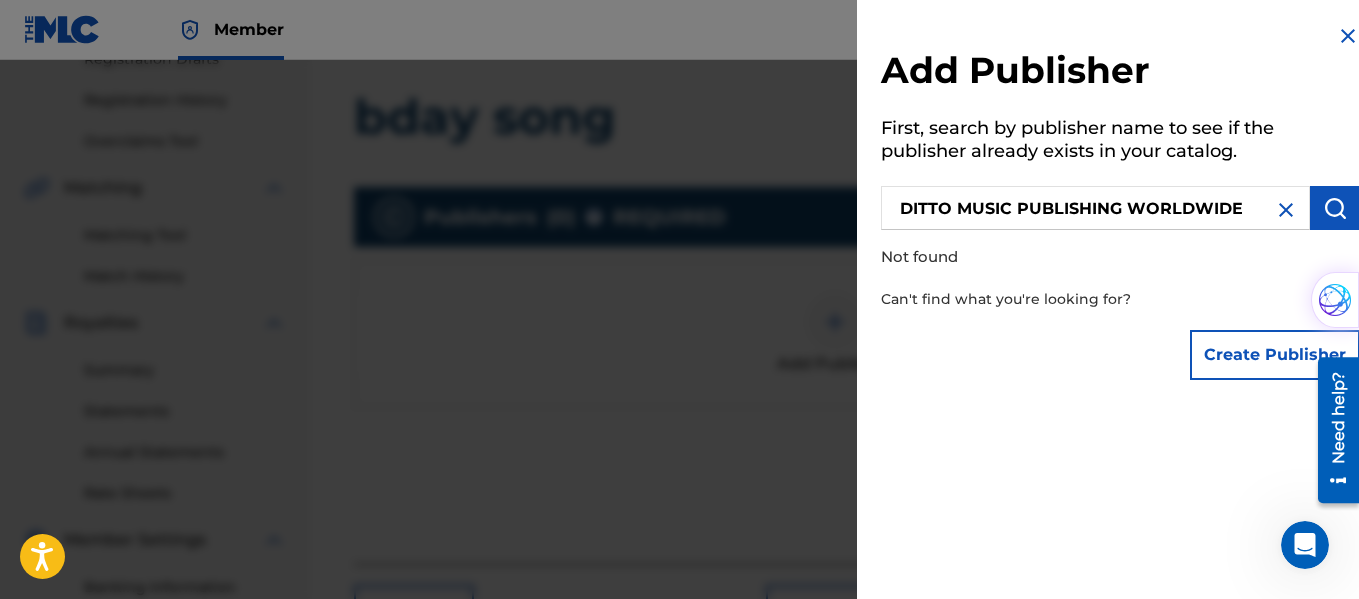 click on "Create Publisher" at bounding box center [1275, 355] 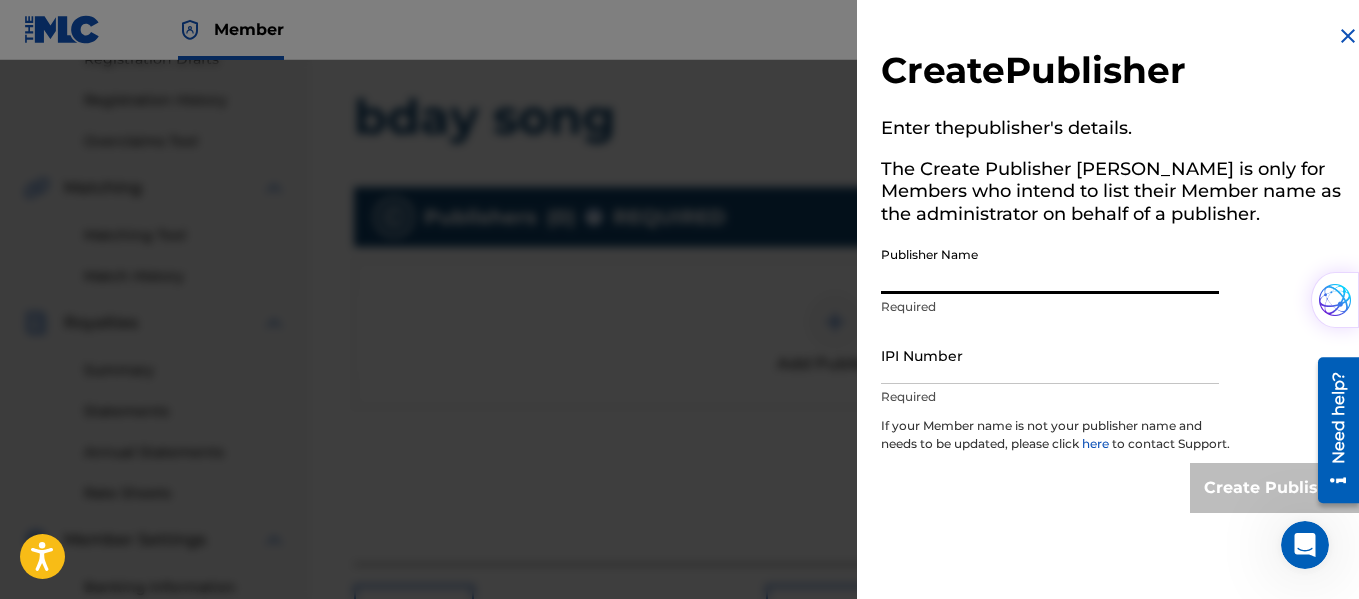 click on "Publisher Name" at bounding box center [1050, 265] 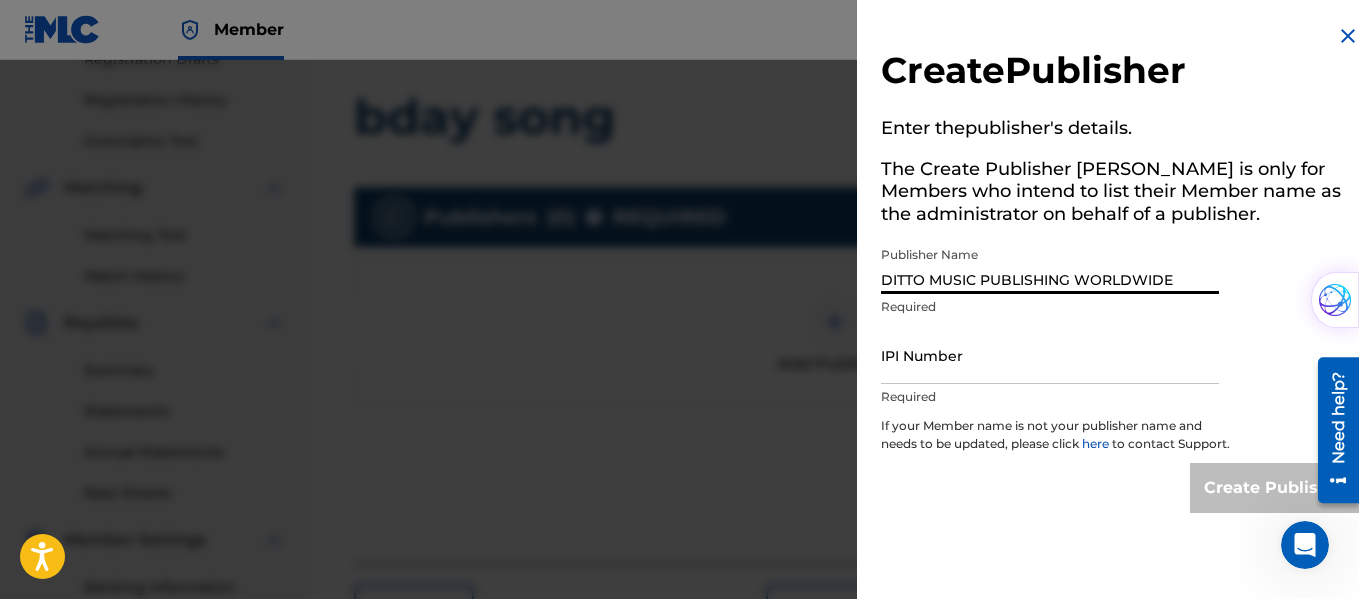 type on "DITTO MUSIC PUBLISHING WORLDWIDE" 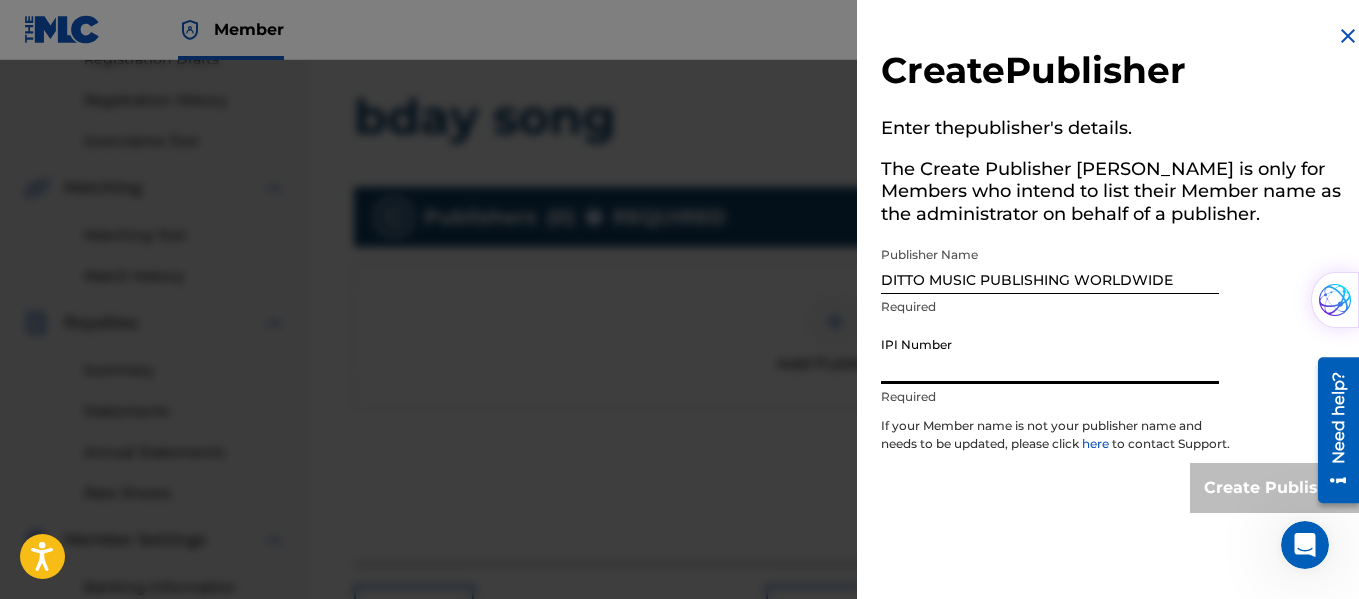 click on "IPI Number" at bounding box center (1050, 355) 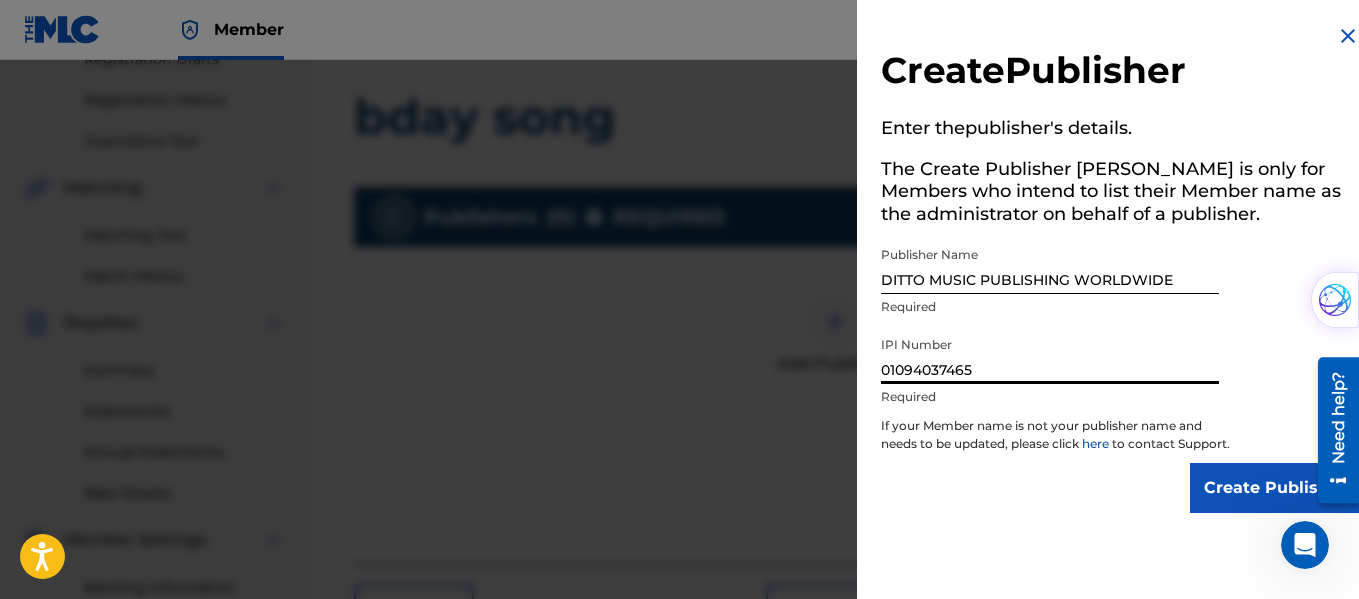 click on "01094037465" at bounding box center (1050, 355) 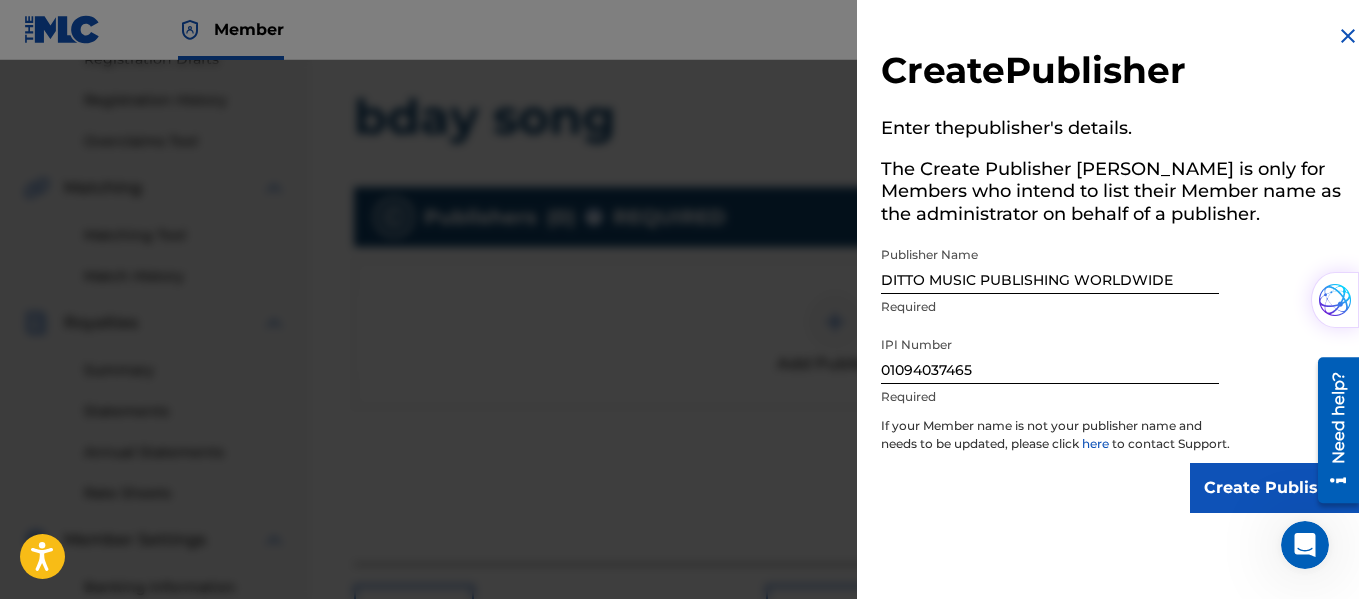 click on "Create Publisher" at bounding box center [1275, 488] 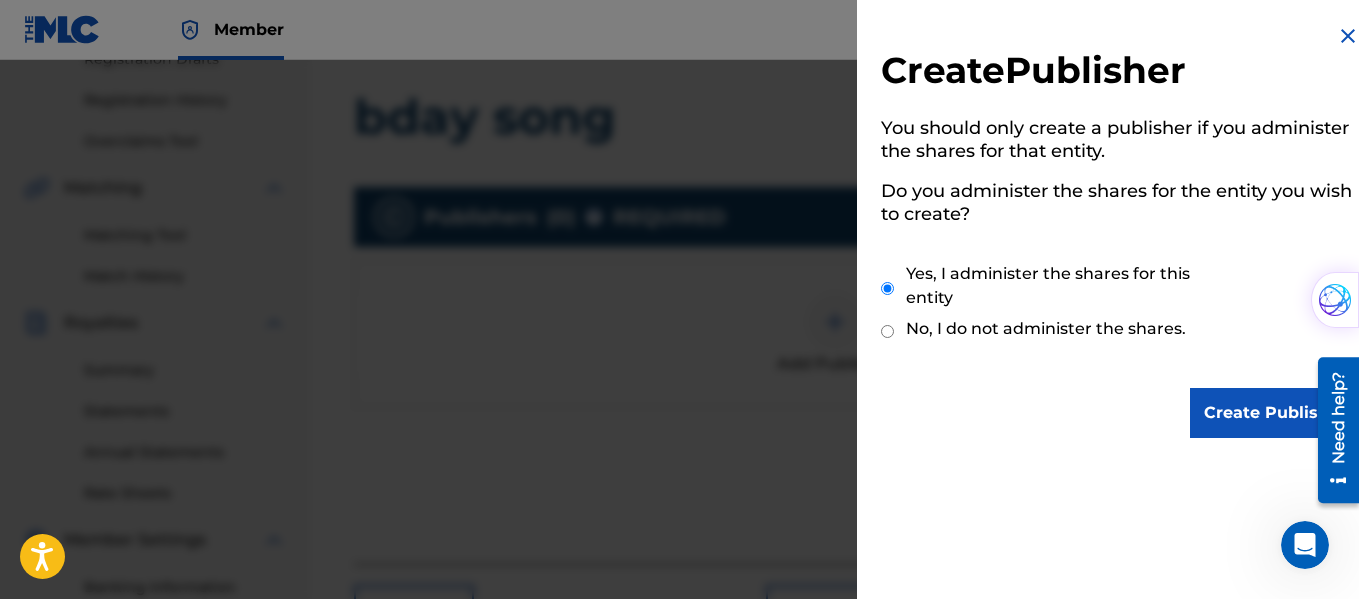 click on "Create Publisher" at bounding box center (1275, 413) 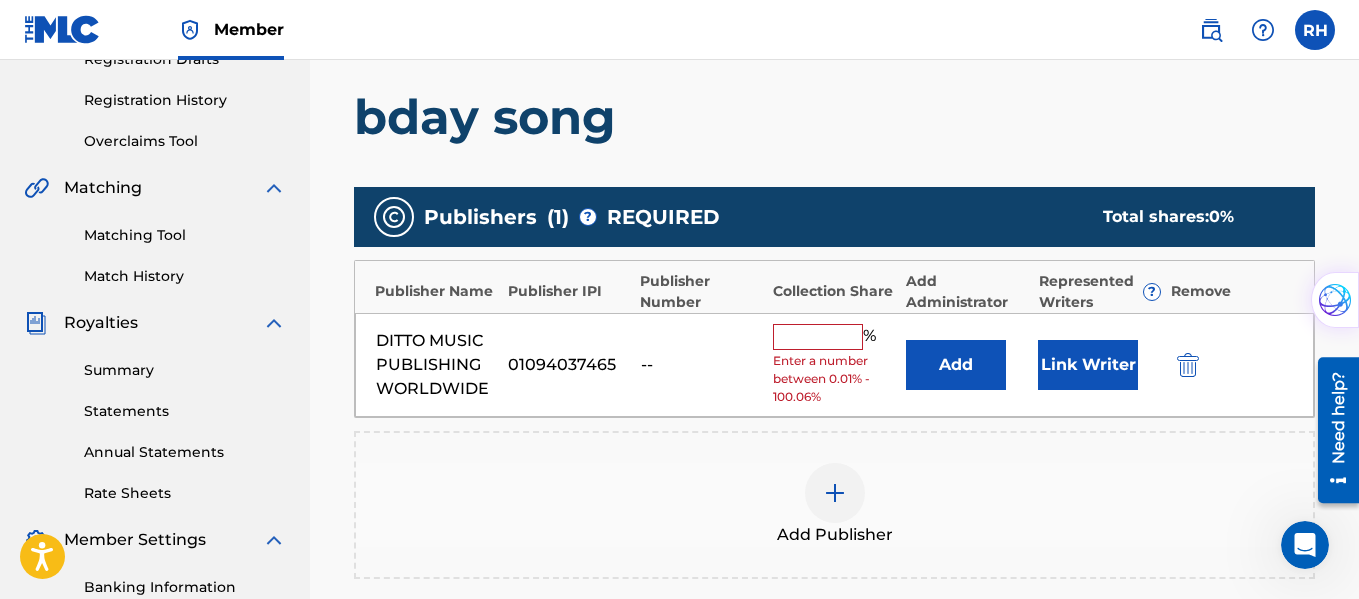 click at bounding box center [818, 337] 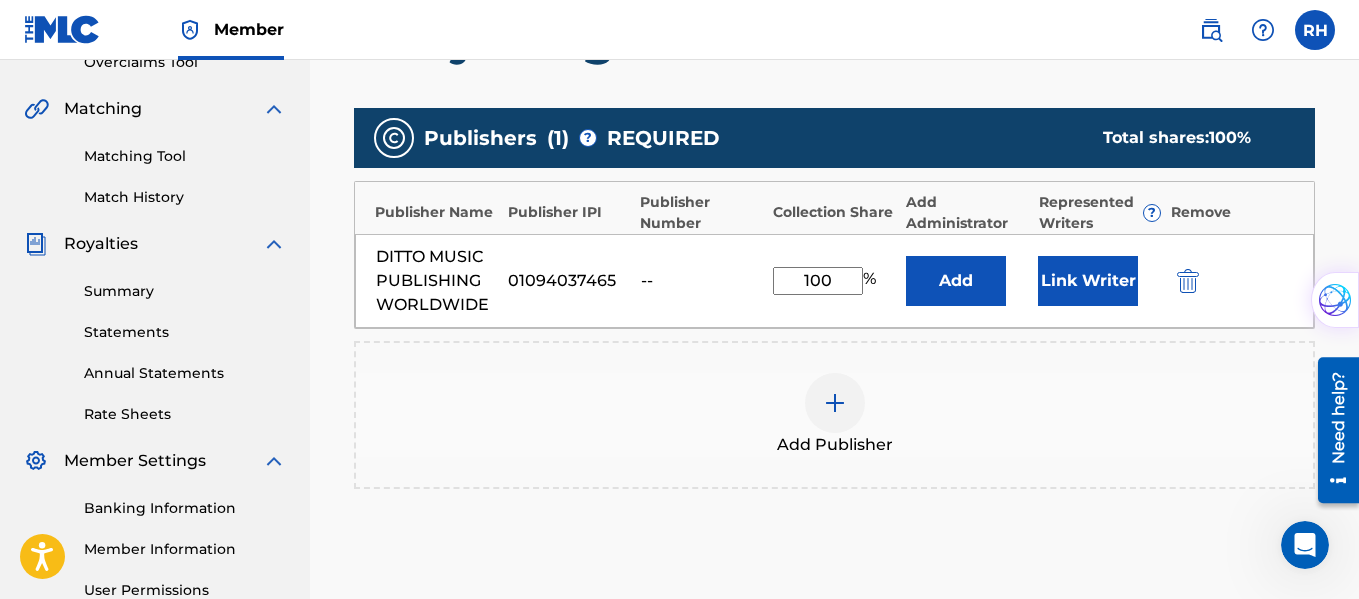scroll, scrollTop: 445, scrollLeft: 0, axis: vertical 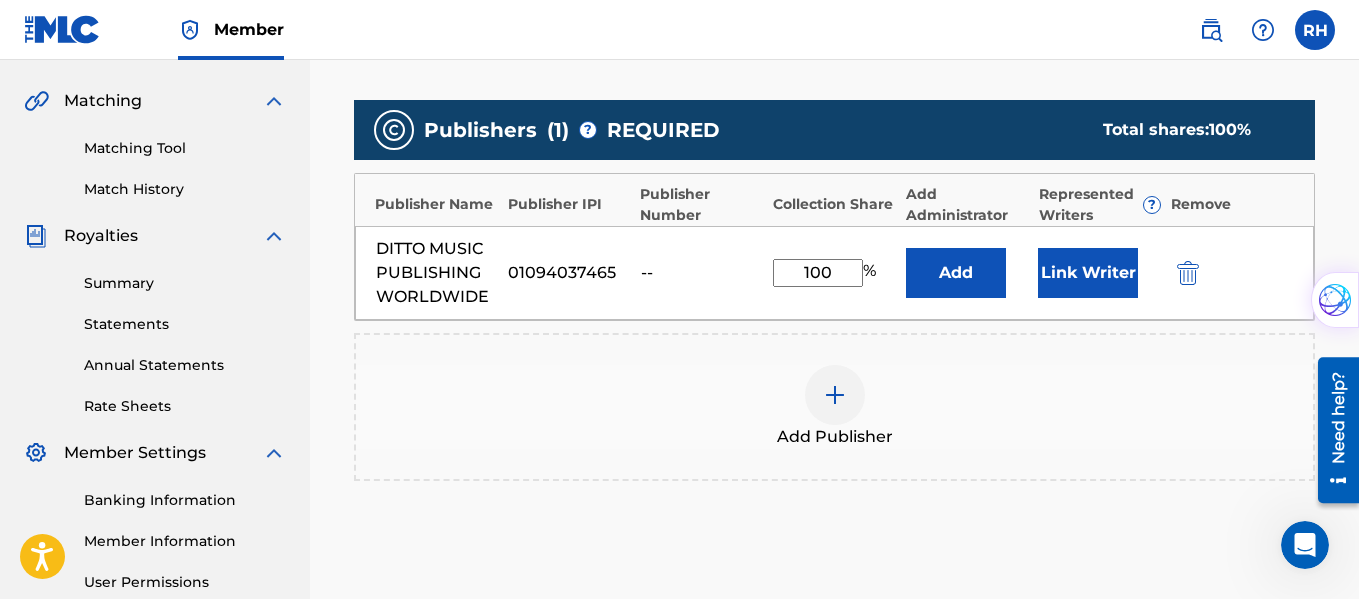 click on "Add" at bounding box center (956, 273) 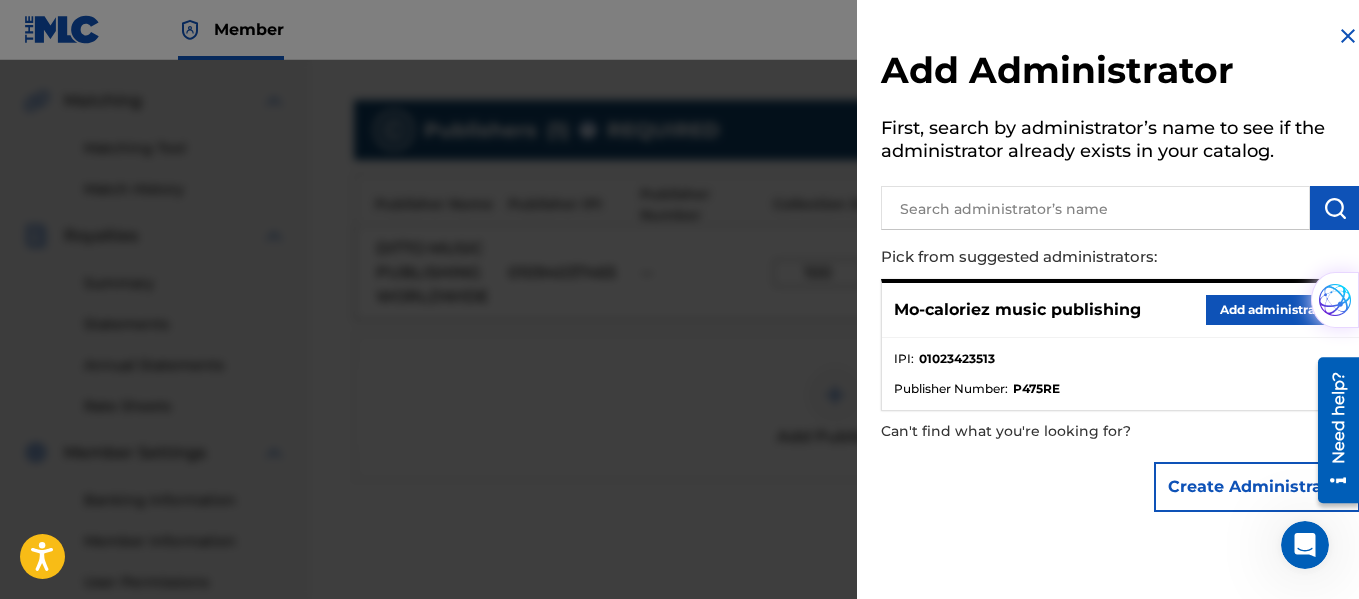 click at bounding box center (1095, 208) 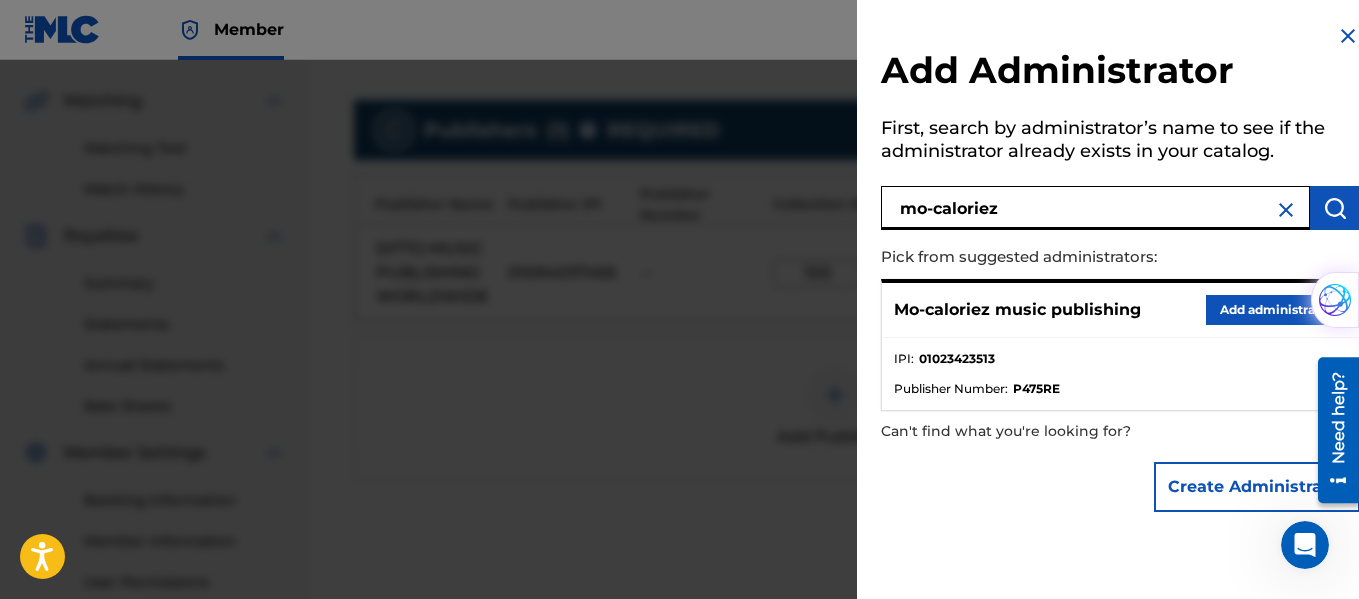 type on "mo-caloriez" 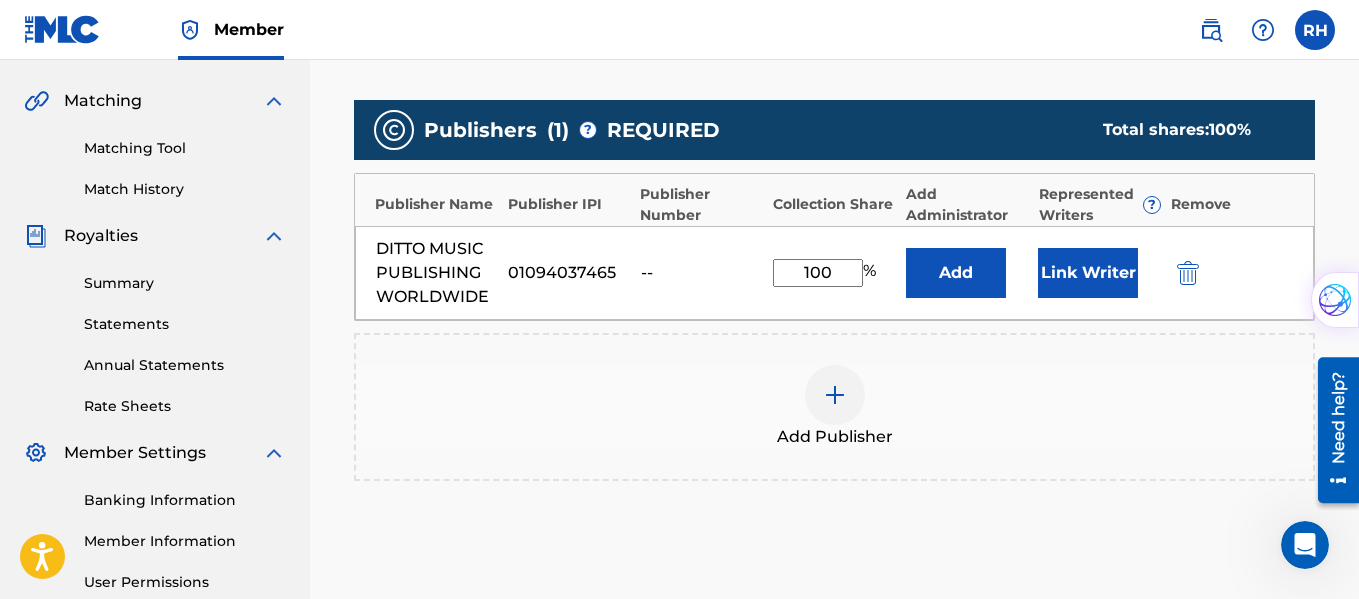 click on "Link Writer" at bounding box center (1088, 273) 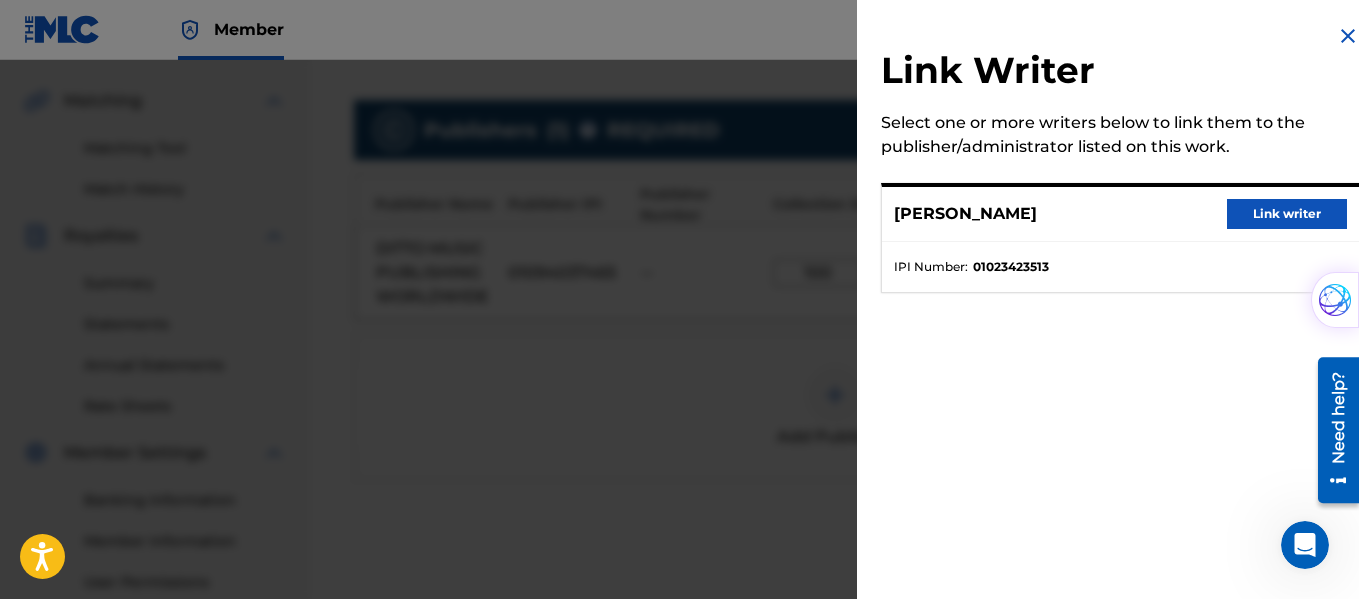click on "Link writer" at bounding box center (1287, 214) 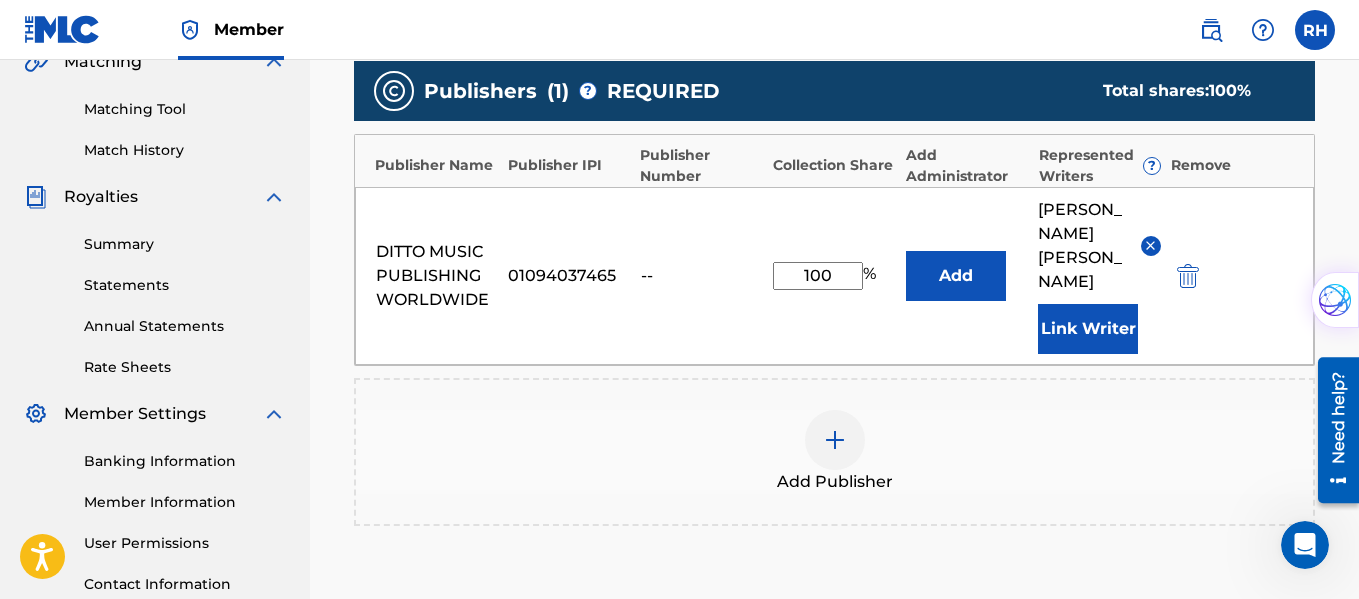 scroll, scrollTop: 488, scrollLeft: 0, axis: vertical 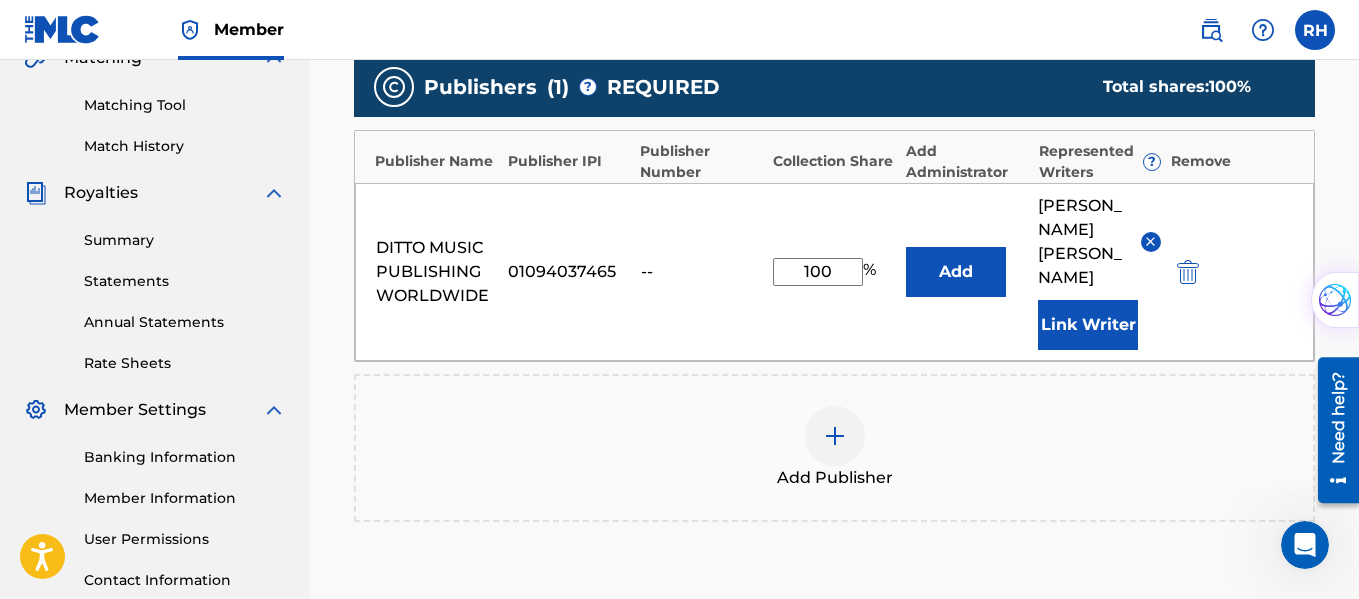 click at bounding box center (835, 436) 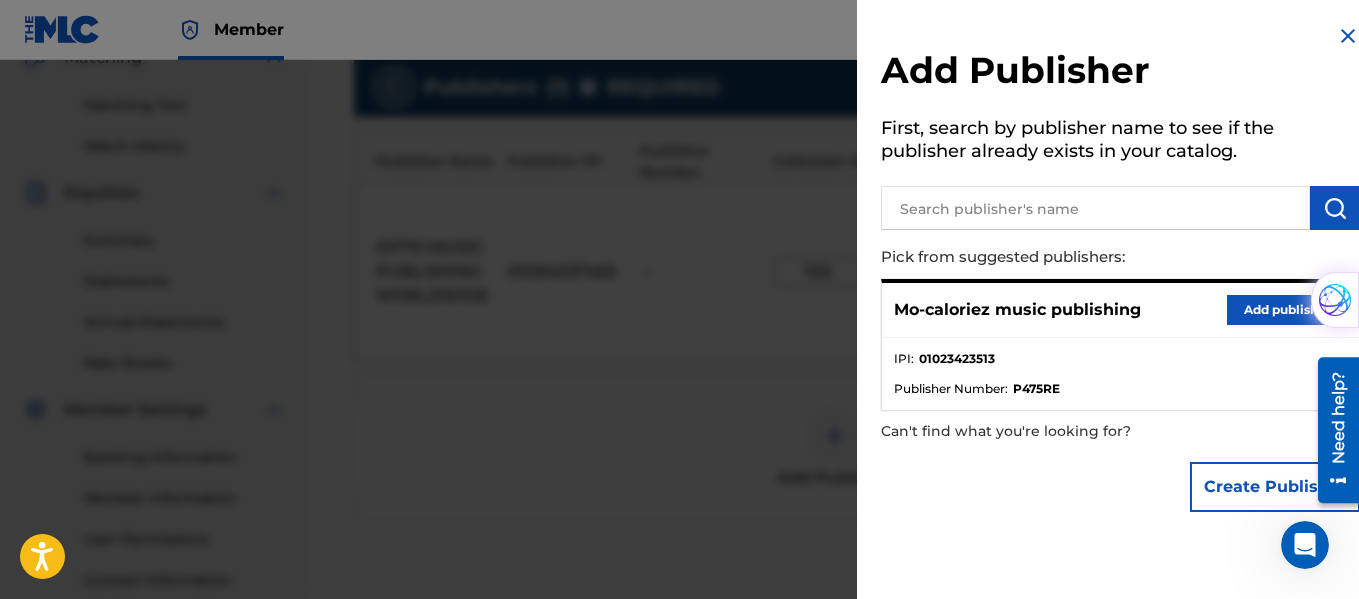click on "Mo-caloriez music publishing Add publisher" at bounding box center [1120, 310] 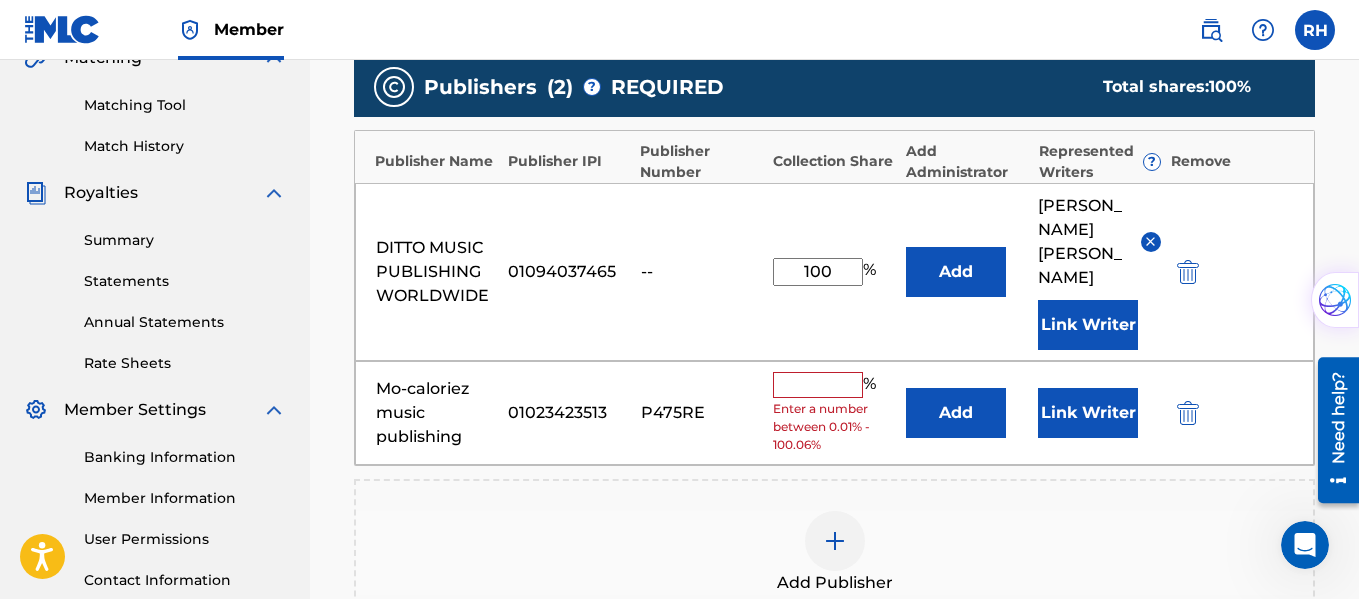 click at bounding box center (818, 385) 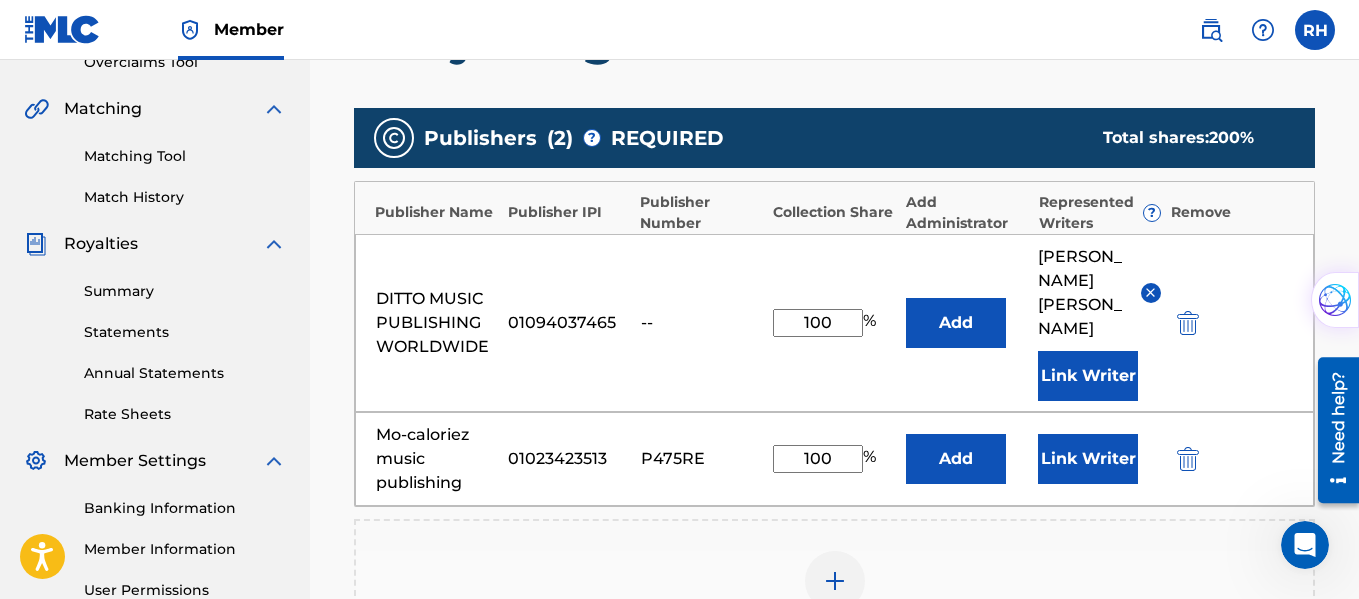 scroll, scrollTop: 406, scrollLeft: 0, axis: vertical 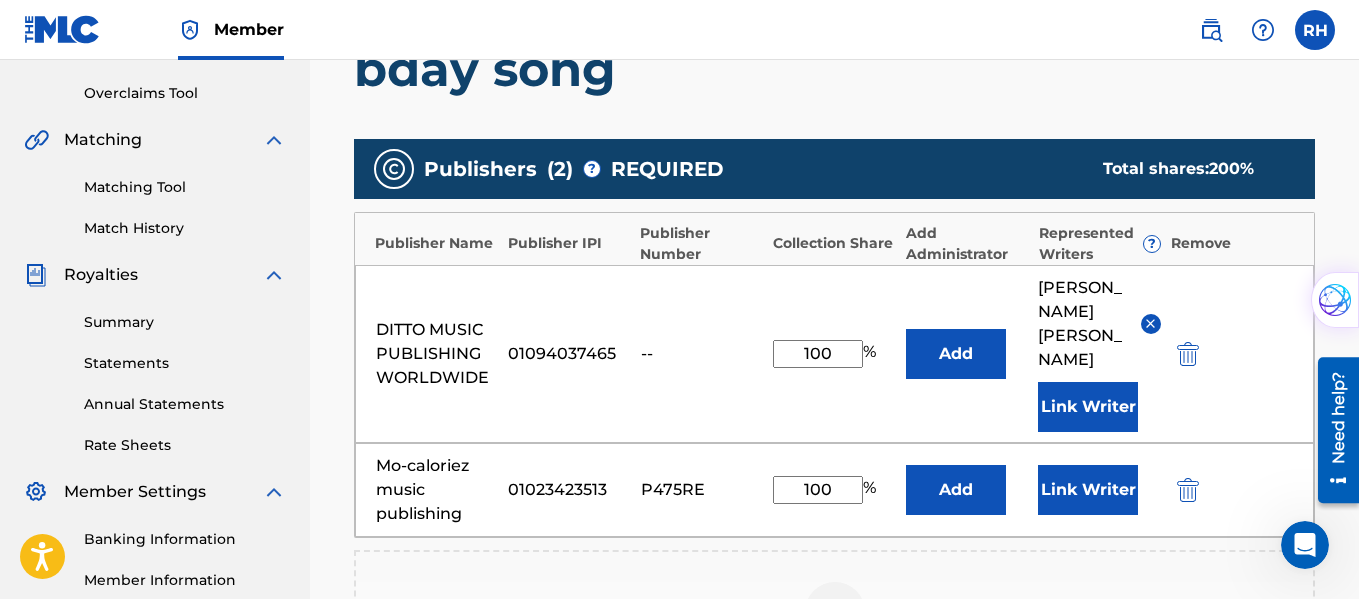 type on "100" 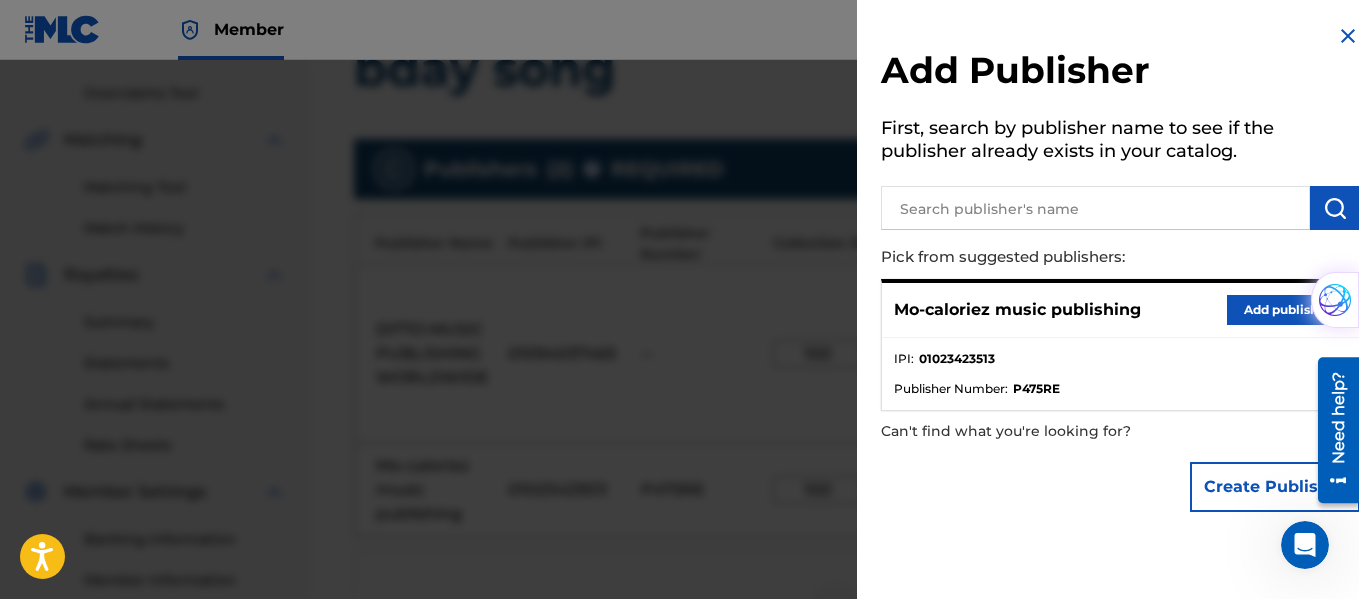 click at bounding box center (1348, 36) 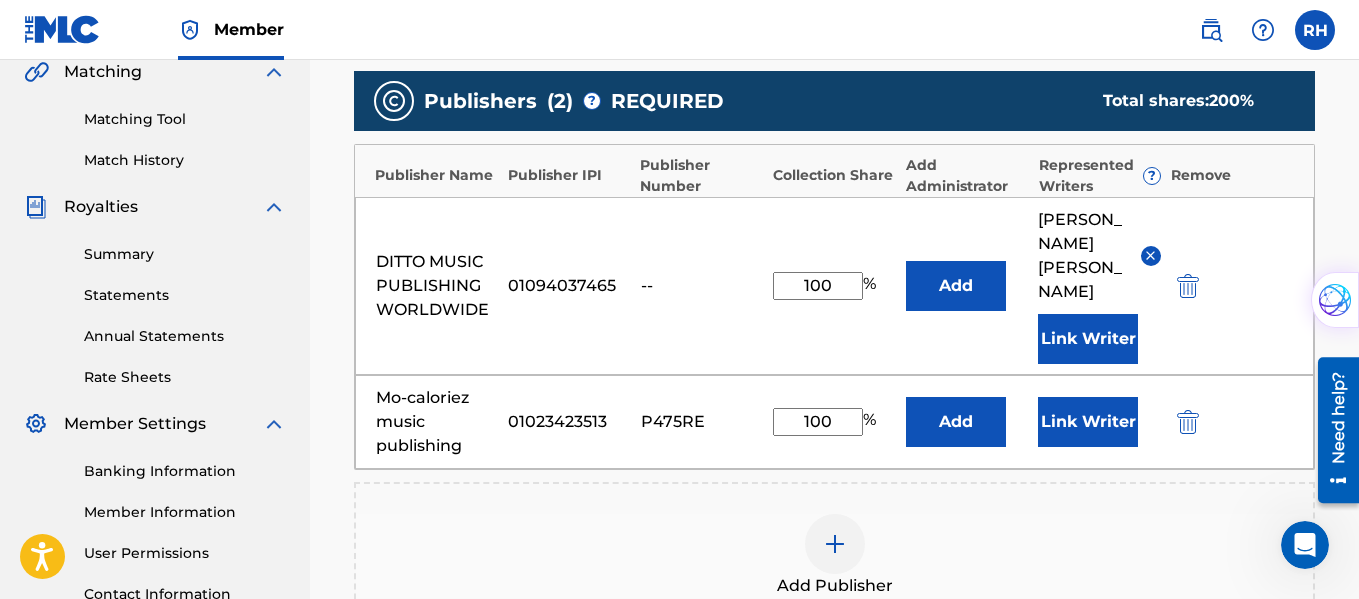 scroll, scrollTop: 469, scrollLeft: 0, axis: vertical 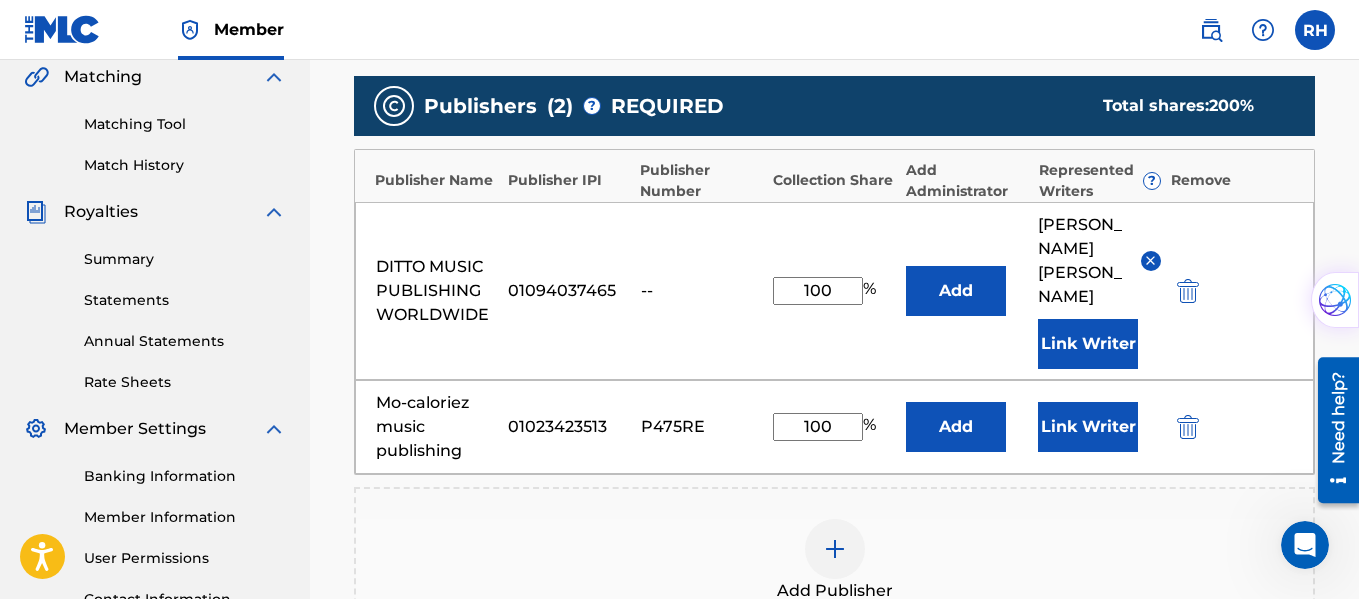 click at bounding box center [1188, 427] 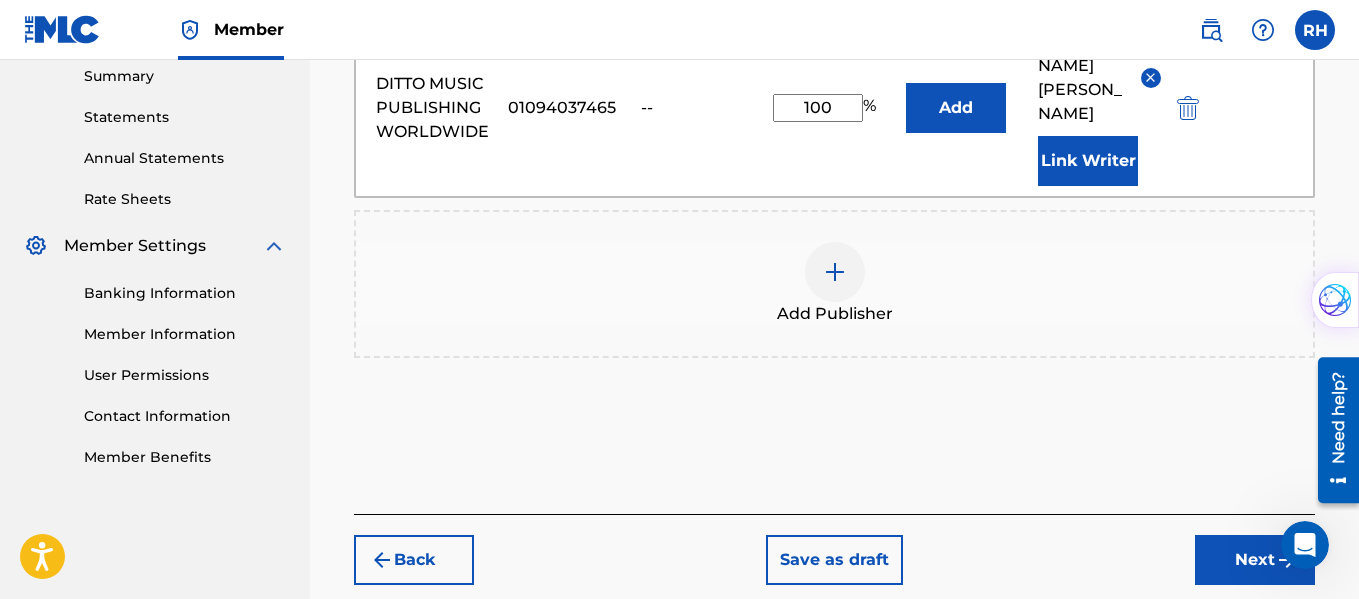 scroll, scrollTop: 730, scrollLeft: 0, axis: vertical 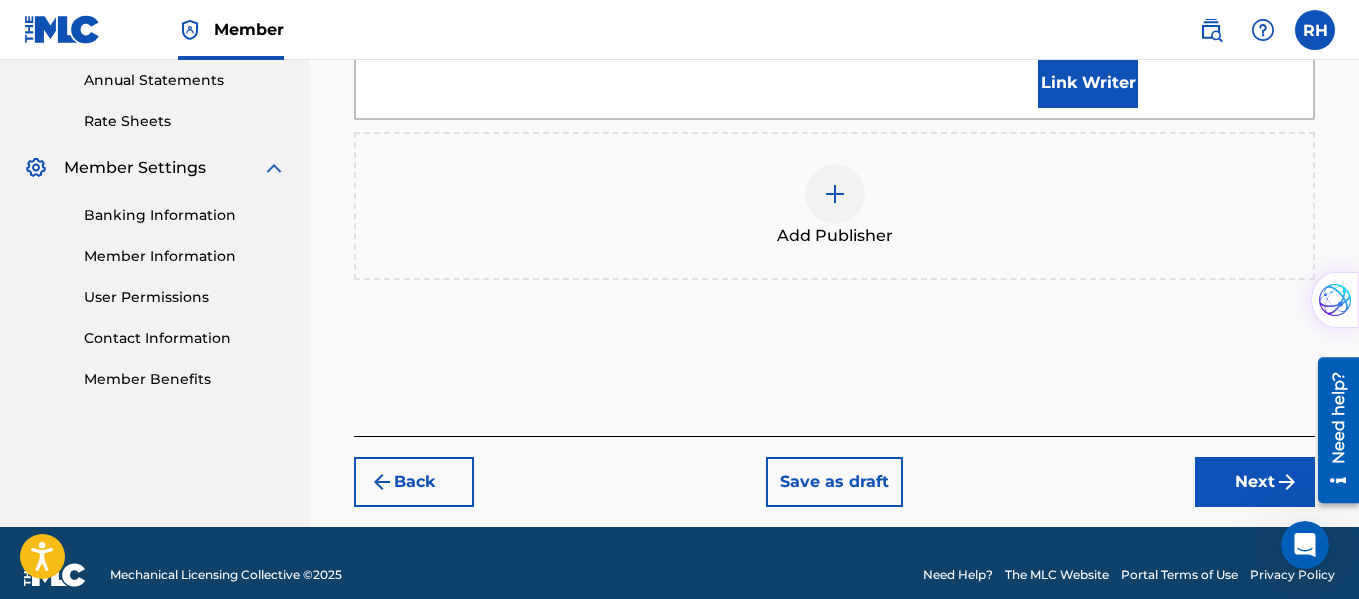click on "Next" at bounding box center (1255, 482) 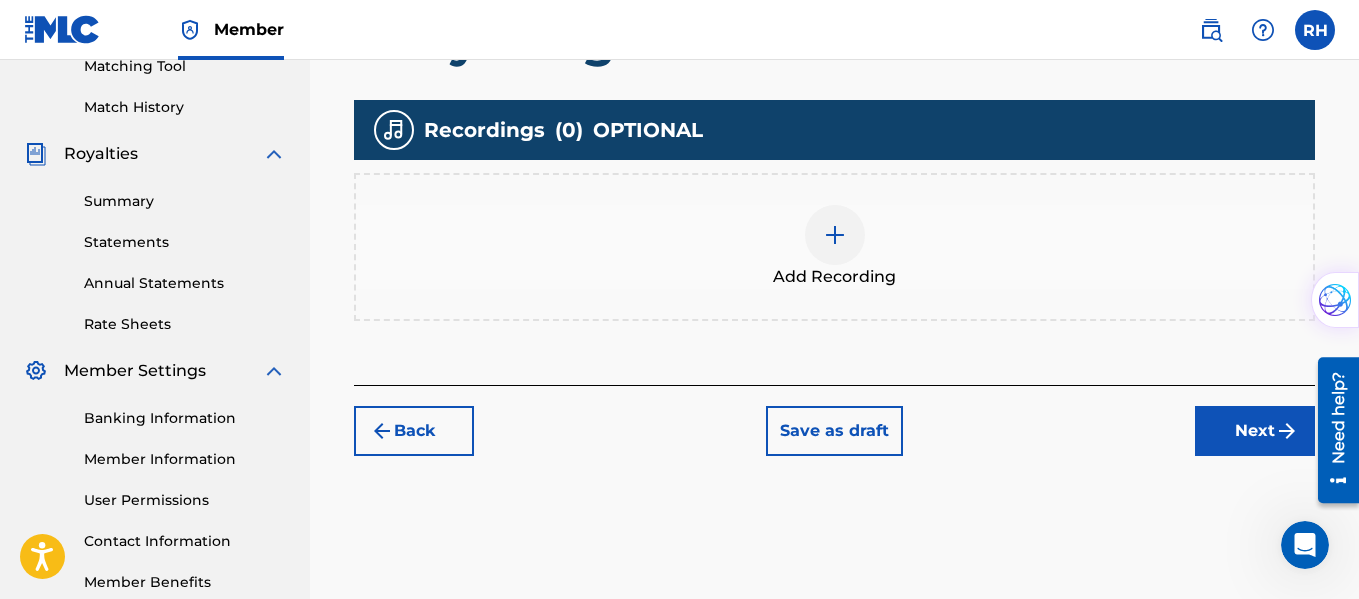 scroll, scrollTop: 530, scrollLeft: 0, axis: vertical 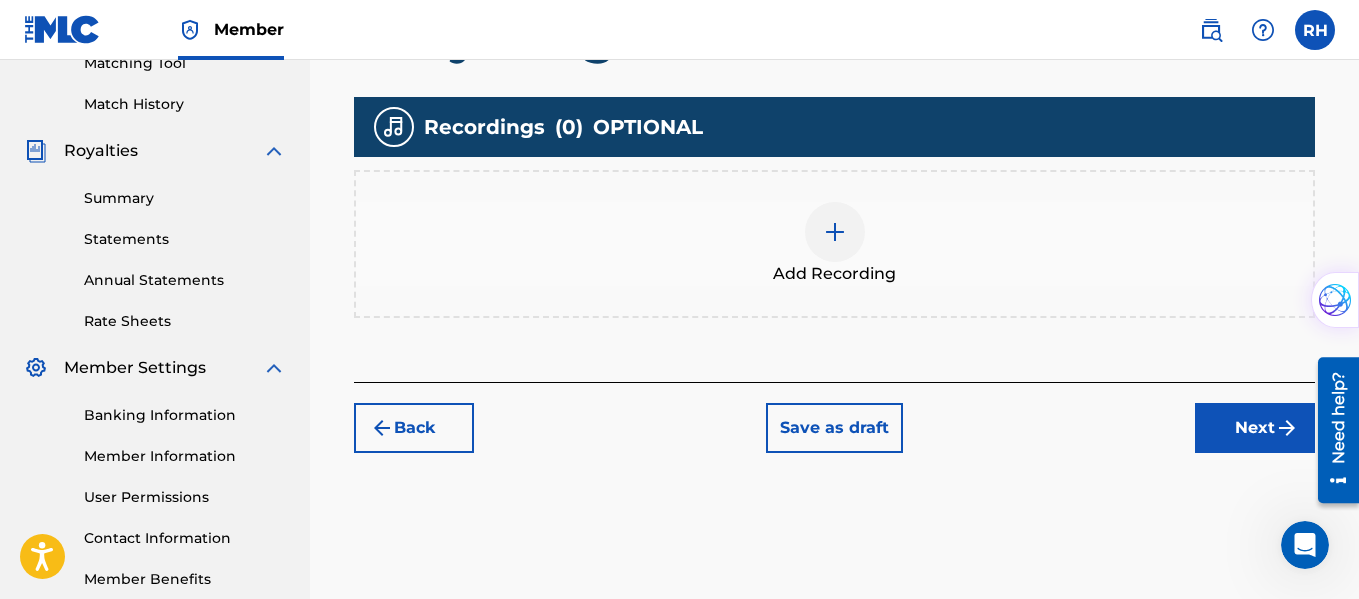 click on "Next" at bounding box center (1255, 428) 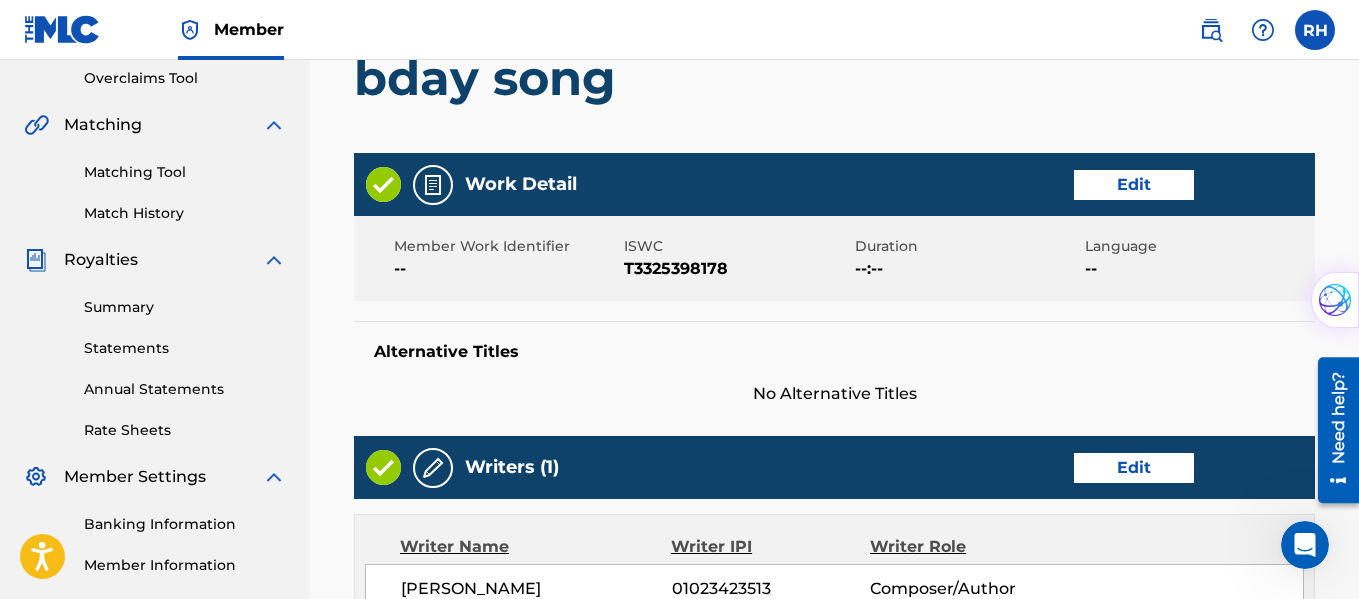 scroll, scrollTop: 436, scrollLeft: 0, axis: vertical 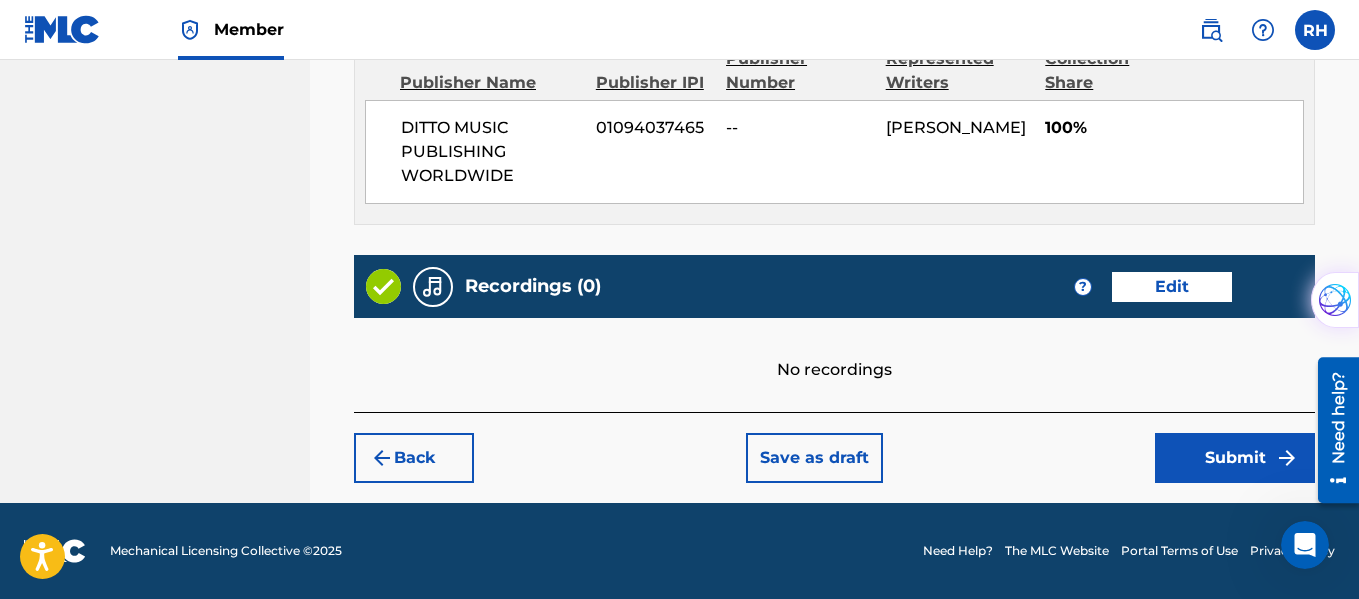 click on "Submit" at bounding box center [1235, 458] 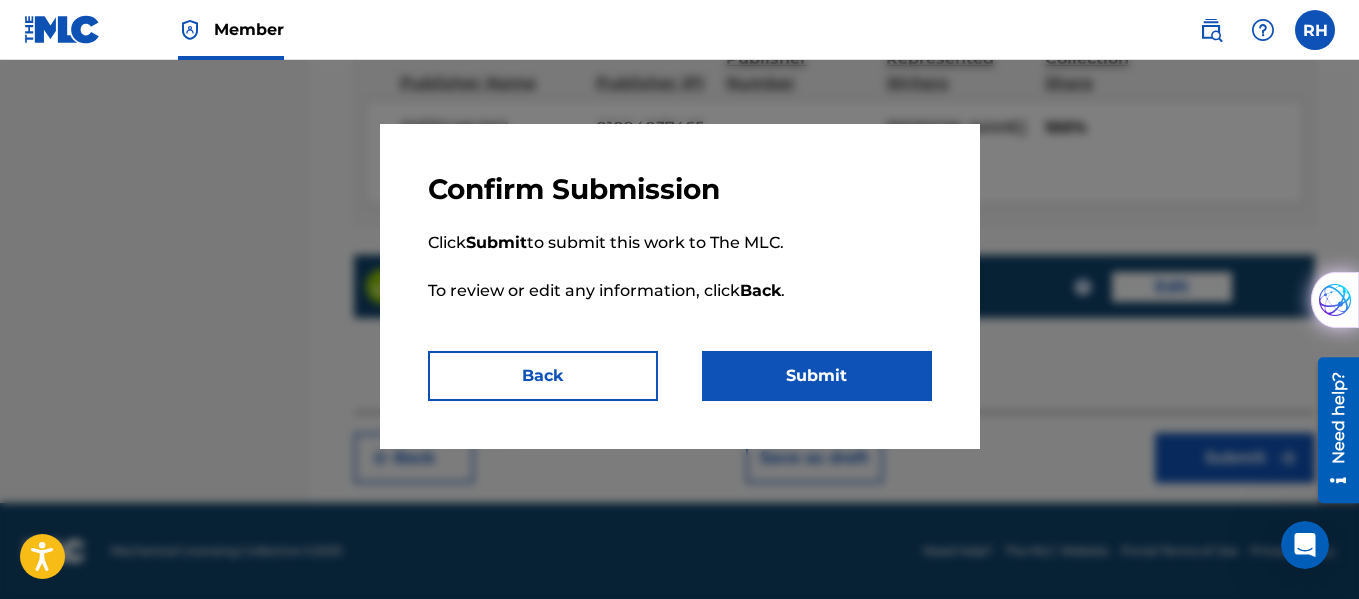 click on "Submit" at bounding box center (817, 376) 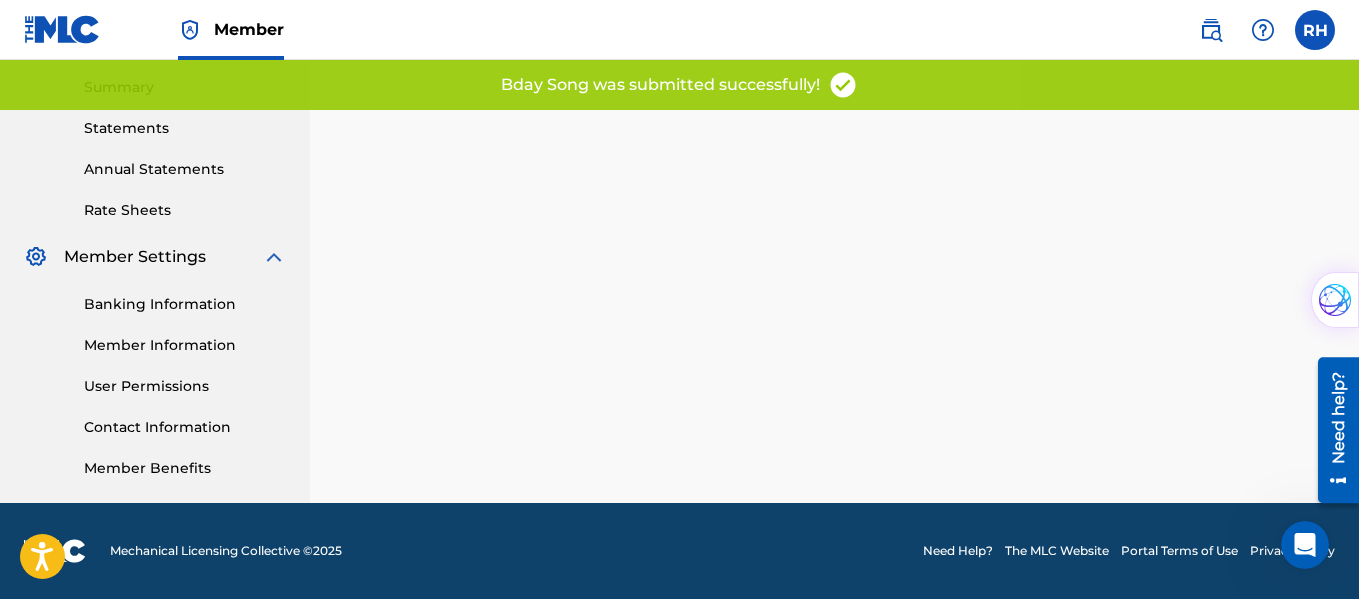 scroll, scrollTop: 0, scrollLeft: 0, axis: both 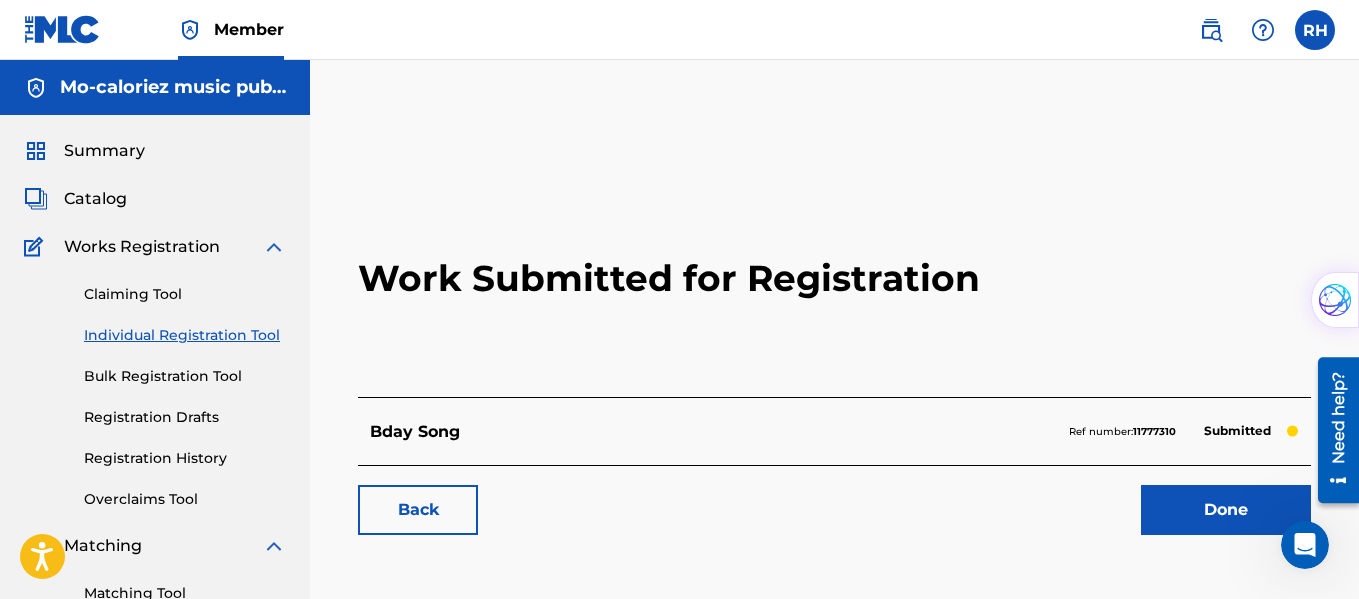 click on "Done" at bounding box center (1226, 510) 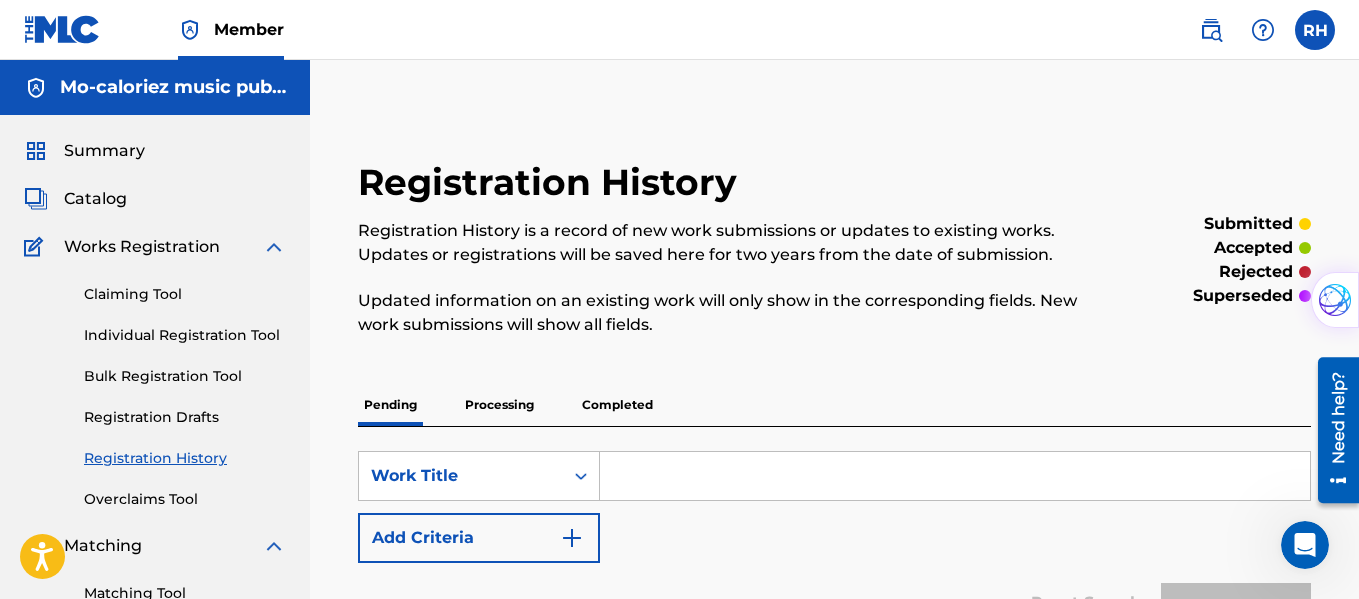 click on "SearchWithCriteria3f7464f2-b05b-43a3-bdc6-834ccf5a58cd Work Title Add Criteria Reset Search Search" at bounding box center (834, 535) 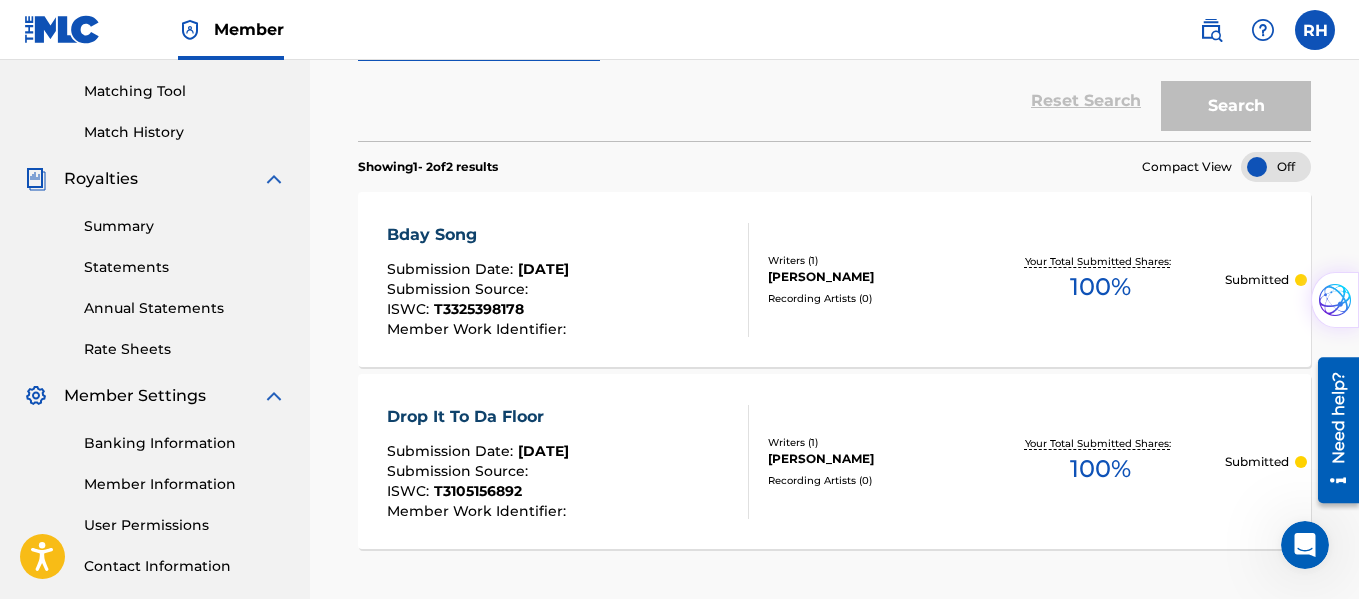 scroll, scrollTop: 506, scrollLeft: 0, axis: vertical 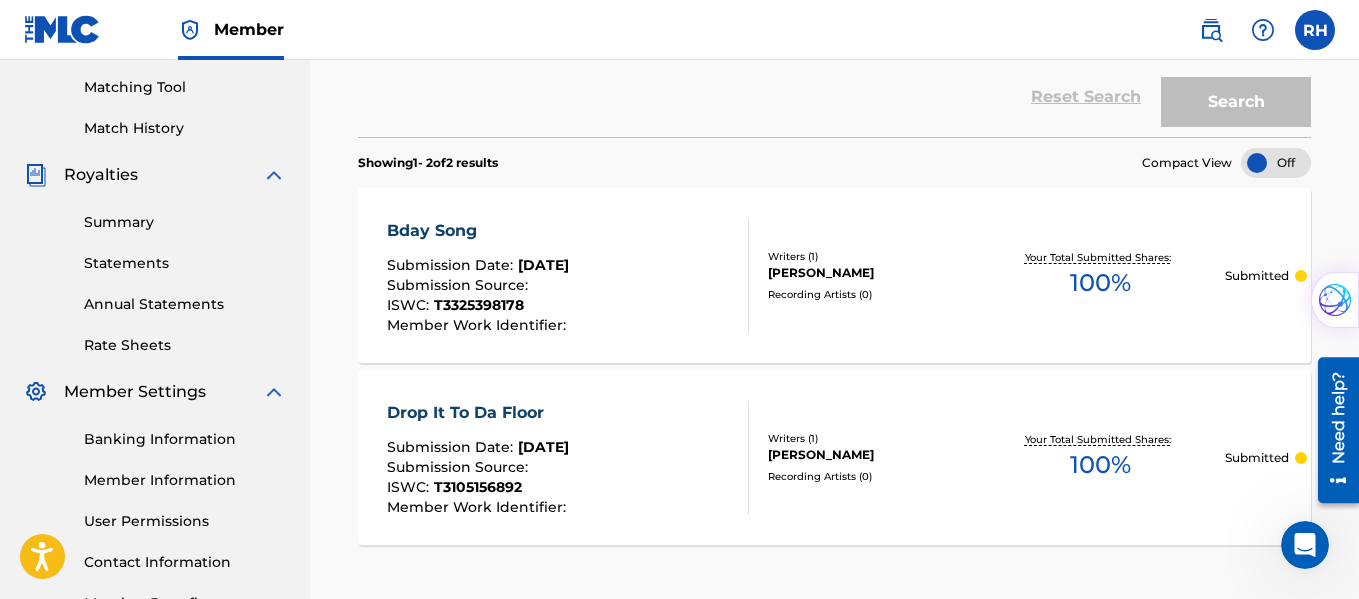 click on "Recording Artists ( 0 )" at bounding box center (871, 294) 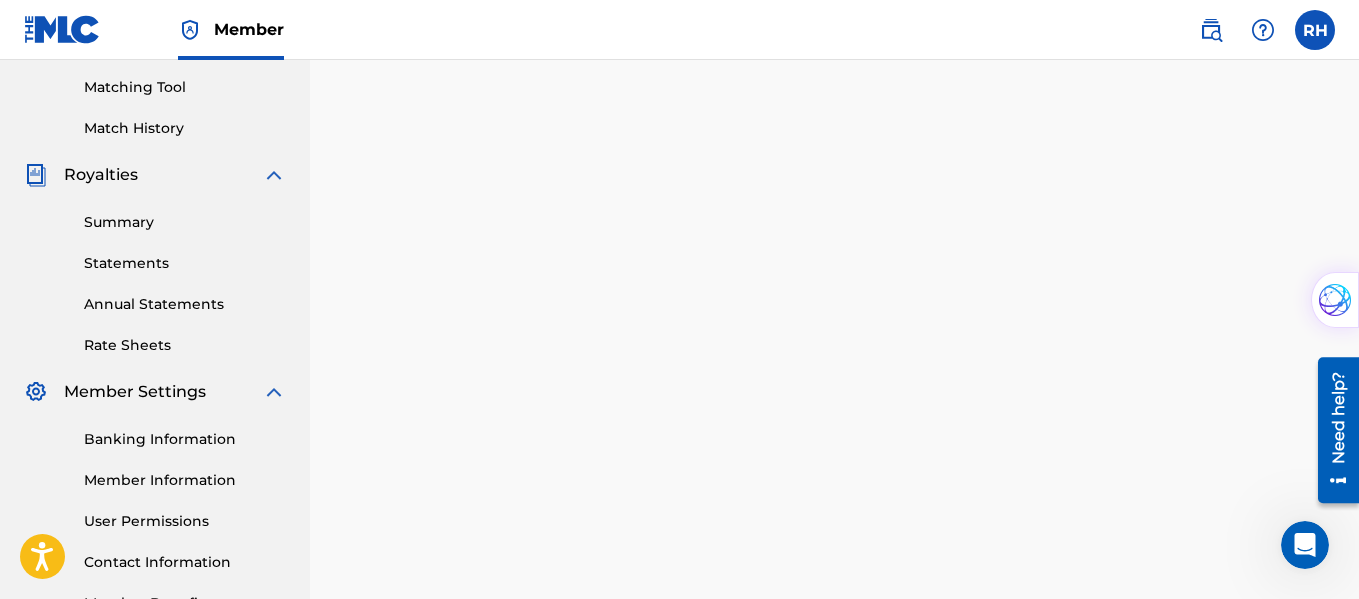 scroll, scrollTop: 0, scrollLeft: 0, axis: both 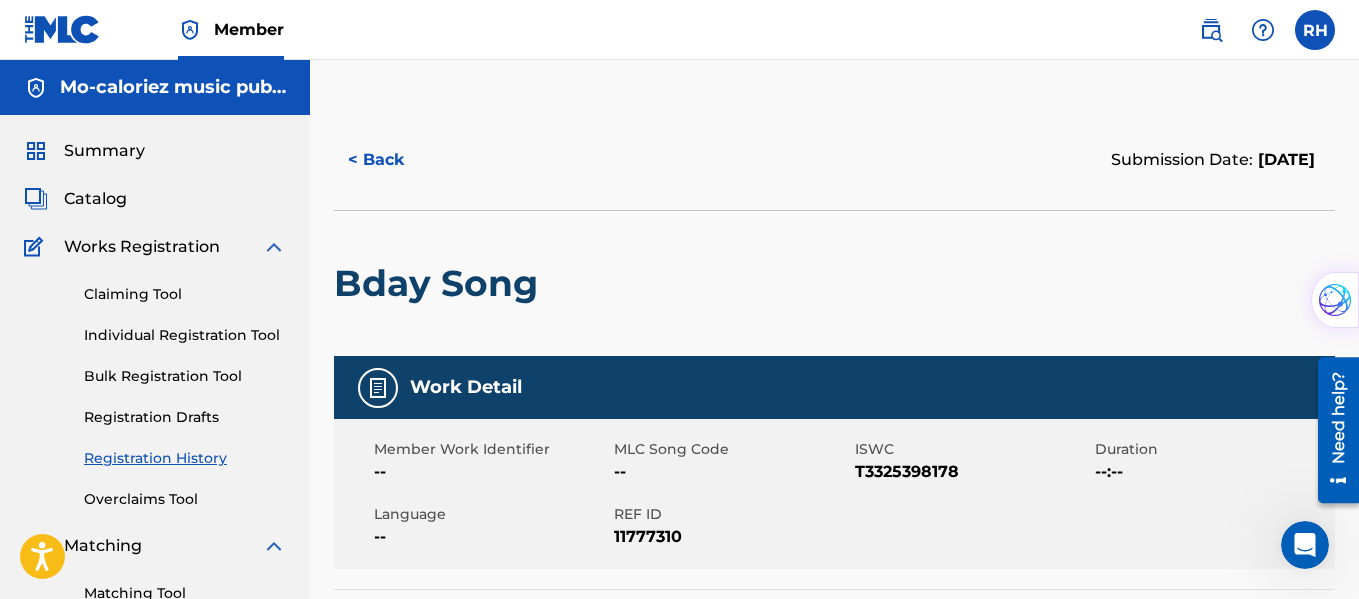 click on "Catalog" at bounding box center (95, 199) 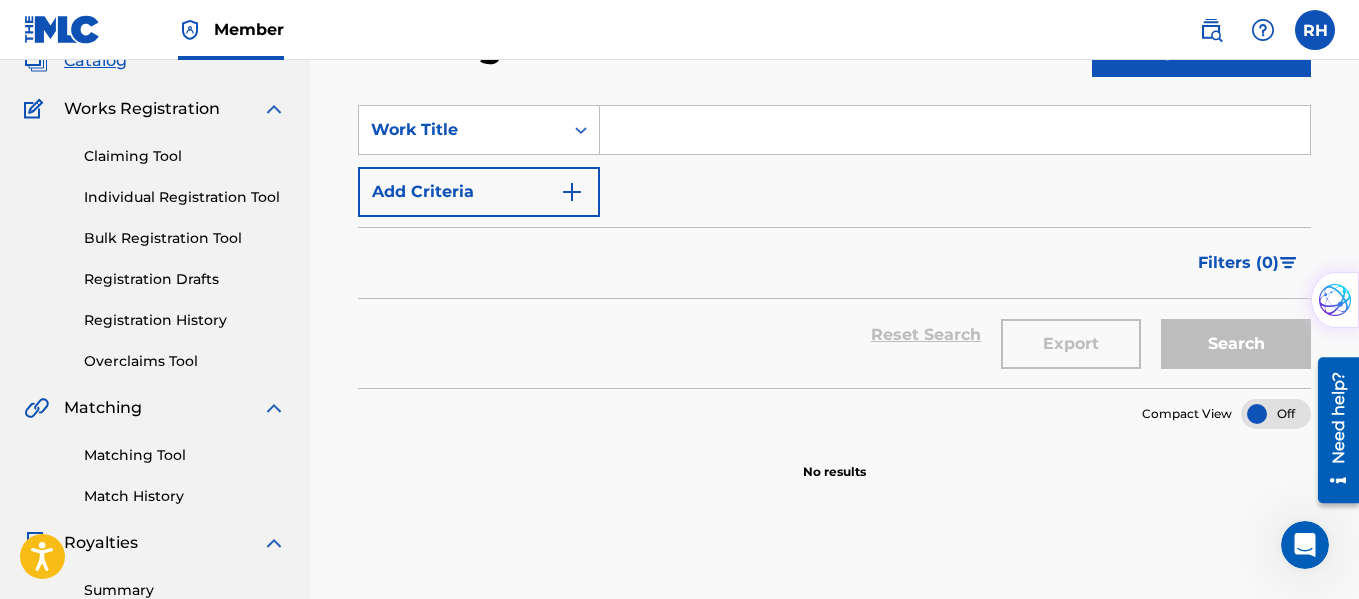 scroll, scrollTop: 112, scrollLeft: 0, axis: vertical 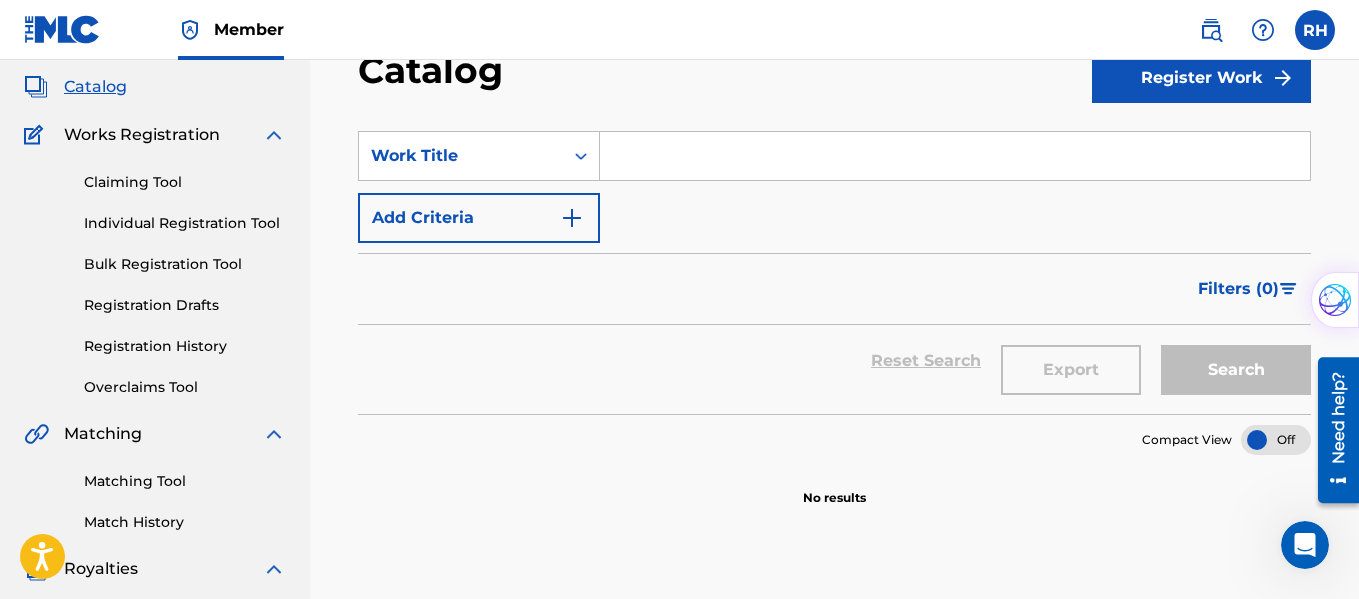 click on "Register Work" at bounding box center (1201, 78) 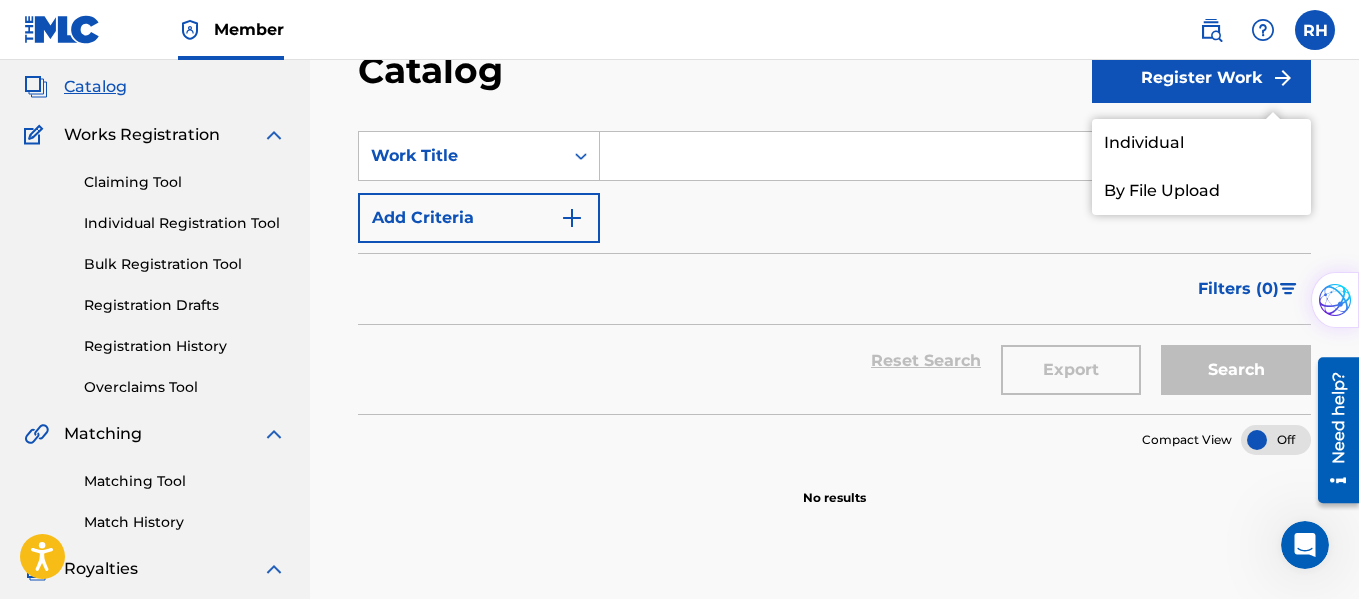 click on "By File Upload" at bounding box center [1201, 191] 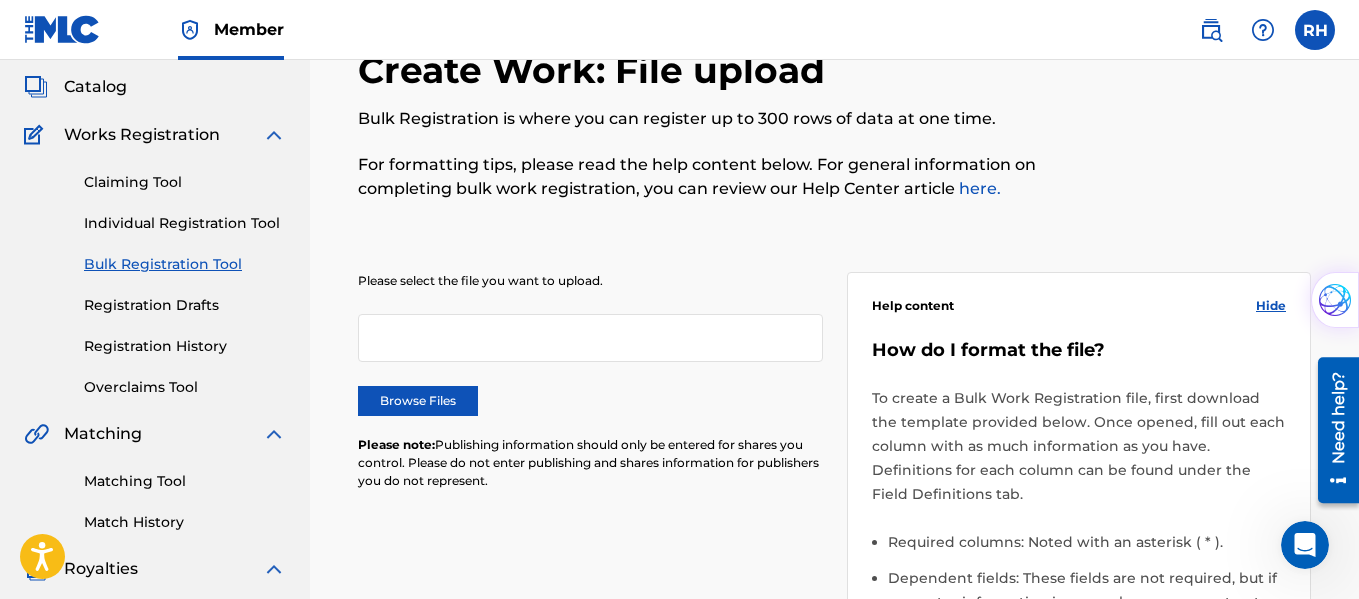 scroll, scrollTop: 0, scrollLeft: 0, axis: both 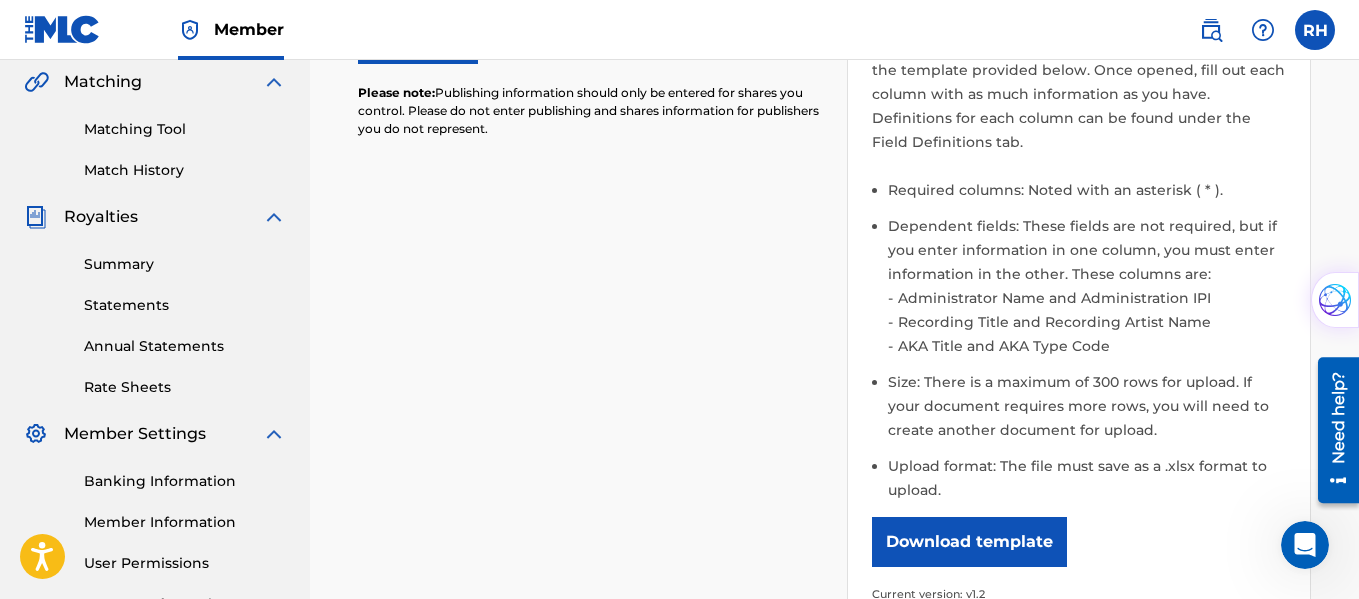 click on "Download template" at bounding box center (969, 542) 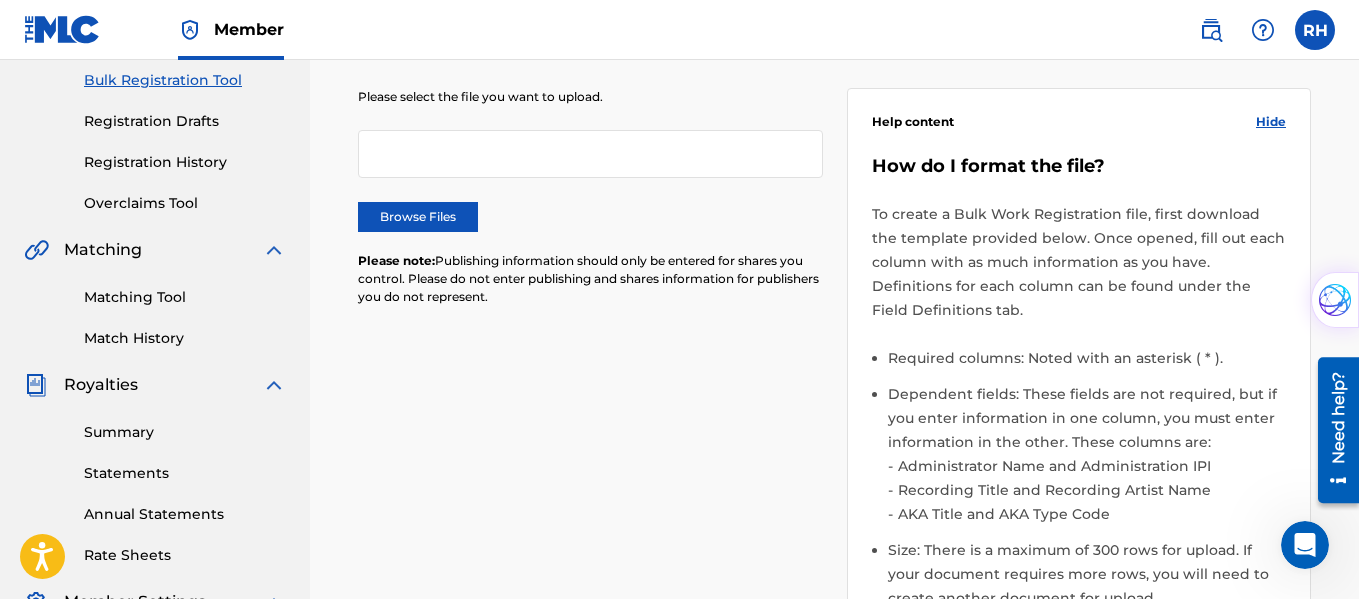 scroll, scrollTop: 242, scrollLeft: 0, axis: vertical 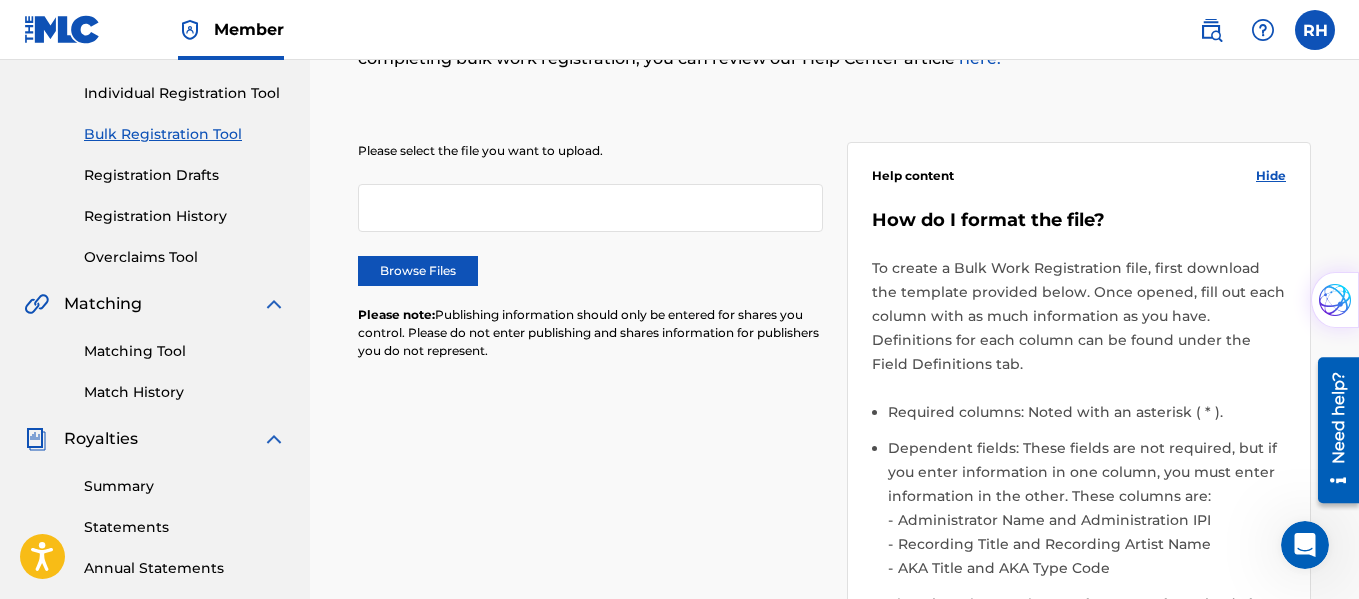 click on "Please select the file you want to upload. Browse Files Please note:  Publishing information should only be entered for shares you control. Please do not enter publishing and shares information for publishers you do not represent." at bounding box center [590, 263] 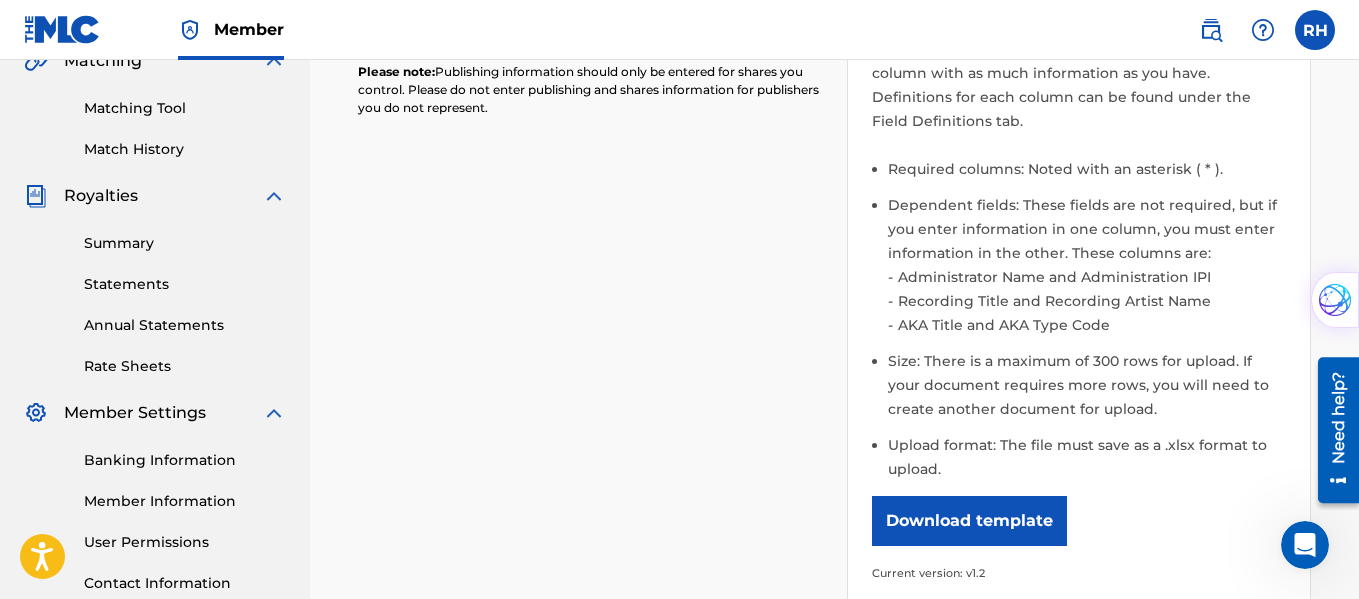 scroll, scrollTop: 37, scrollLeft: 0, axis: vertical 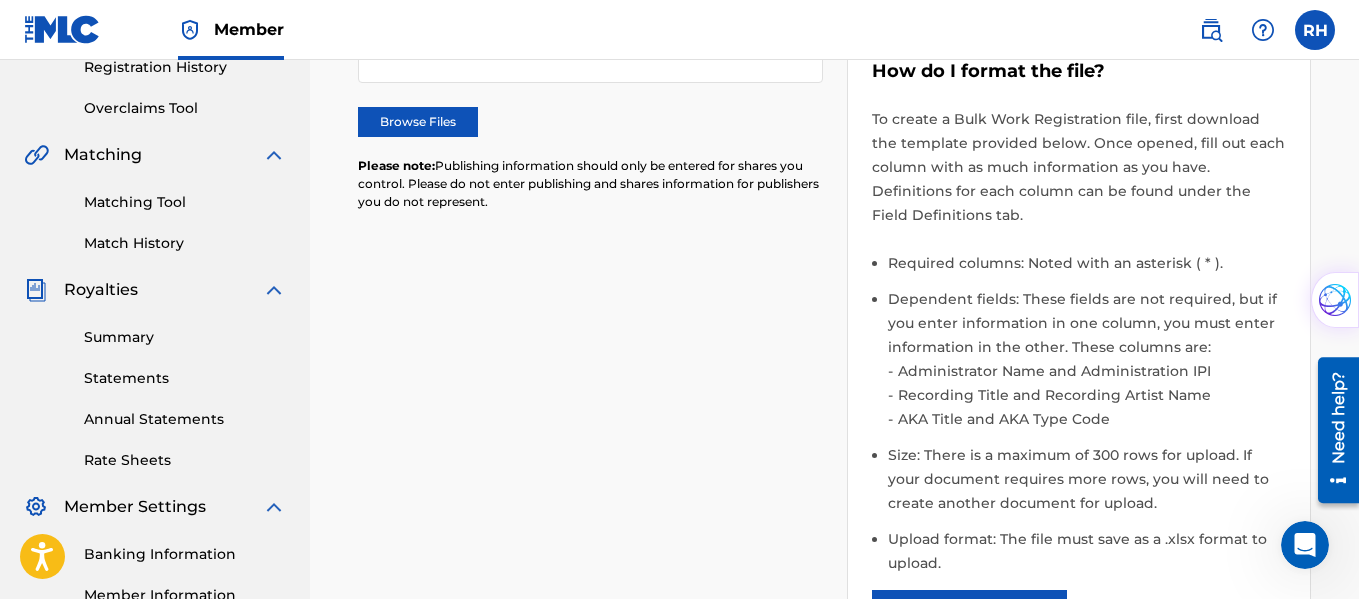click on "Please select the file you want to upload. Browse Files Please note:  Publishing information should only be entered for shares you control. Please do not enter publishing and shares information for publishers you do not represent. Help content Hide   How do I format the file? To create a Bulk Work Registration file, first download the template provided below. Once opened, fill out each column with as much information as you have. Definitions for each column can be found under the Field Definitions tab. Required columns: Noted with an asterisk ( * ). Dependent fields: These fields are not required, but if you enter information in one column, you must enter information in the other. These columns are: Administrator Name and Administration IPI Recording Title and Recording Artist Name AKA Title and AKA Type Code Size: There is a maximum of 300 rows for upload. If your document requires more rows, you will need to create another document for upload. Upload format: The file must save as a .xlsx format to upload." at bounding box center (834, 336) 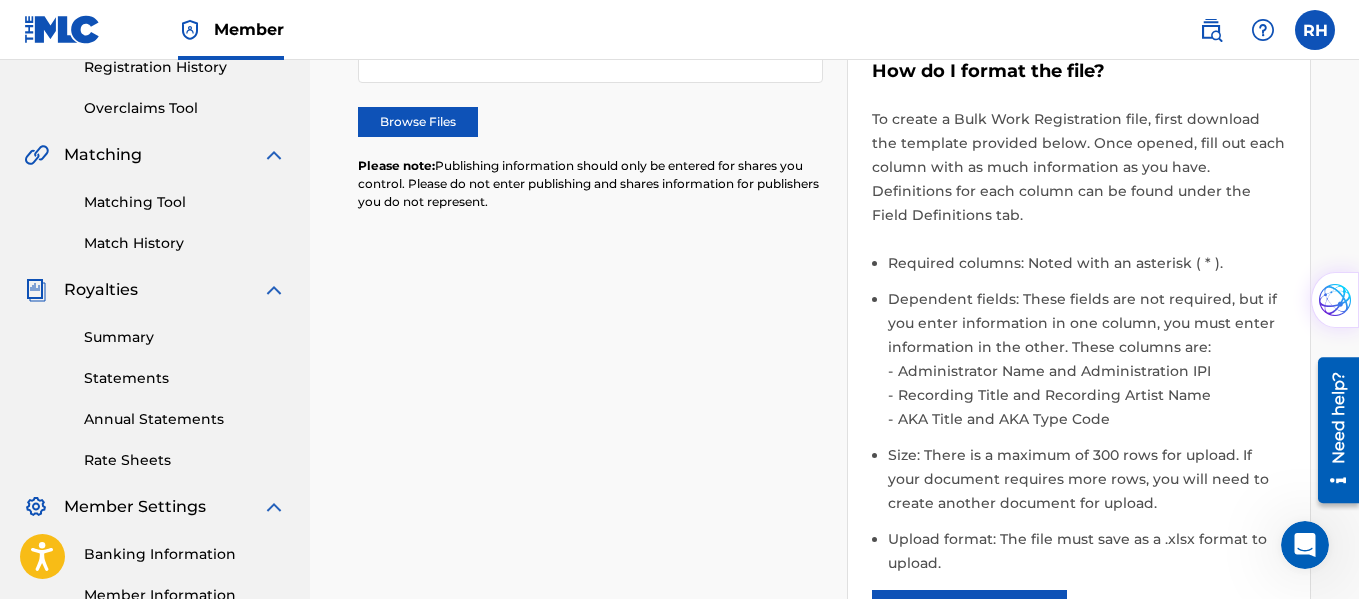 click on "Bulk Registration Tool" at bounding box center [185, -15] 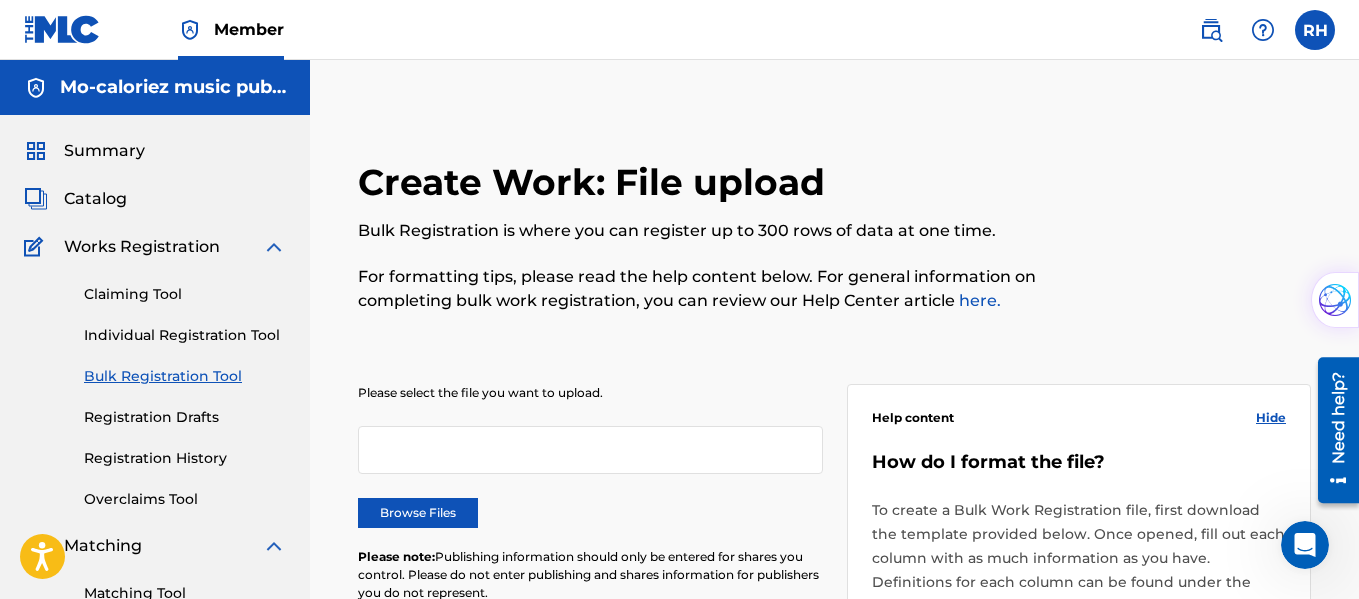 click on "Catalog" at bounding box center (95, 199) 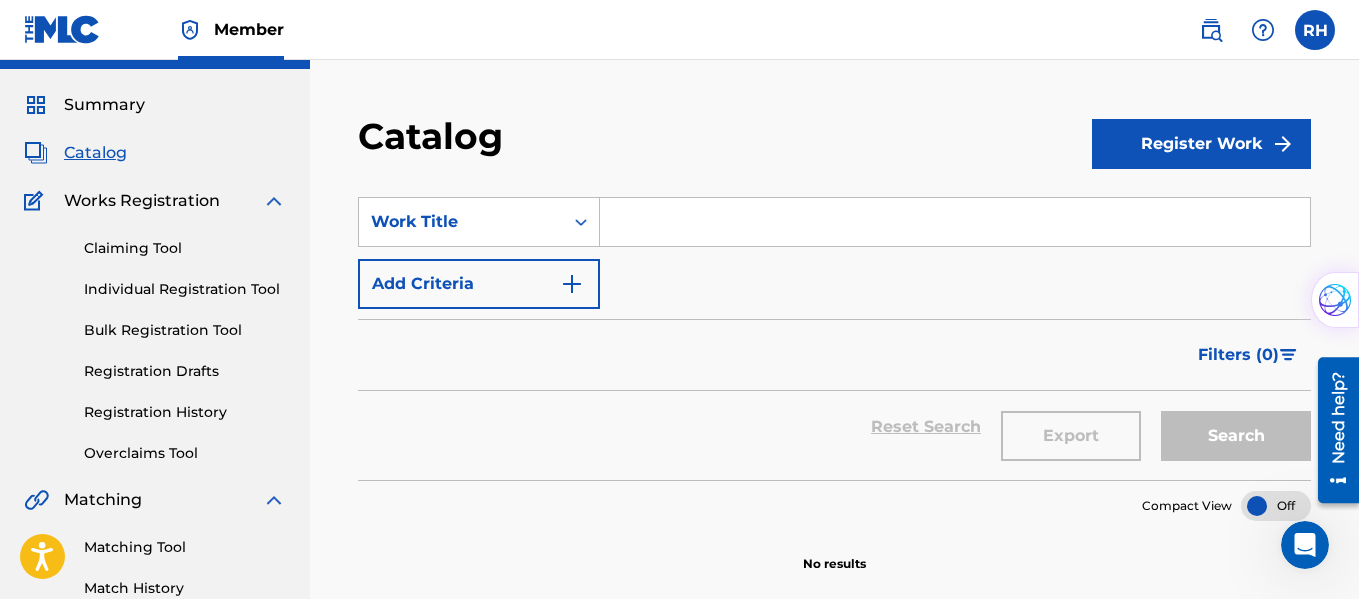 scroll, scrollTop: 0, scrollLeft: 0, axis: both 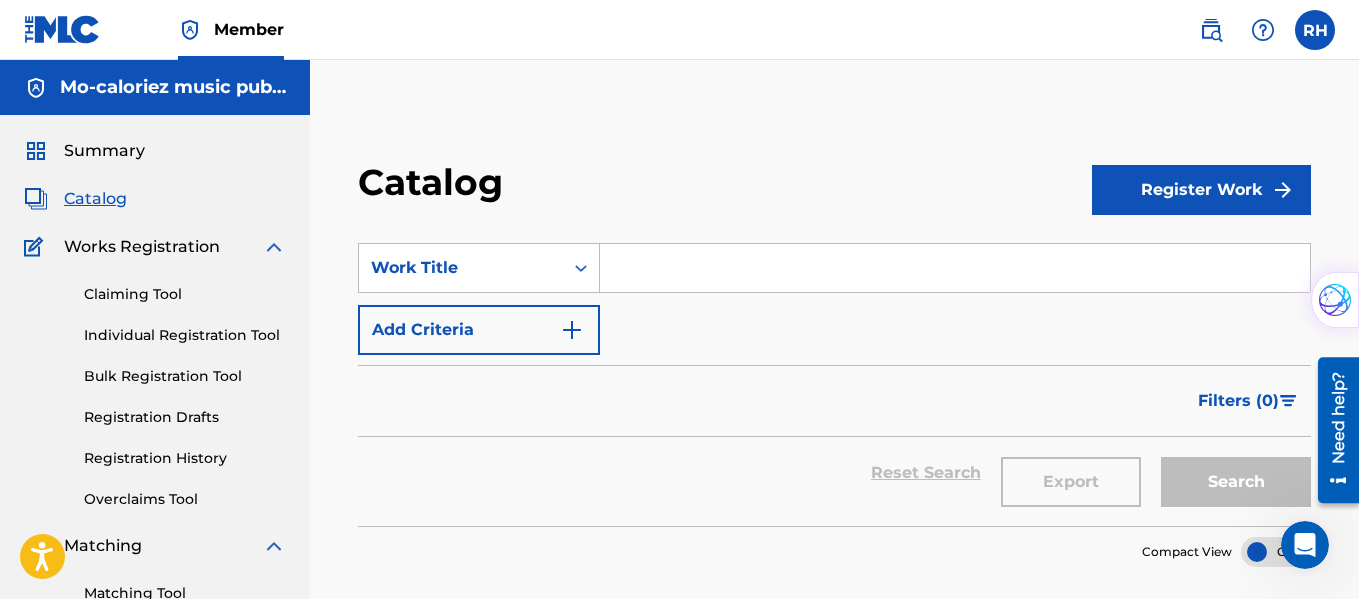 click on "Register Work" at bounding box center [1201, 190] 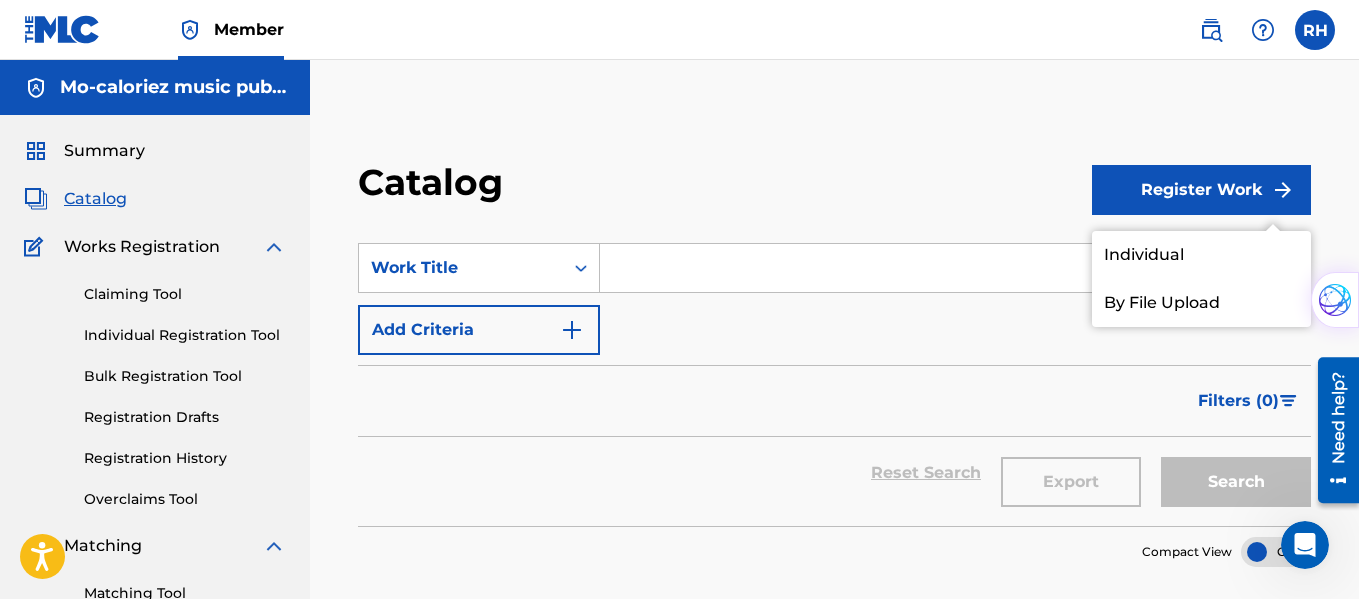 click on "Individual" at bounding box center (1201, 255) 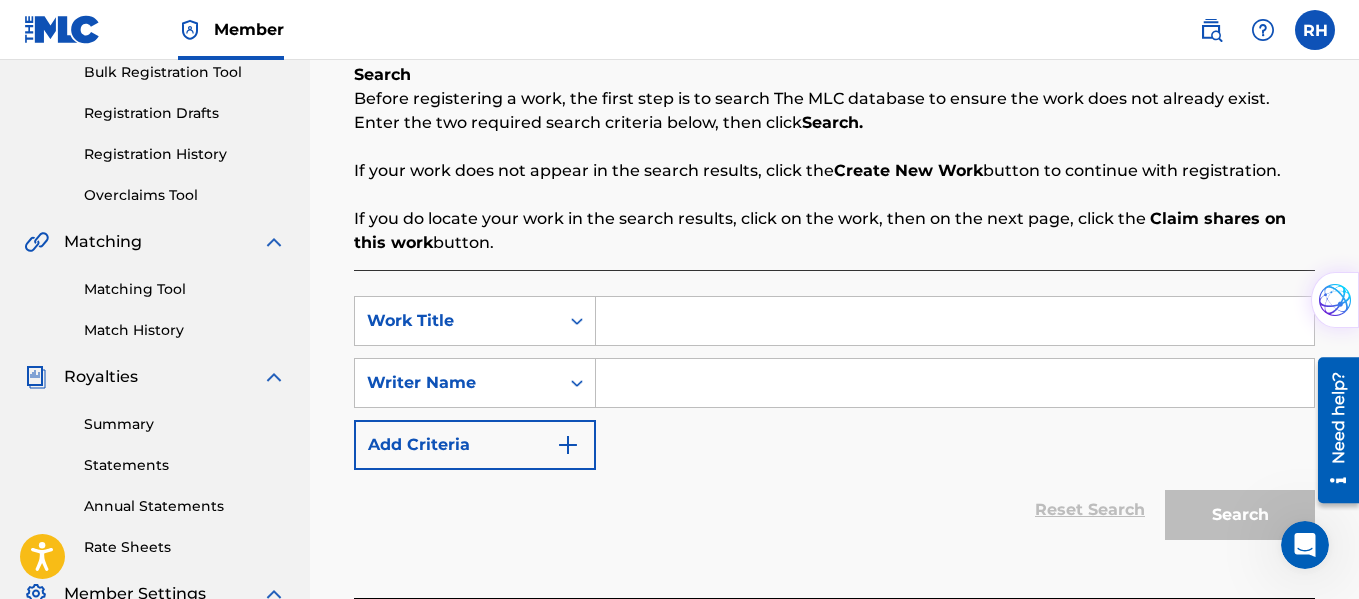 scroll, scrollTop: 340, scrollLeft: 0, axis: vertical 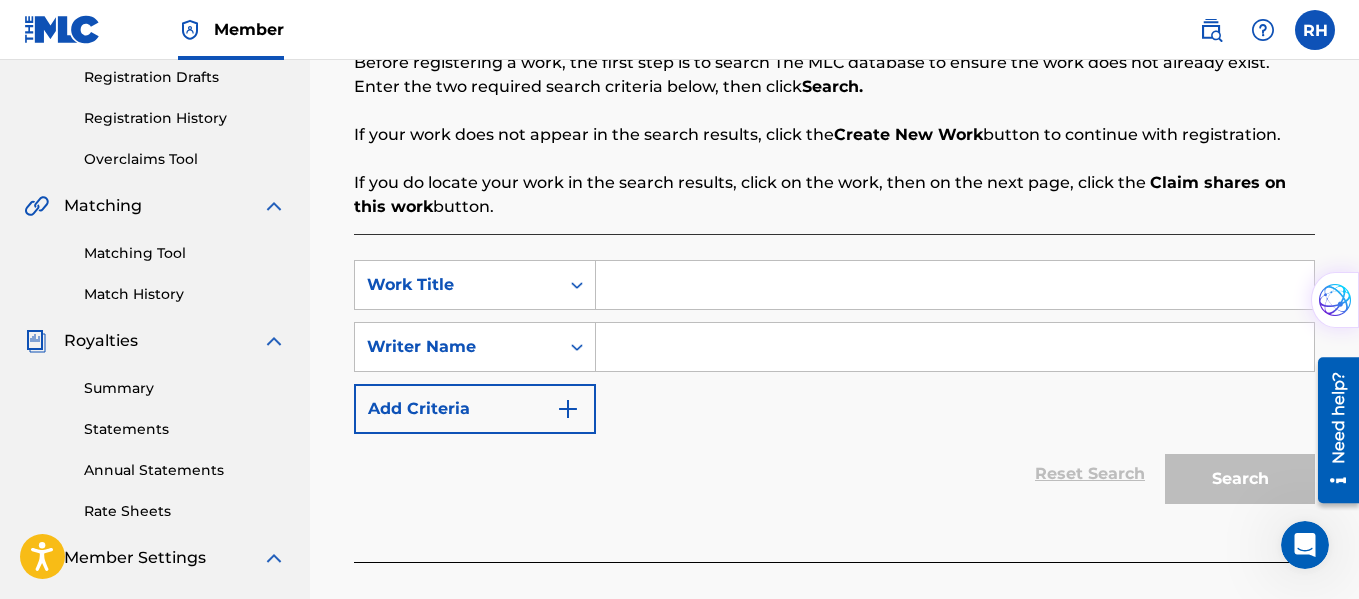 click at bounding box center (955, 285) 